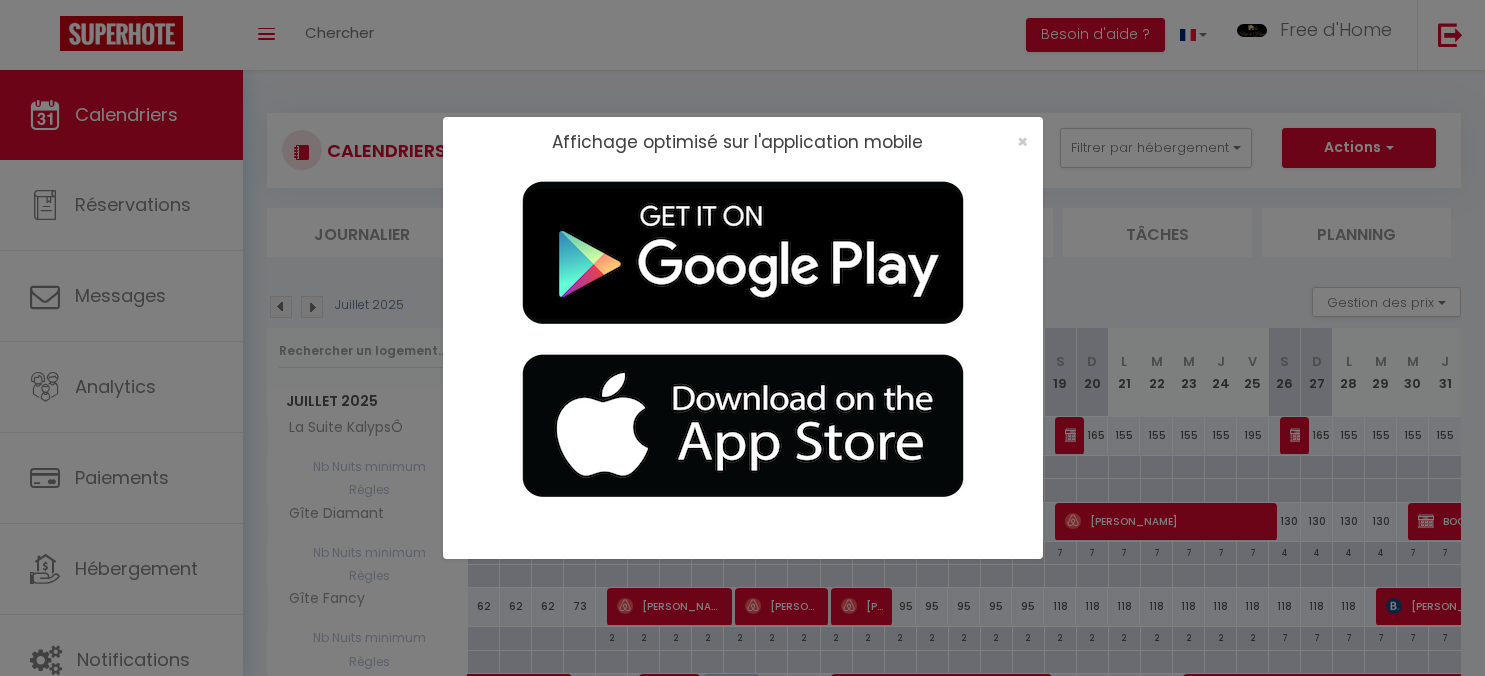scroll, scrollTop: 211, scrollLeft: 0, axis: vertical 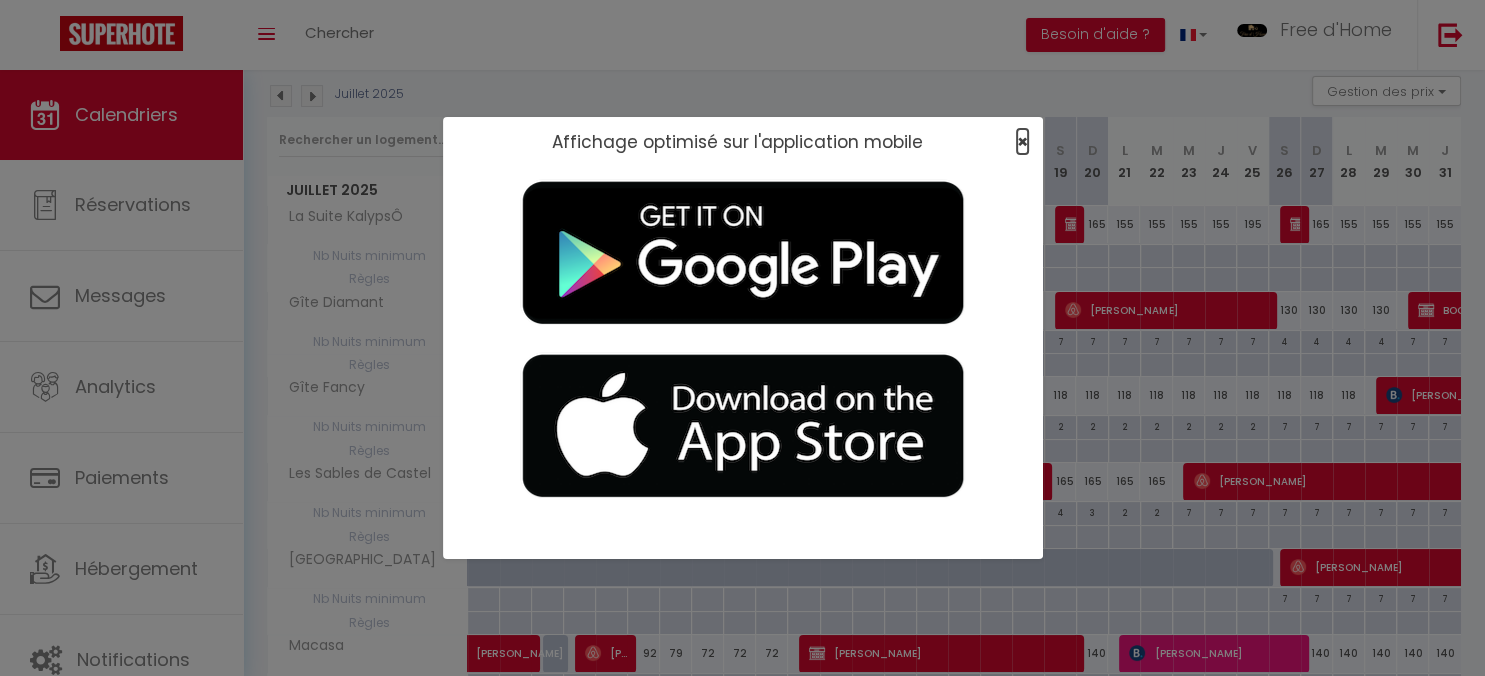 click on "×" at bounding box center (1022, 141) 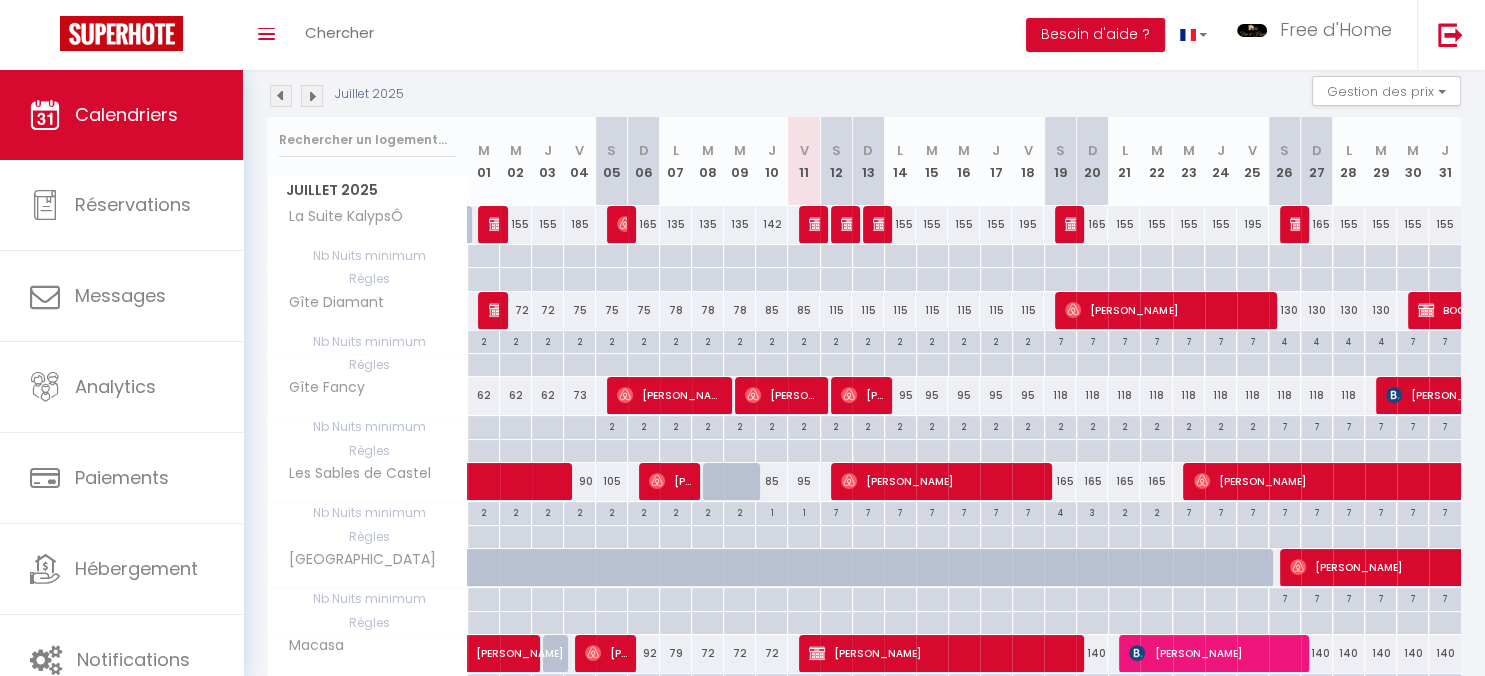 scroll, scrollTop: 0, scrollLeft: 0, axis: both 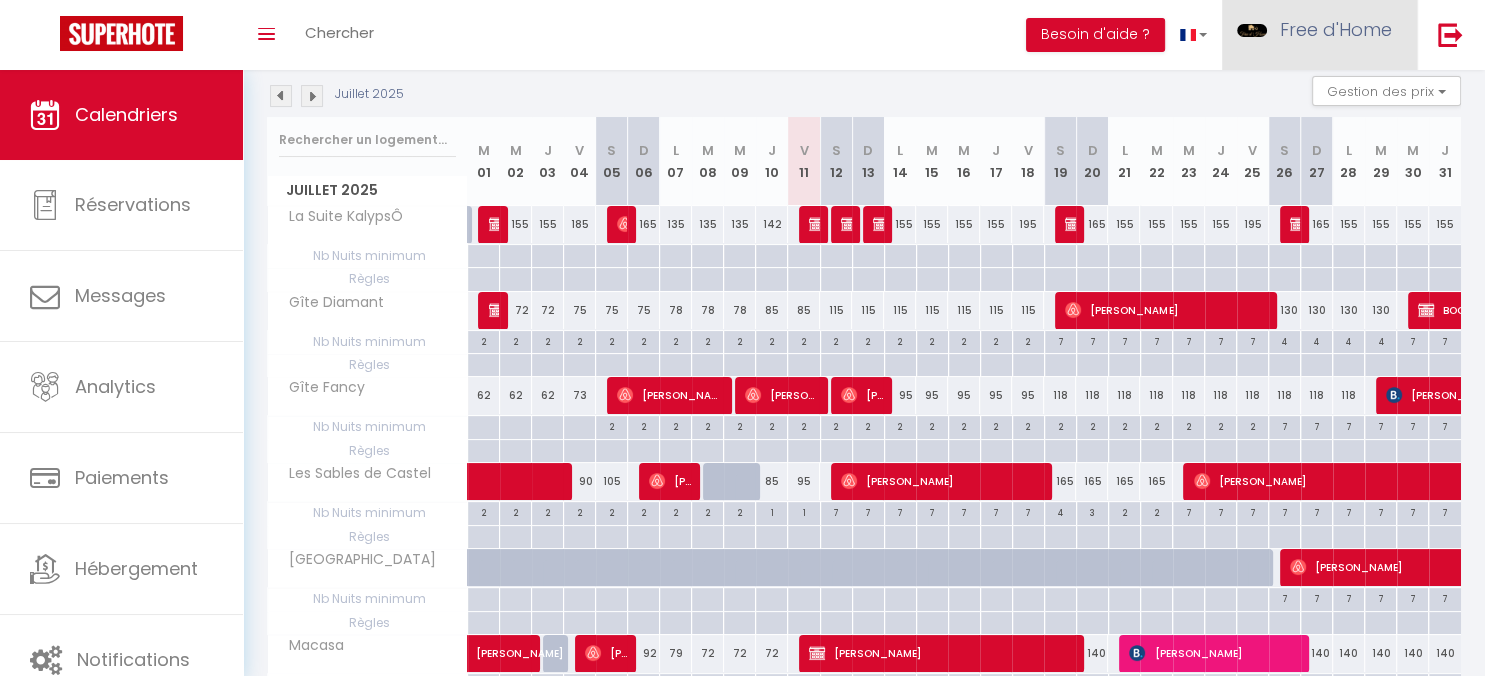 click on "Free d'Home" at bounding box center [1336, 29] 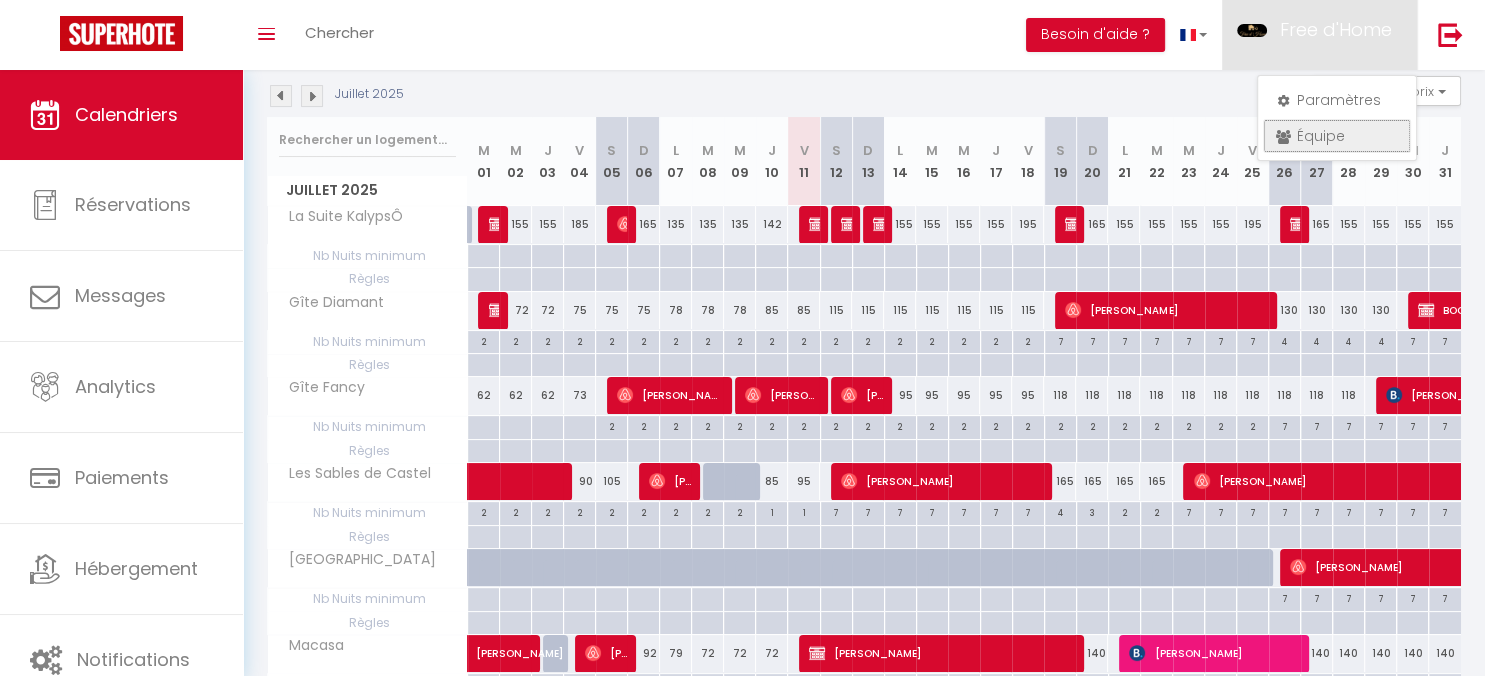 click on "Équipe" at bounding box center [1337, 136] 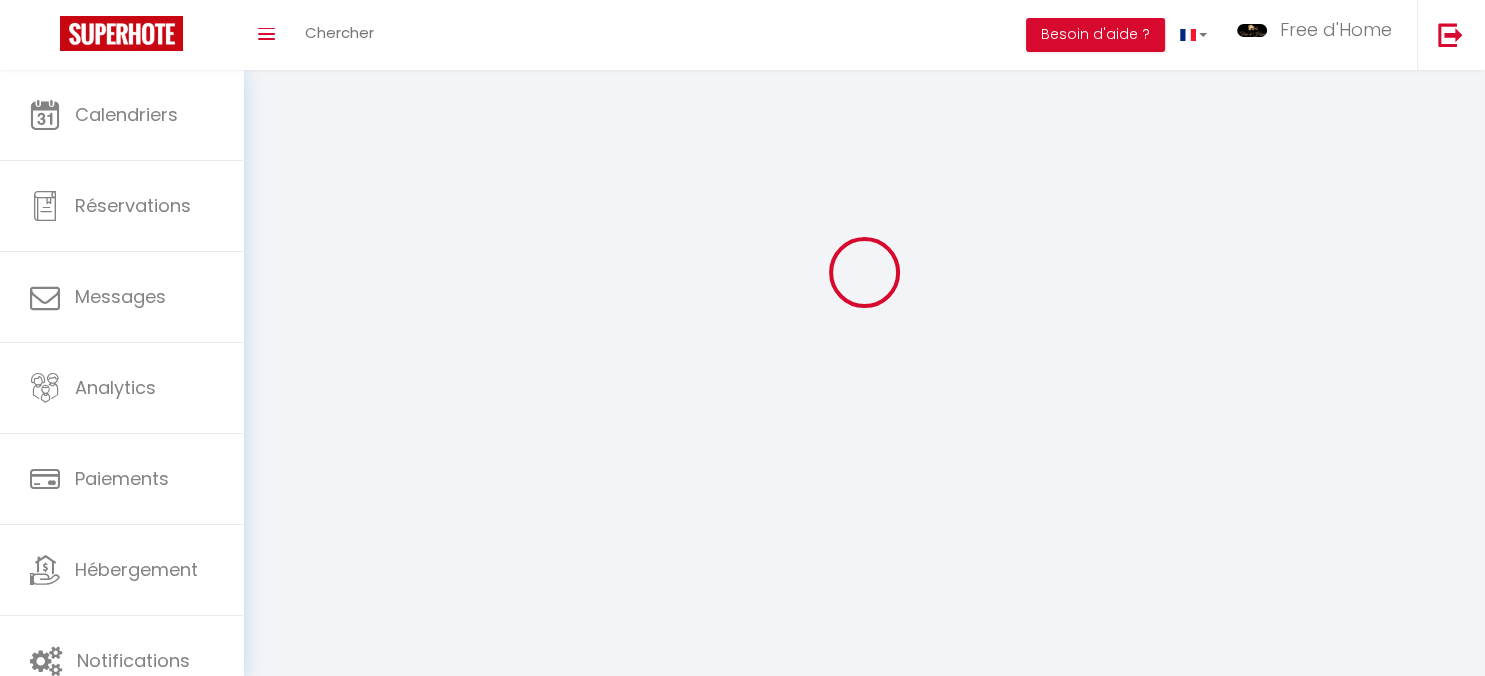 scroll, scrollTop: 0, scrollLeft: 0, axis: both 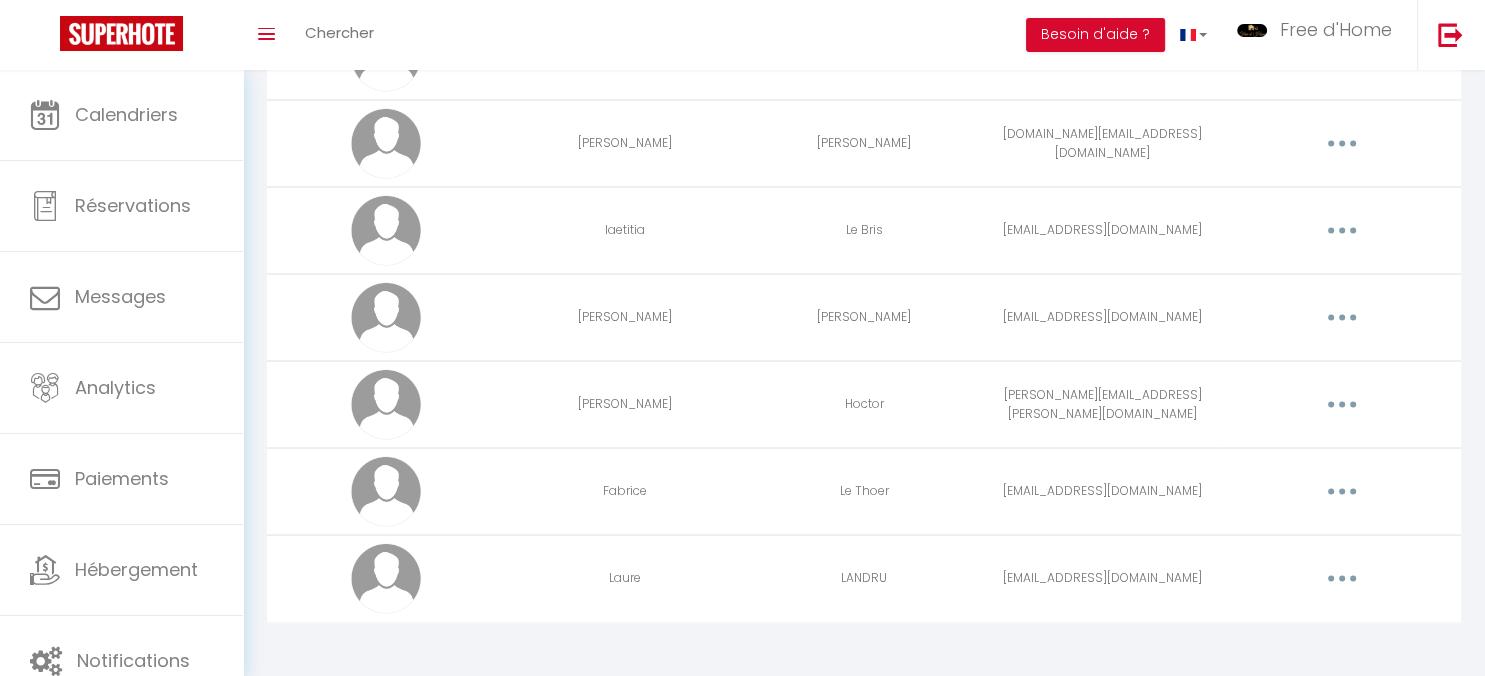 click at bounding box center [1342, 578] 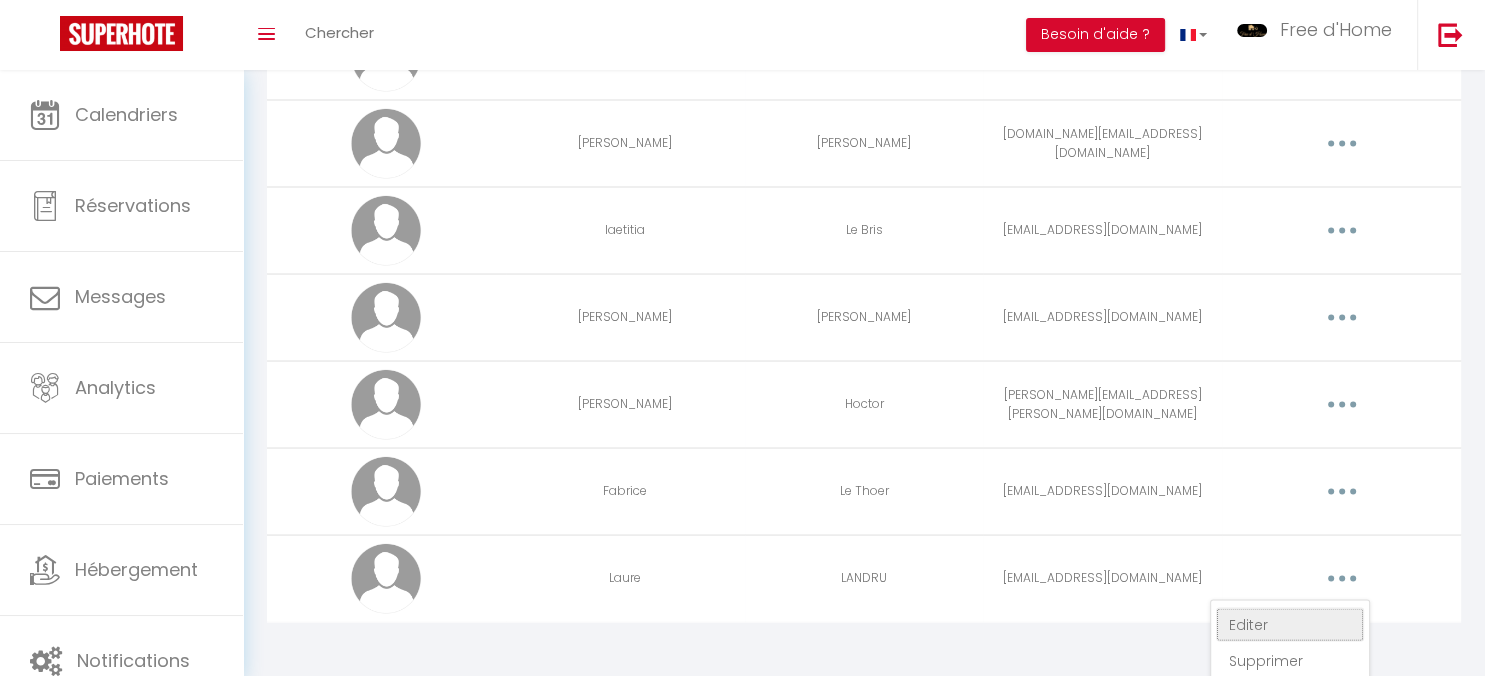 click on "Editer" at bounding box center [1290, 624] 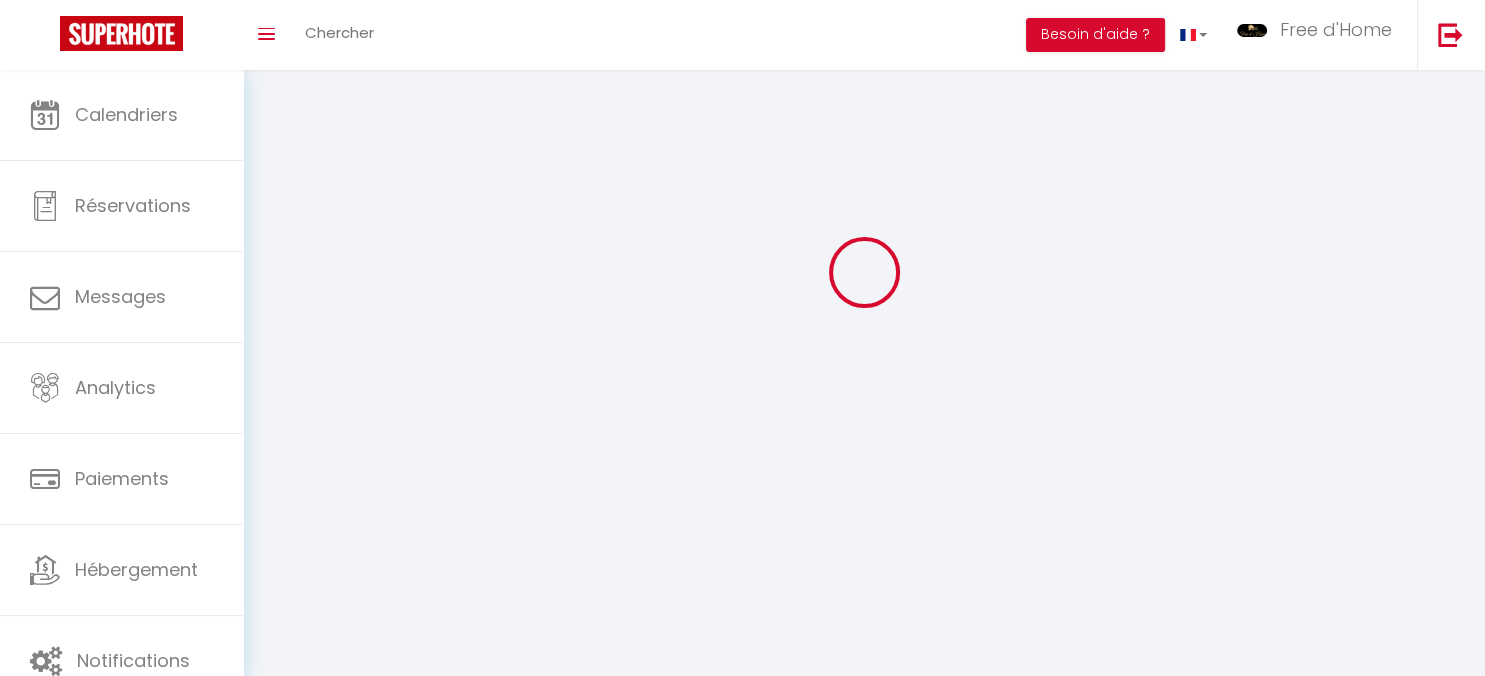 scroll, scrollTop: 70, scrollLeft: 0, axis: vertical 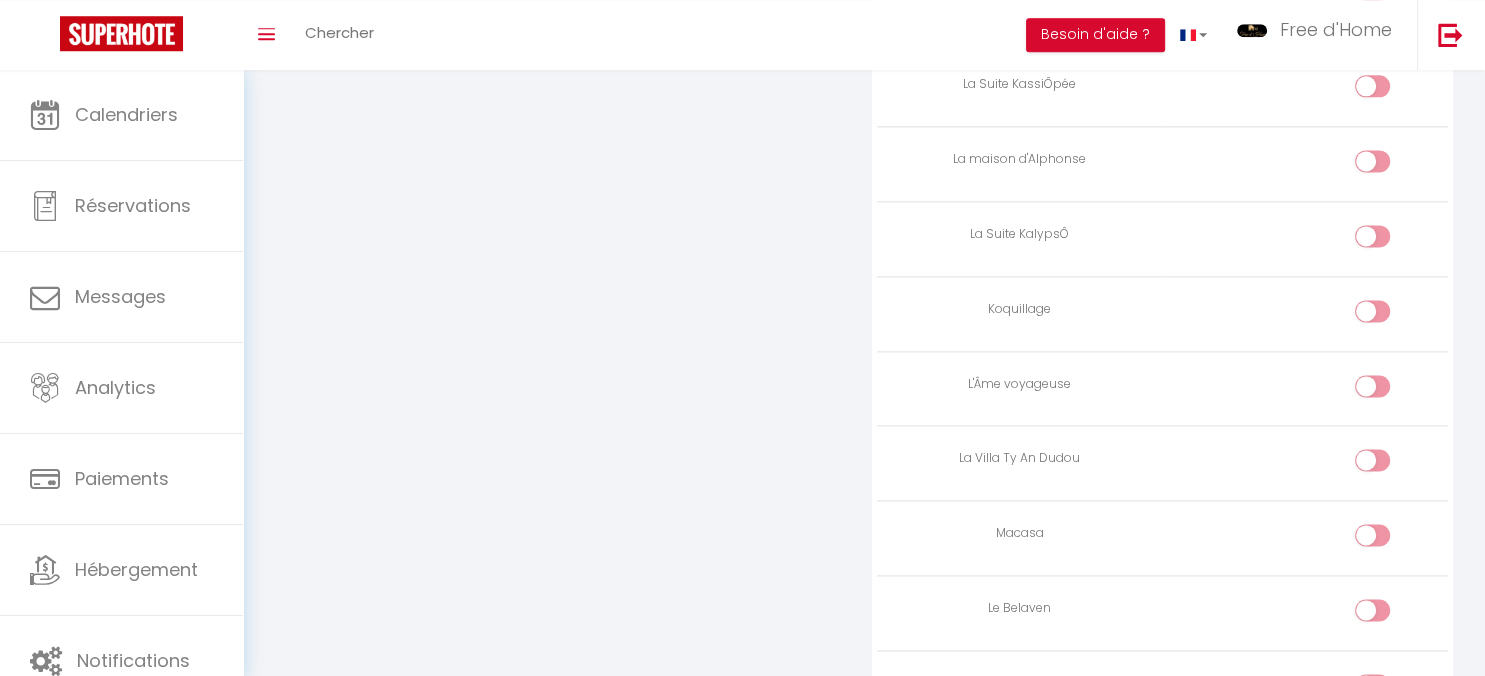 click at bounding box center [1389, 165] 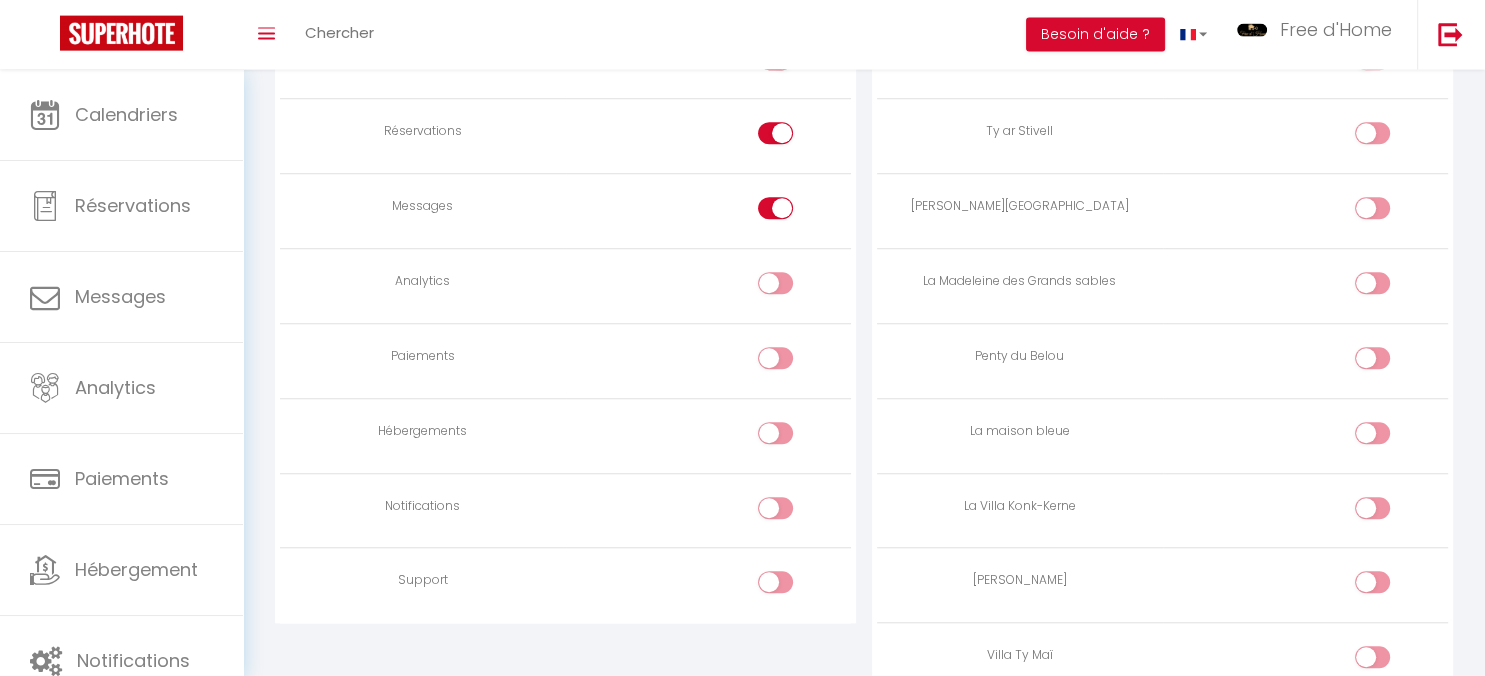 scroll, scrollTop: 902, scrollLeft: 0, axis: vertical 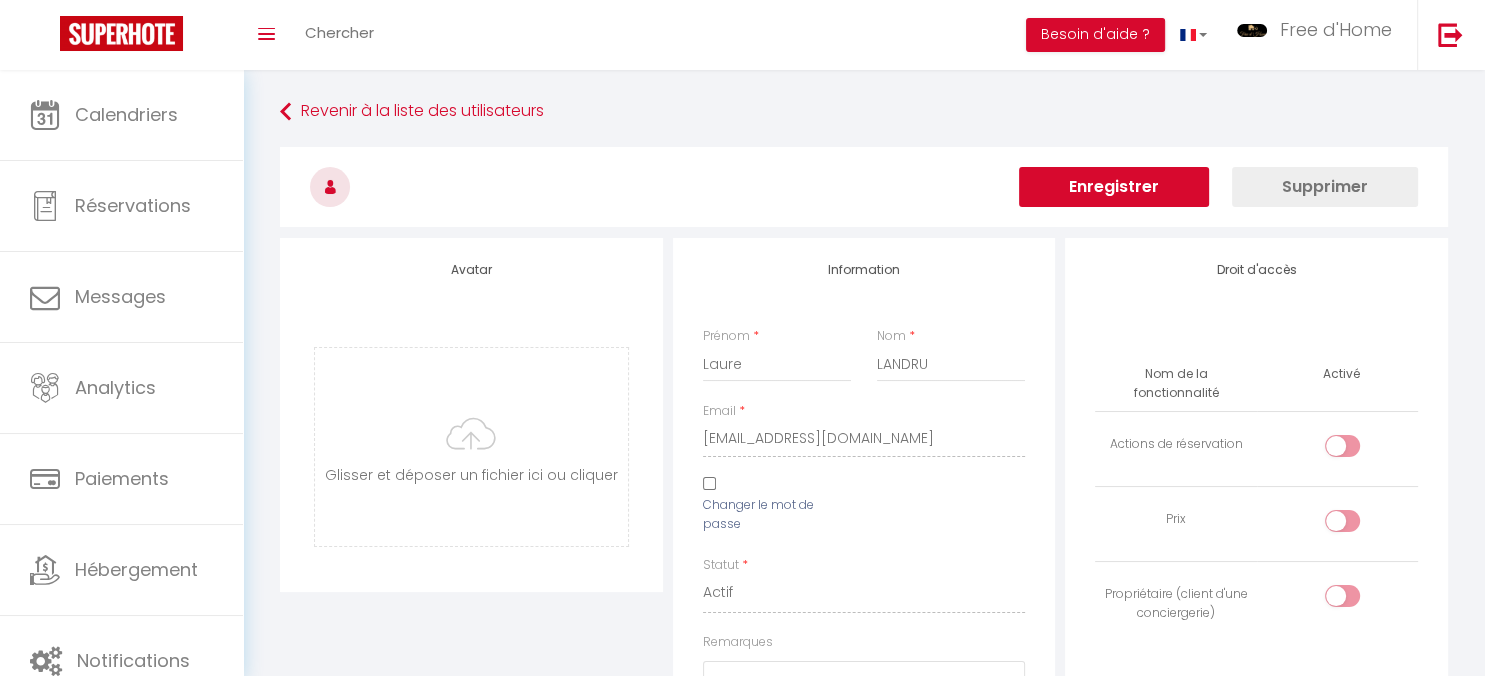 click on "Enregistrer" at bounding box center [1114, 187] 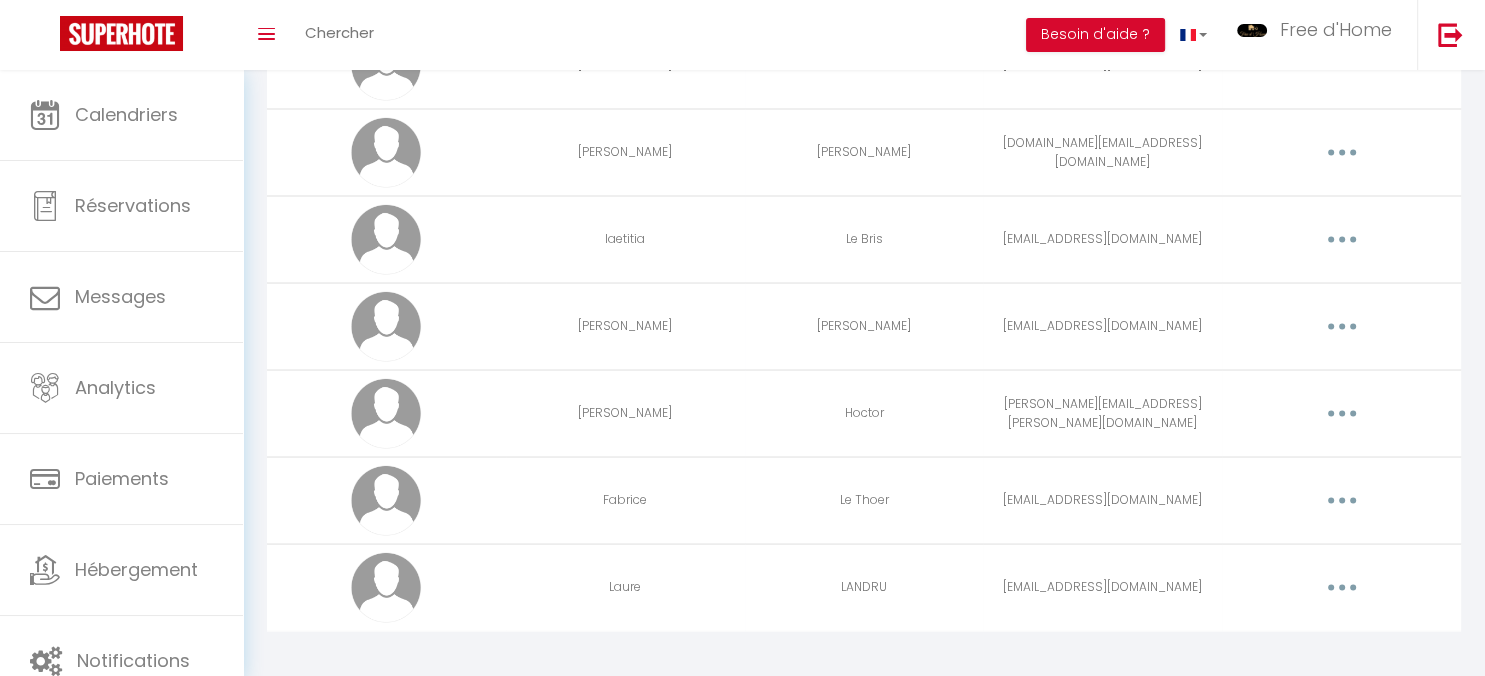scroll, scrollTop: 3705, scrollLeft: 0, axis: vertical 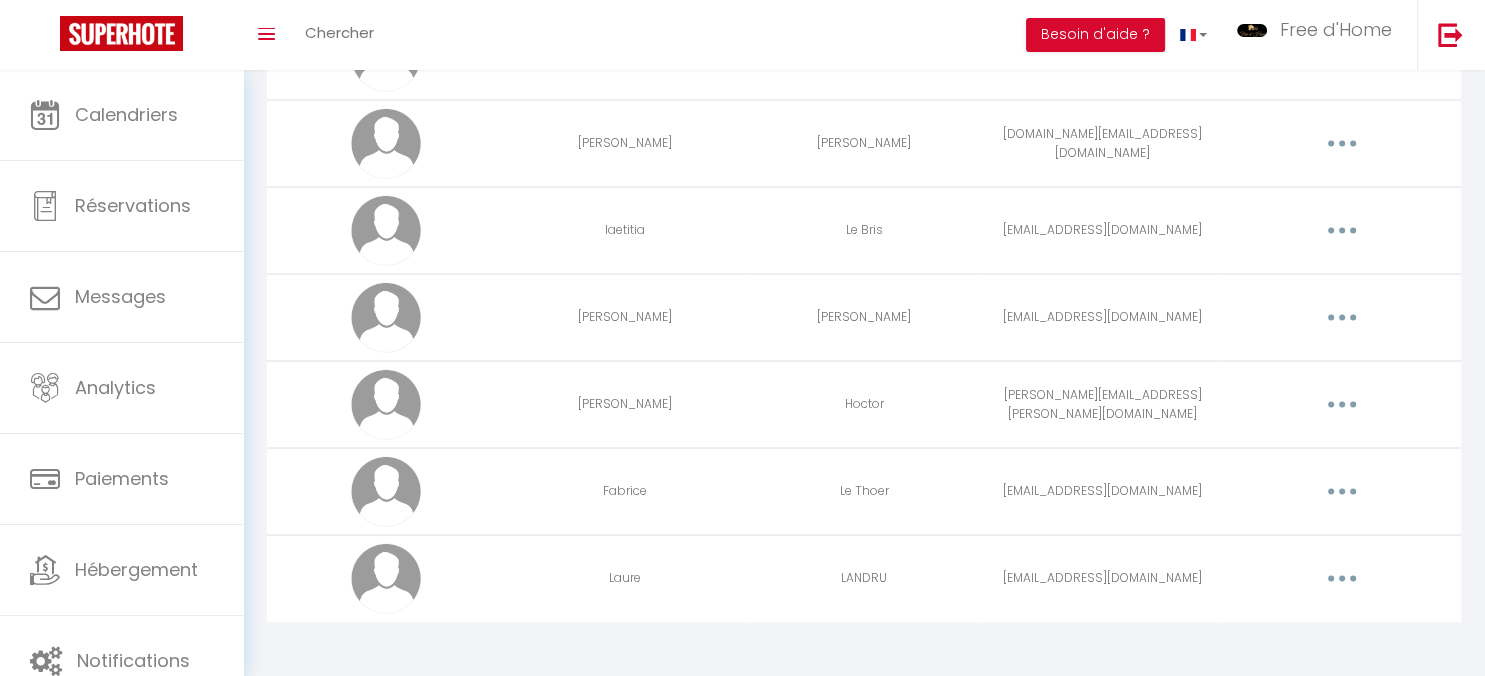 click at bounding box center [1342, 578] 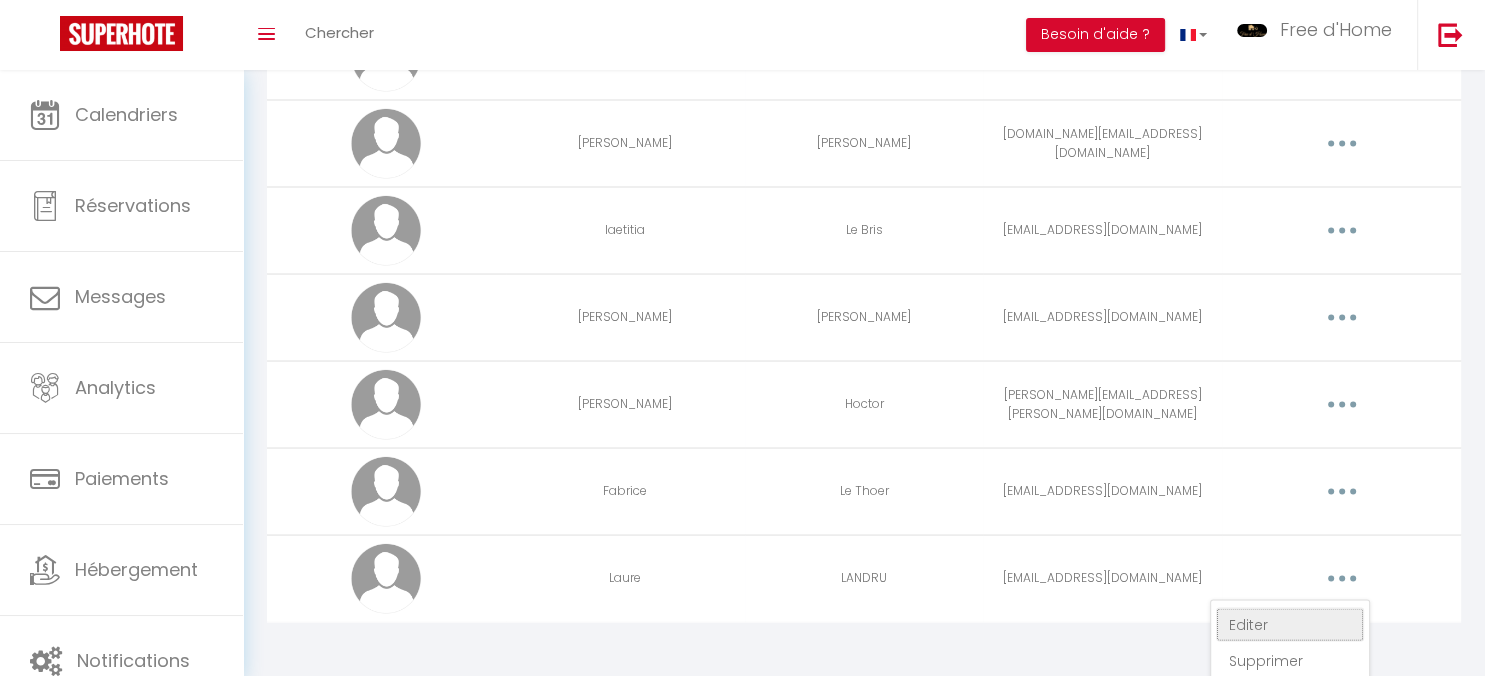 click on "Editer" at bounding box center [1290, 624] 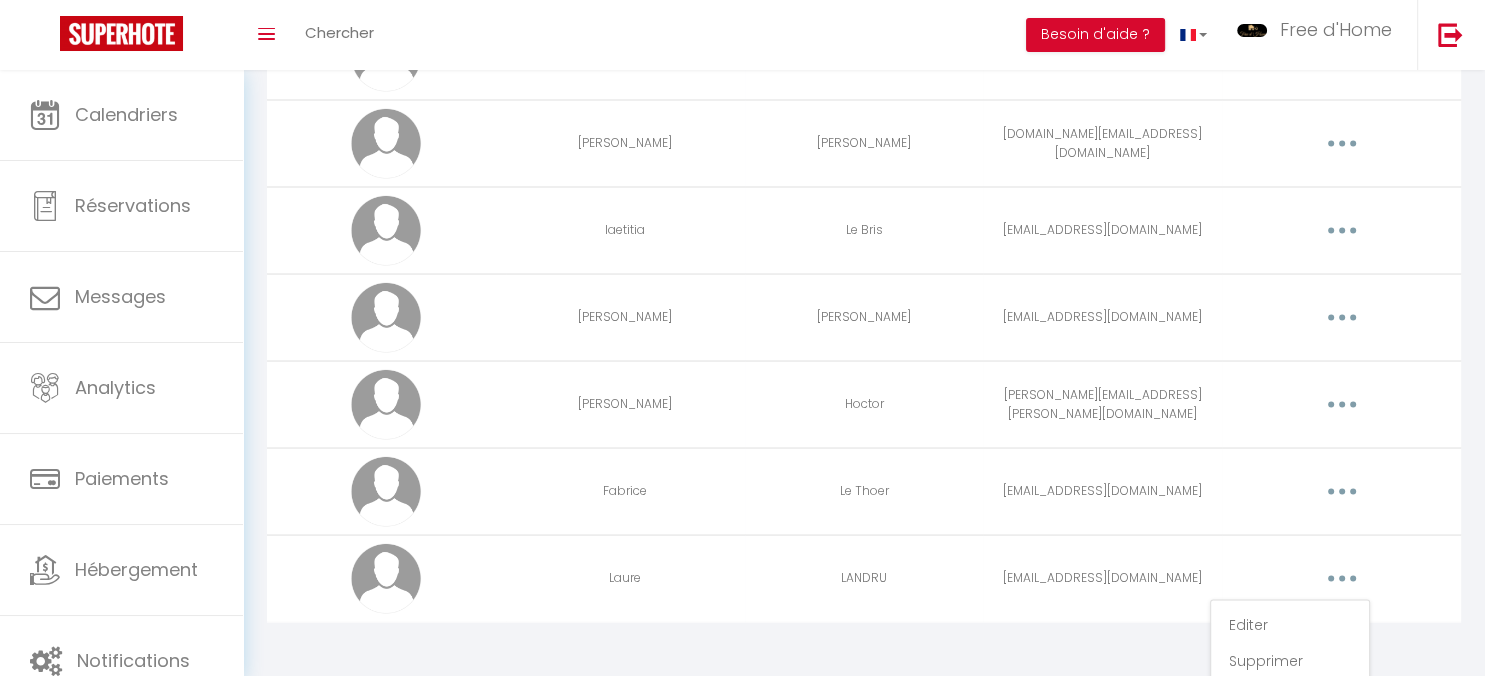 scroll, scrollTop: 70, scrollLeft: 0, axis: vertical 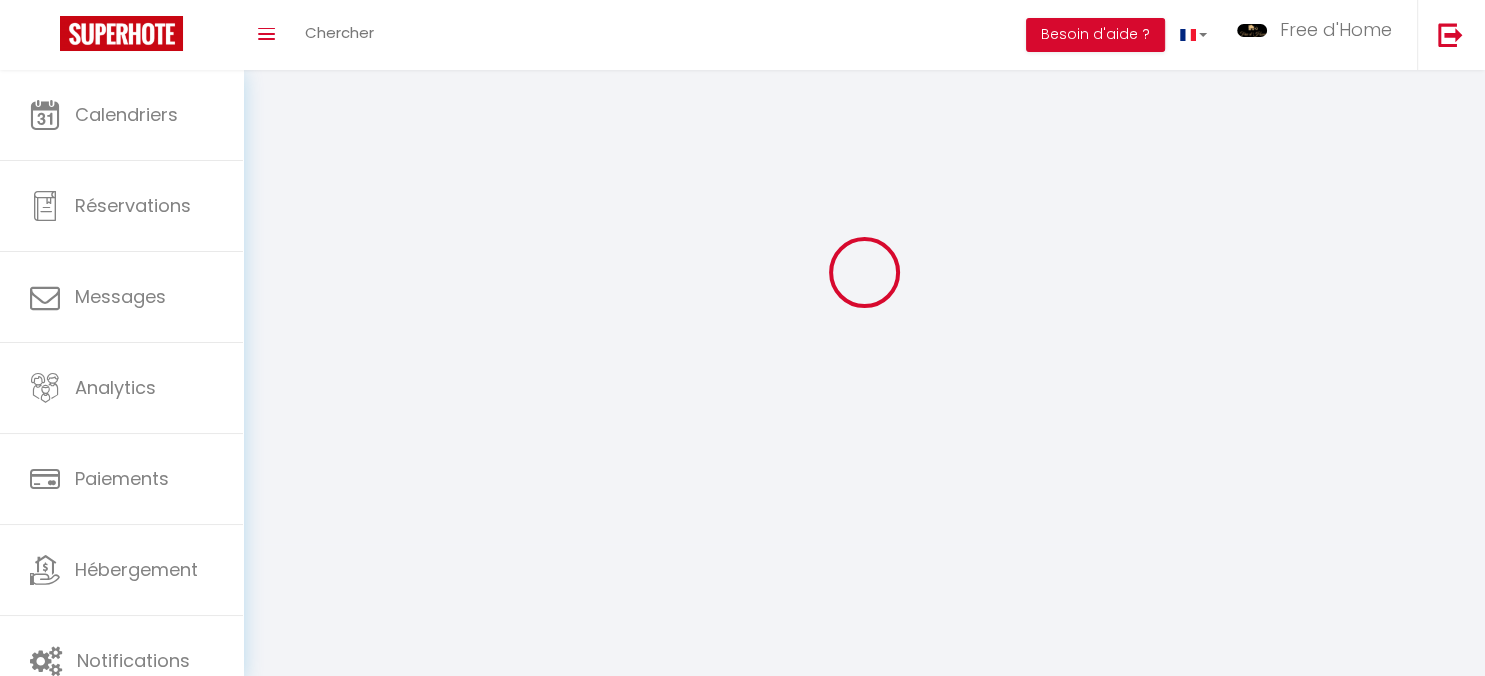 type on "Laure" 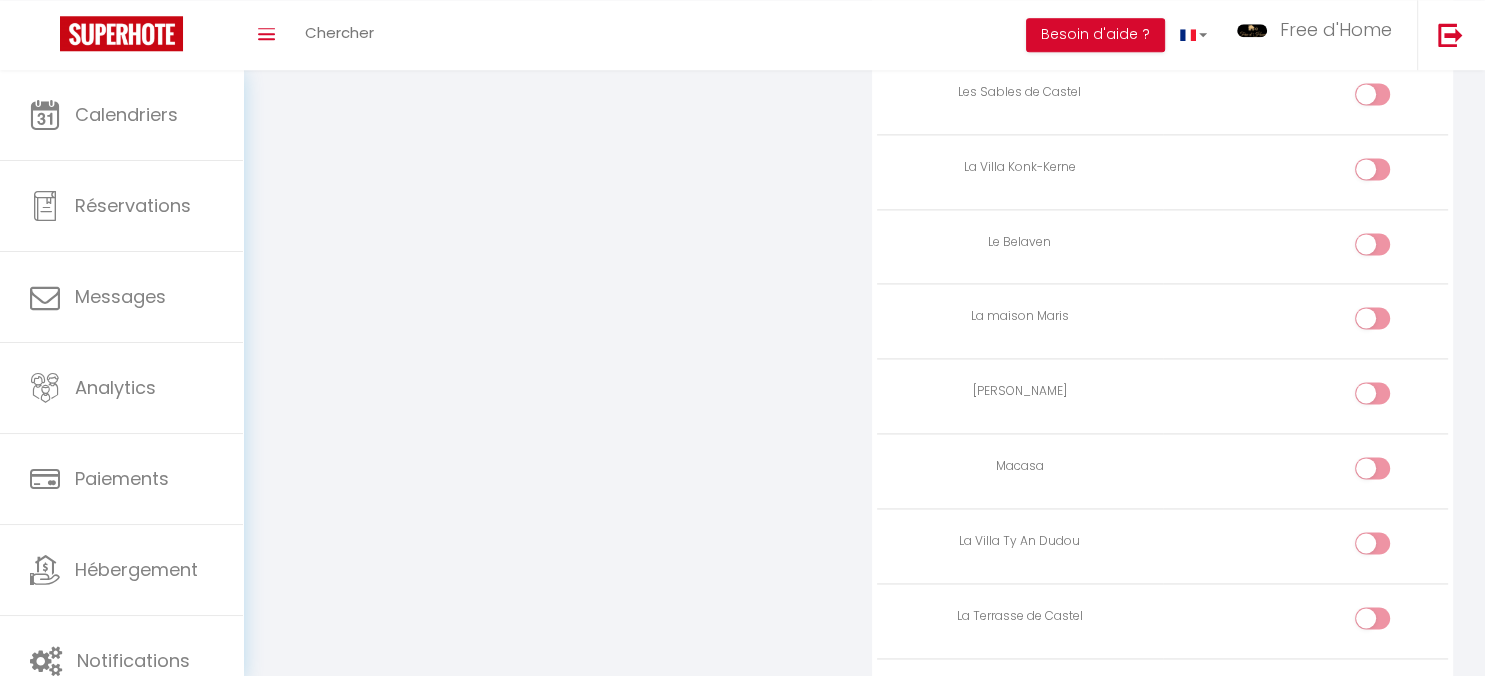 scroll, scrollTop: 2785, scrollLeft: 0, axis: vertical 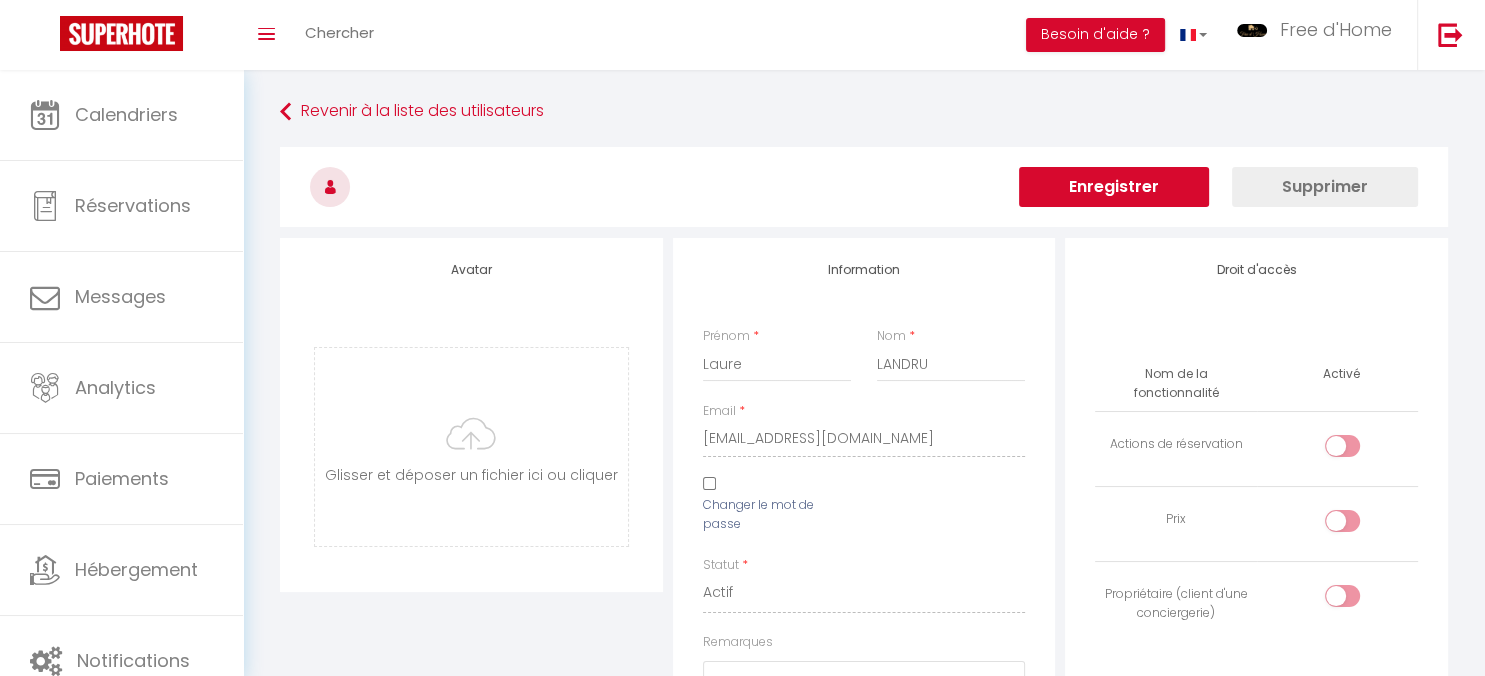 click on "Enregistrer" at bounding box center [1114, 187] 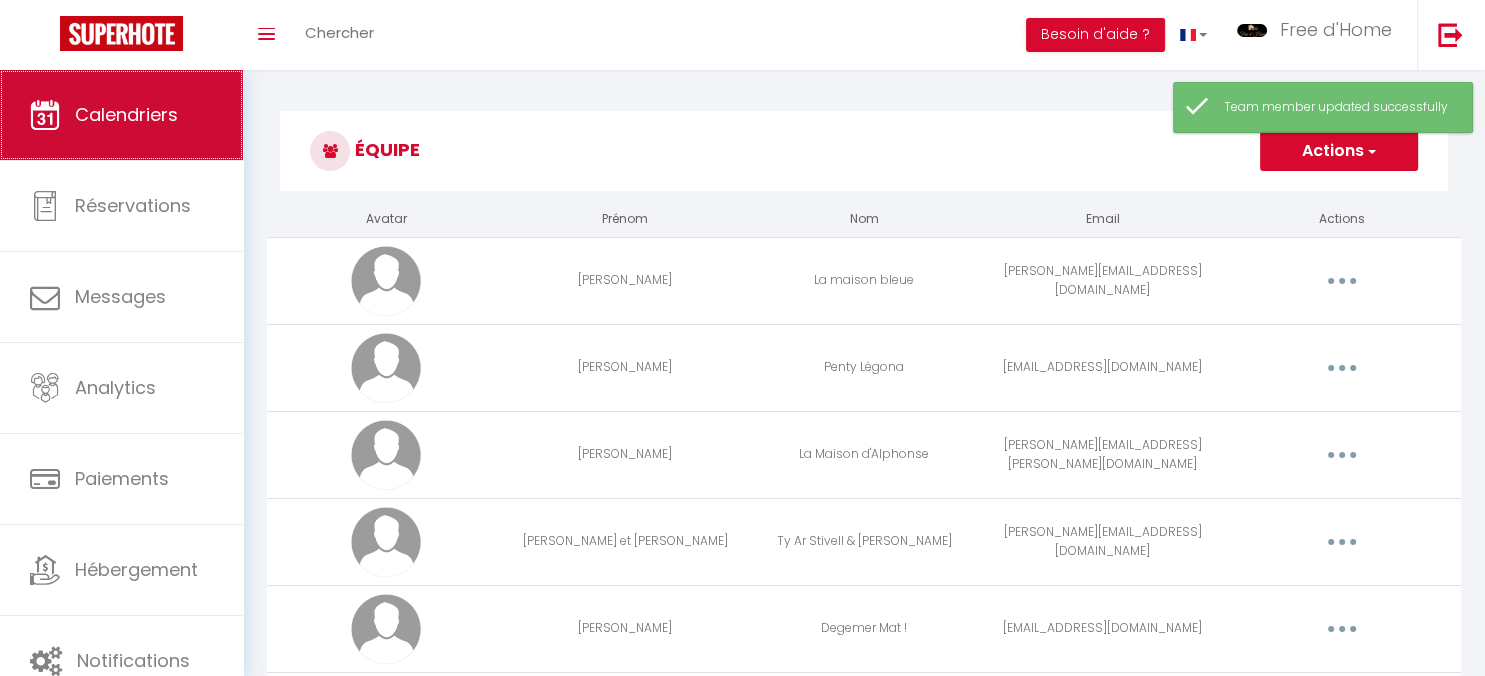 click on "Calendriers" at bounding box center (121, 115) 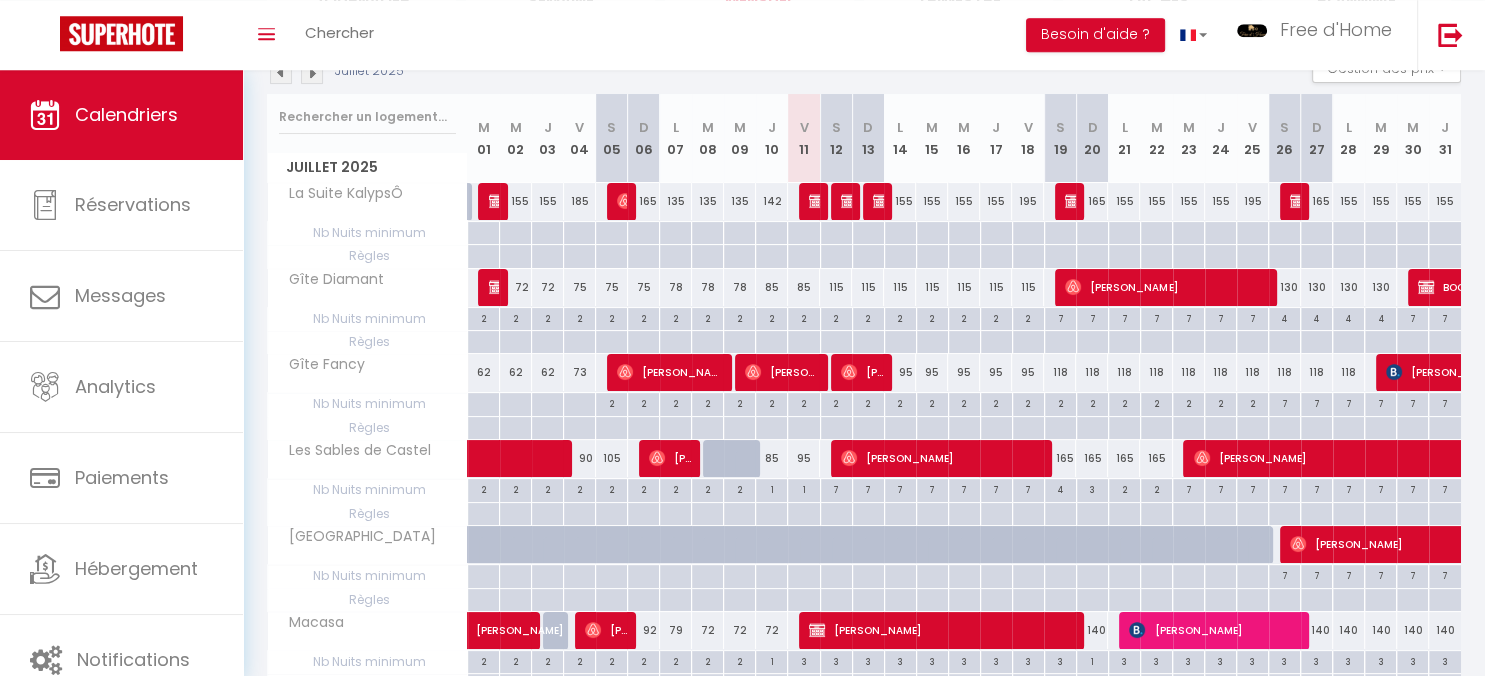 scroll, scrollTop: 422, scrollLeft: 0, axis: vertical 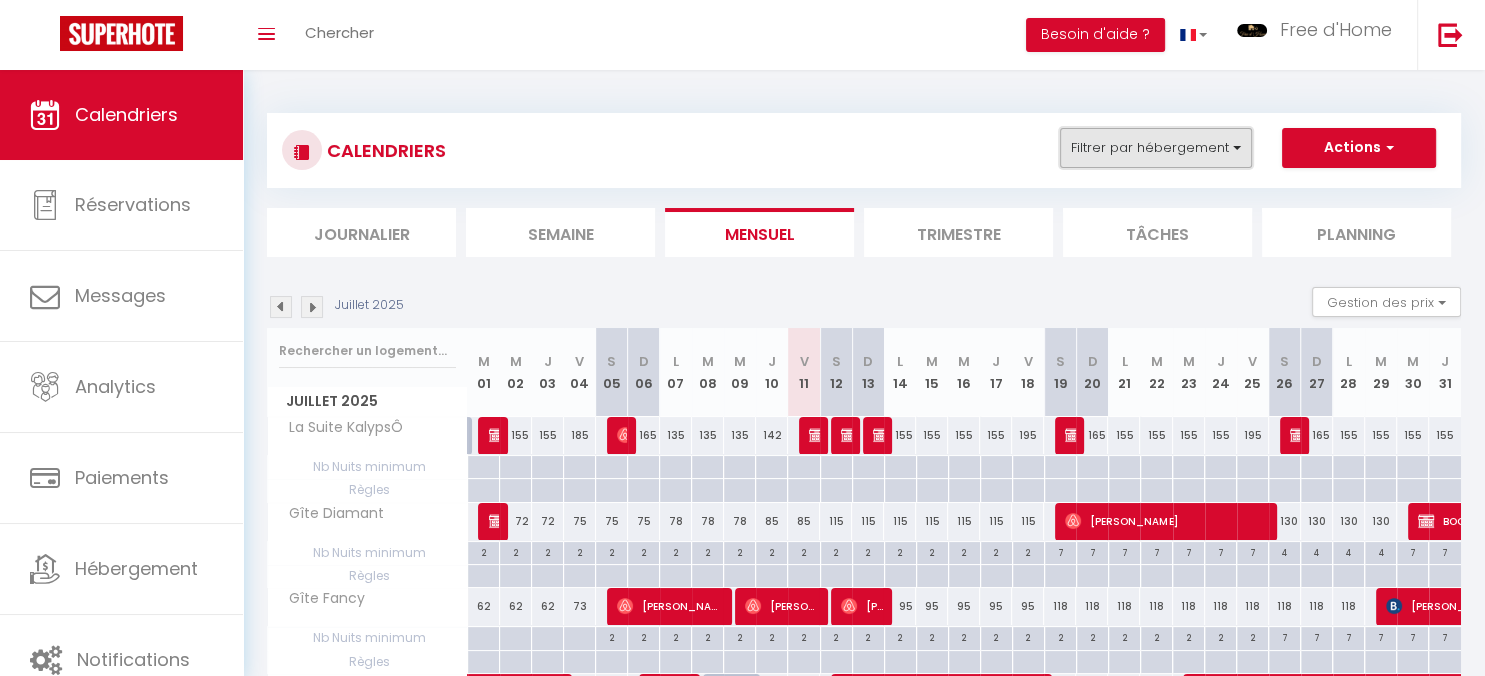 click on "Filtrer par hébergement" at bounding box center [1156, 148] 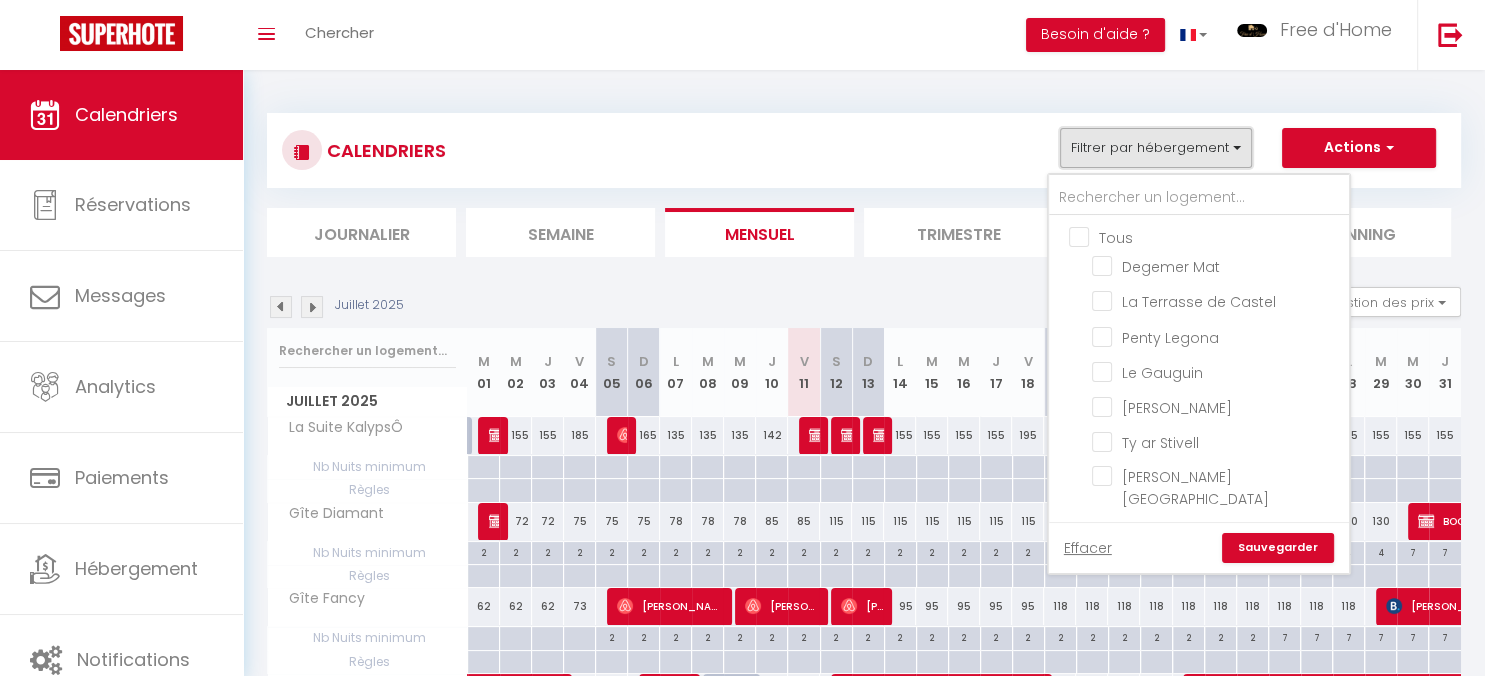 scroll, scrollTop: 846, scrollLeft: 0, axis: vertical 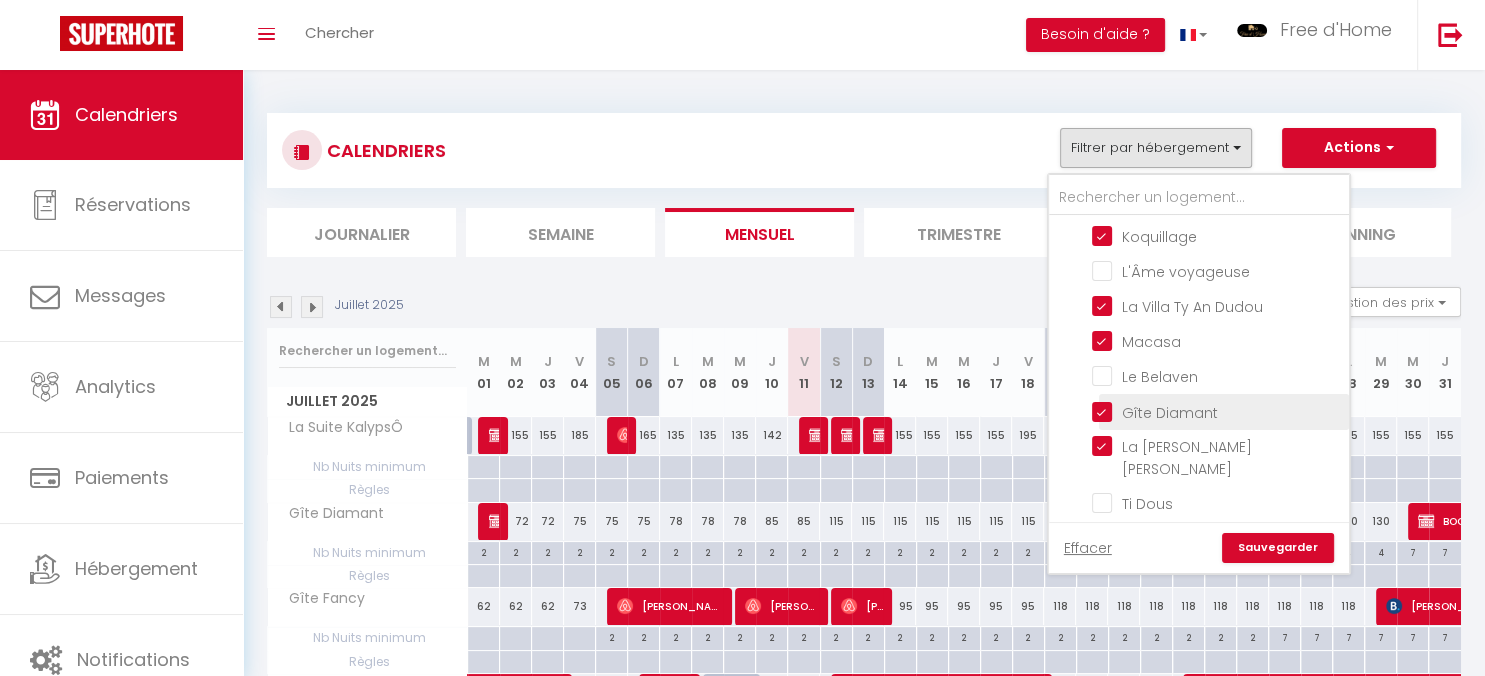 drag, startPoint x: 1109, startPoint y: 348, endPoint x: 1147, endPoint y: 391, distance: 57.384666 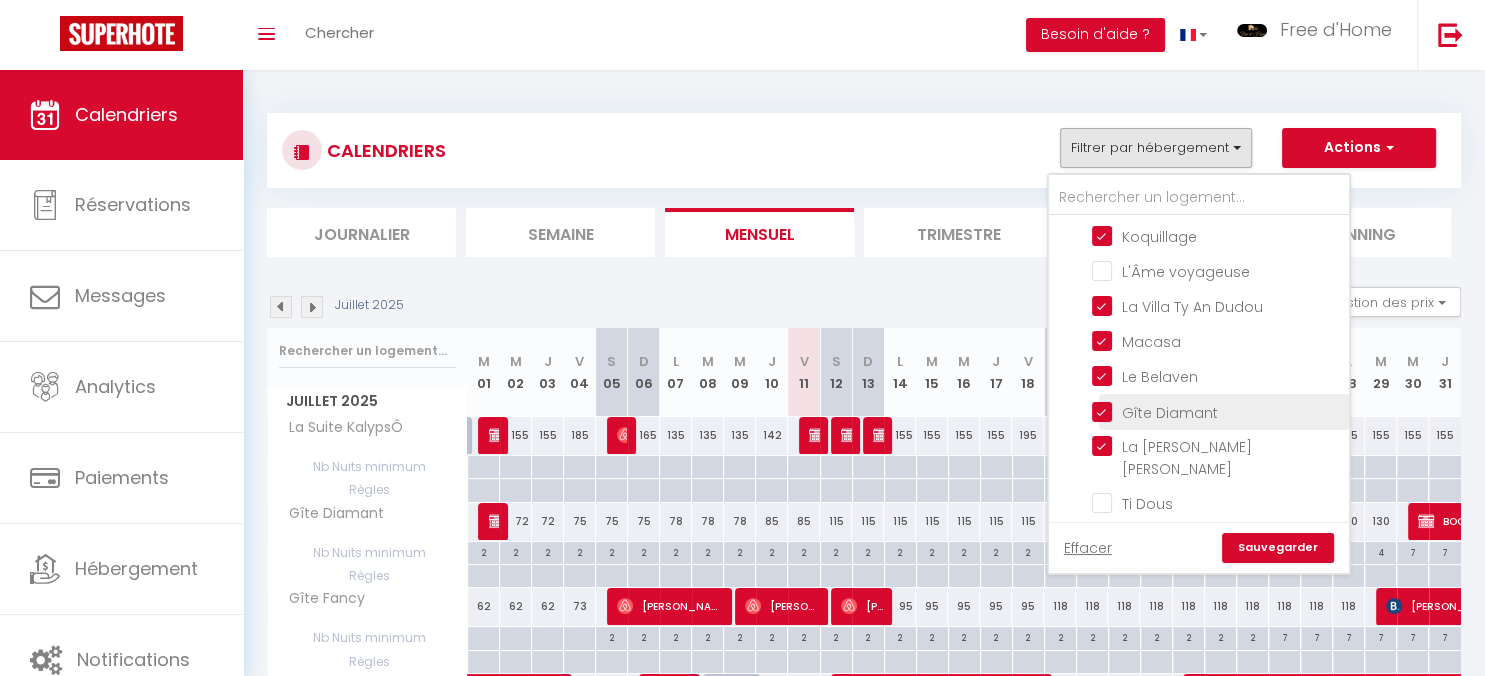 checkbox on "false" 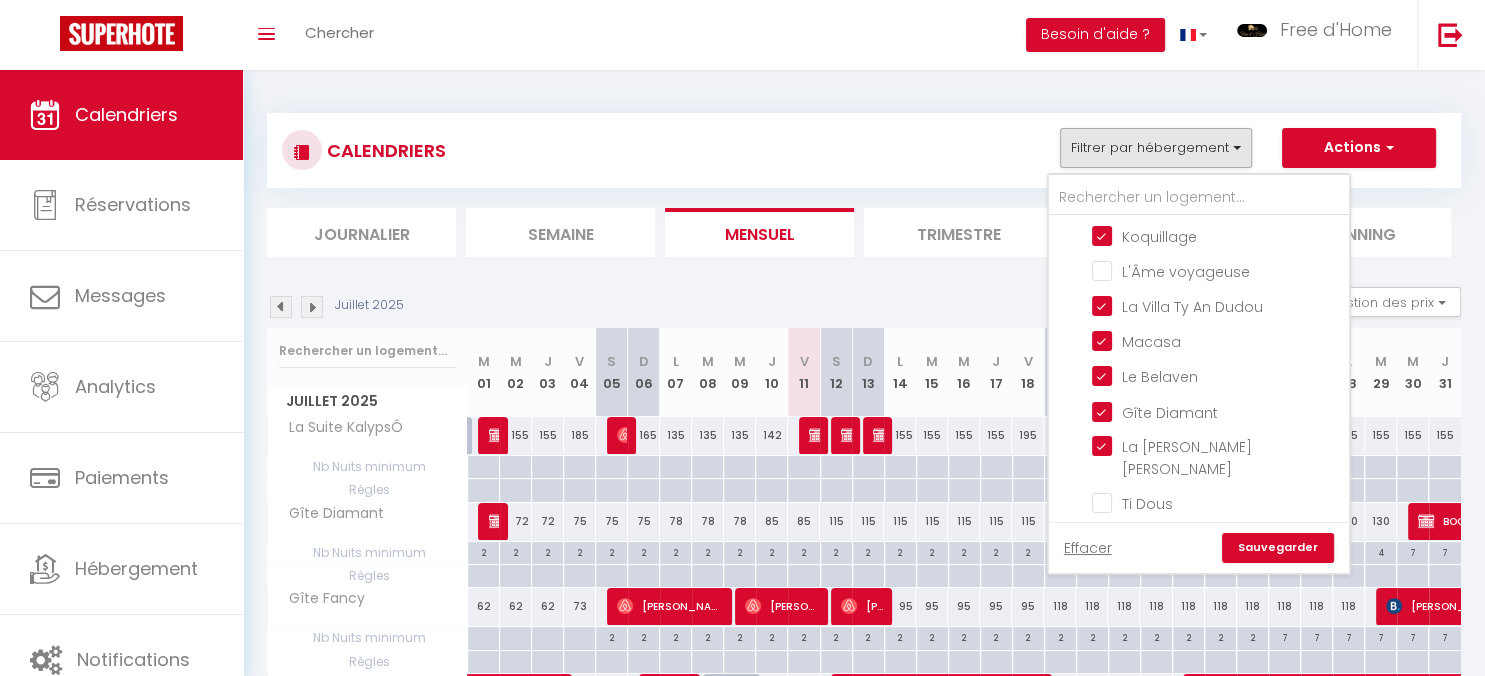 click on "Sauvegarder" at bounding box center (1278, 548) 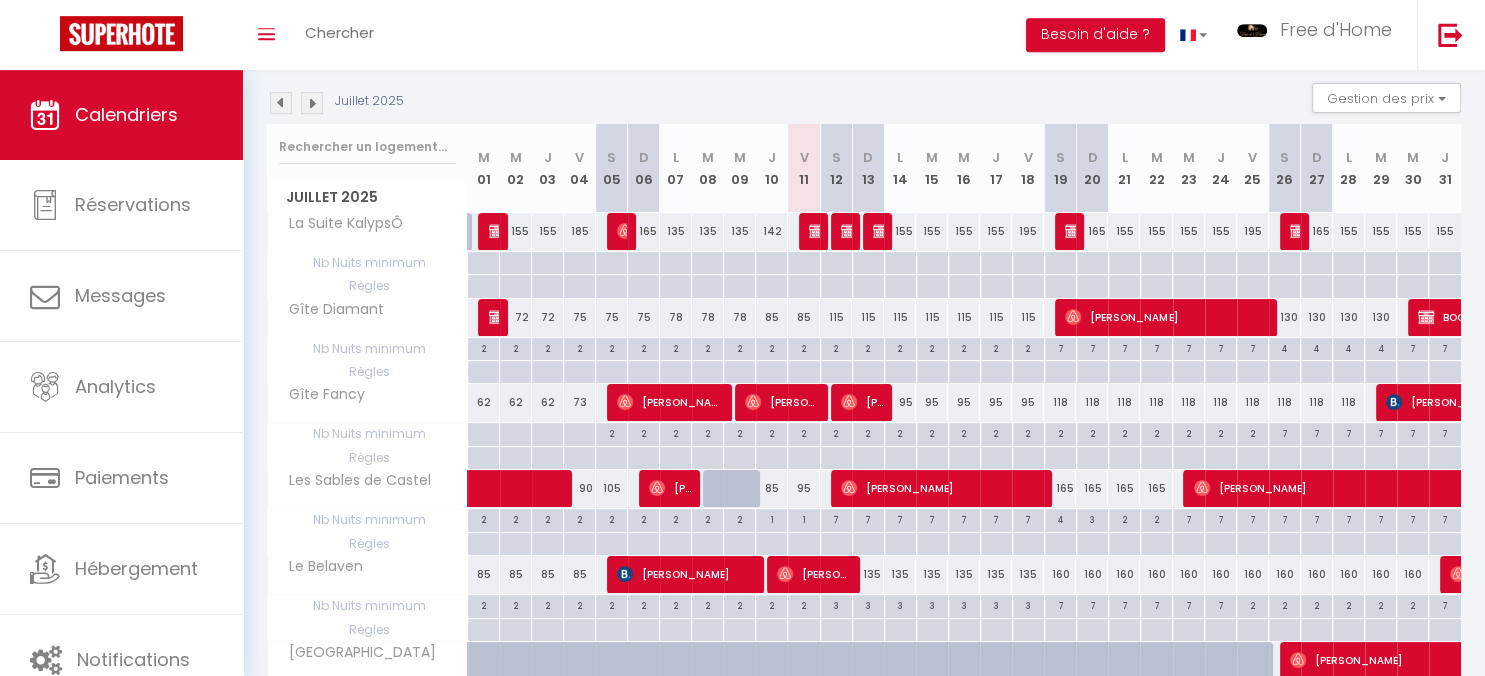 scroll, scrollTop: 211, scrollLeft: 0, axis: vertical 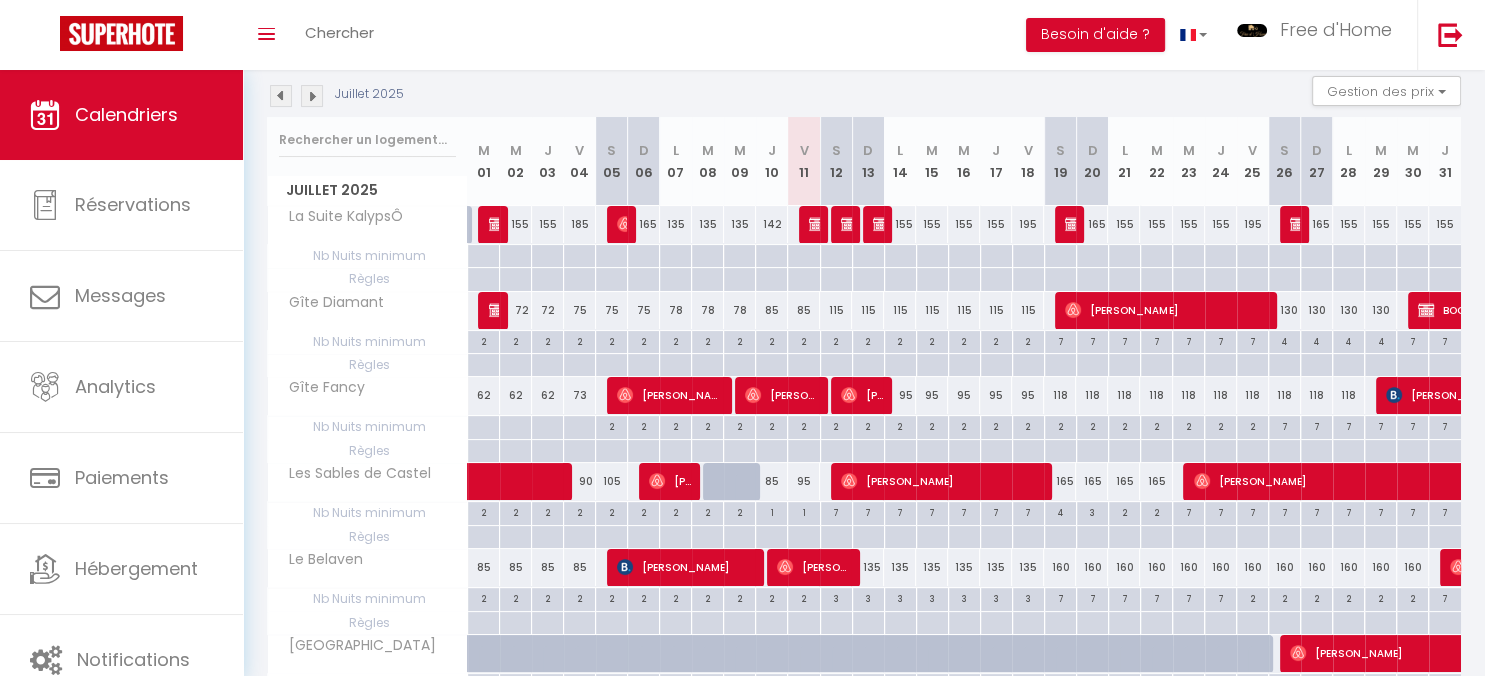 click on "115" at bounding box center (836, 310) 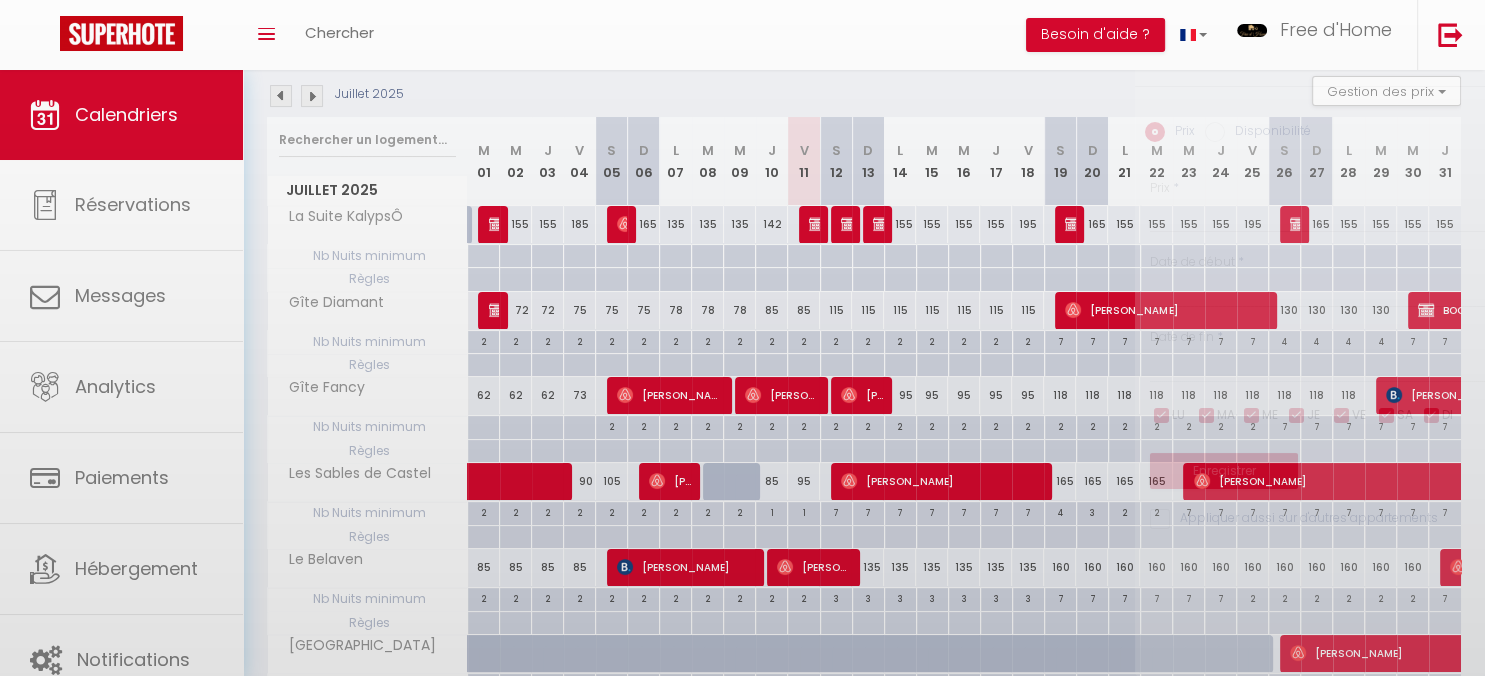 type on "115" 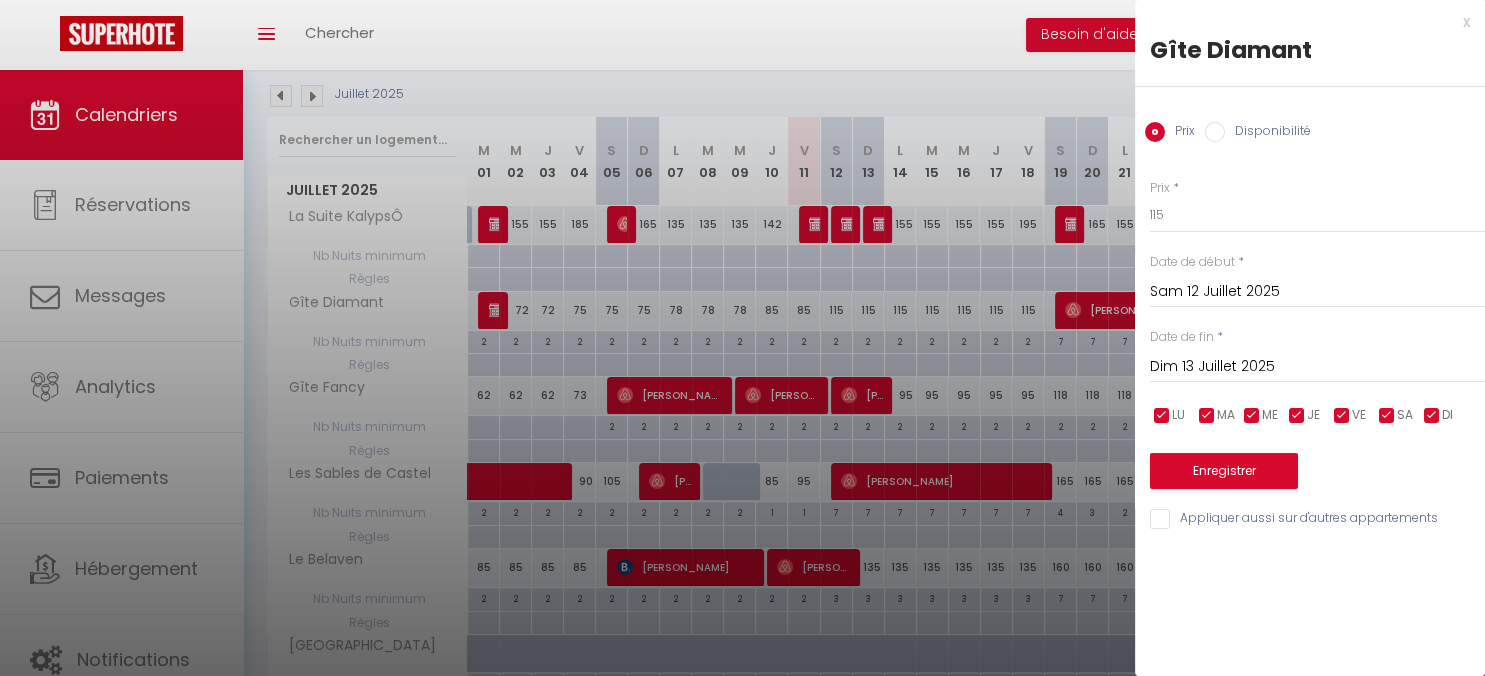 click at bounding box center [742, 338] 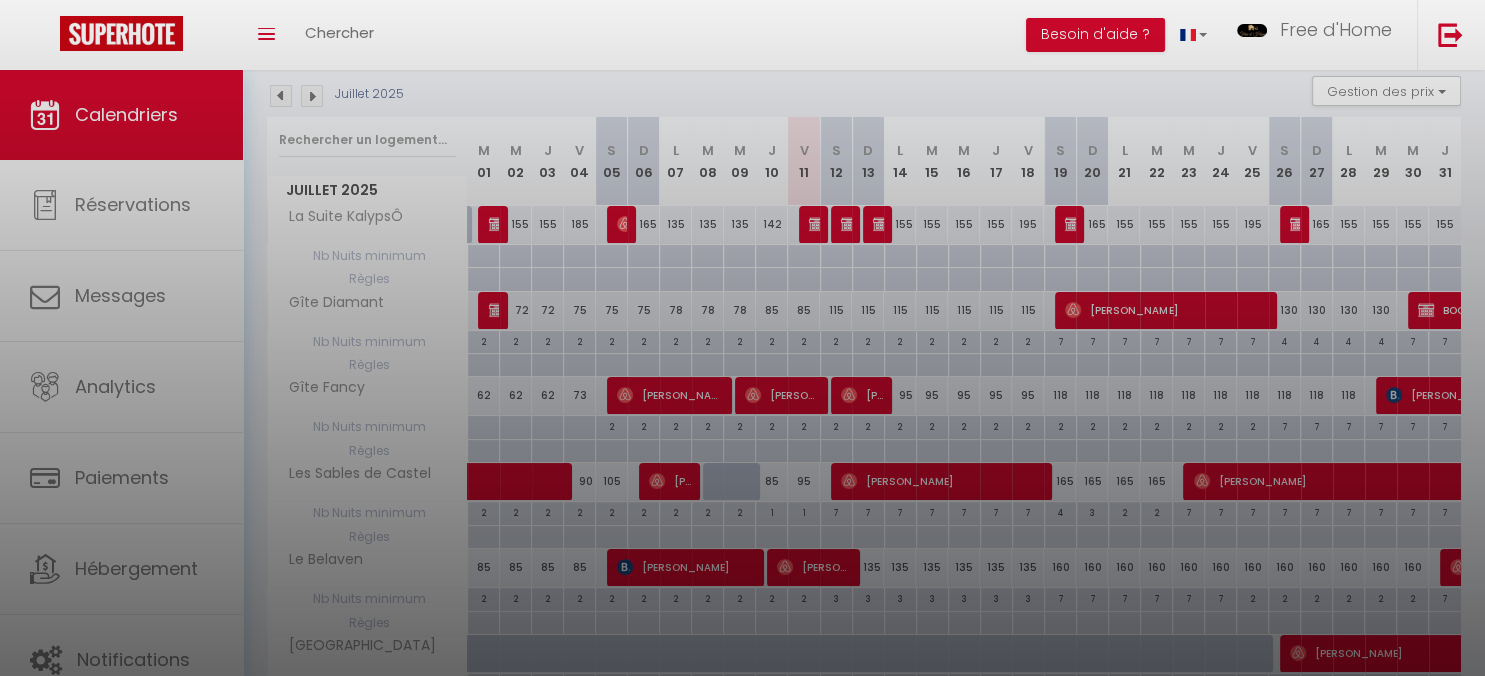 drag, startPoint x: 818, startPoint y: 296, endPoint x: 1411, endPoint y: 2, distance: 661.8799 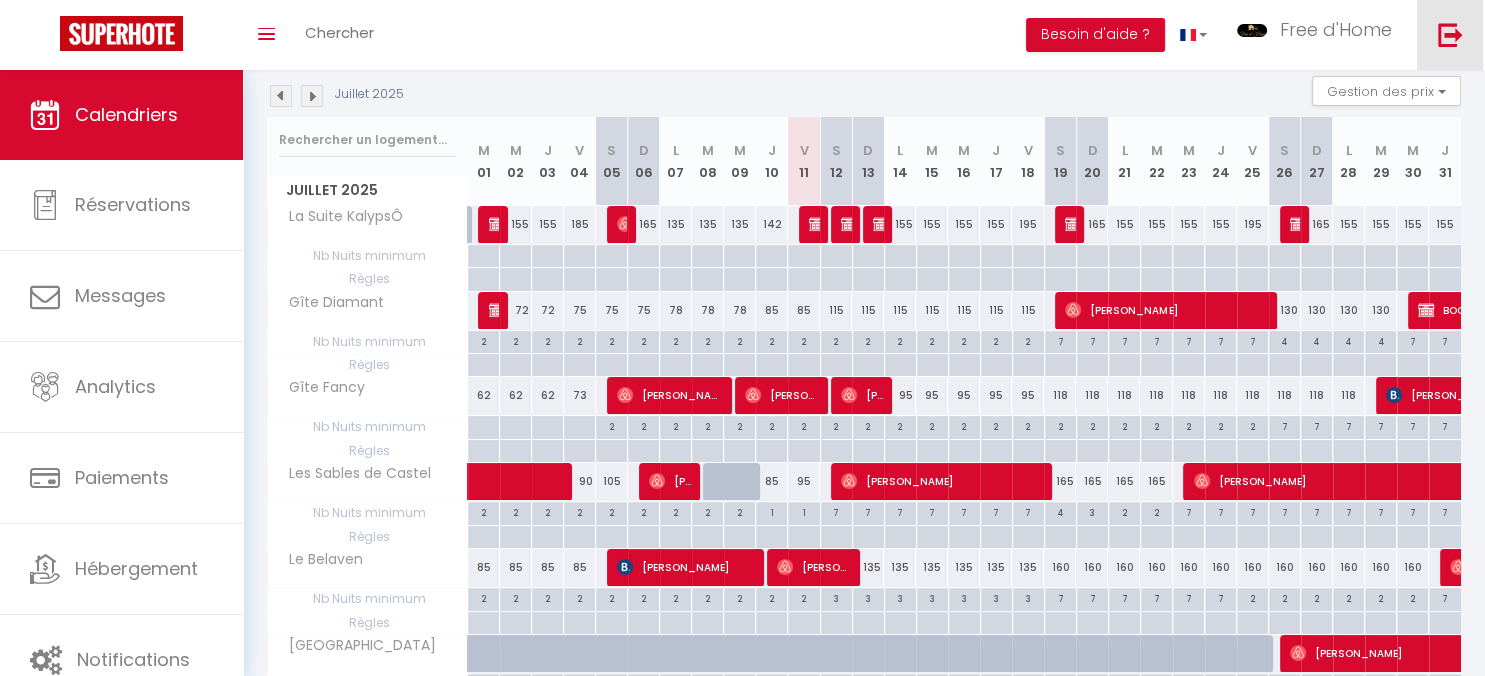 click at bounding box center (1450, 35) 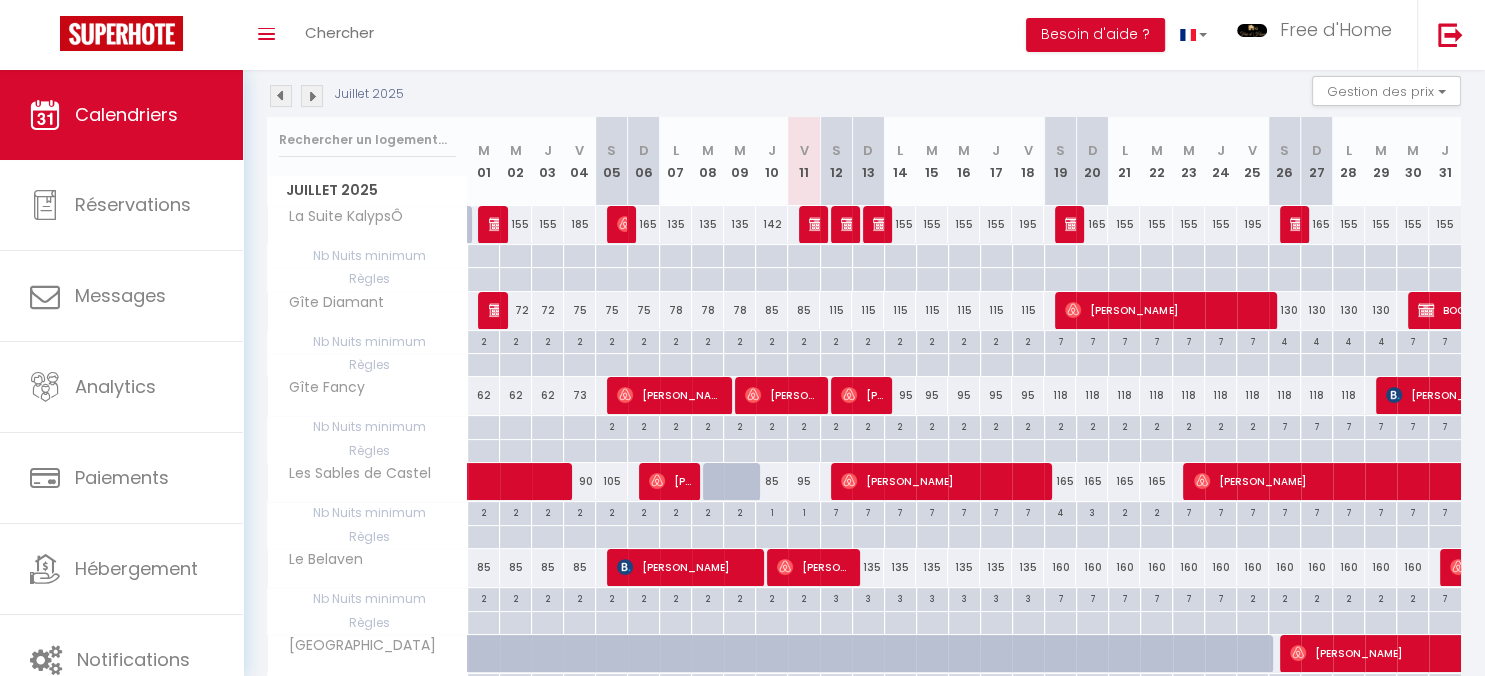 click on "[PERSON_NAME]" at bounding box center (1166, 310) 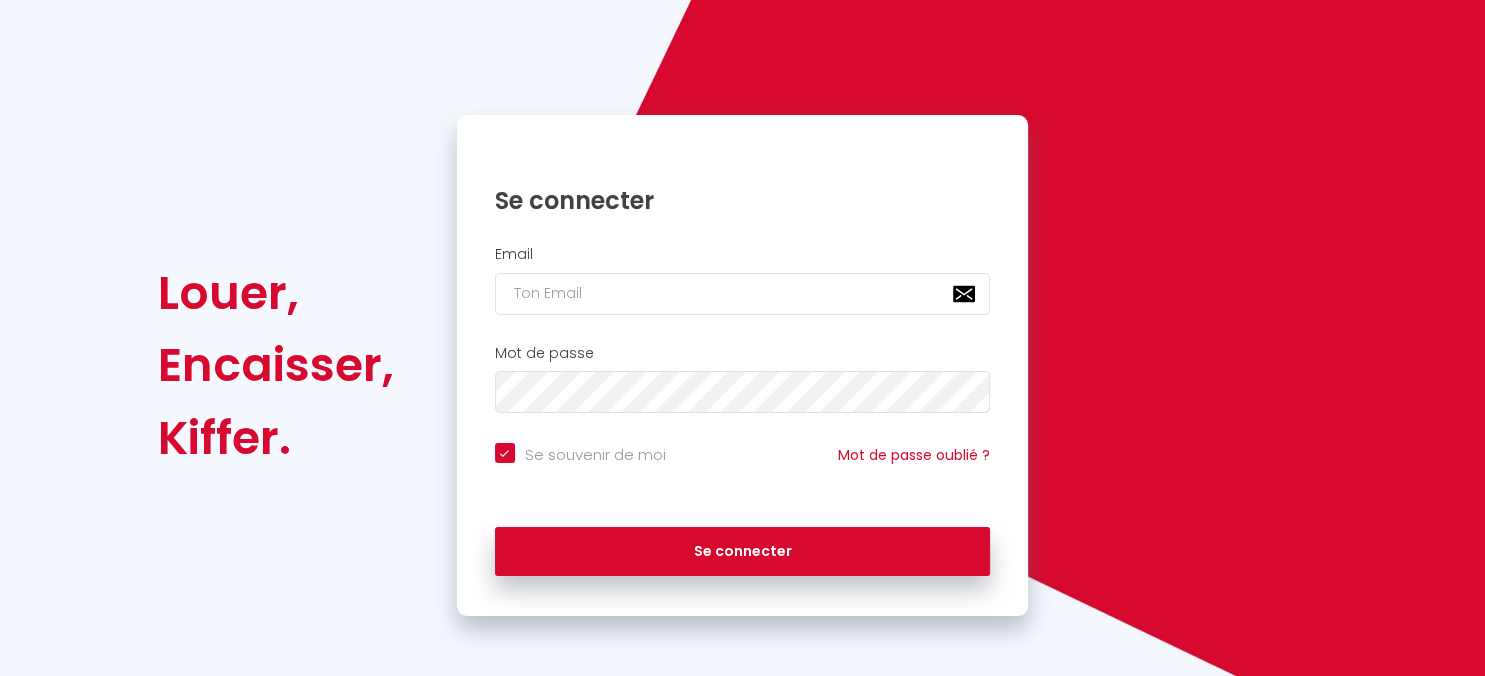 checkbox on "true" 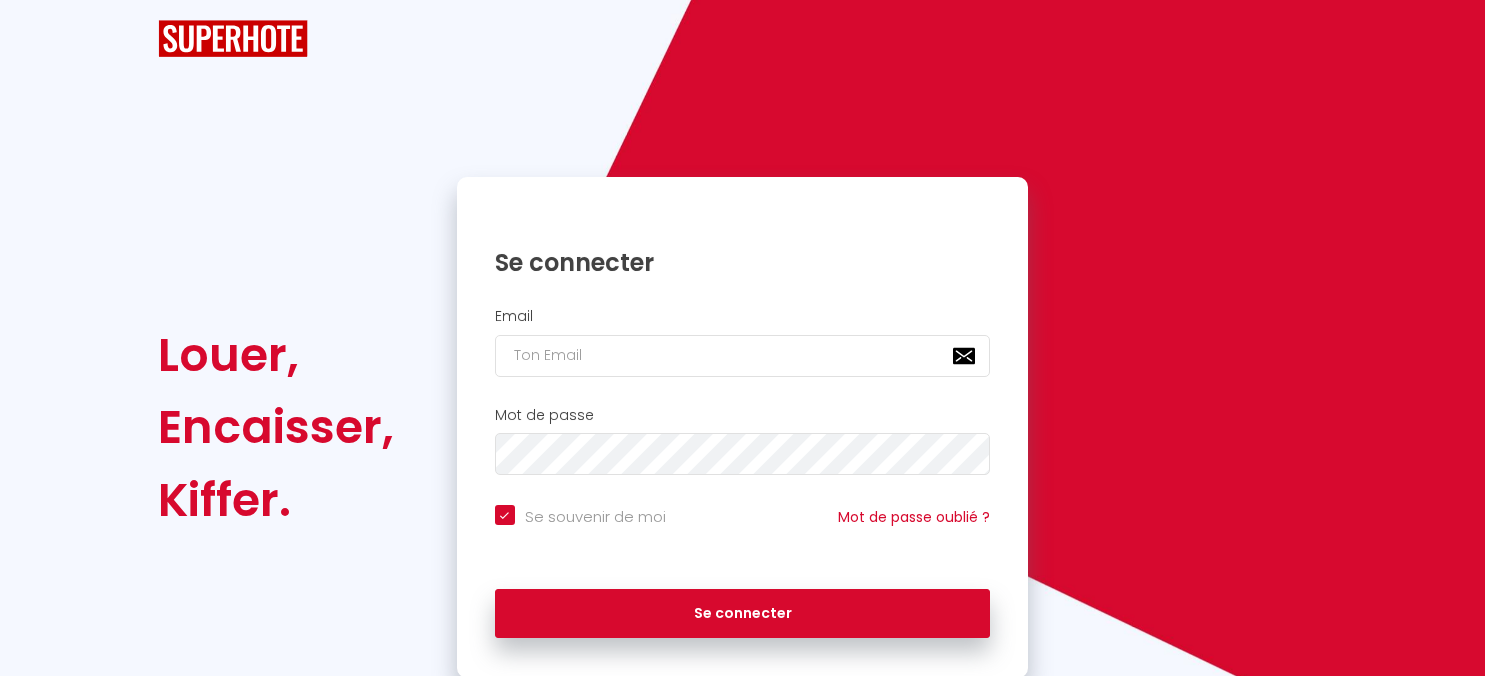 scroll, scrollTop: 43, scrollLeft: 0, axis: vertical 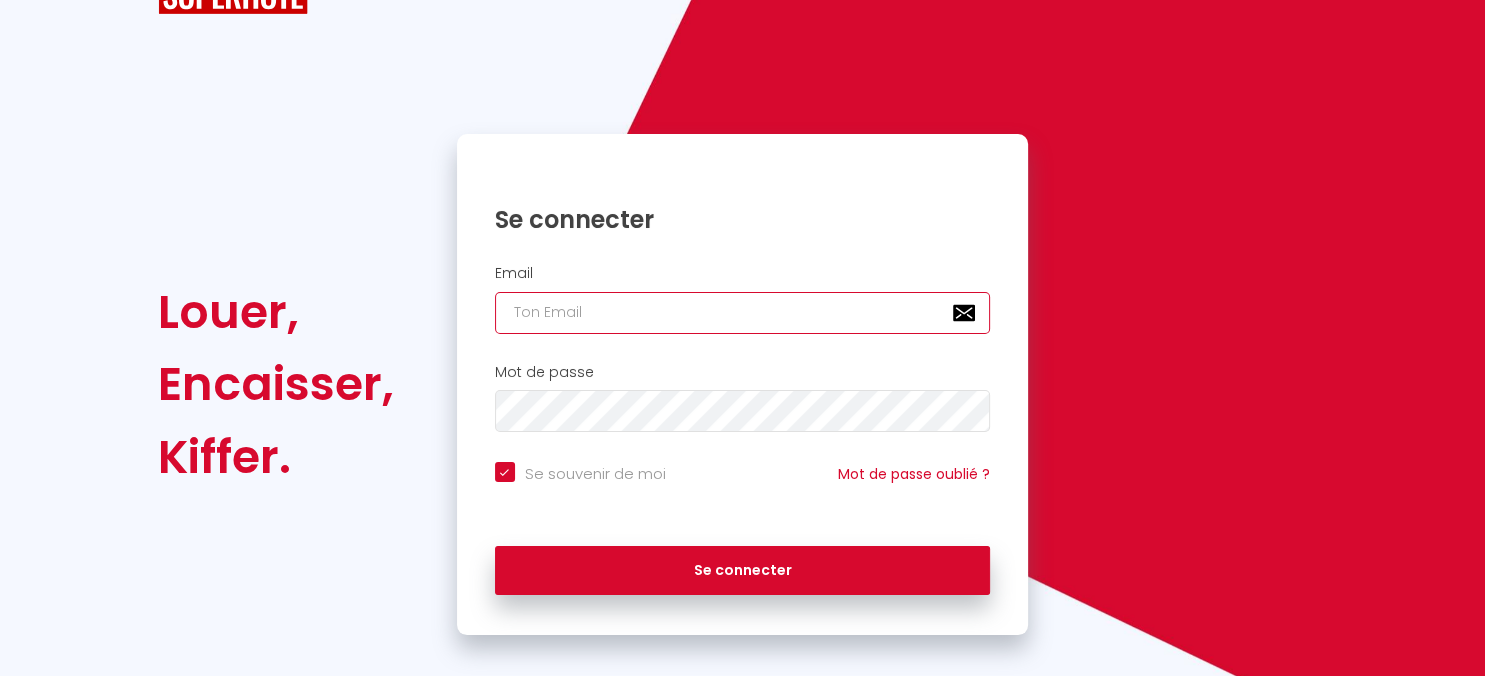 click at bounding box center [743, 313] 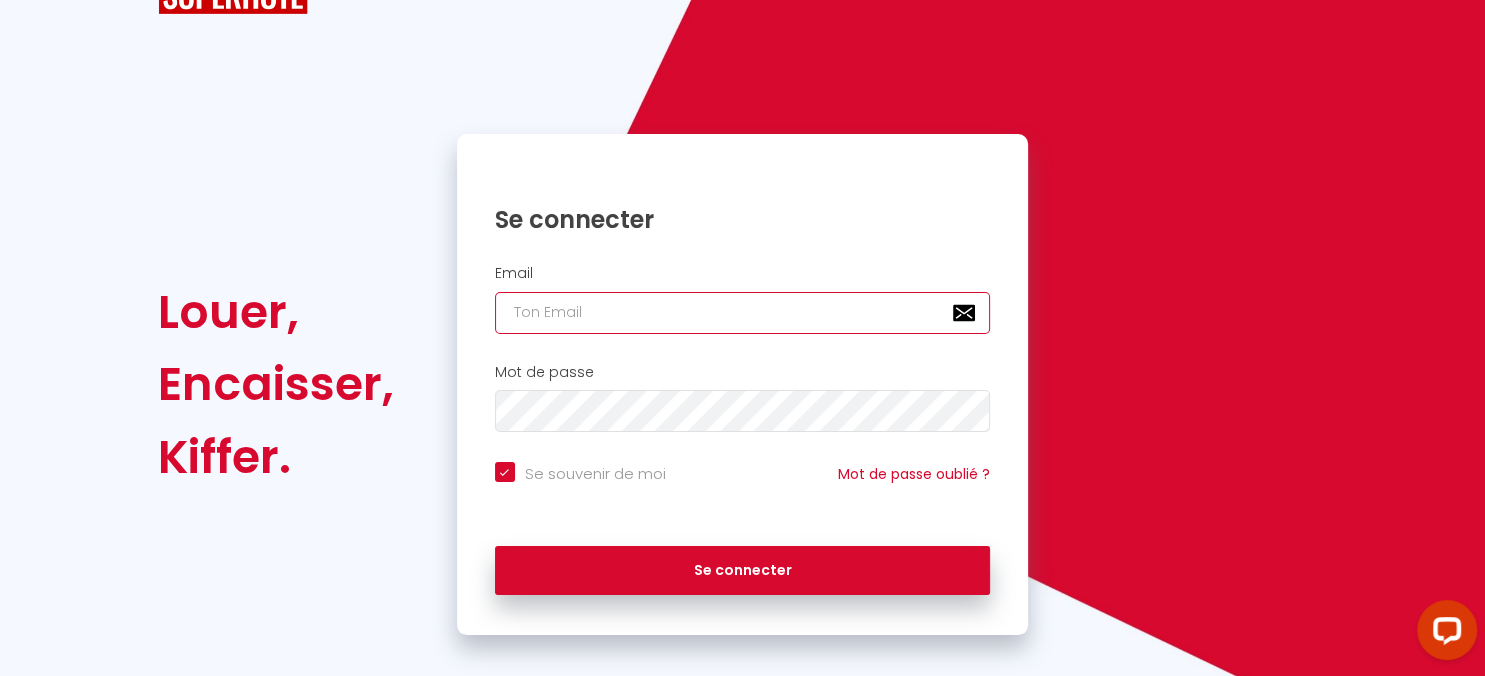 scroll, scrollTop: 0, scrollLeft: 0, axis: both 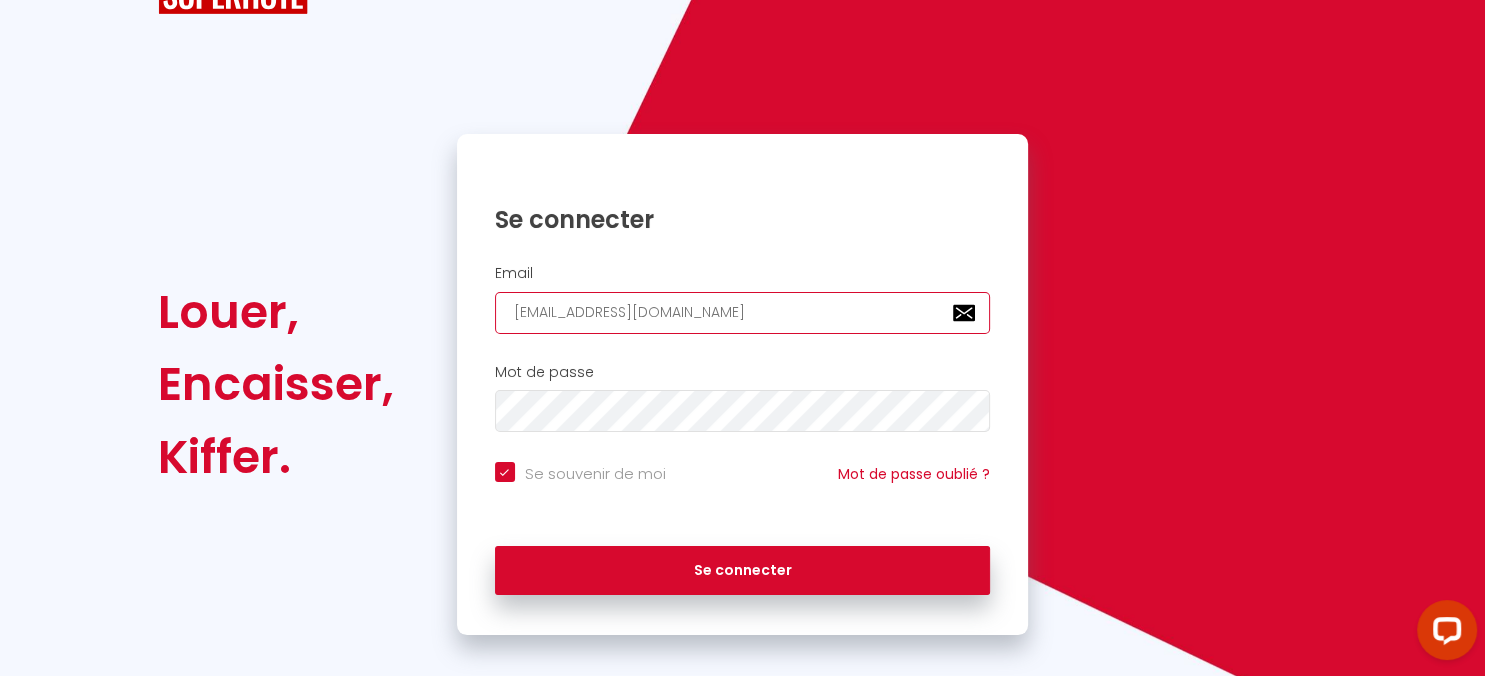checkbox on "true" 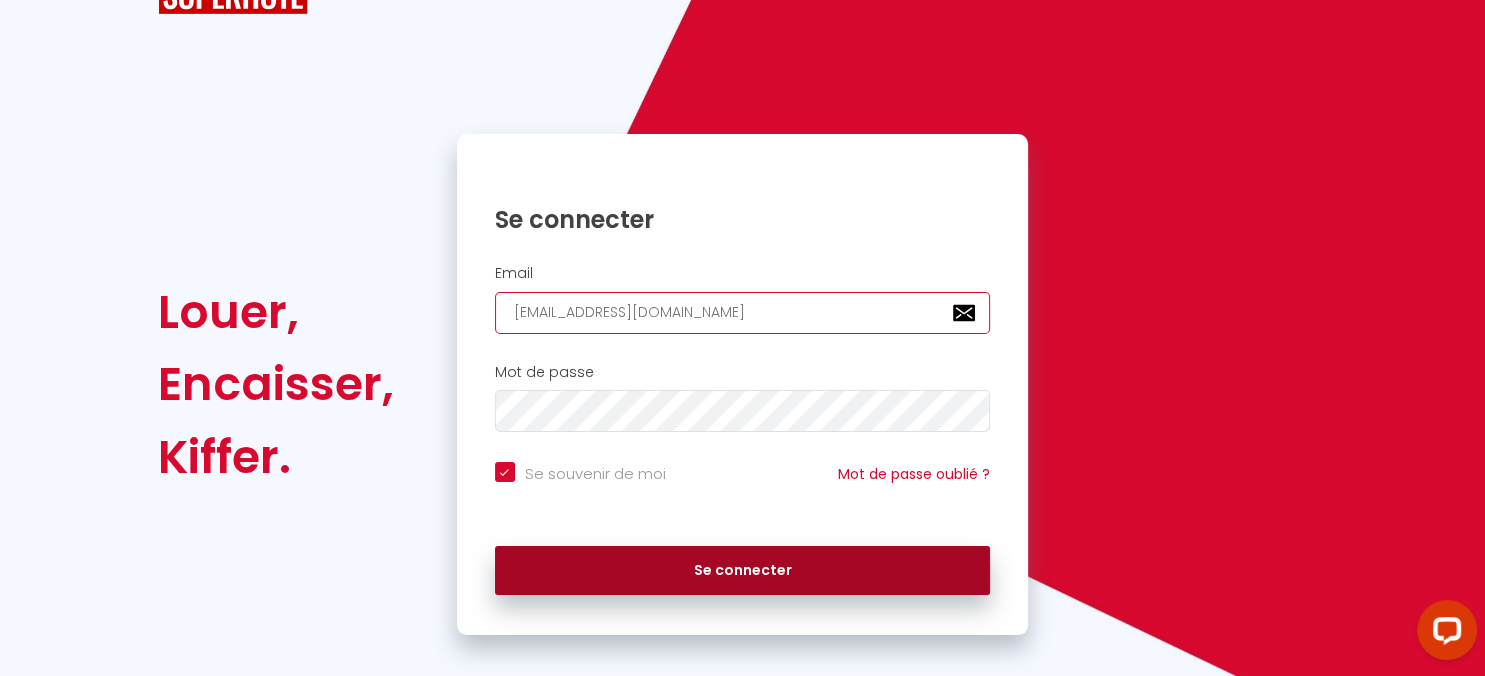 type on "[EMAIL_ADDRESS][DOMAIN_NAME]" 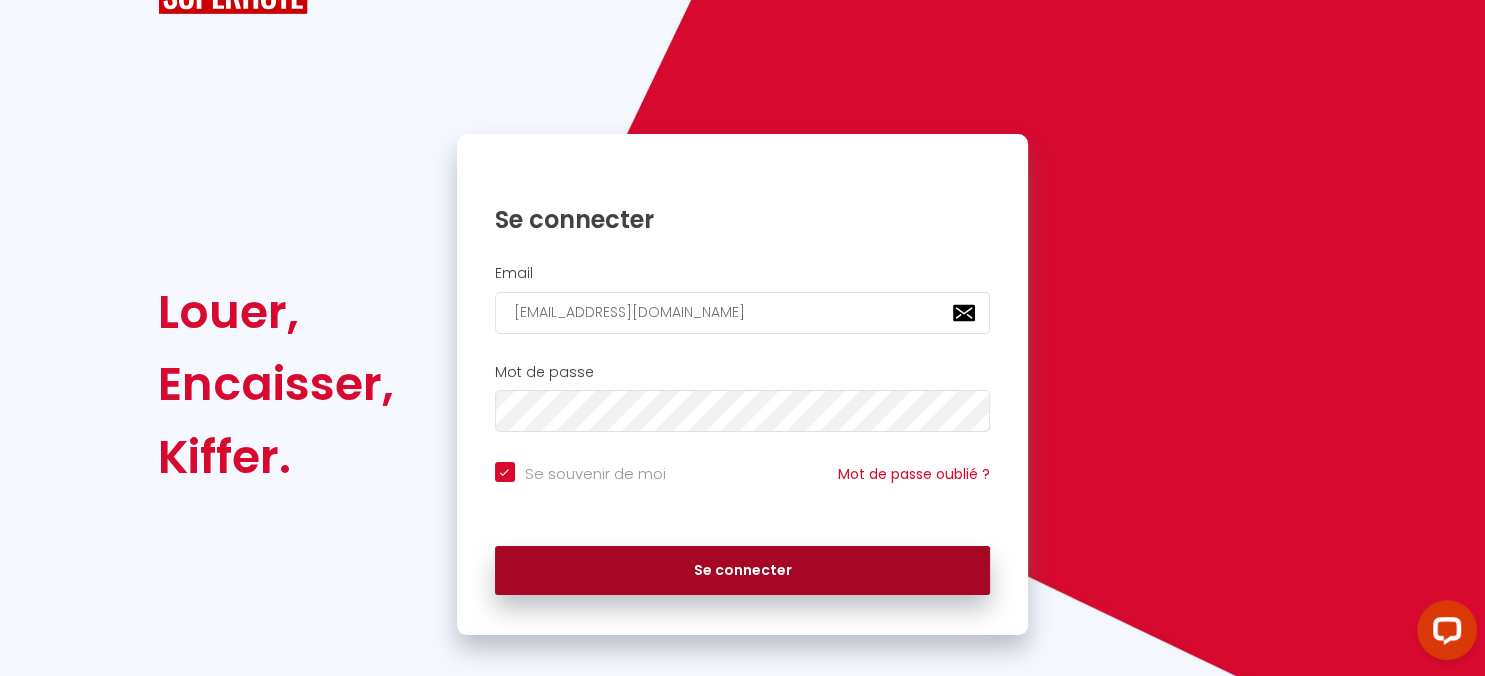 click on "Se connecter" at bounding box center [743, 571] 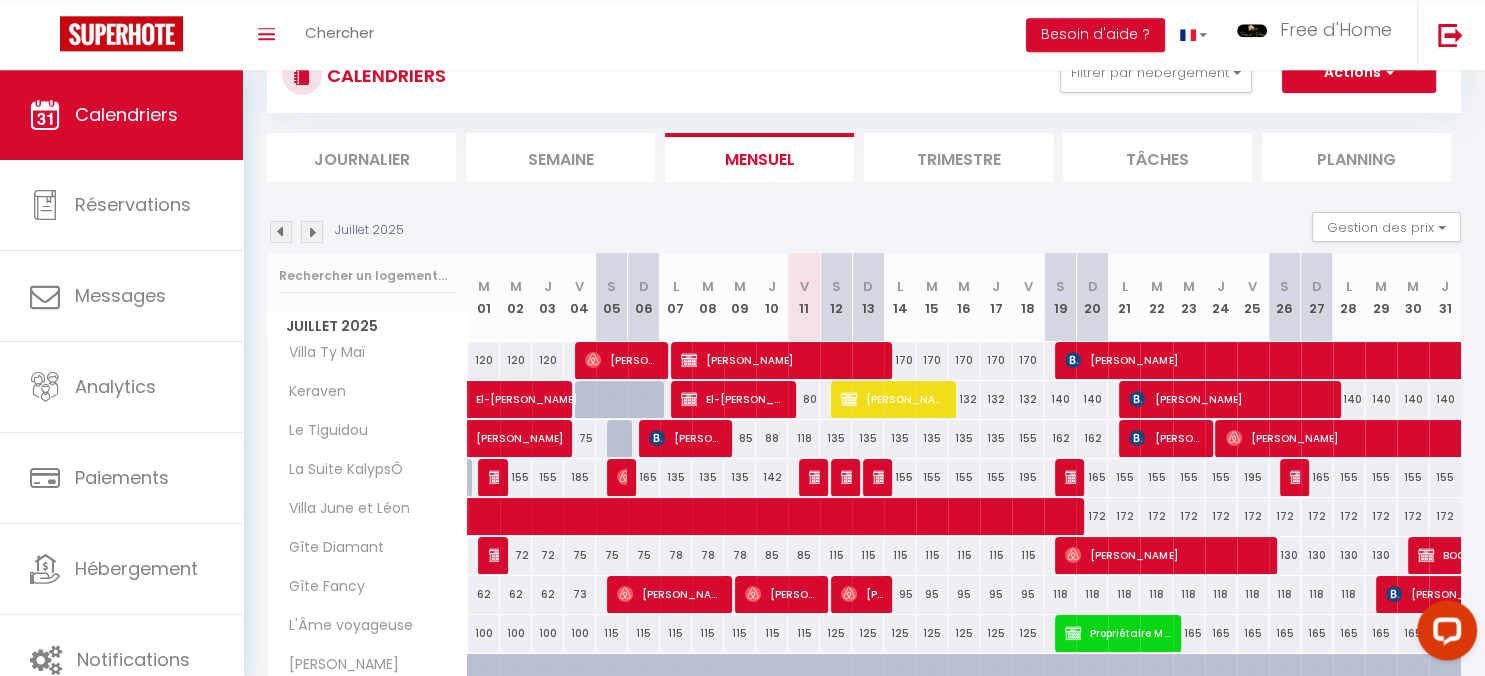 scroll, scrollTop: 0, scrollLeft: 0, axis: both 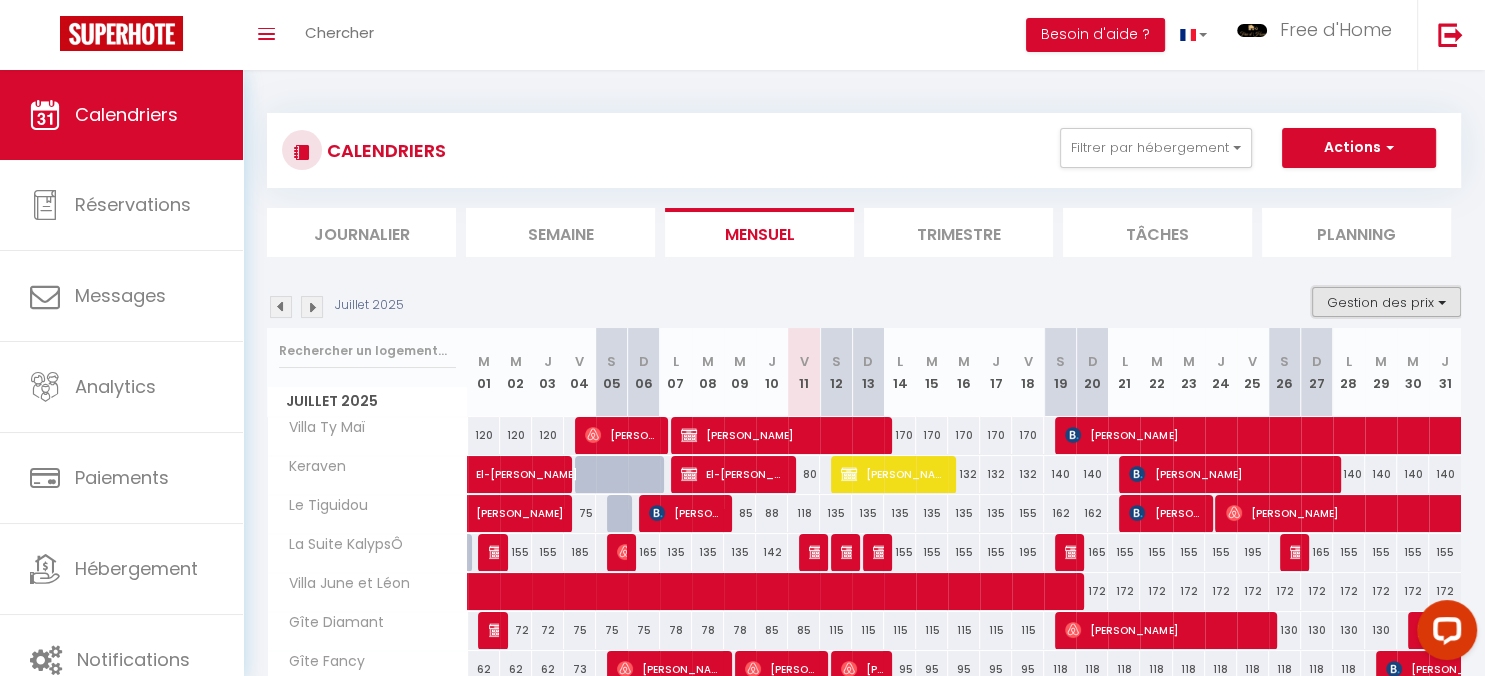 click on "Gestion des prix" at bounding box center [1386, 302] 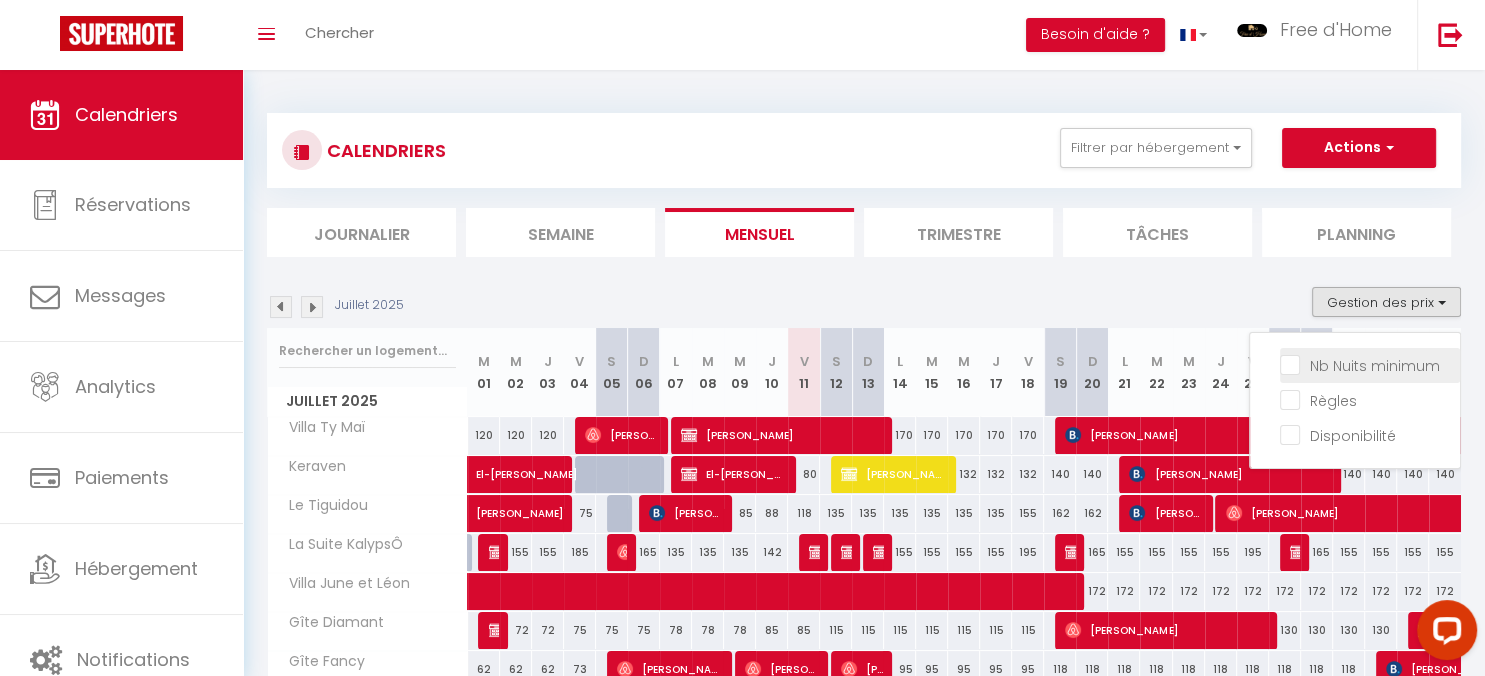 click on "Nb Nuits minimum" at bounding box center [1370, 364] 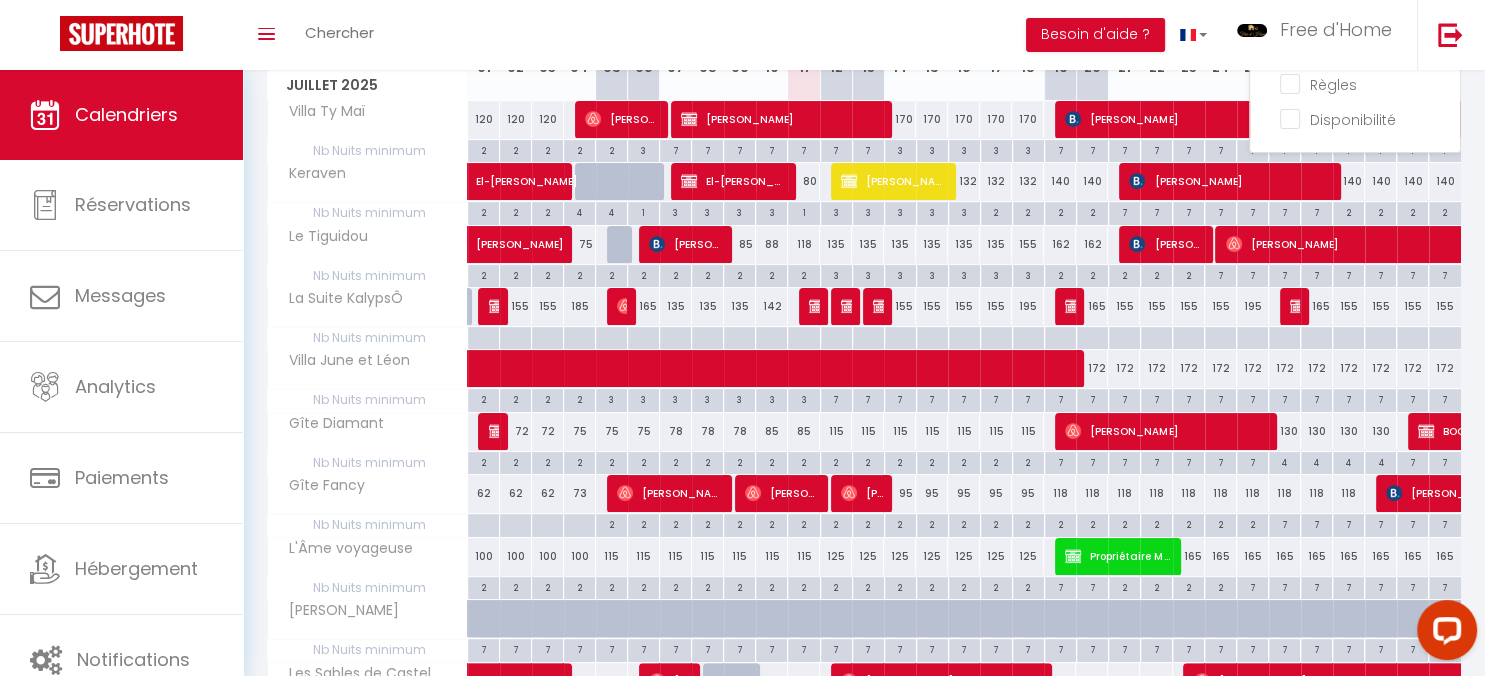 scroll, scrollTop: 211, scrollLeft: 0, axis: vertical 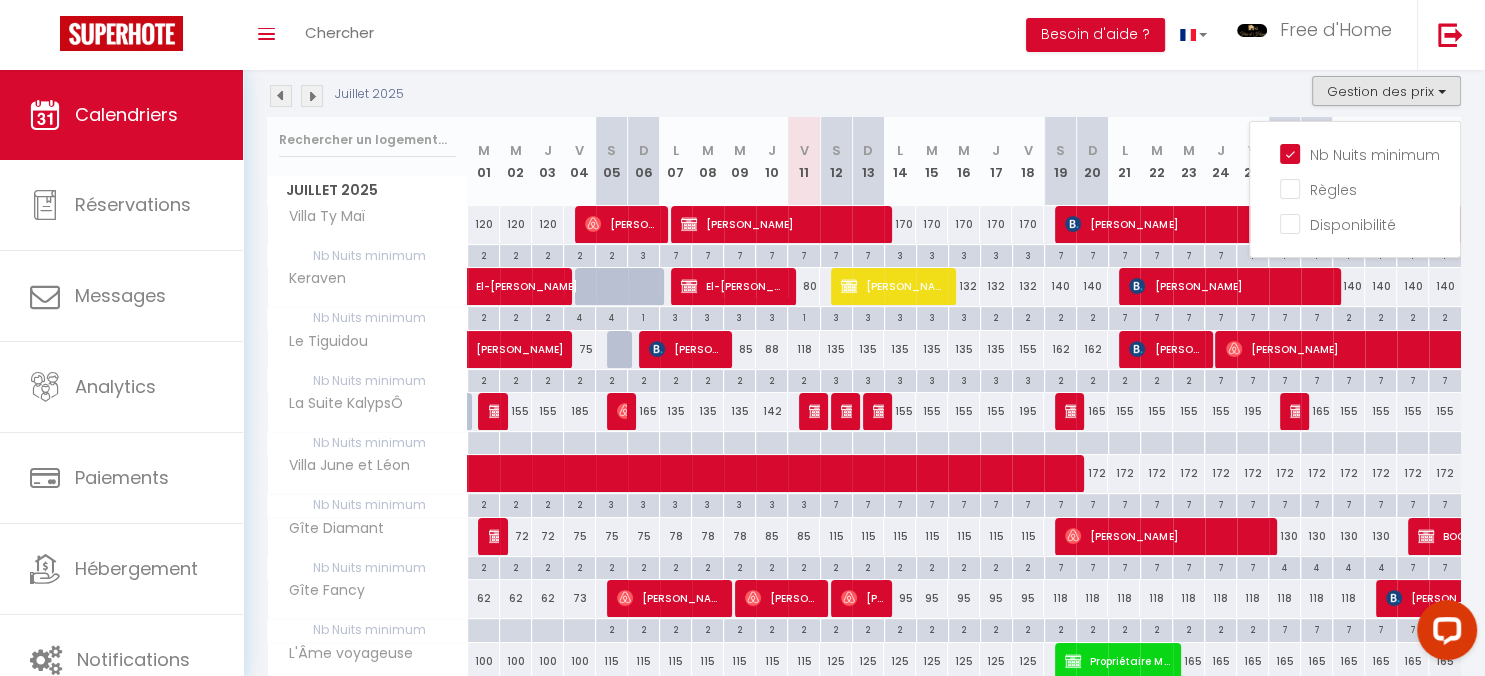 click on "2" at bounding box center (803, 566) 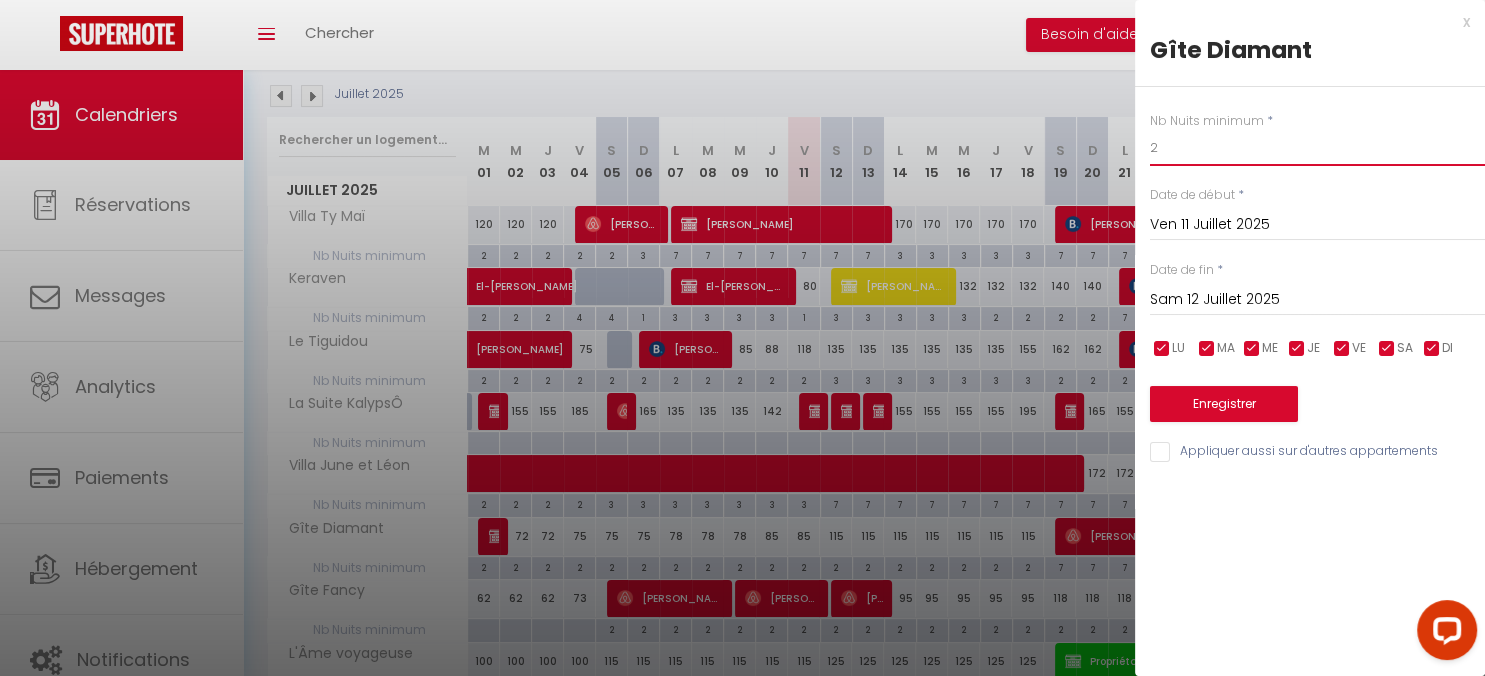 drag, startPoint x: 1215, startPoint y: 141, endPoint x: 1130, endPoint y: 132, distance: 85.47514 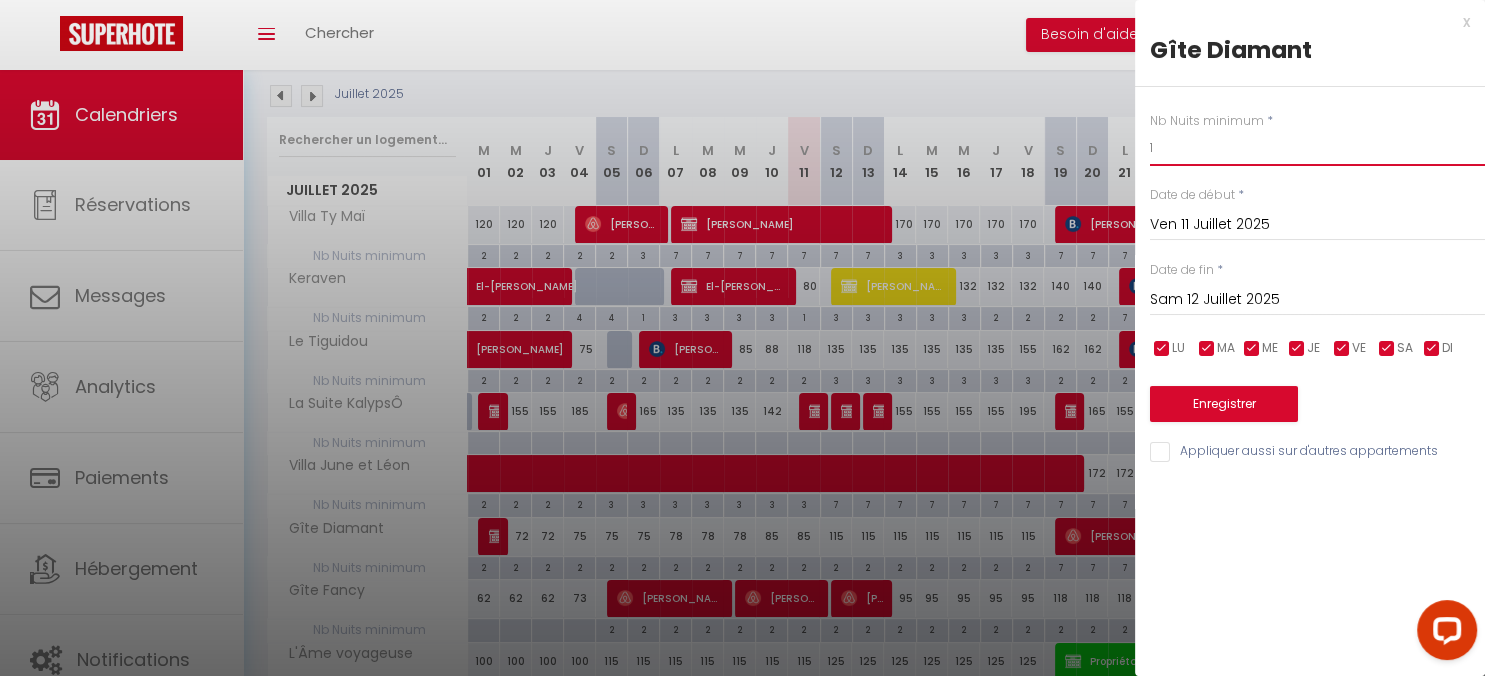type on "1" 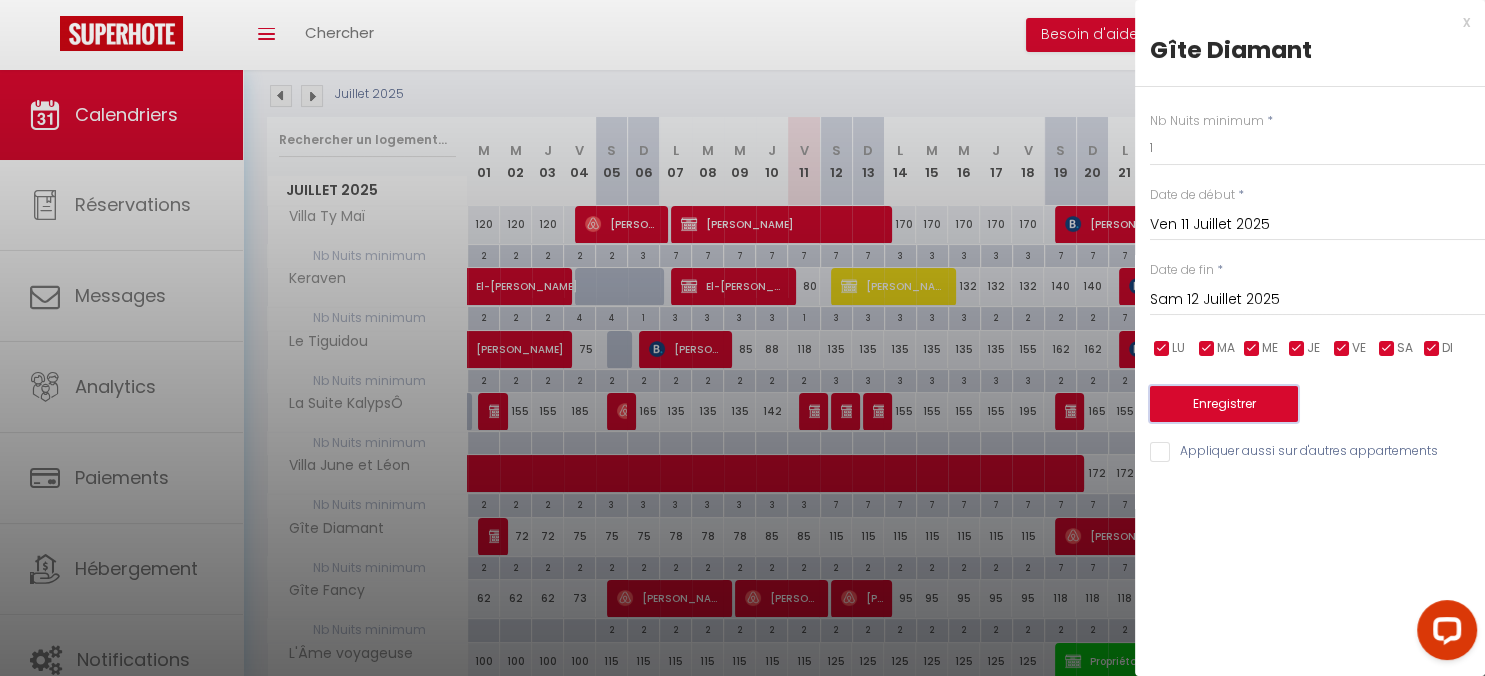 click on "Enregistrer" at bounding box center [1224, 404] 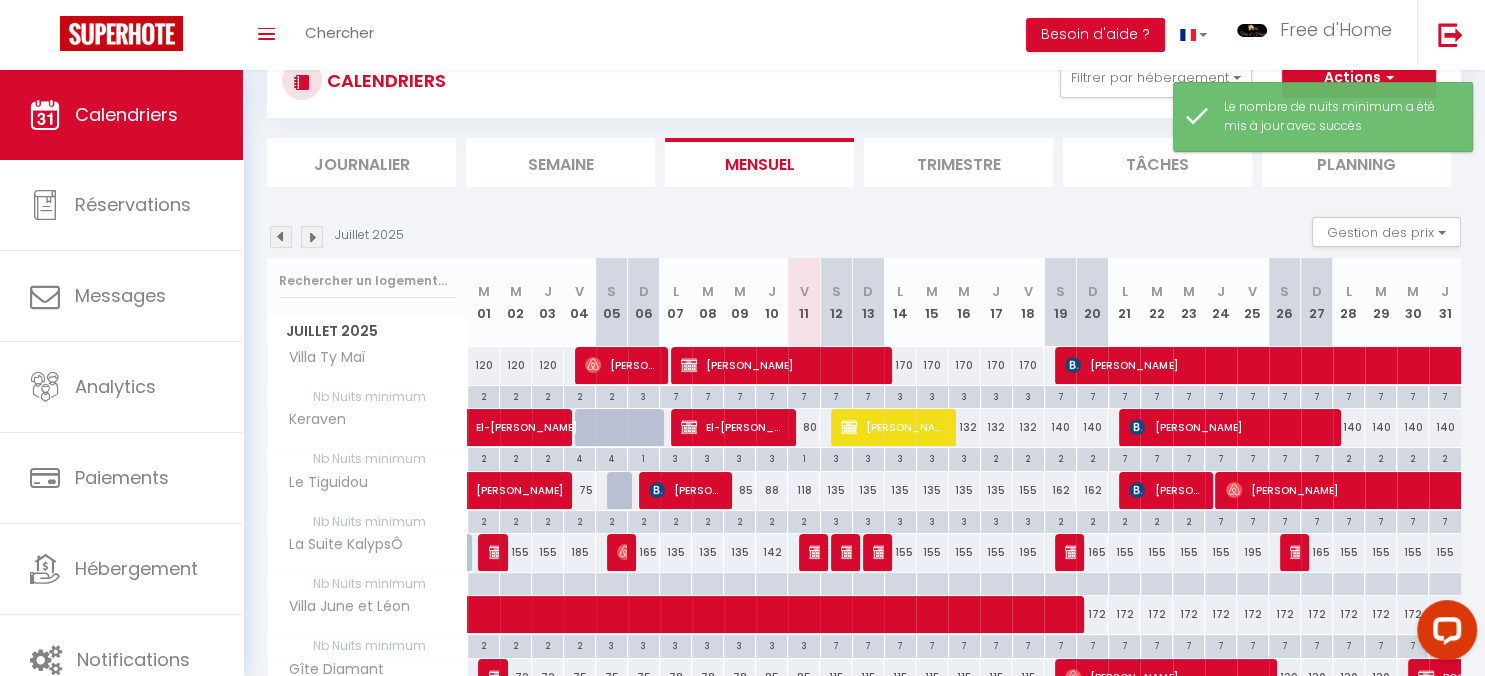 scroll, scrollTop: 281, scrollLeft: 0, axis: vertical 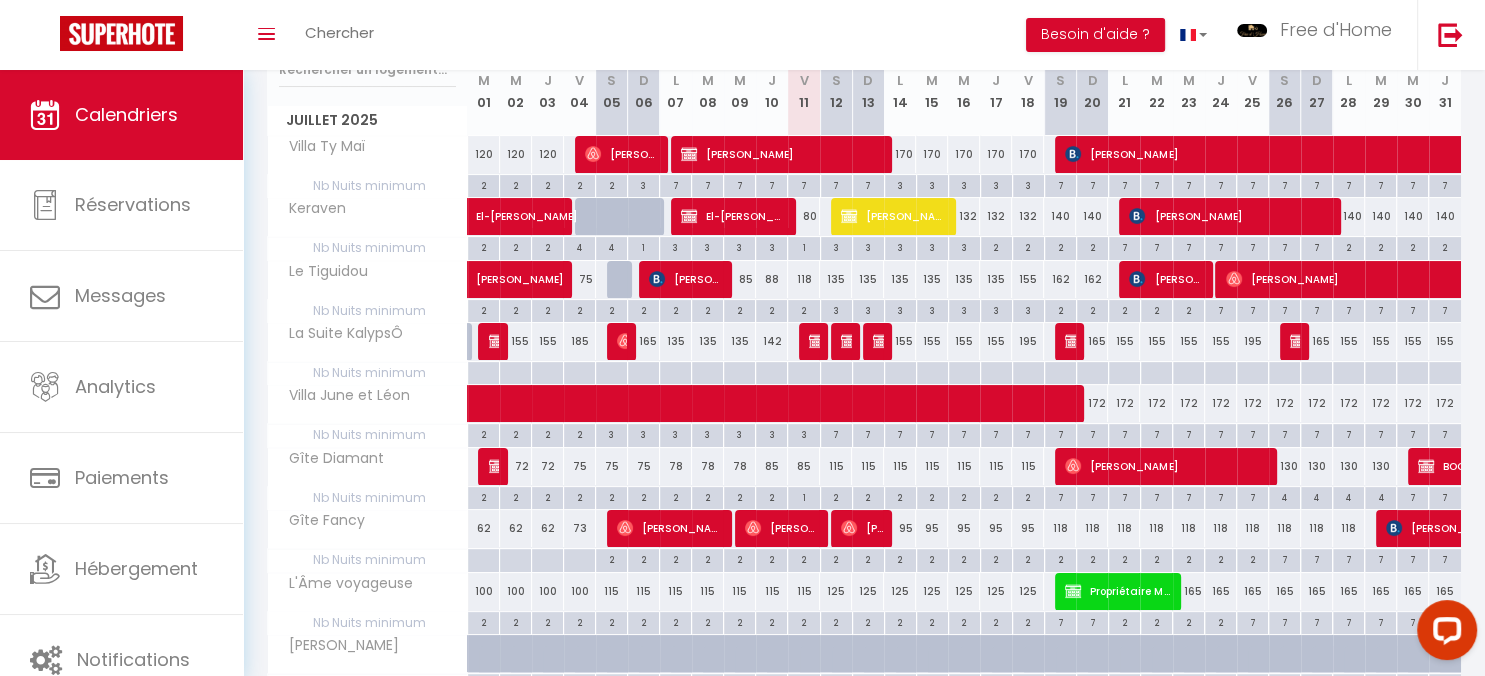 click on "2" at bounding box center [900, 496] 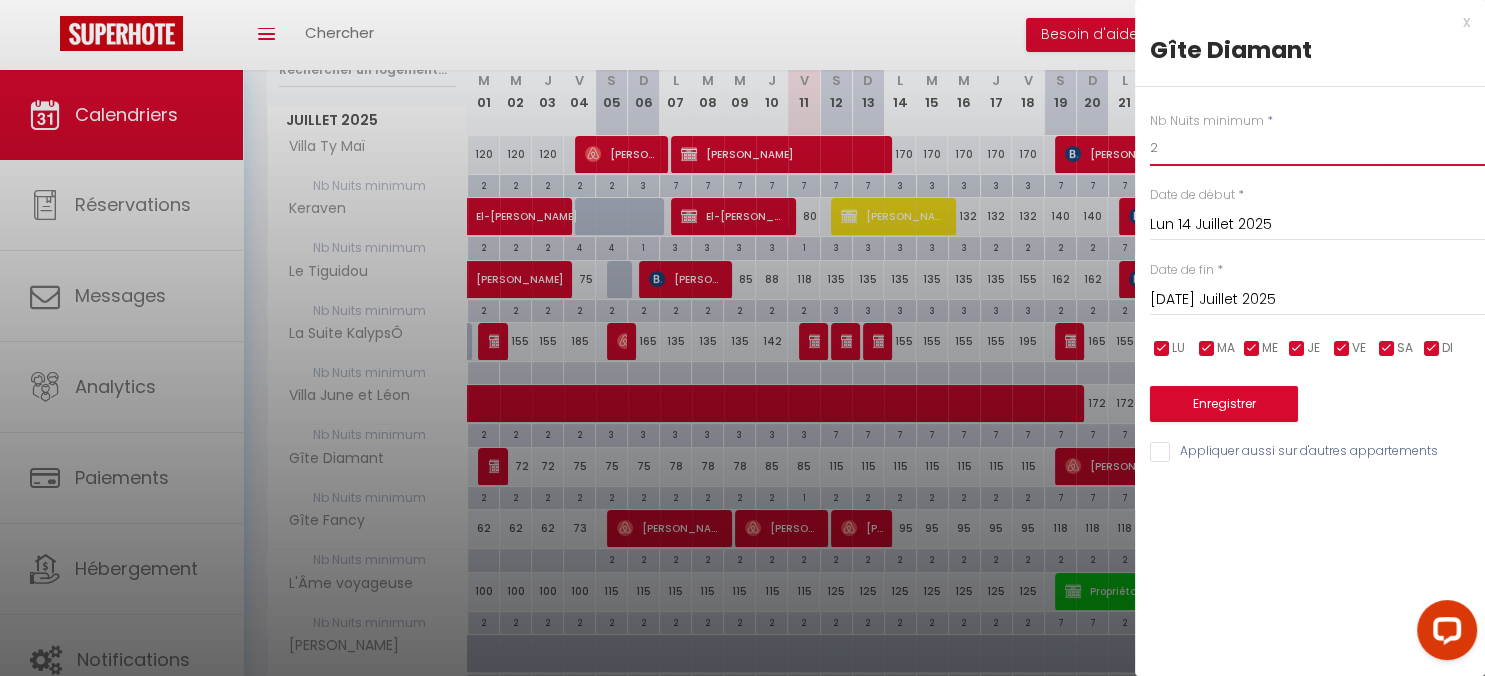drag, startPoint x: 1176, startPoint y: 158, endPoint x: 1077, endPoint y: 168, distance: 99.50377 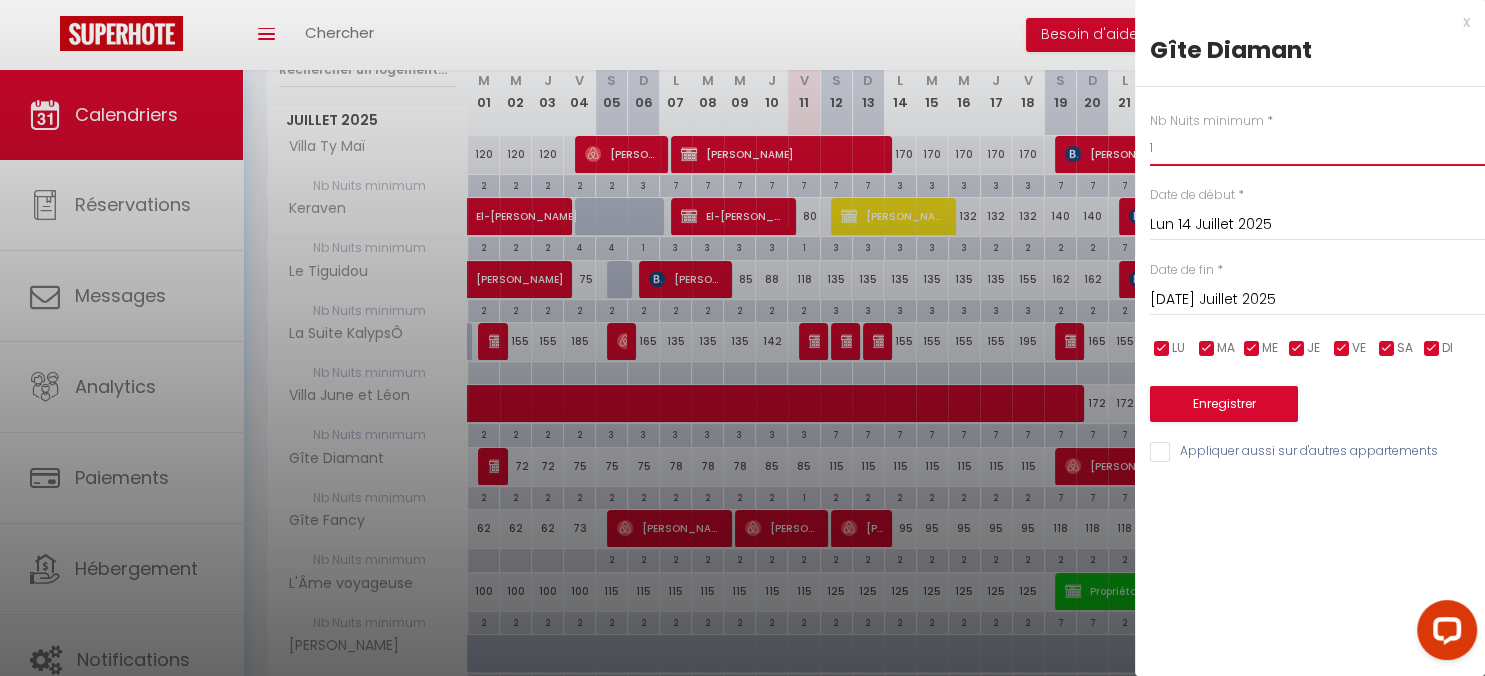 type on "1" 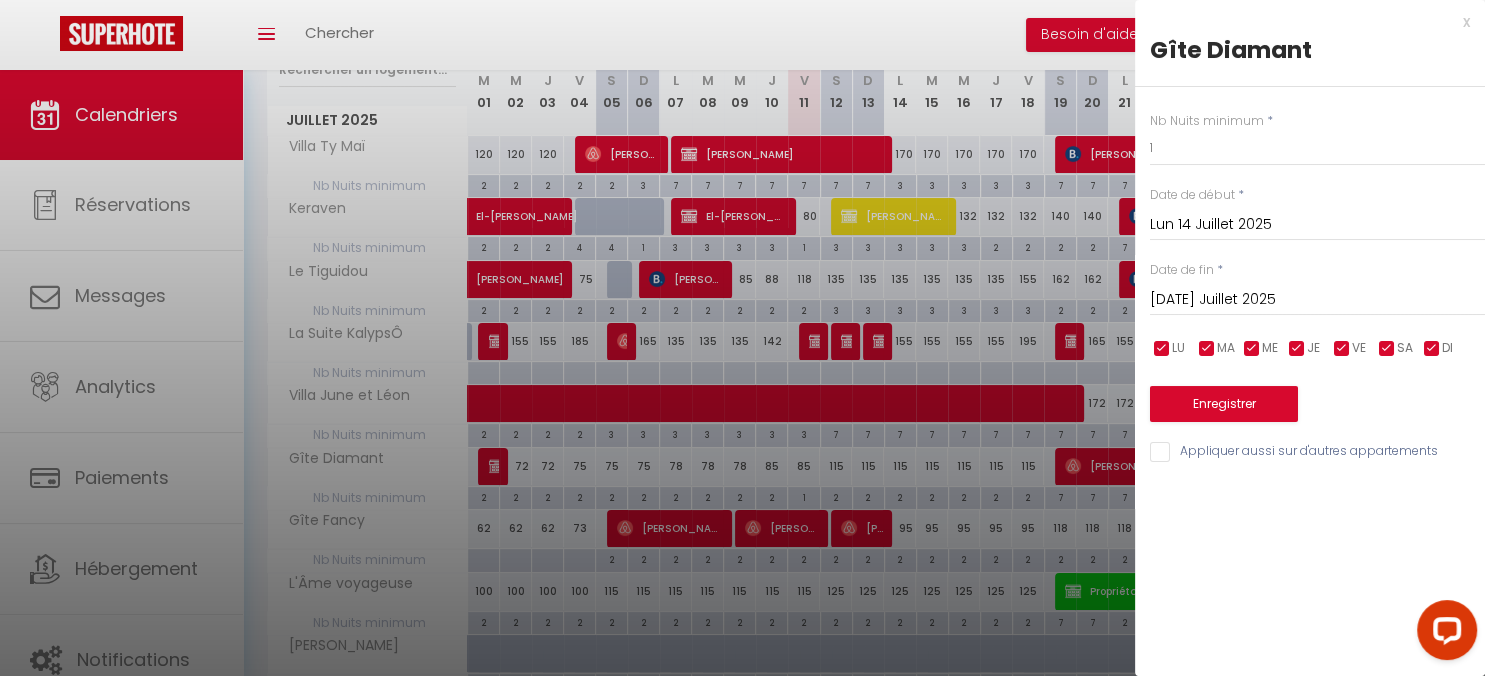 drag, startPoint x: 1204, startPoint y: 310, endPoint x: 1238, endPoint y: 322, distance: 36.05551 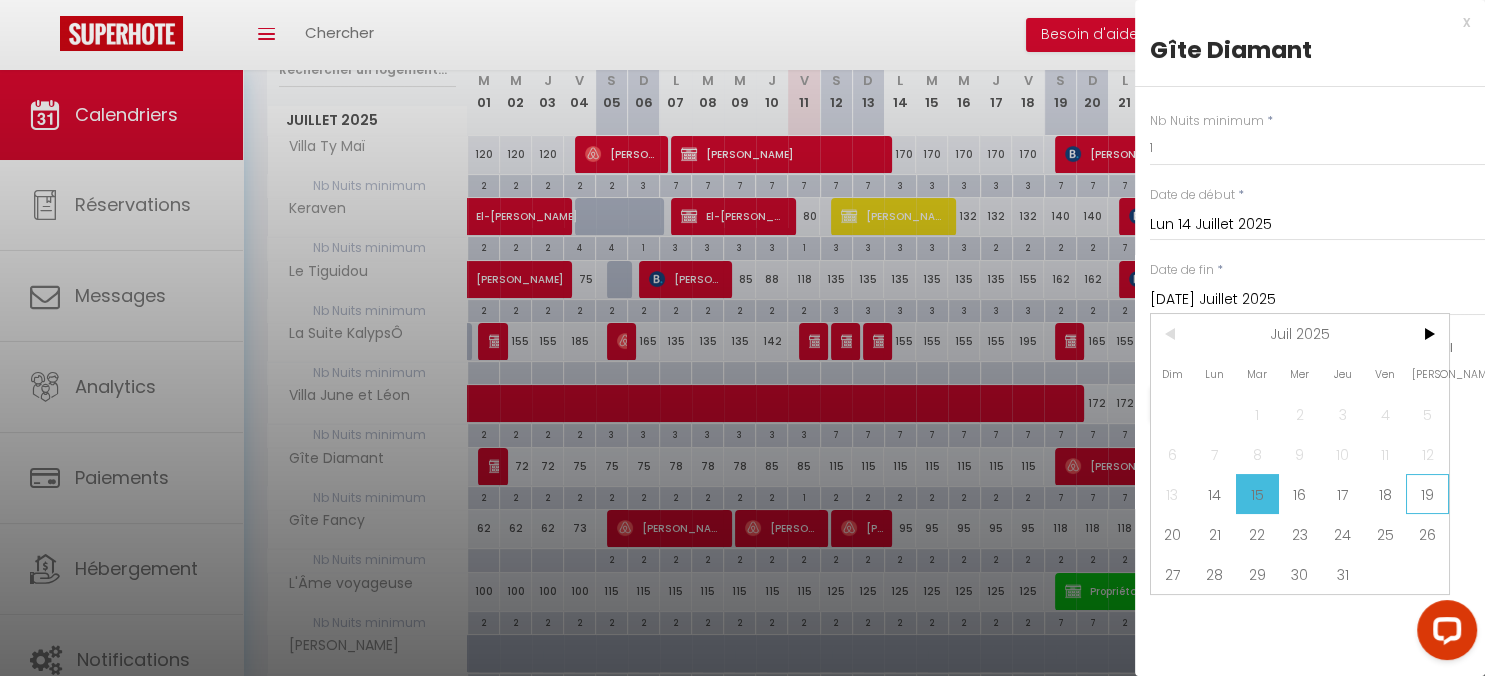 drag, startPoint x: 1425, startPoint y: 501, endPoint x: 1234, endPoint y: 431, distance: 203.4232 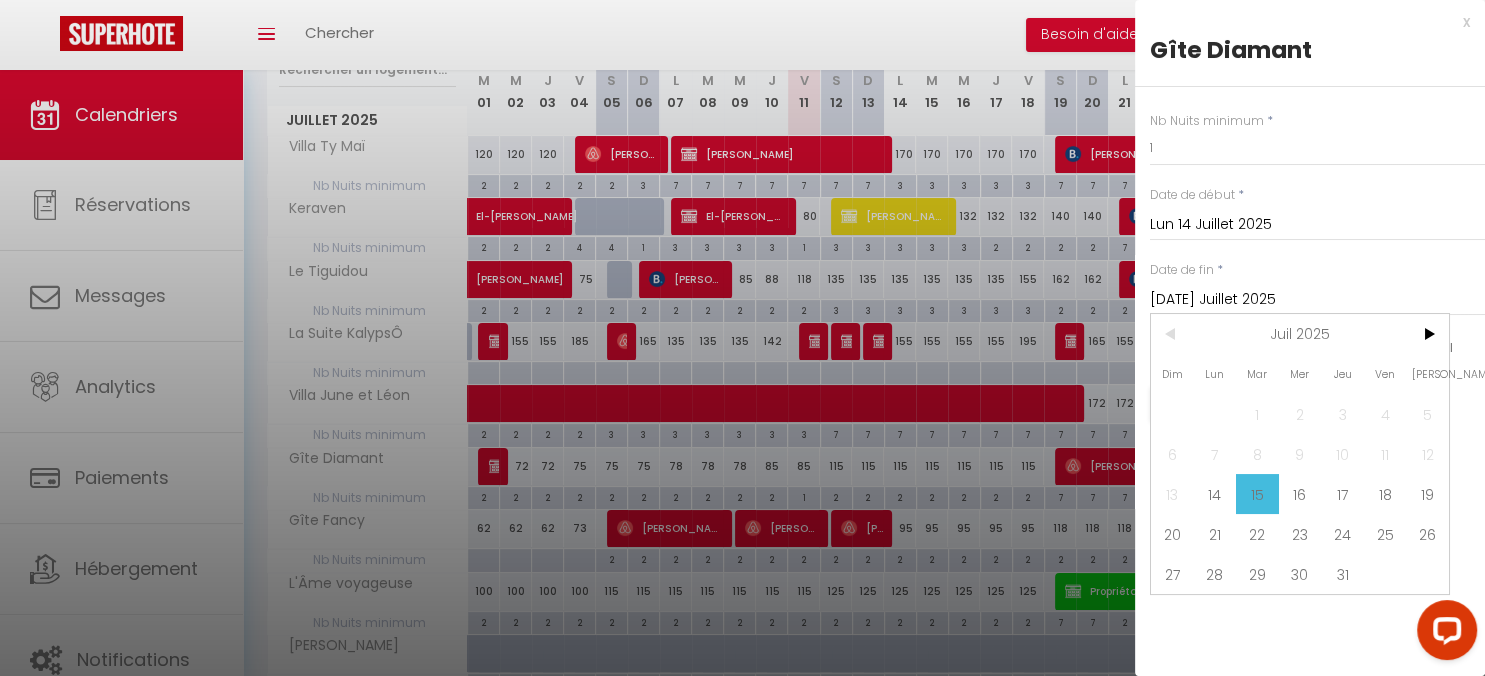 type on "[PERSON_NAME] 19 Juillet 2025" 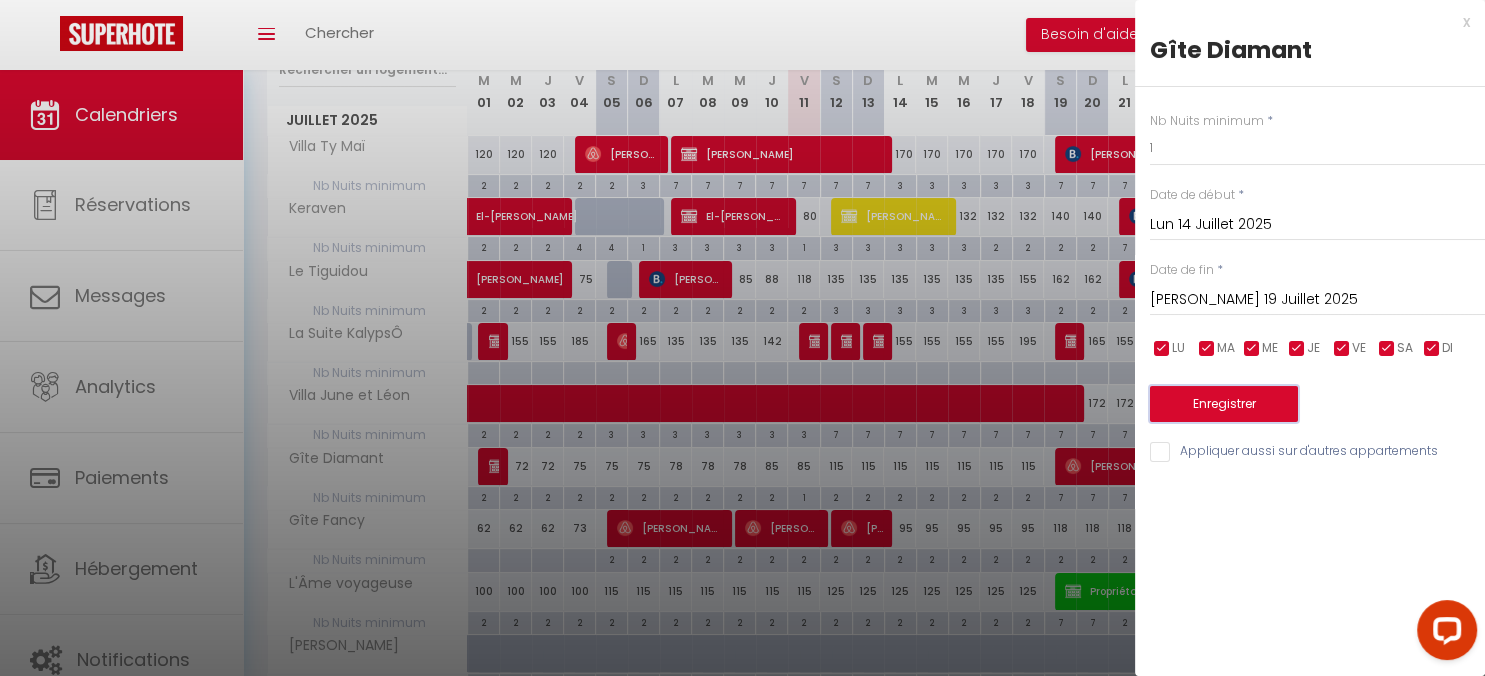 click on "Enregistrer" at bounding box center (1224, 404) 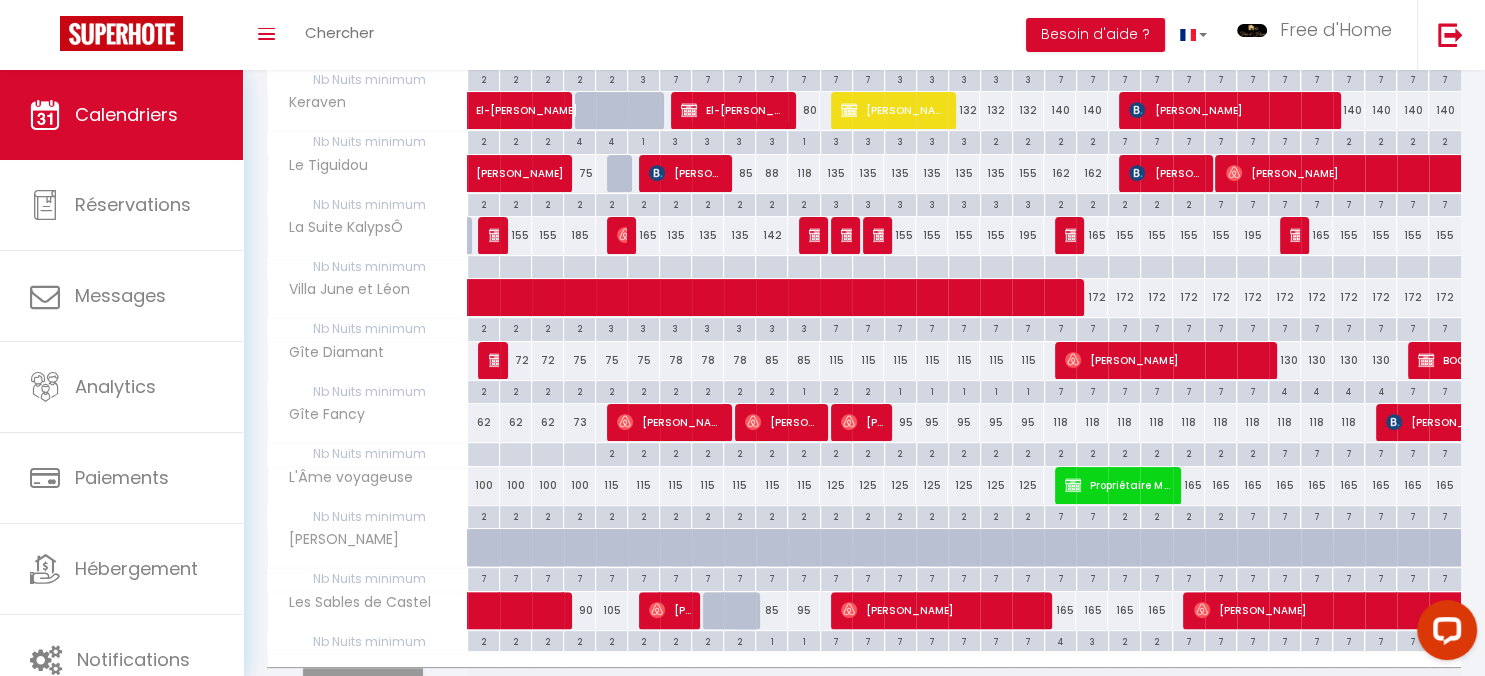 scroll, scrollTop: 490, scrollLeft: 0, axis: vertical 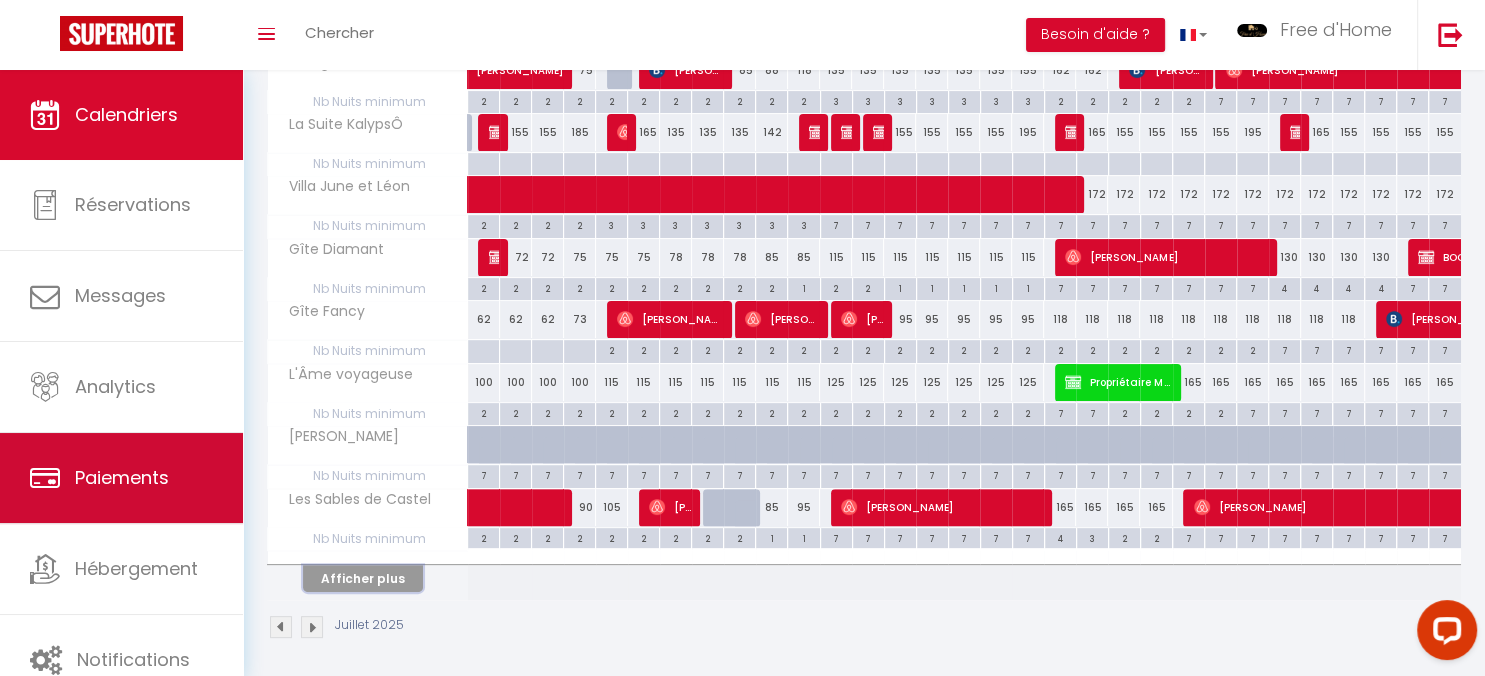 click on "Afficher plus" at bounding box center [363, 578] 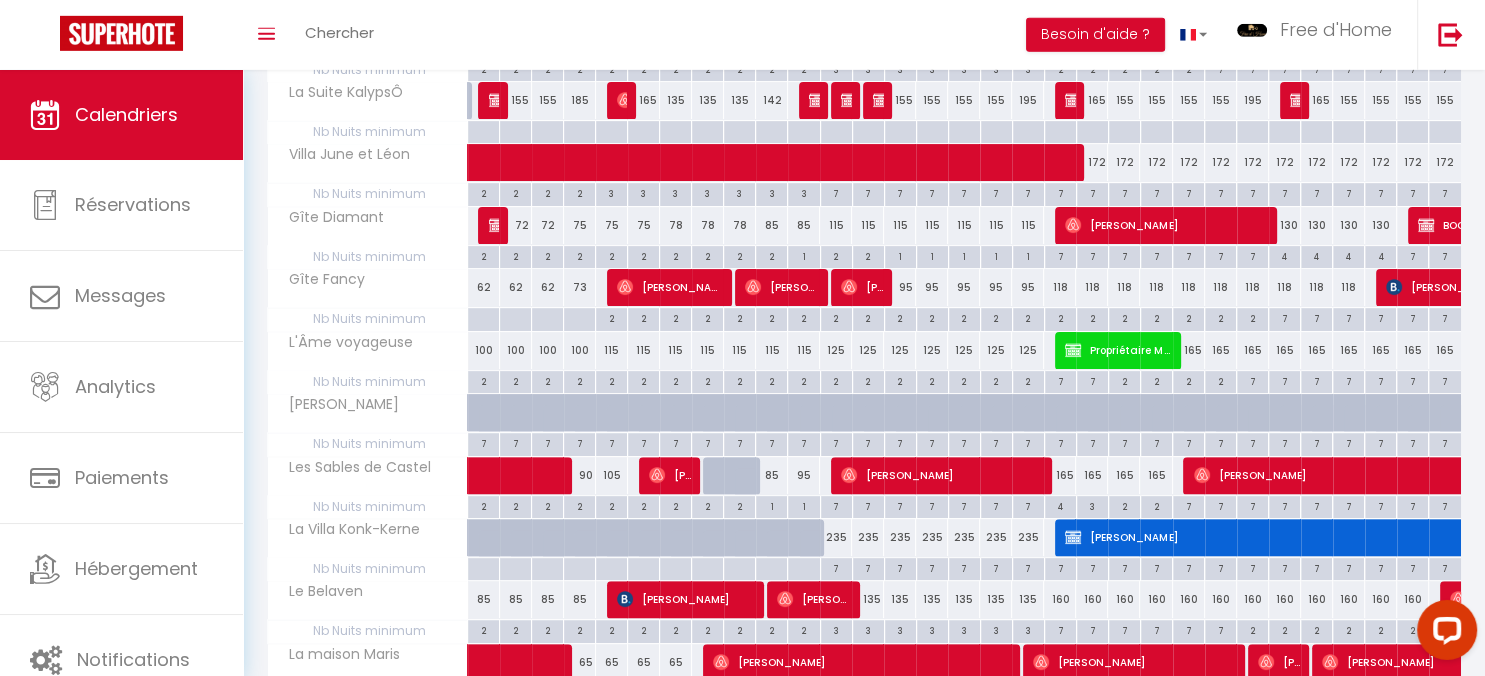 scroll, scrollTop: 490, scrollLeft: 0, axis: vertical 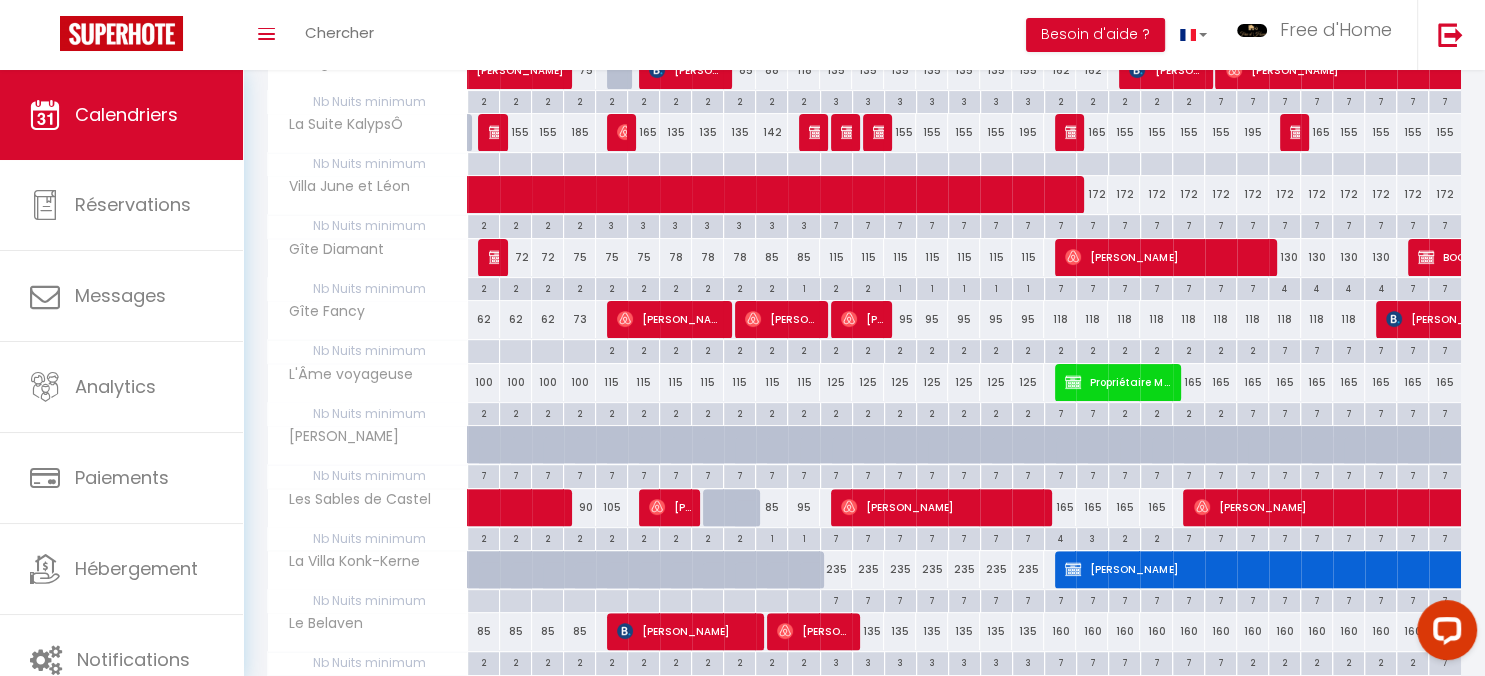 click on "235" at bounding box center [836, 569] 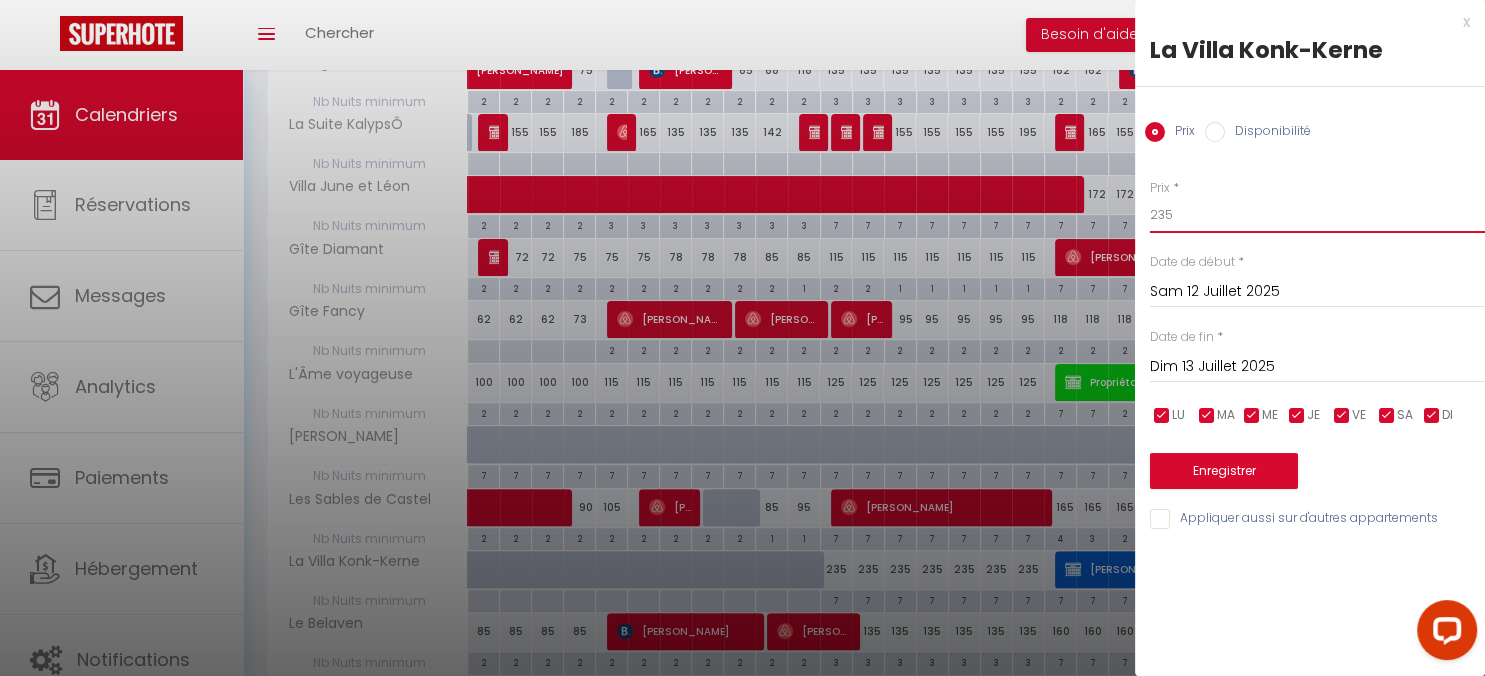 drag, startPoint x: 1177, startPoint y: 210, endPoint x: 1204, endPoint y: 212, distance: 27.073973 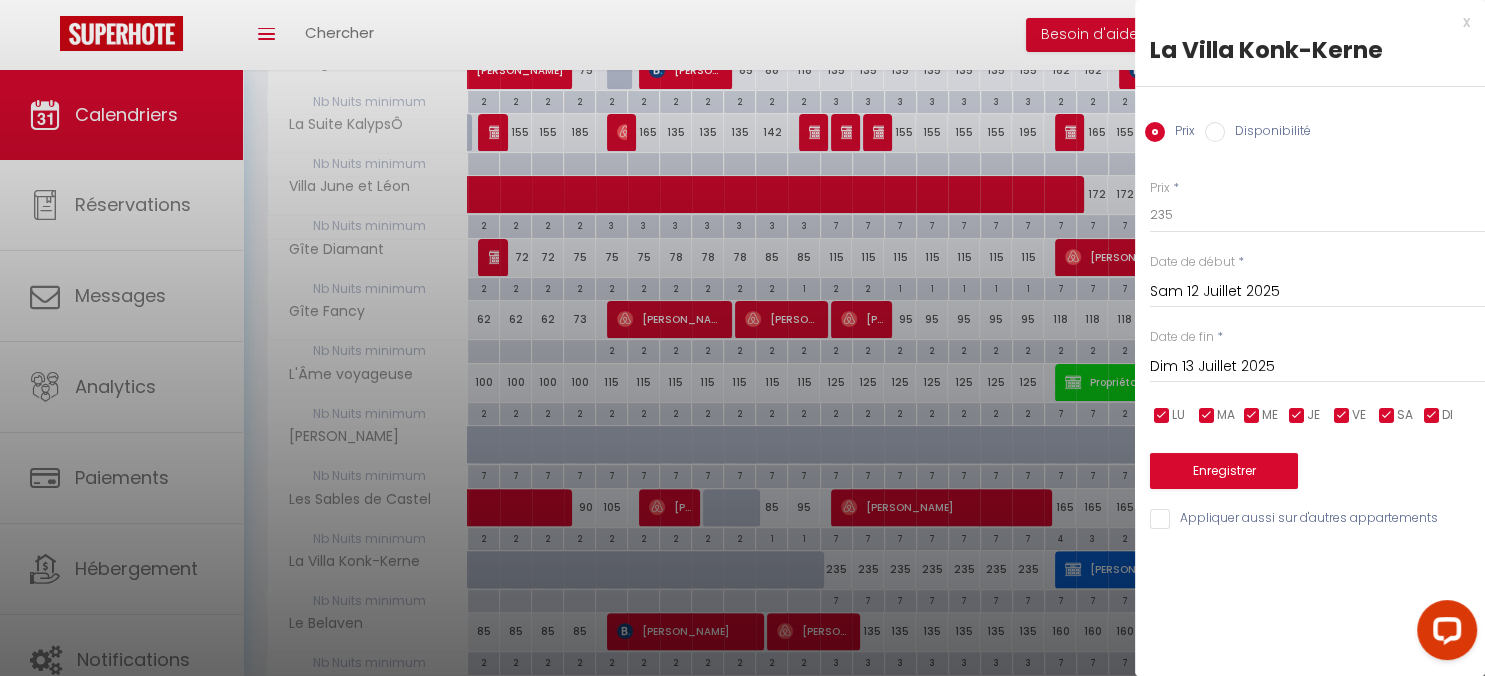 click at bounding box center (742, 338) 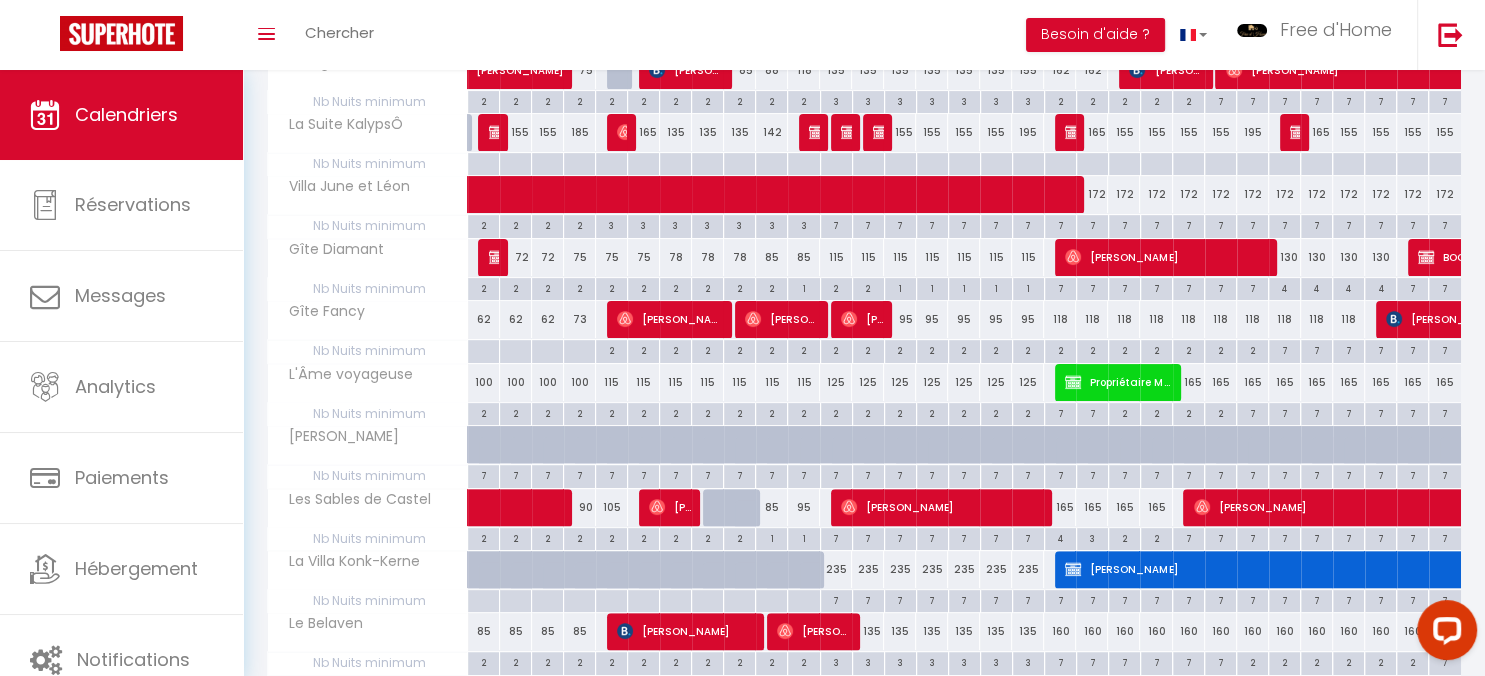 scroll, scrollTop: 384, scrollLeft: 0, axis: vertical 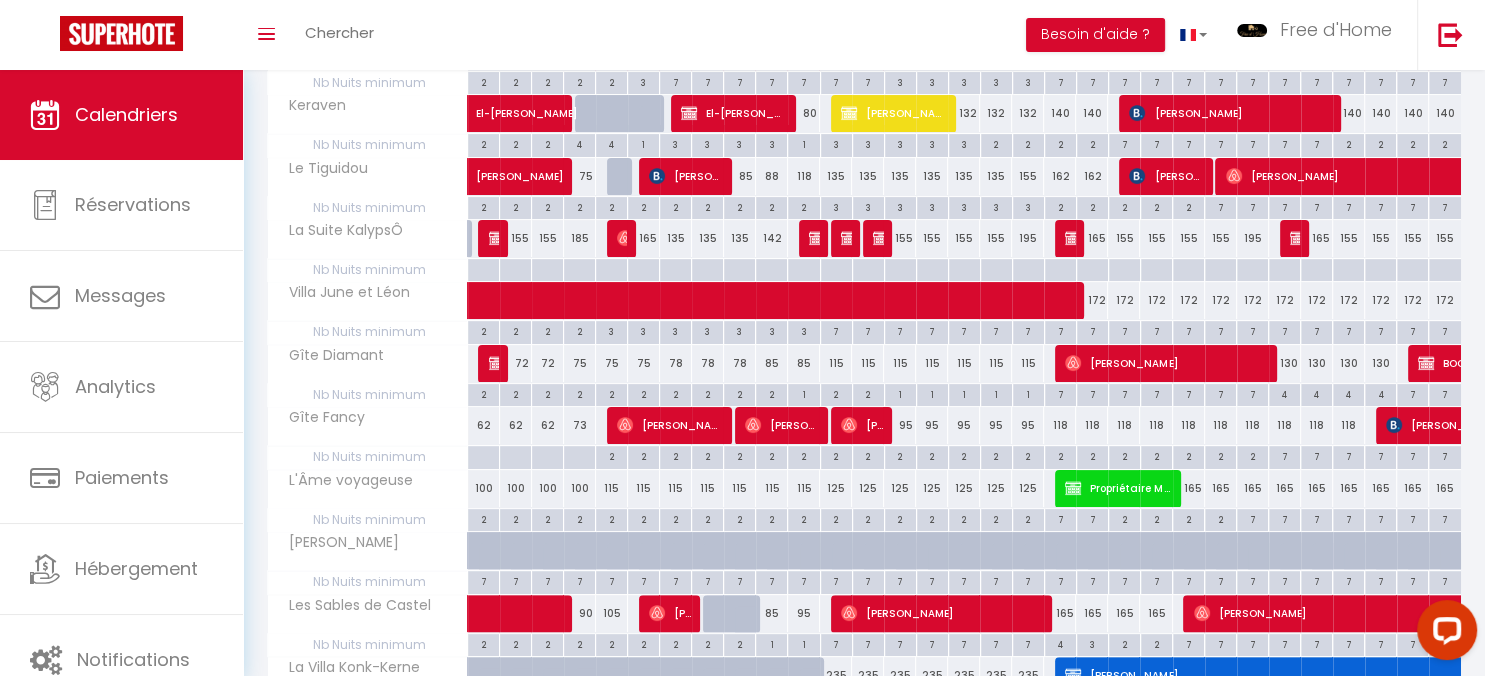 click on "7" at bounding box center (1284, 455) 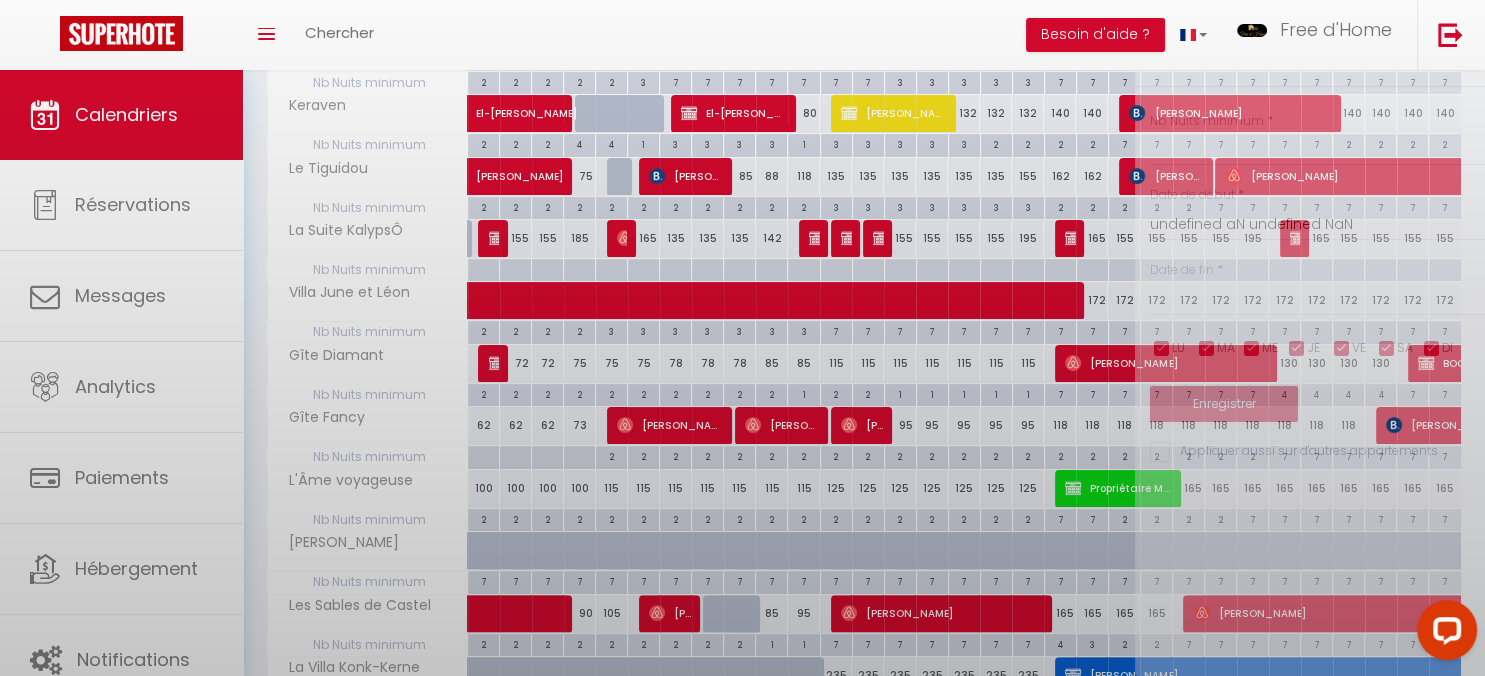 type on "7" 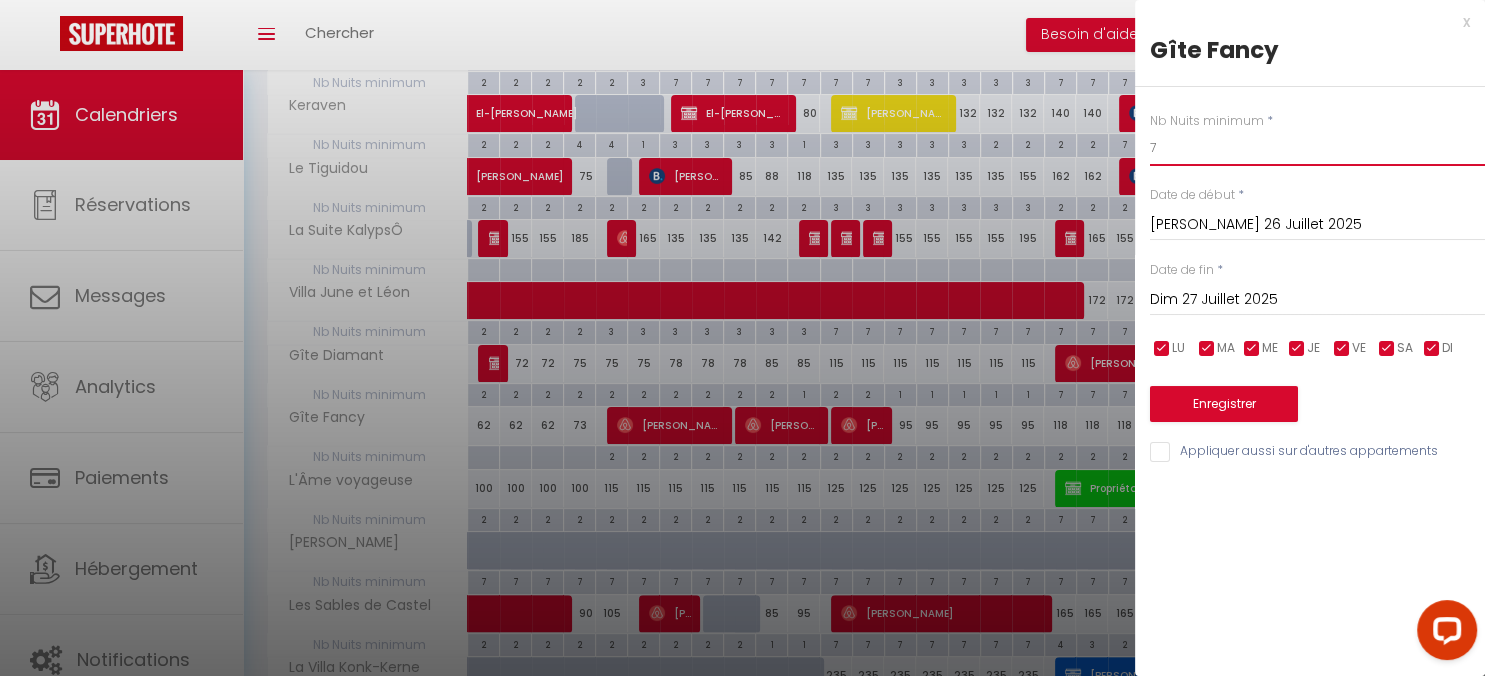 drag, startPoint x: 1181, startPoint y: 150, endPoint x: 1073, endPoint y: 147, distance: 108.04166 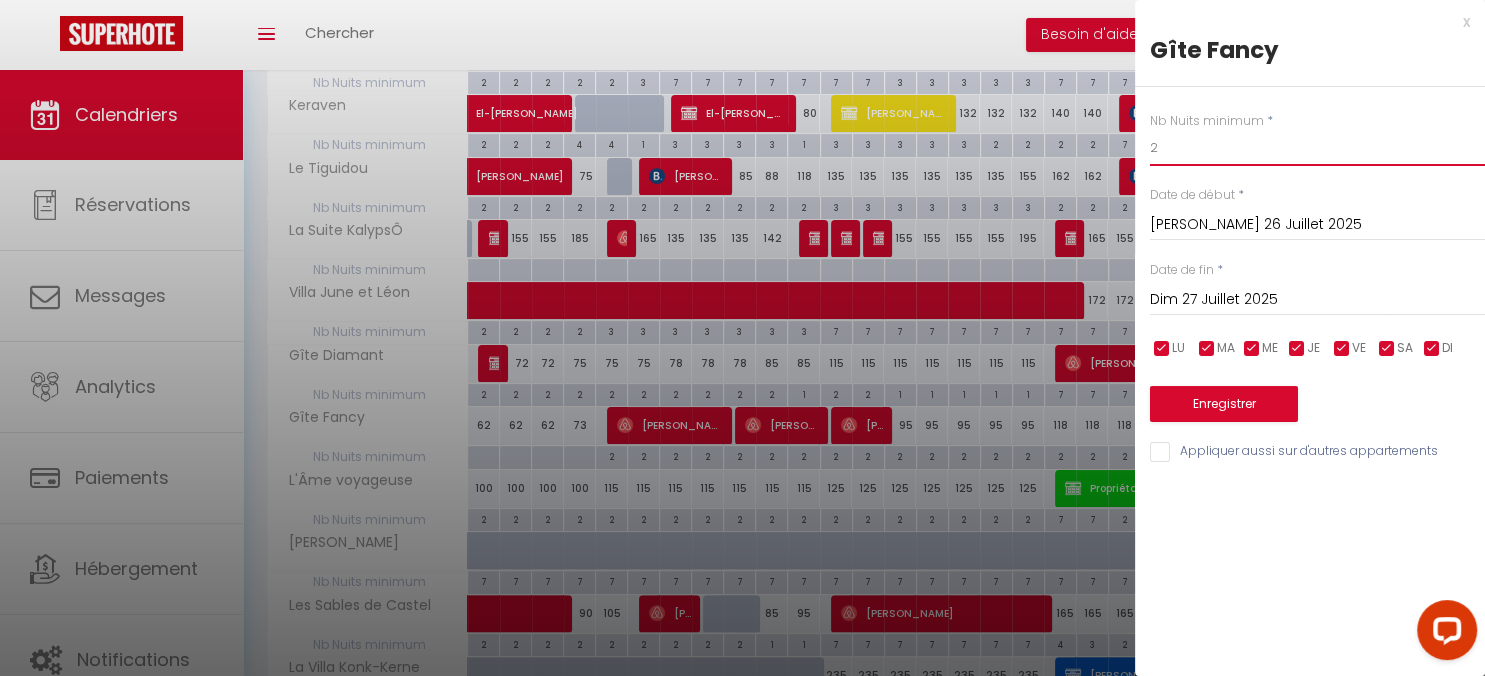 type on "2" 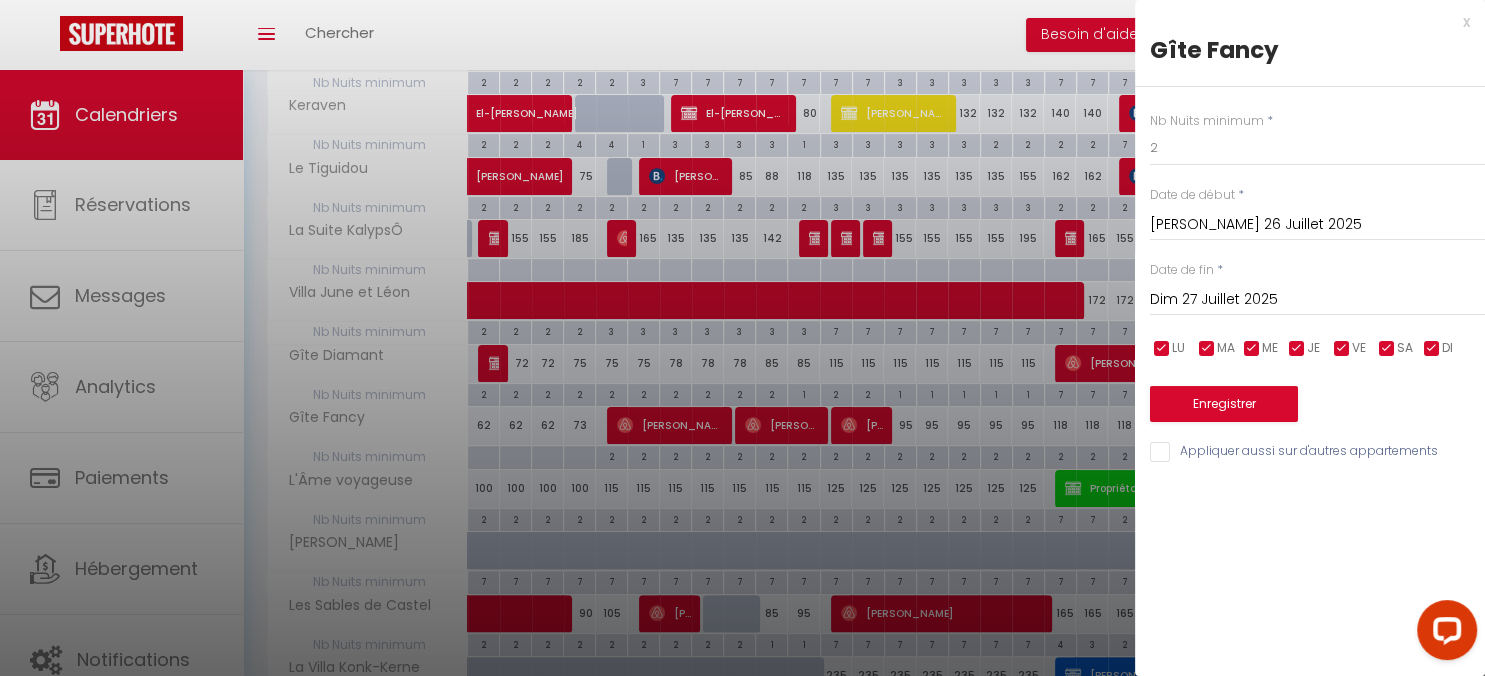 click on "Dim 27 Juillet 2025" at bounding box center [1317, 300] 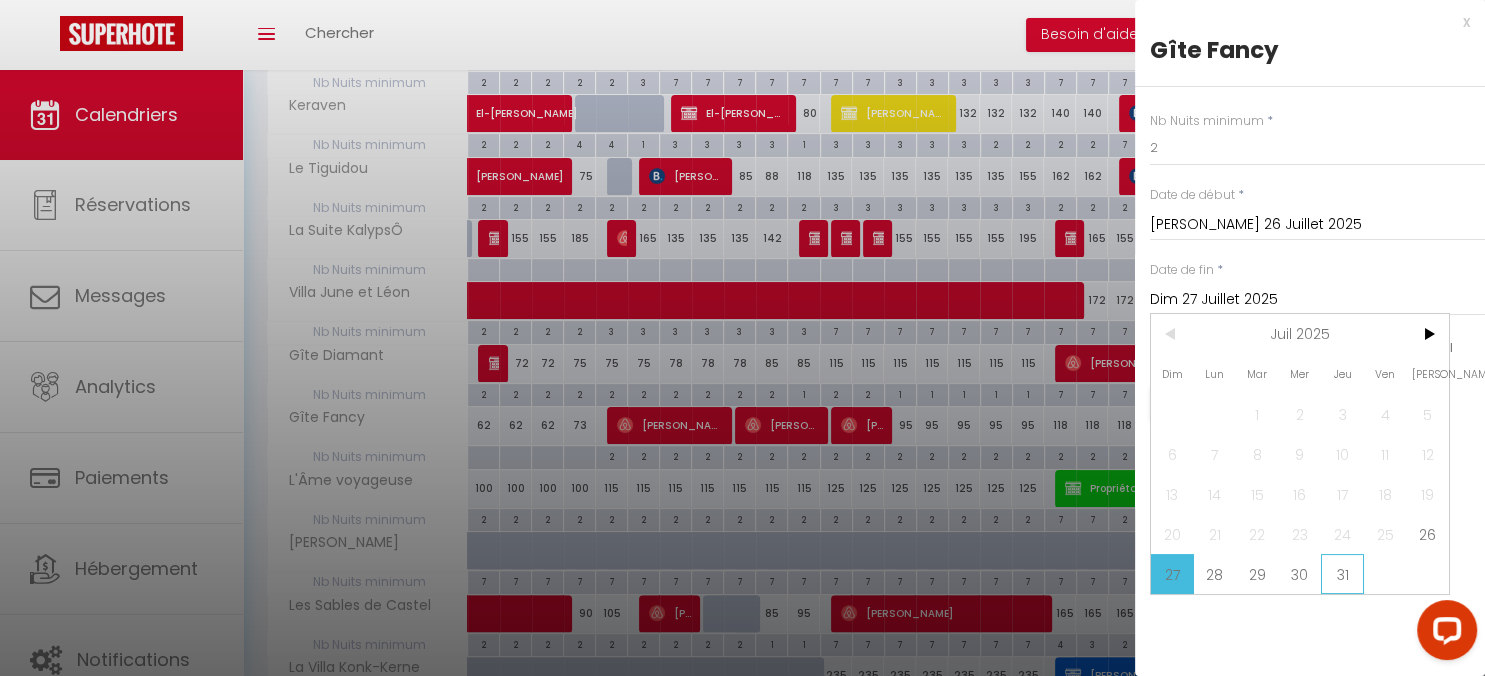 click on "31" at bounding box center (1342, 574) 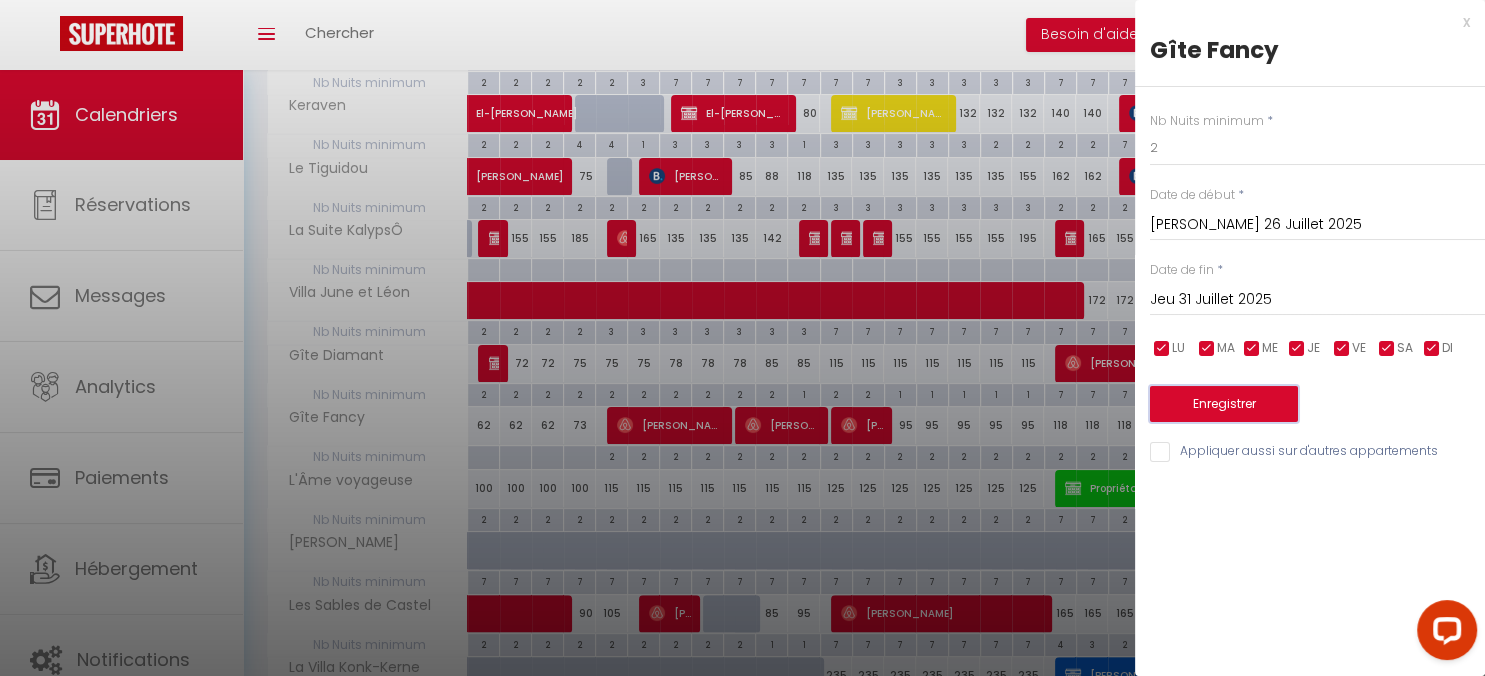 click on "Enregistrer" at bounding box center [1224, 404] 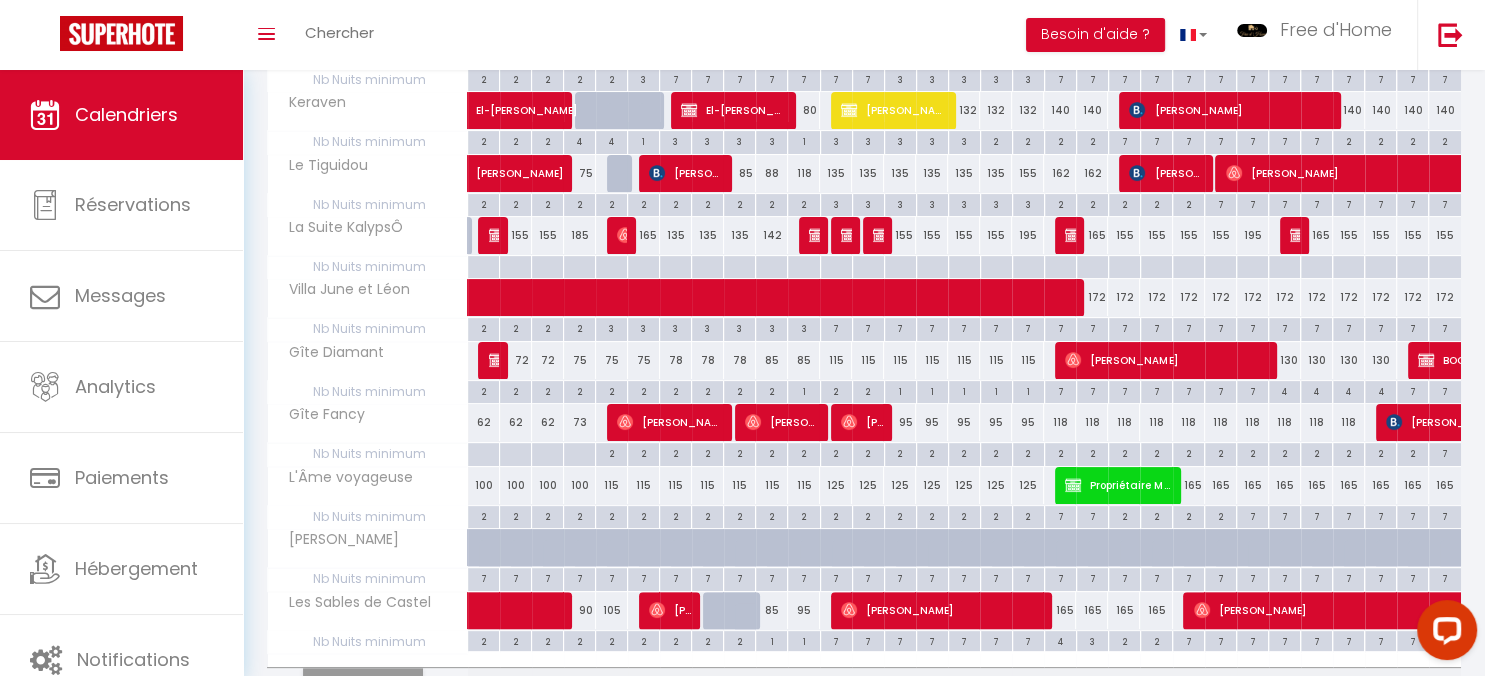 scroll, scrollTop: 281, scrollLeft: 0, axis: vertical 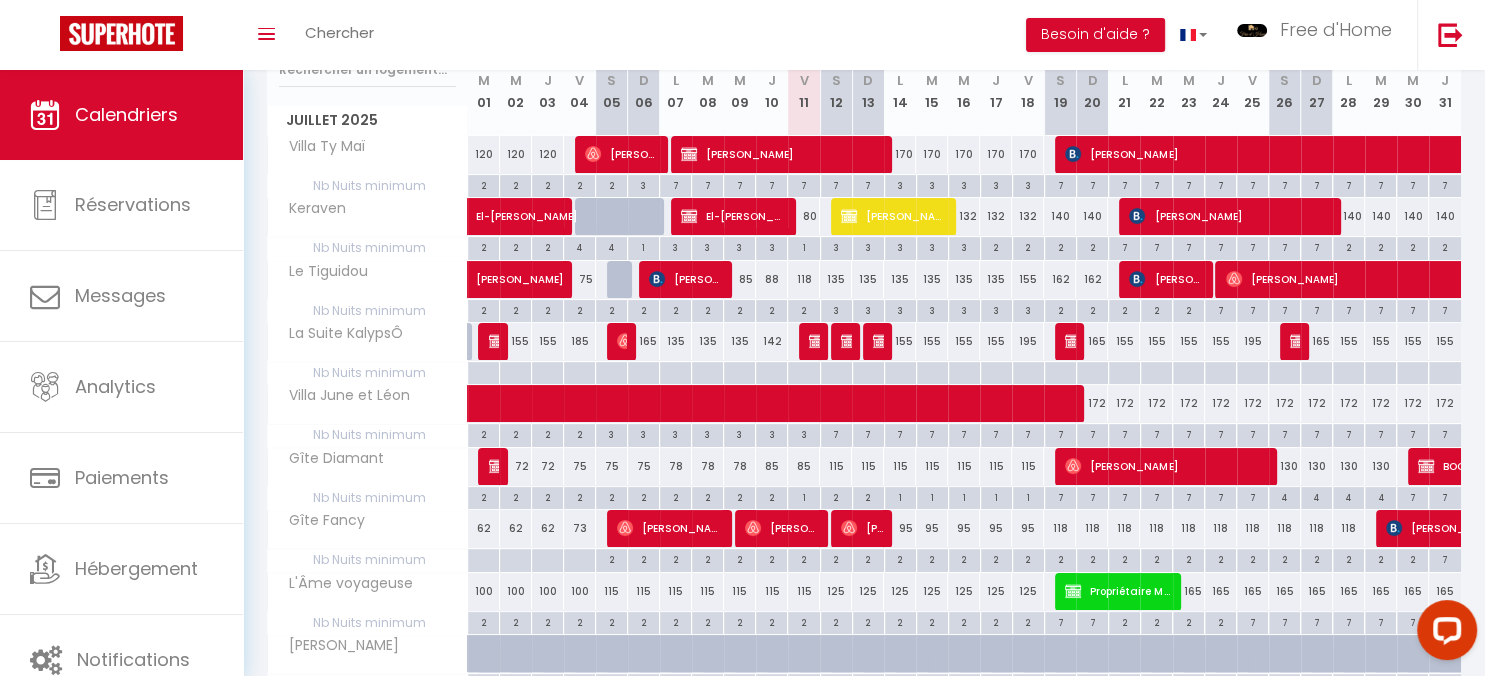 click on "7" at bounding box center (1092, 433) 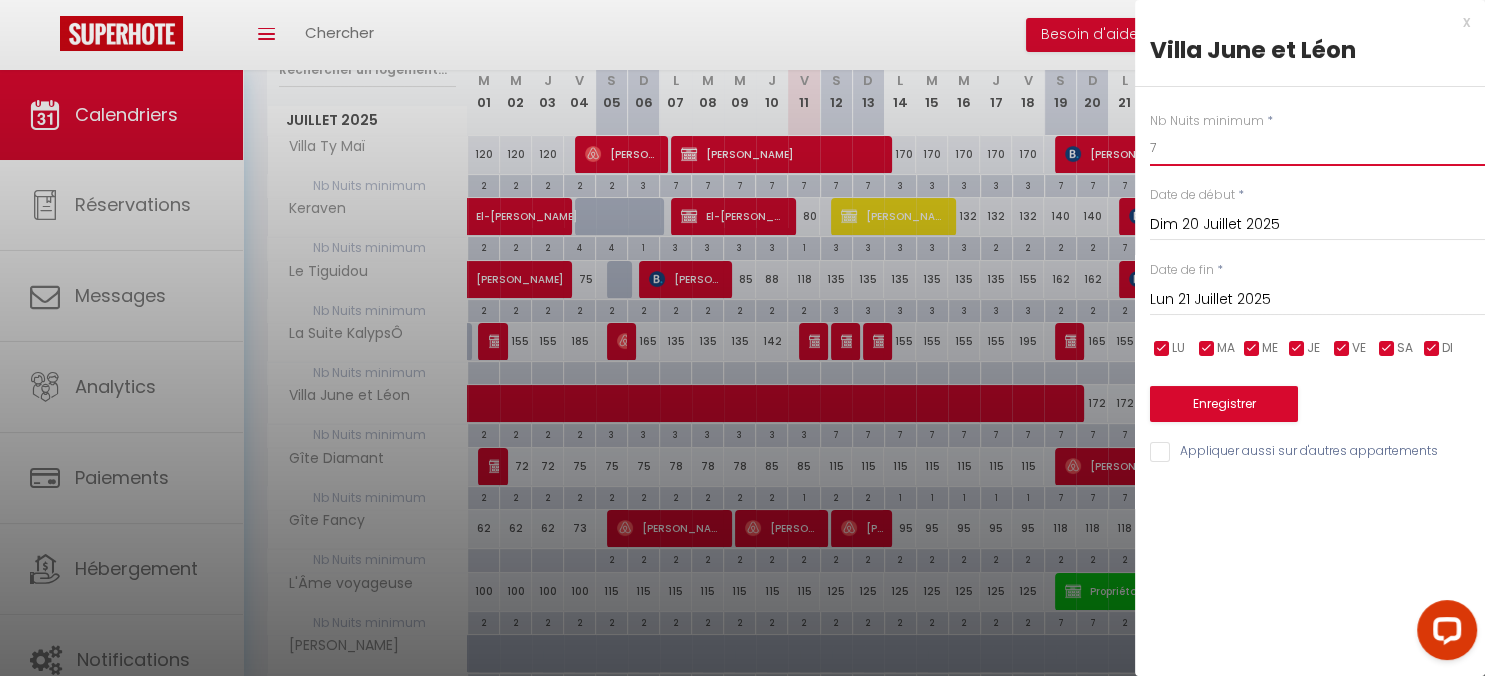 drag, startPoint x: 1142, startPoint y: 154, endPoint x: 1091, endPoint y: 154, distance: 51 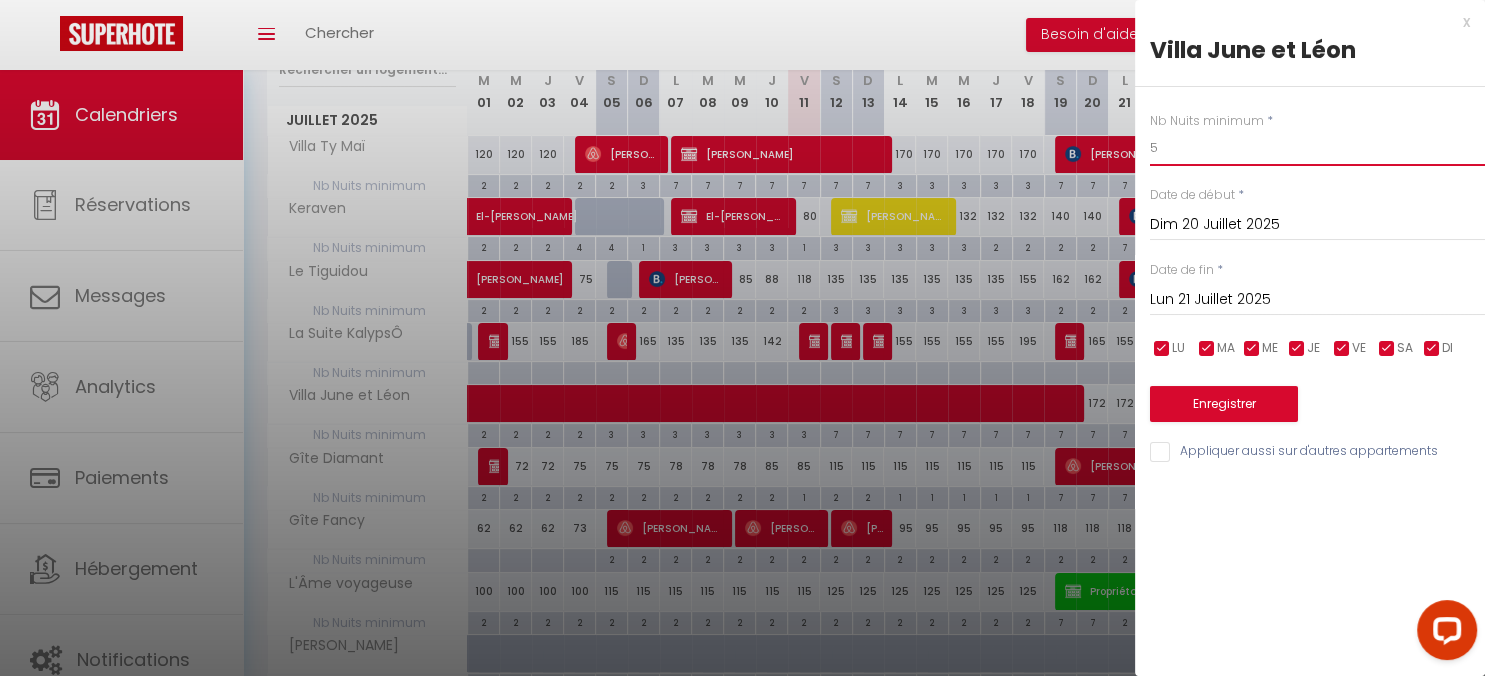 type on "5" 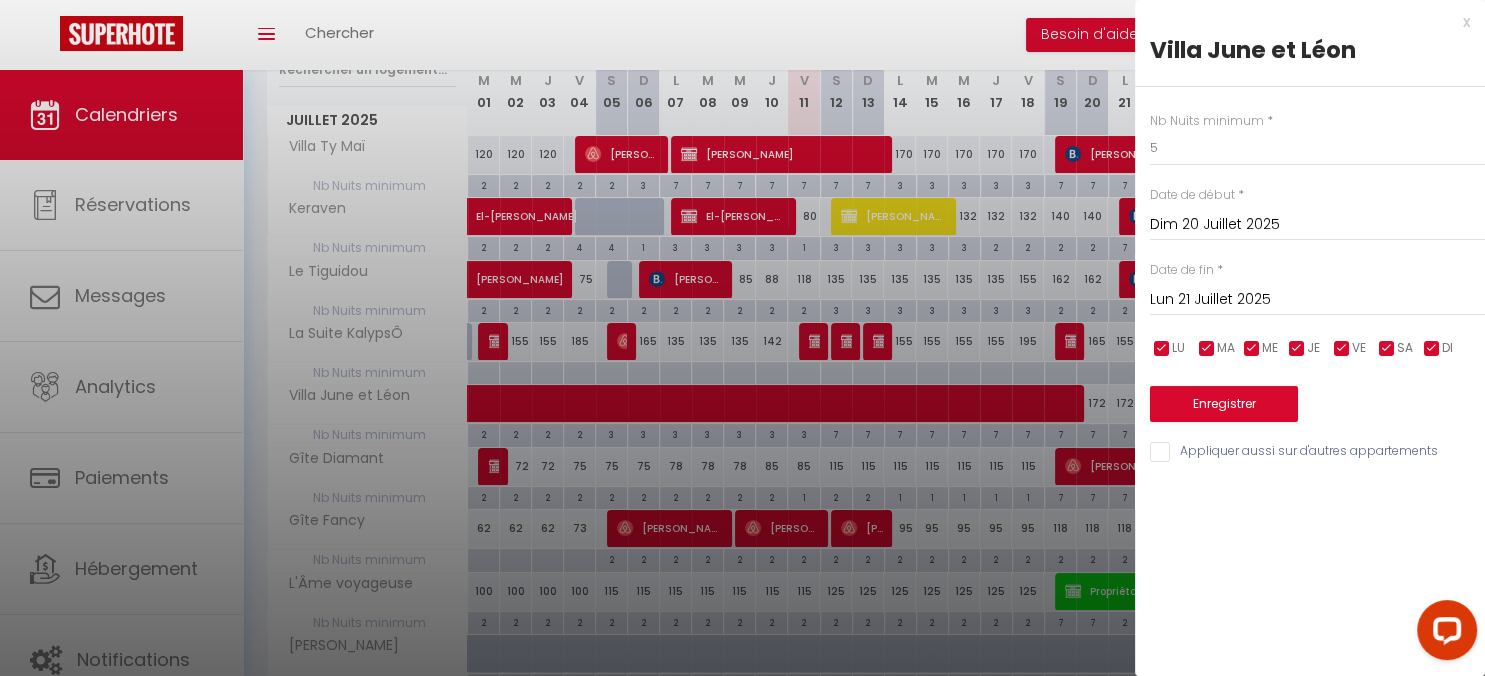 click on "Lun 21 Juillet 2025" at bounding box center [1317, 300] 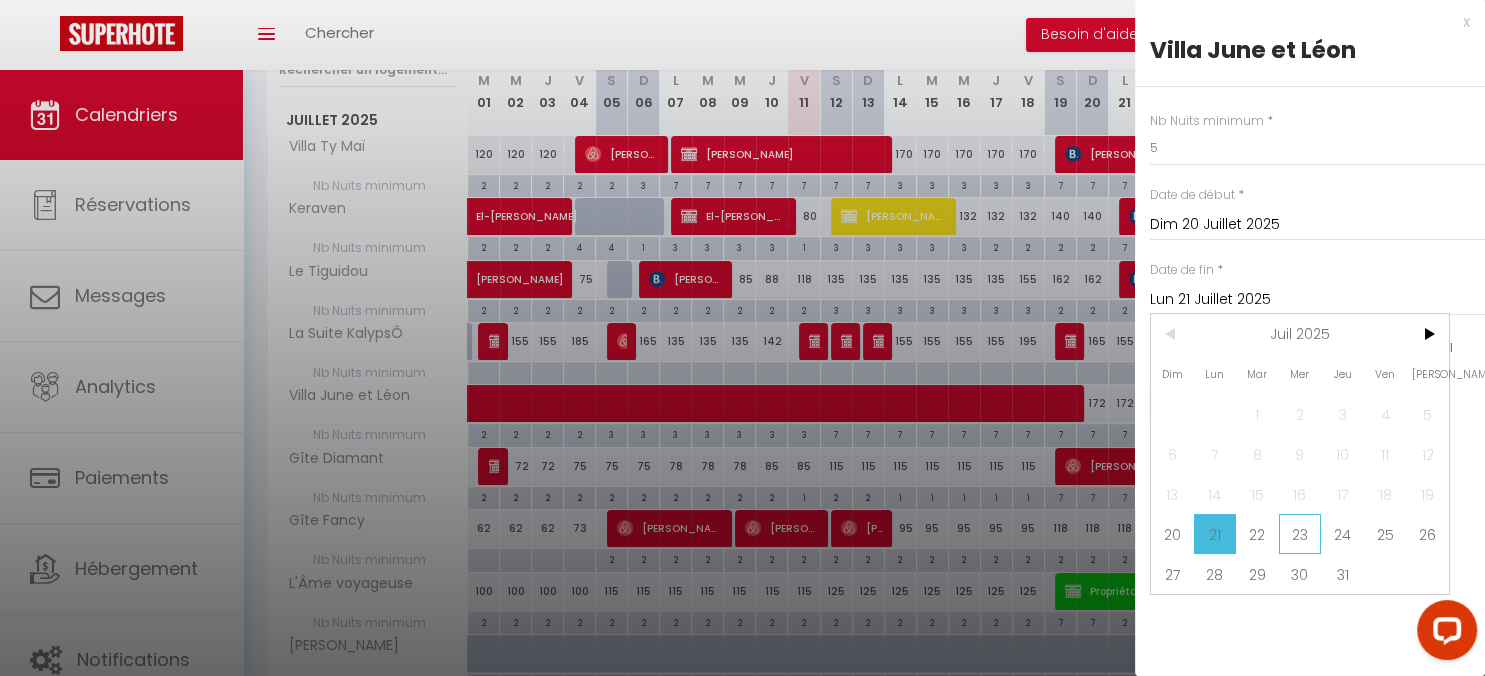 click on "23" at bounding box center [1300, 534] 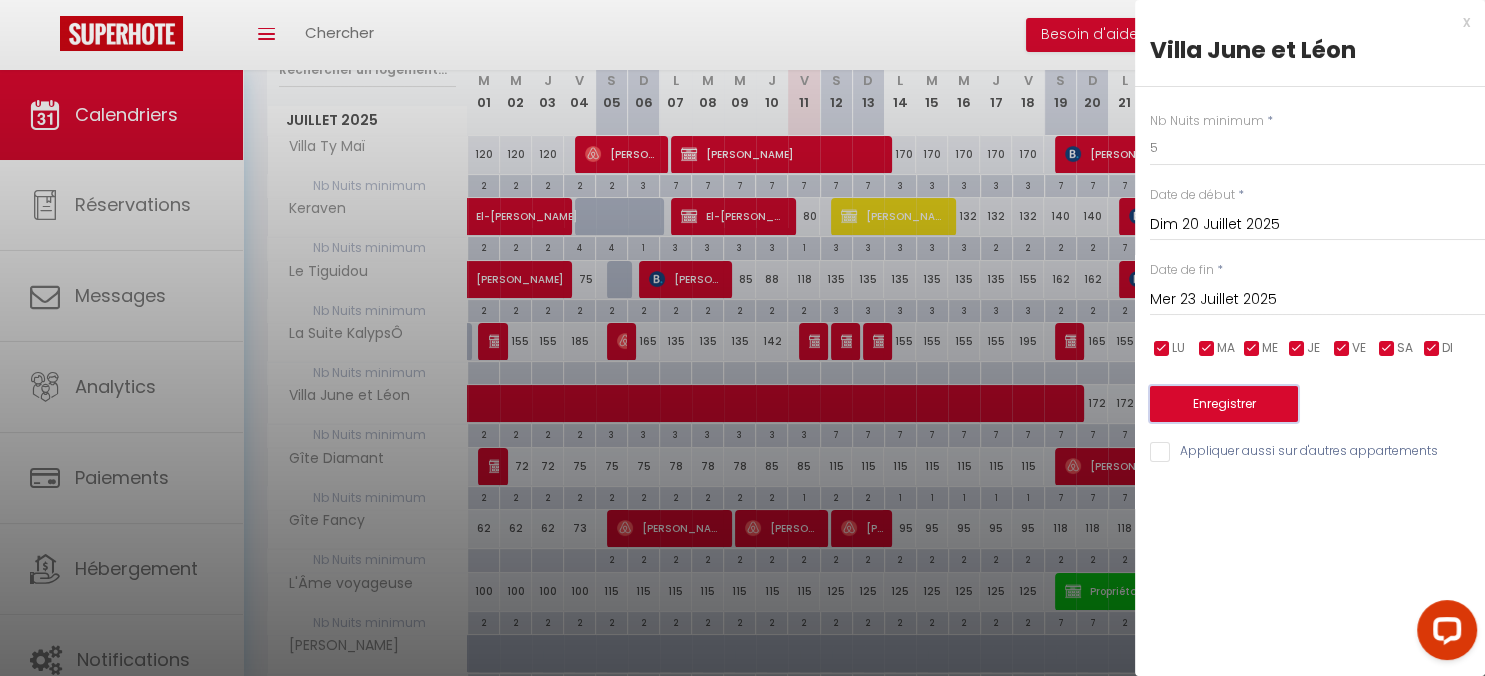 click on "Enregistrer" at bounding box center [1224, 404] 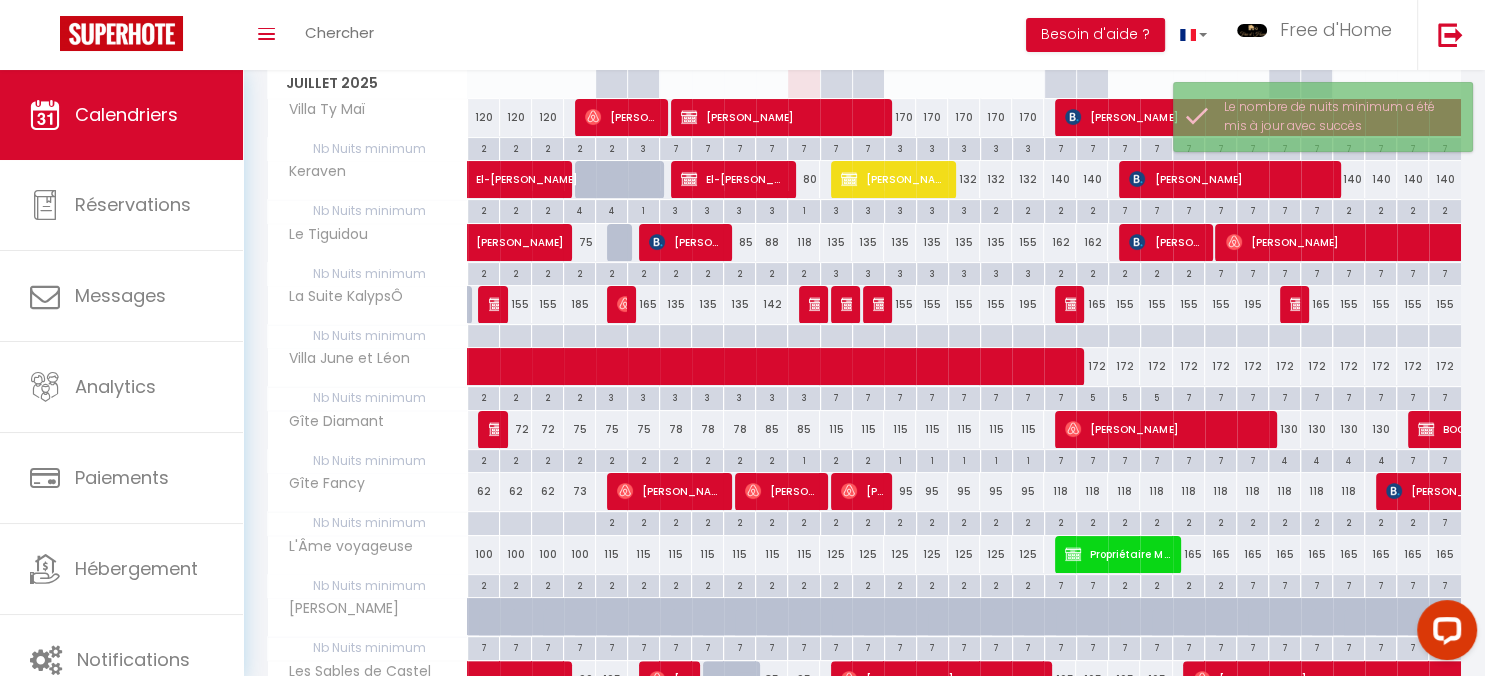 scroll, scrollTop: 281, scrollLeft: 0, axis: vertical 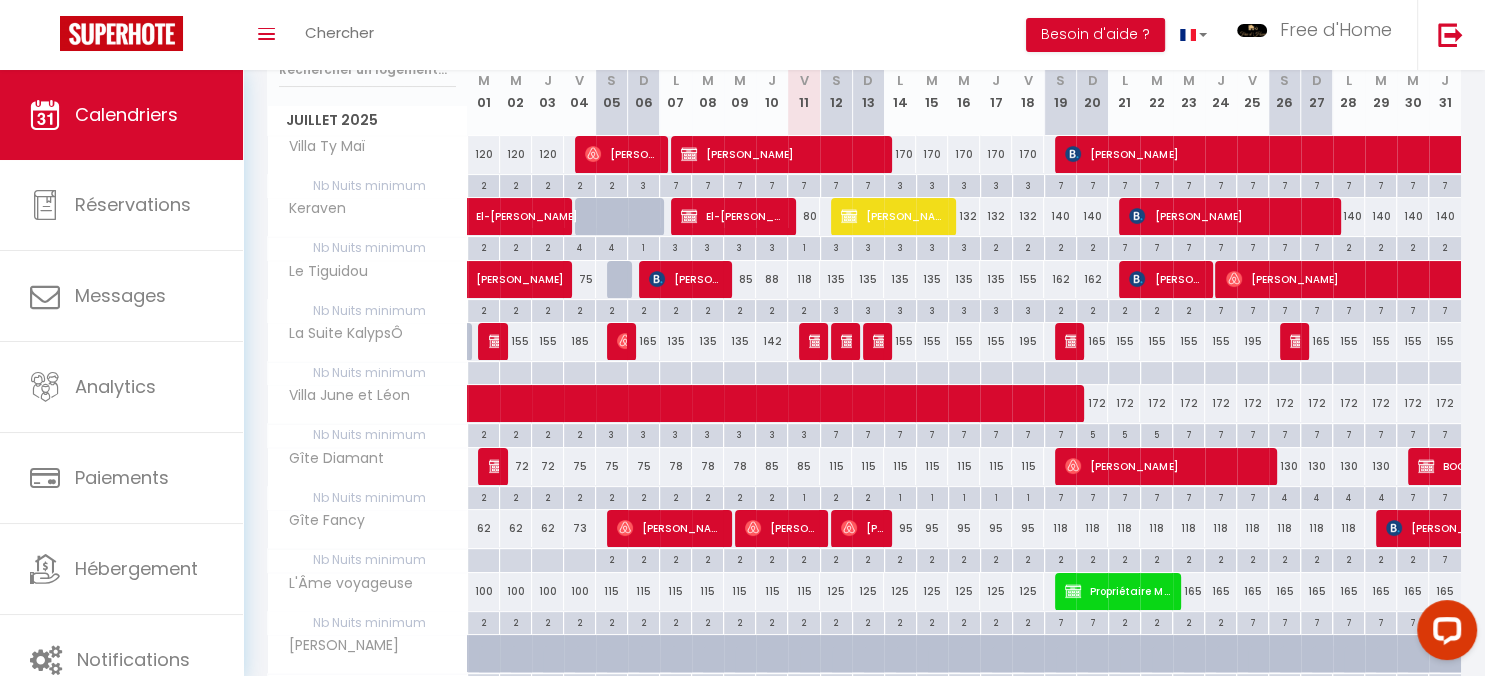 click on "5" at bounding box center [1092, 433] 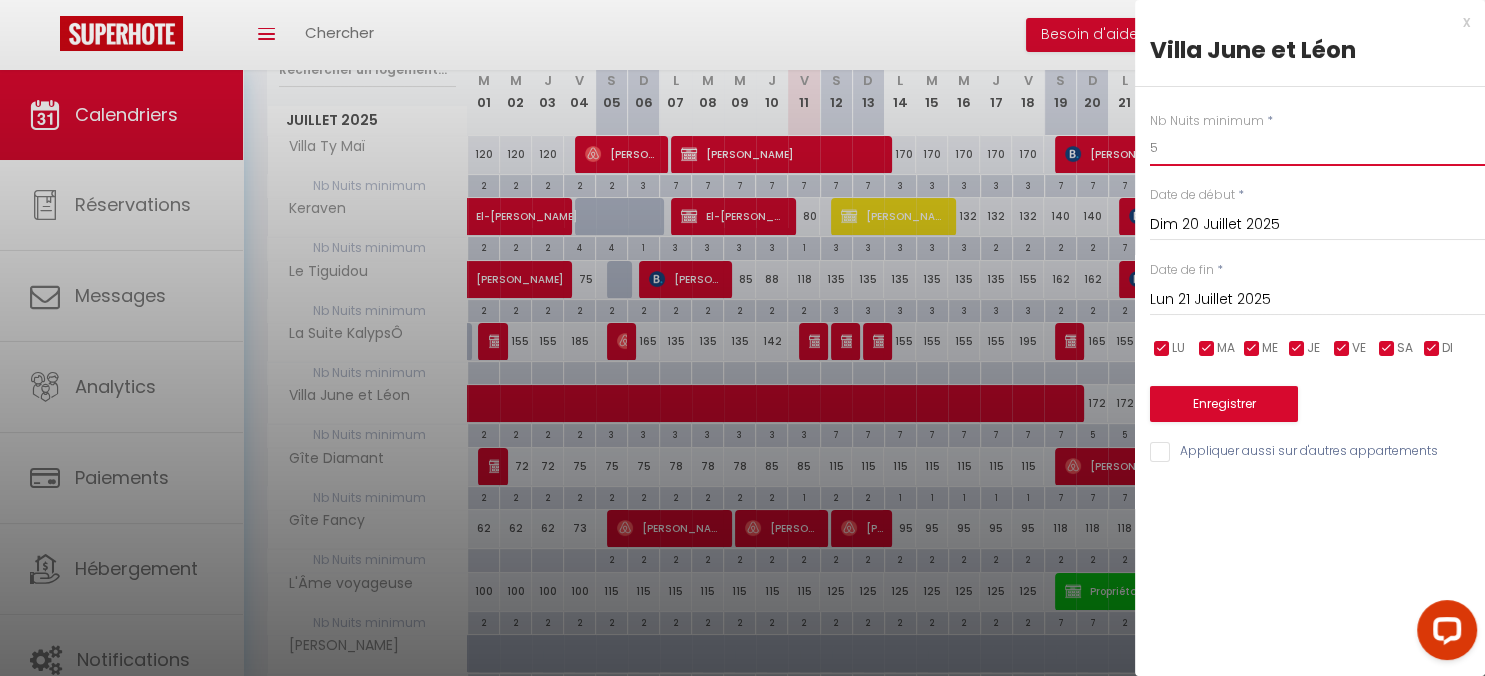 drag, startPoint x: 1186, startPoint y: 155, endPoint x: 1111, endPoint y: 138, distance: 76.902534 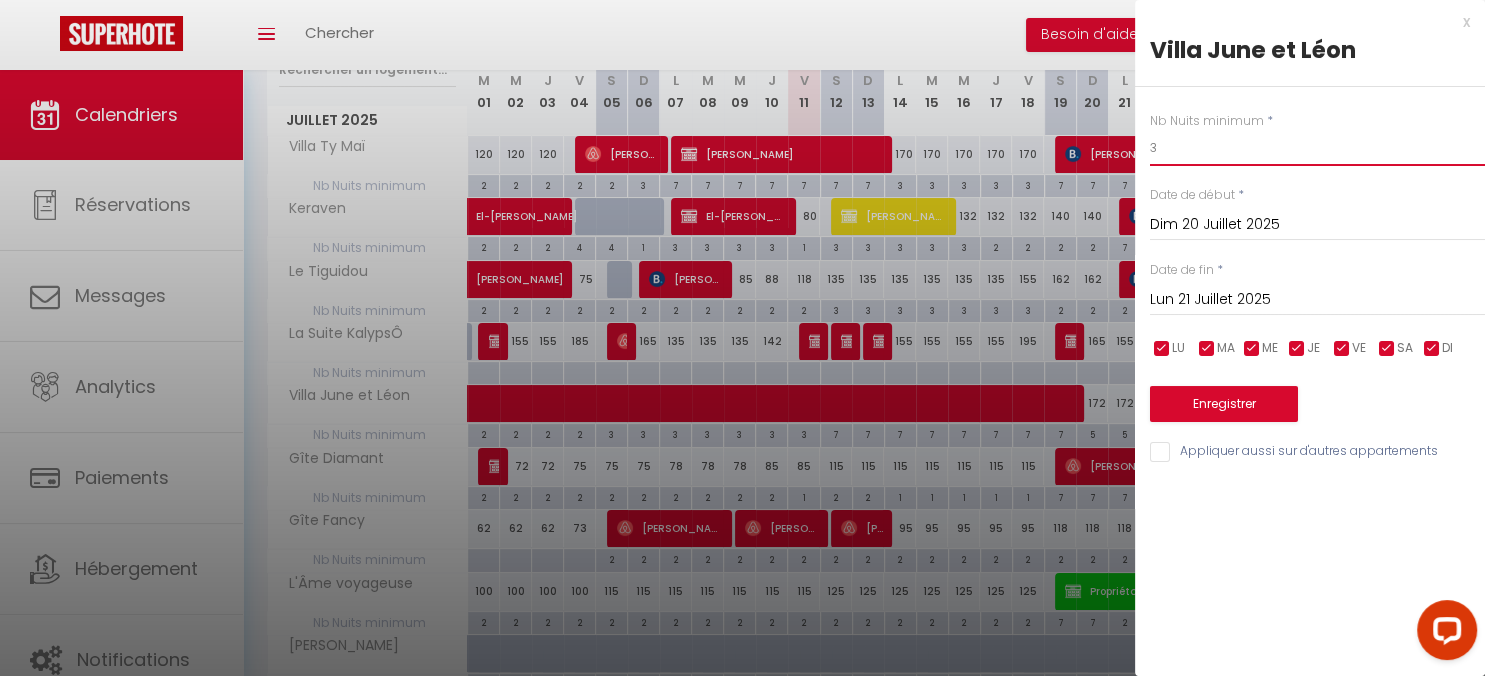 type on "3" 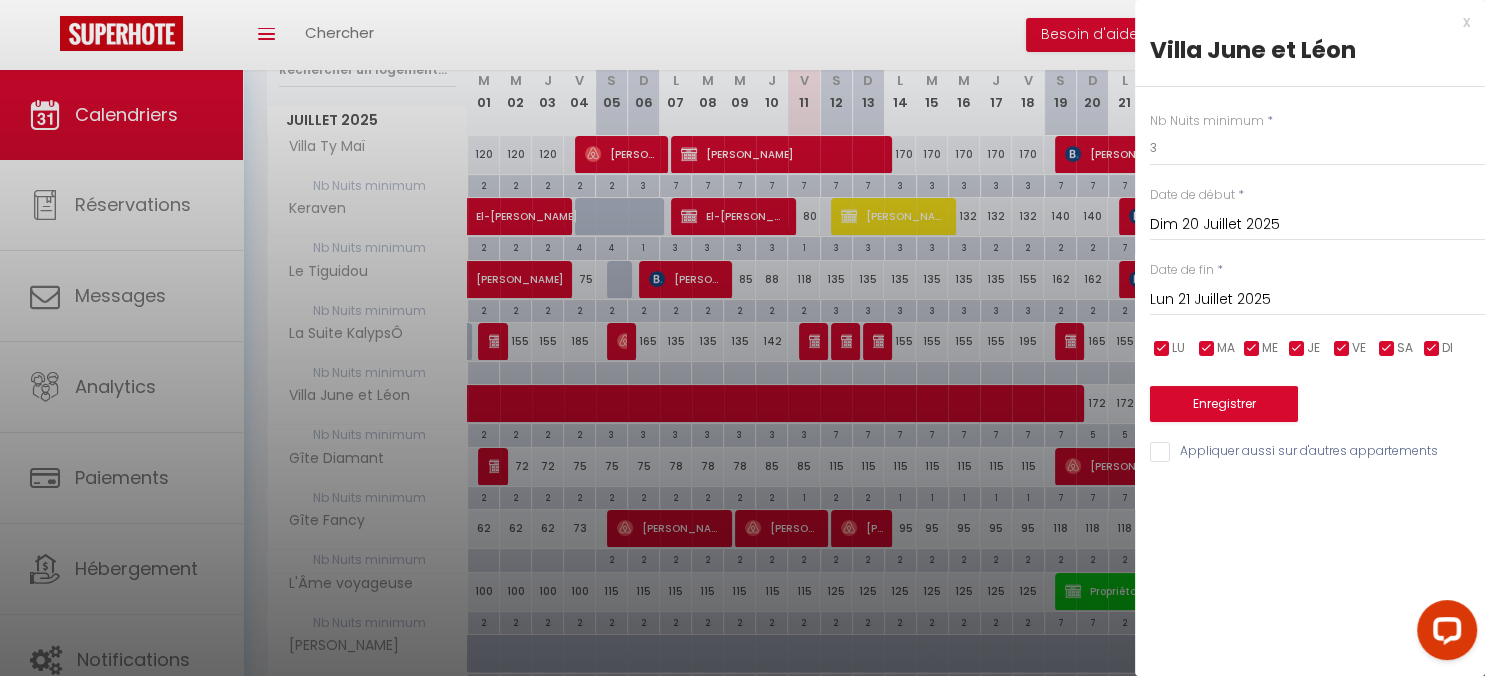 drag, startPoint x: 1143, startPoint y: 293, endPoint x: 1218, endPoint y: 295, distance: 75.026665 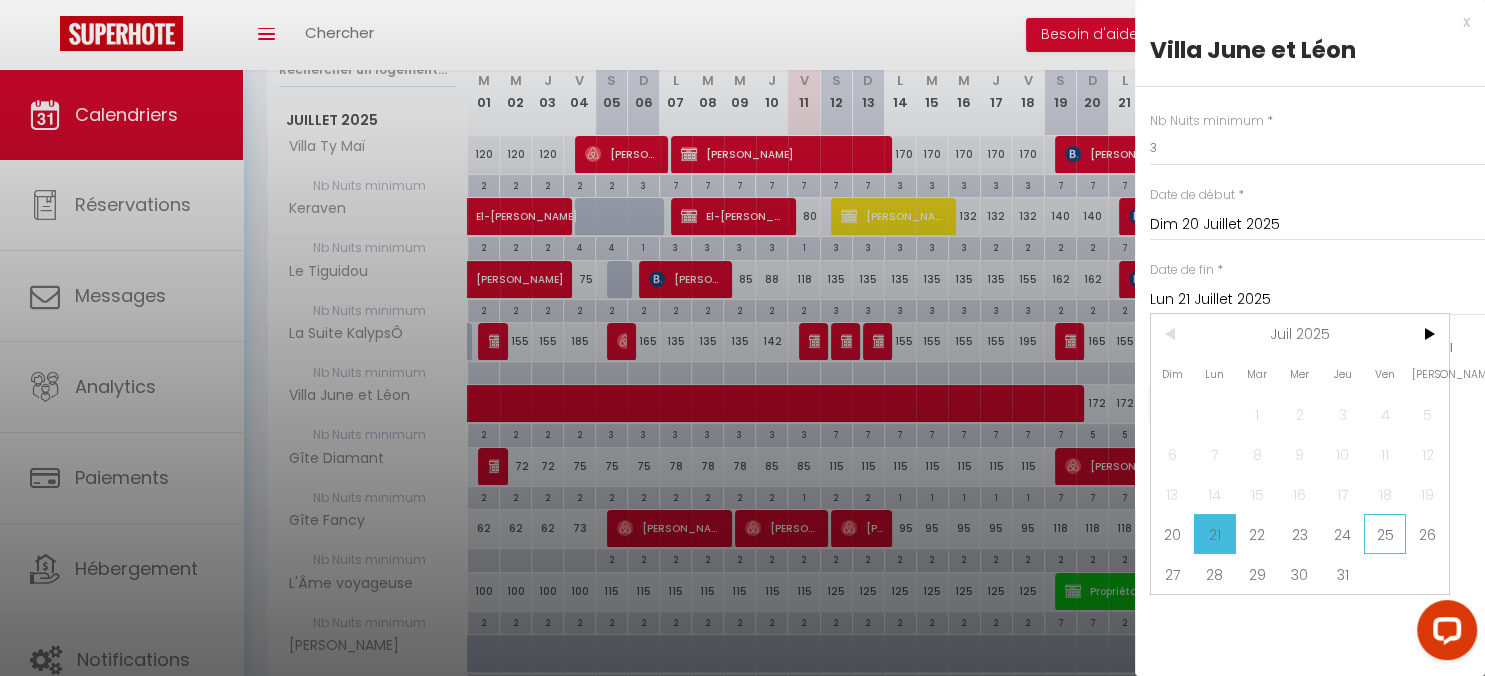 click on "25" at bounding box center (1385, 534) 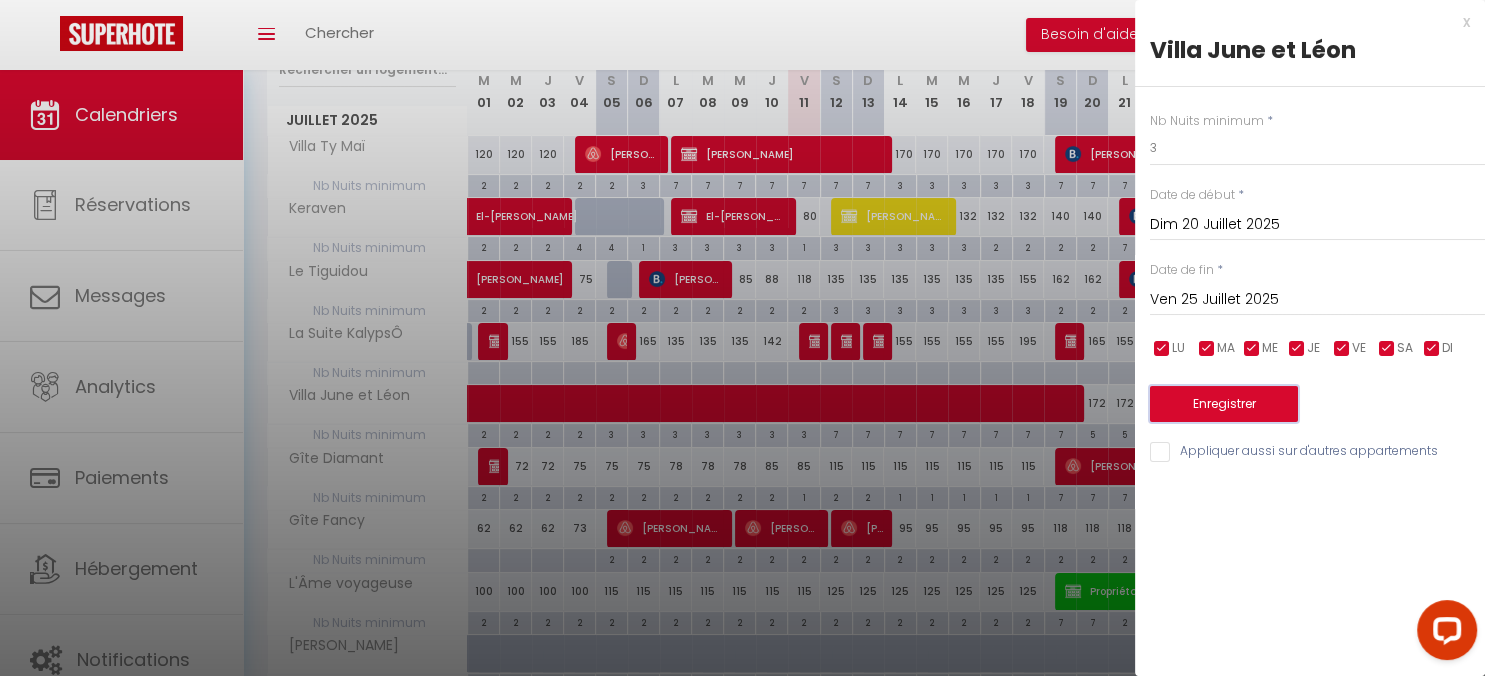 click on "Enregistrer" at bounding box center (1224, 404) 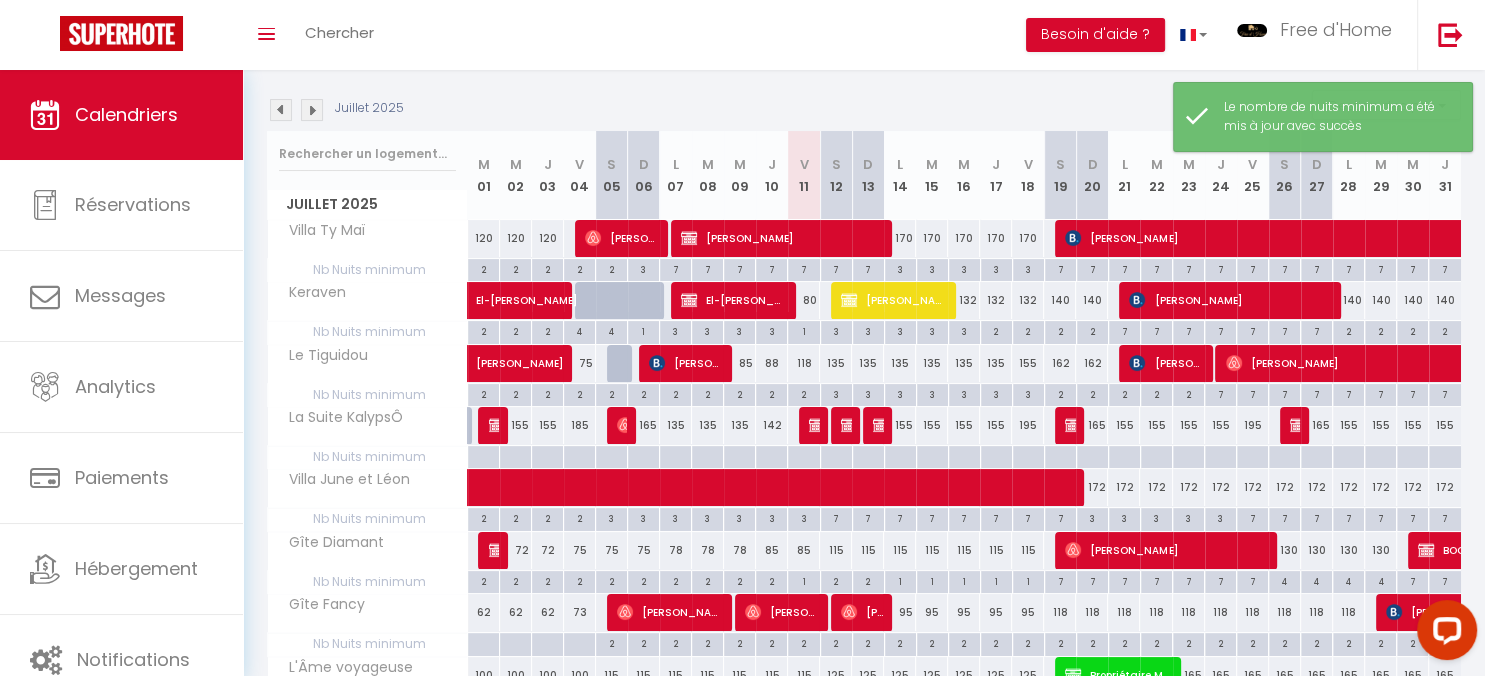scroll, scrollTop: 176, scrollLeft: 0, axis: vertical 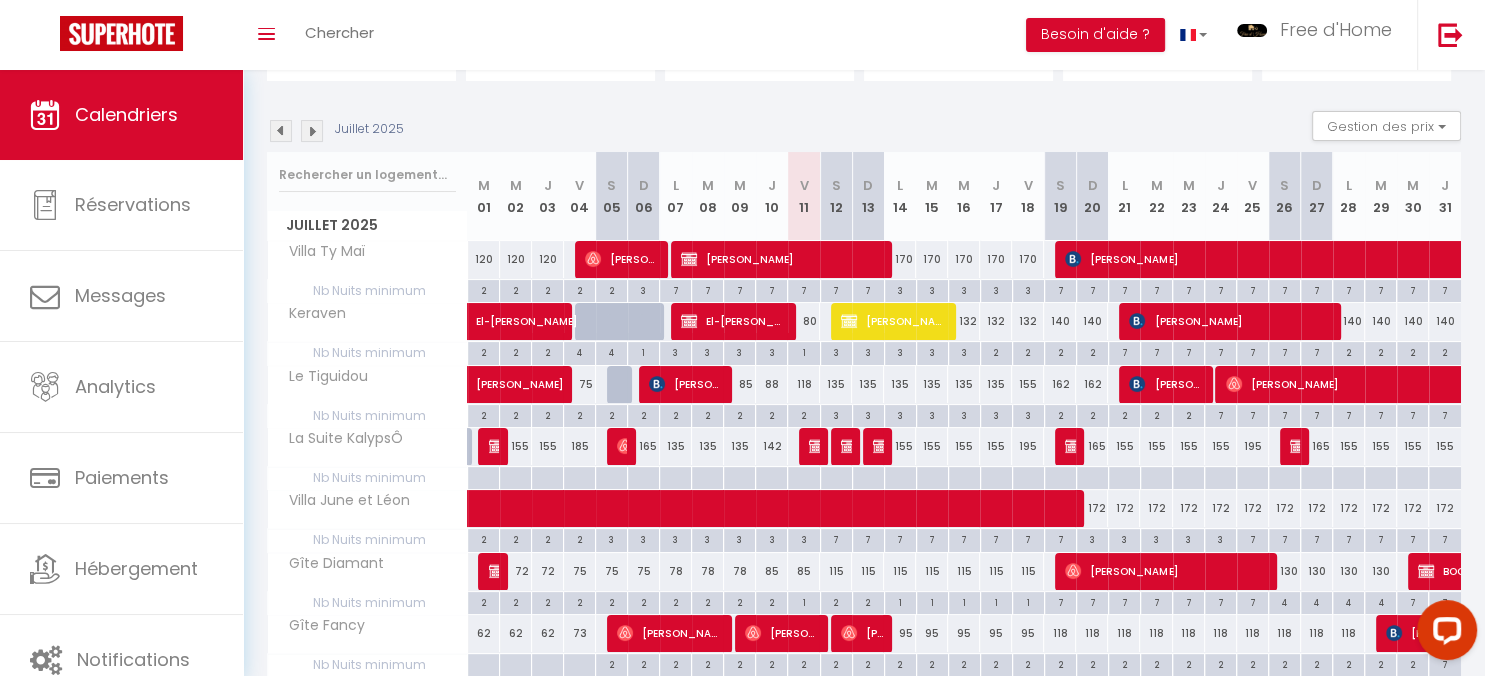 click on "135" at bounding box center [836, 384] 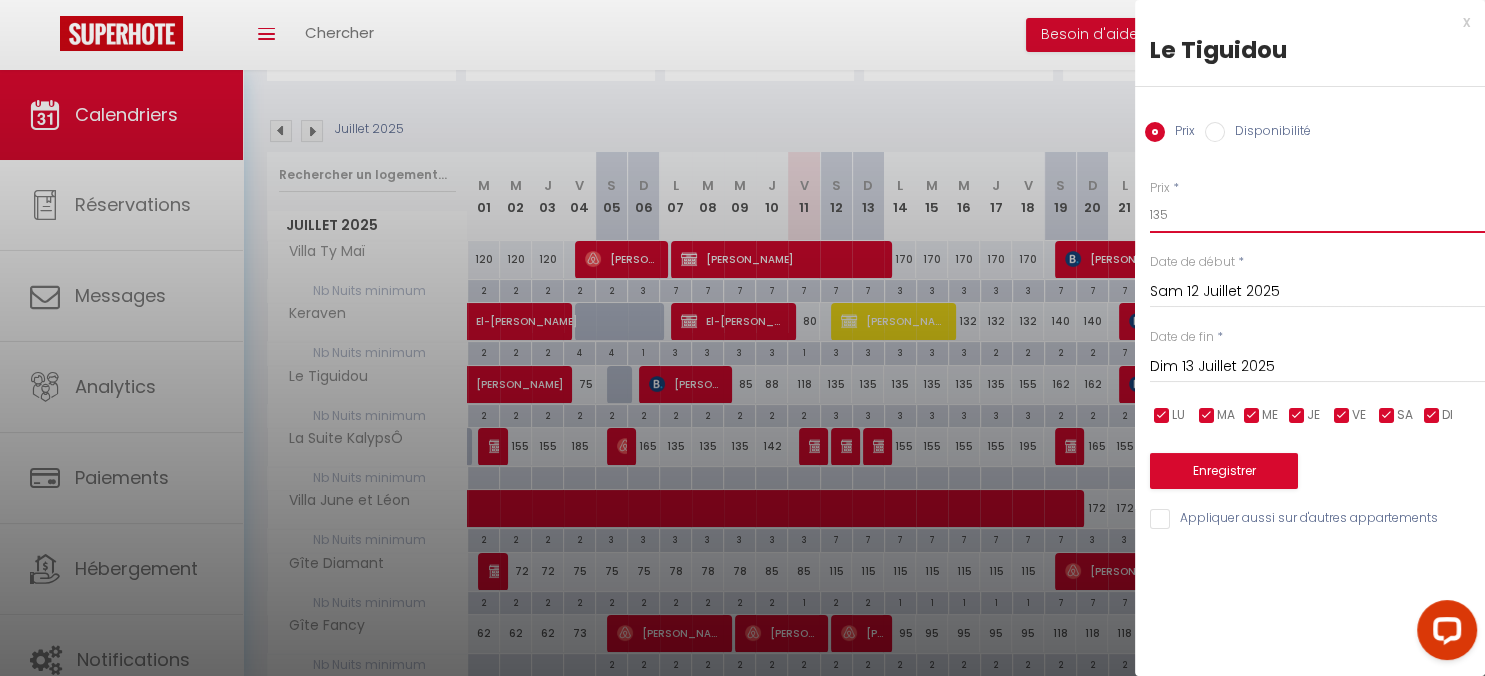 drag, startPoint x: 1181, startPoint y: 219, endPoint x: 1137, endPoint y: 217, distance: 44.04543 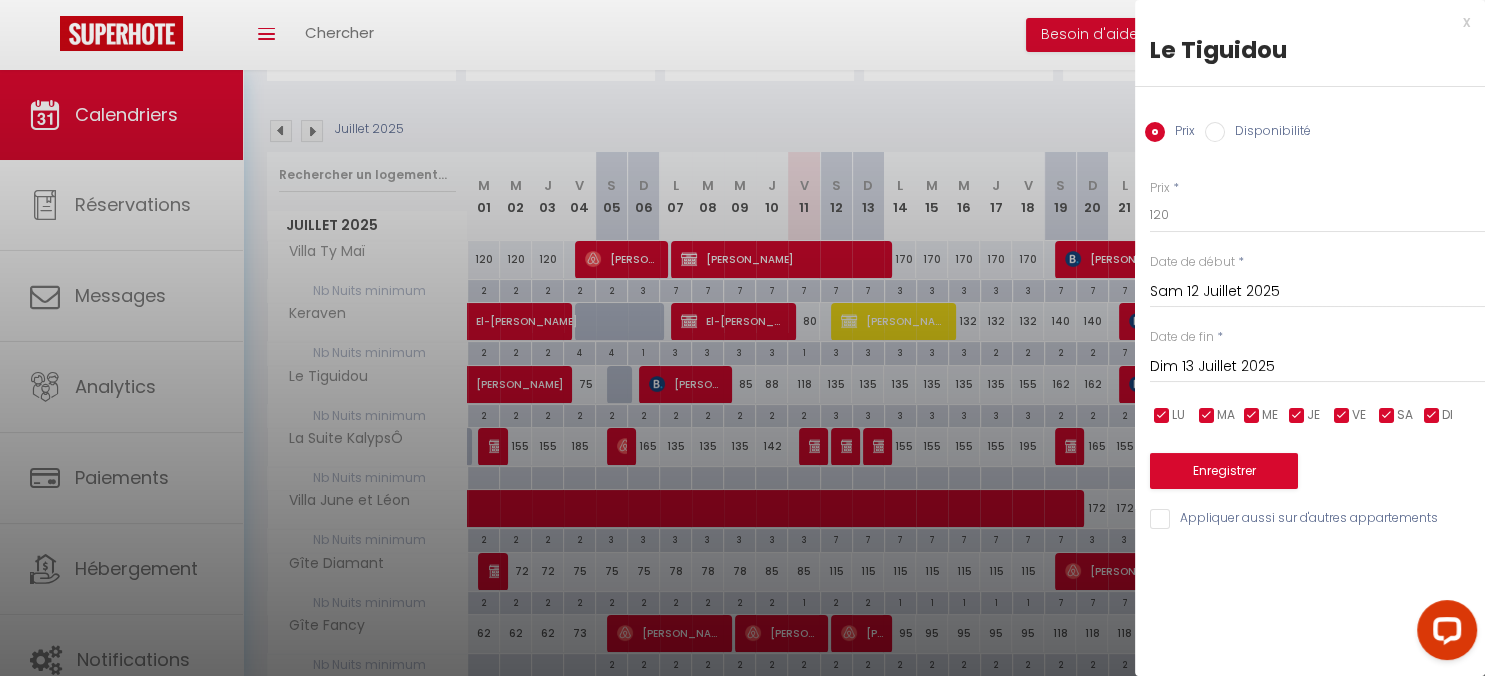 click at bounding box center (742, 338) 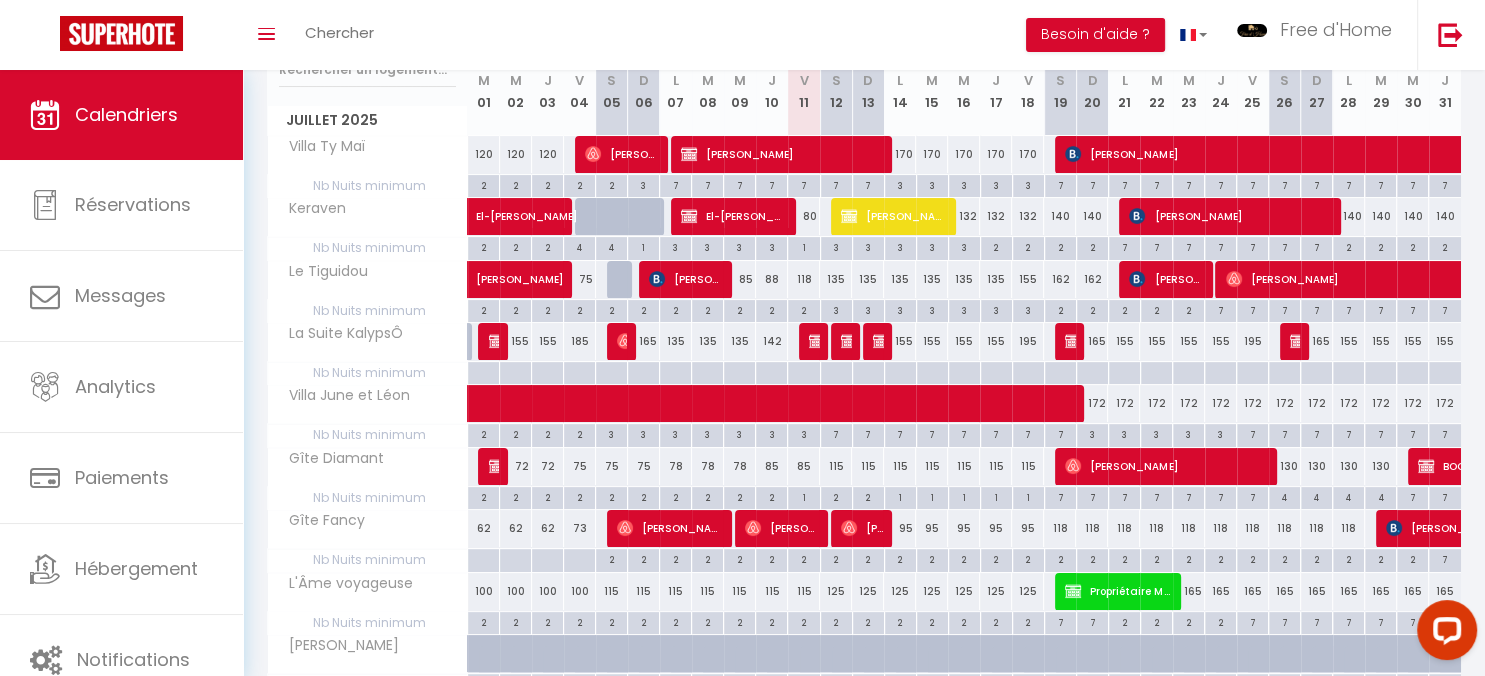 scroll, scrollTop: 176, scrollLeft: 0, axis: vertical 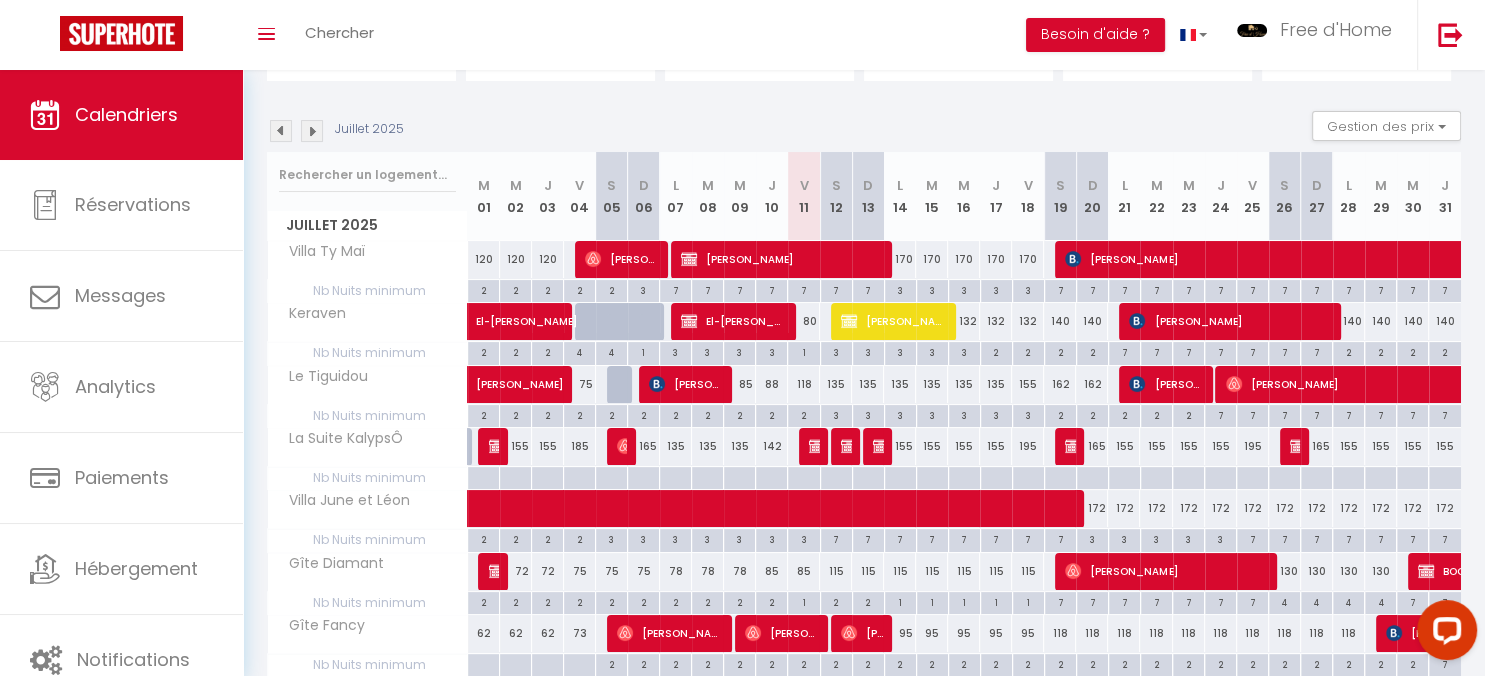 click on "118" at bounding box center (804, 384) 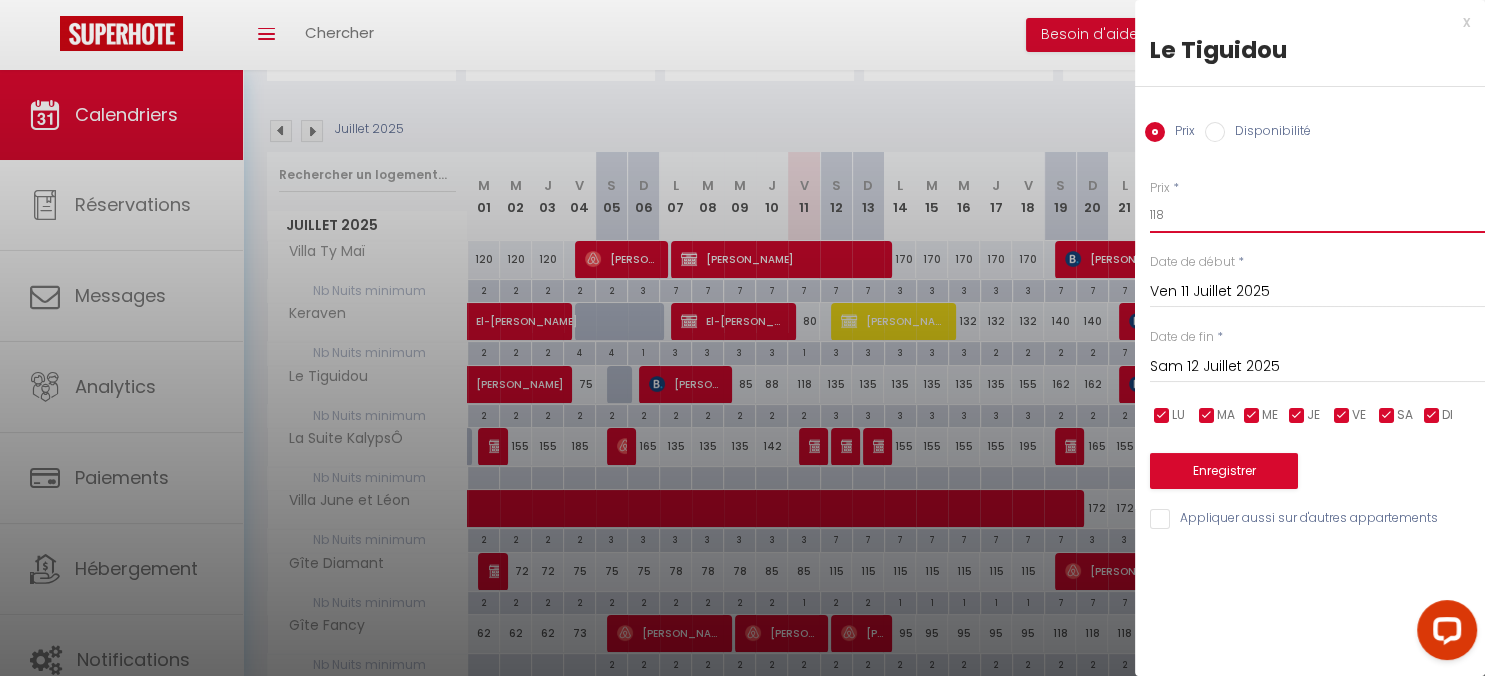 drag, startPoint x: 1169, startPoint y: 212, endPoint x: 1115, endPoint y: 214, distance: 54.037025 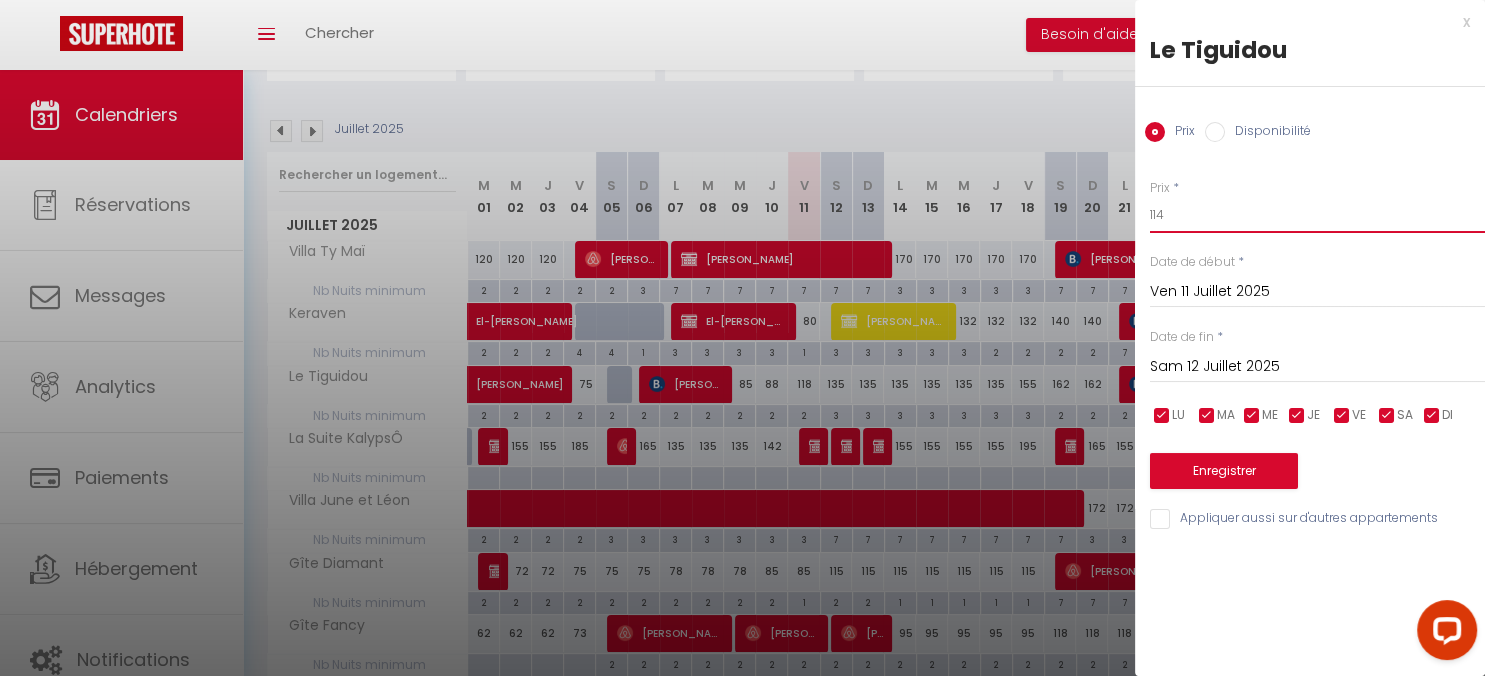 type on "114" 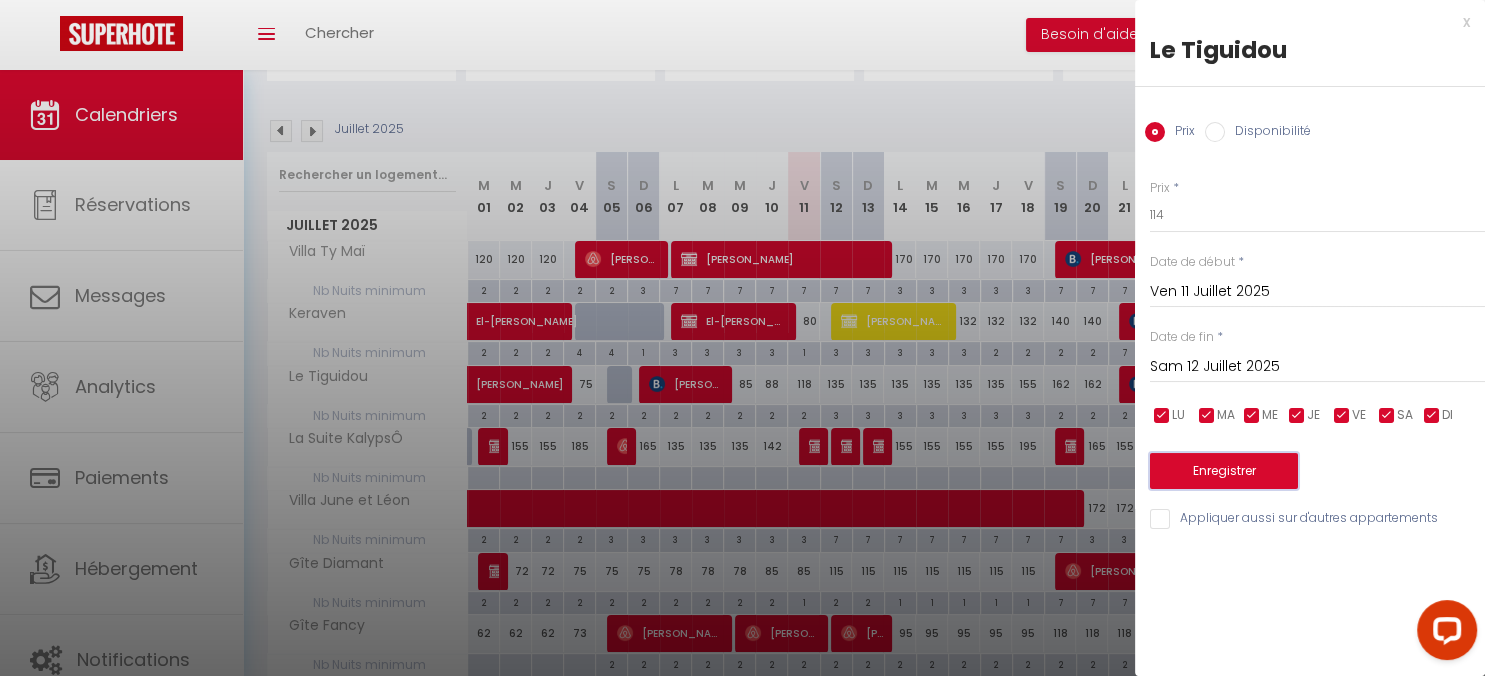 click on "Enregistrer" at bounding box center [1224, 471] 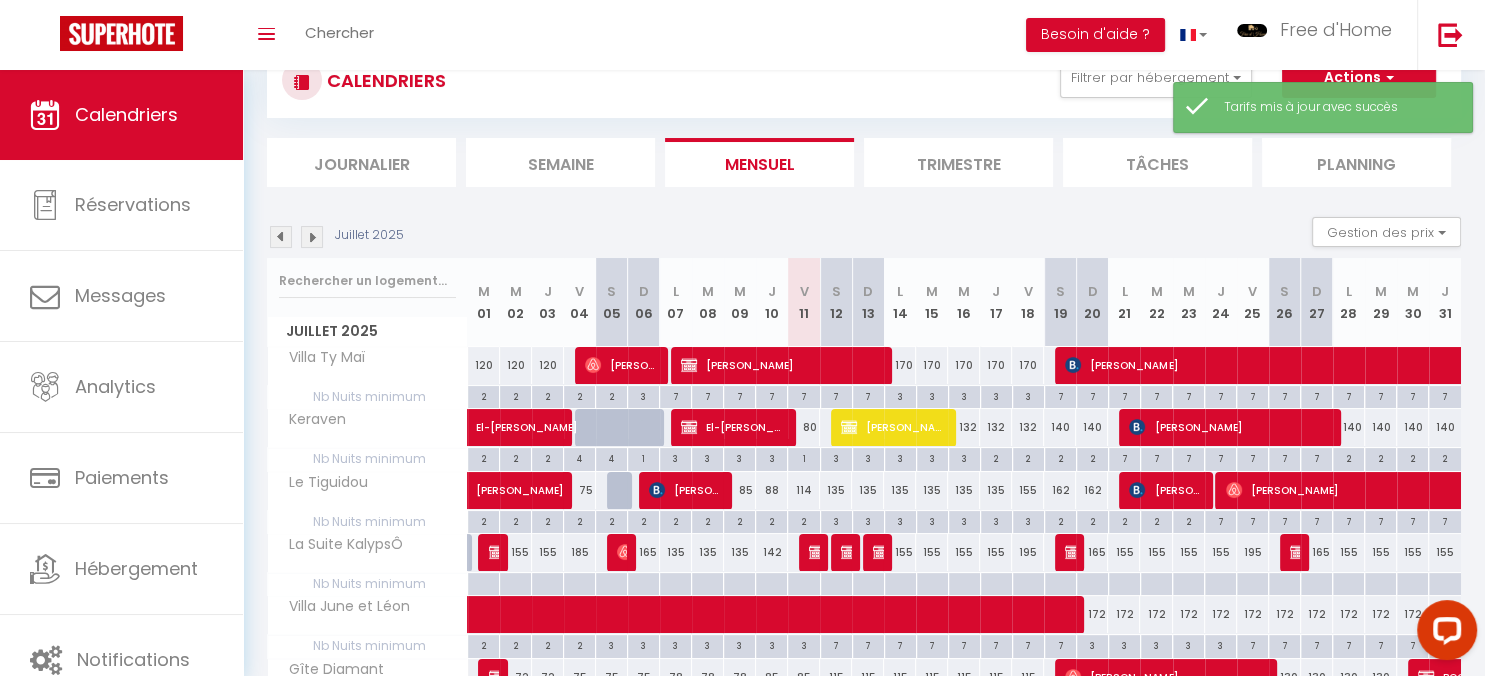 scroll, scrollTop: 281, scrollLeft: 0, axis: vertical 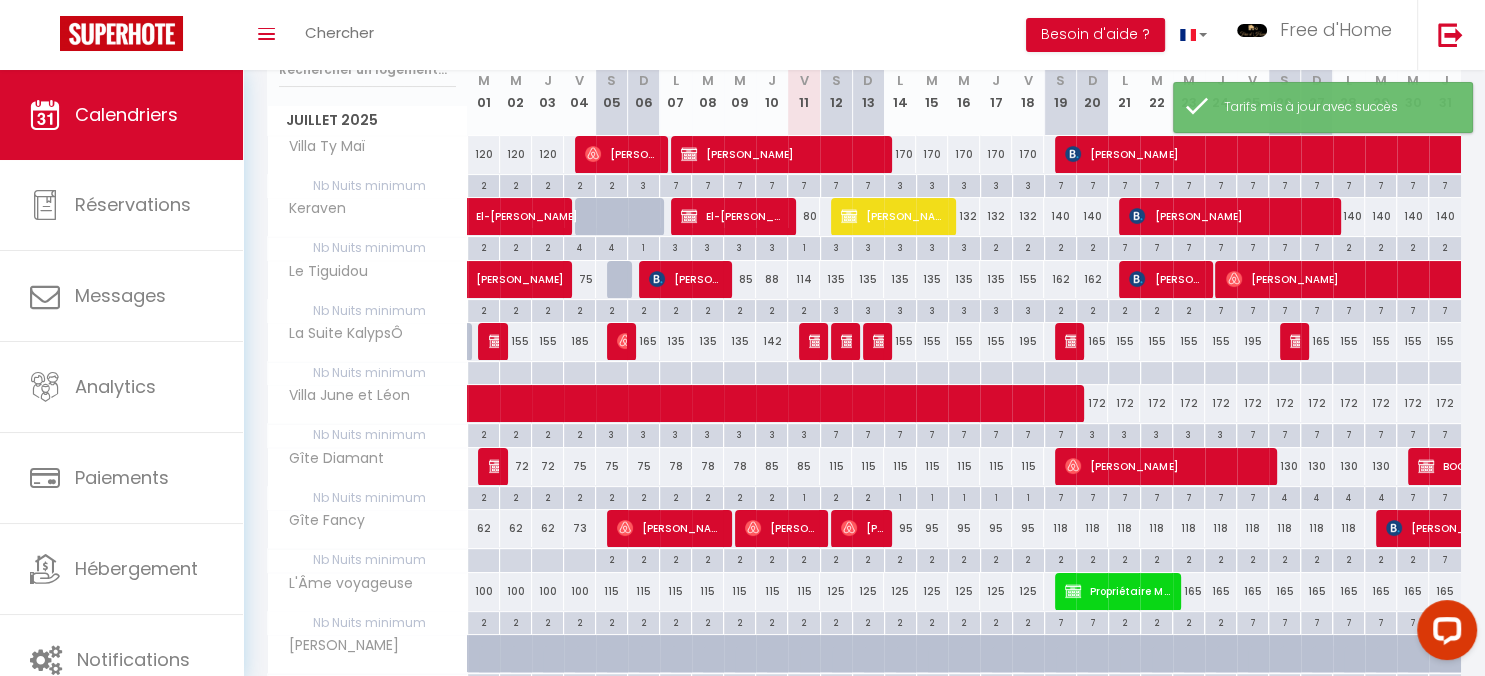 click on "135" at bounding box center [836, 279] 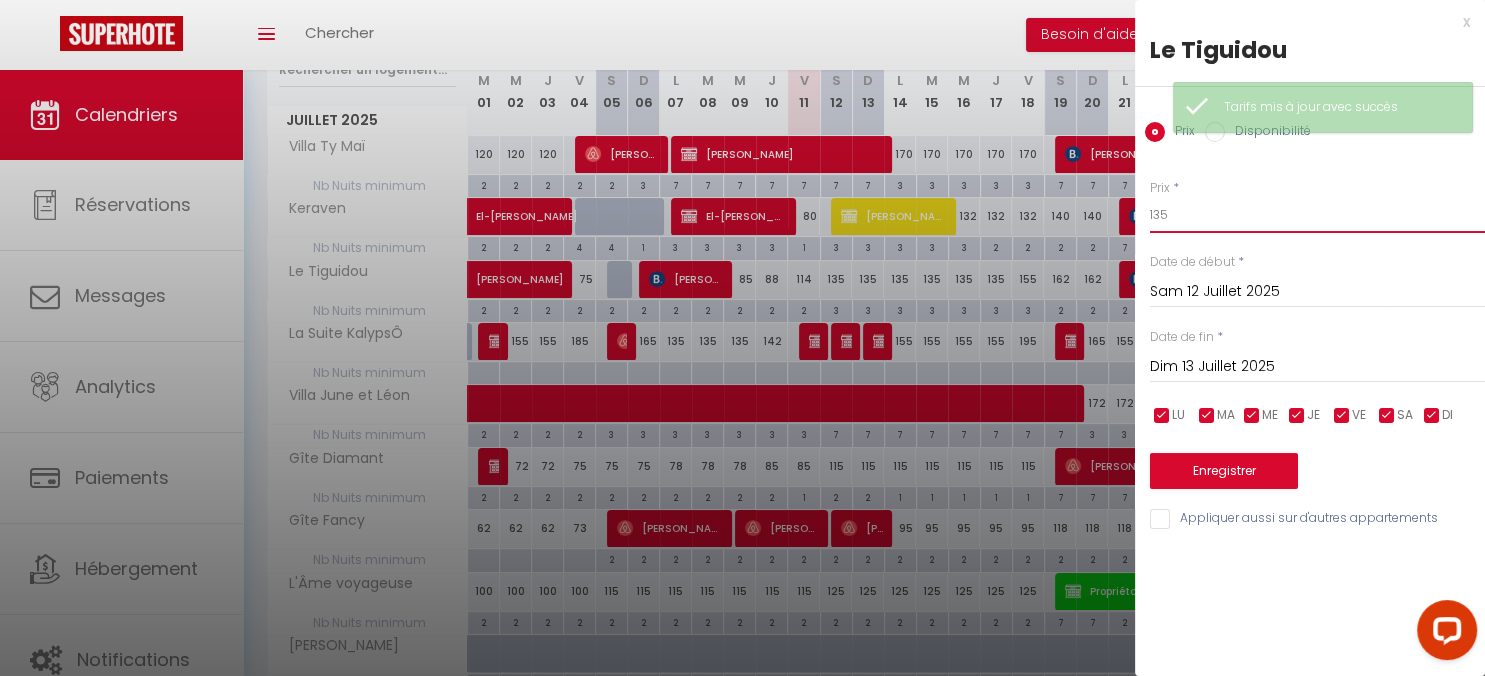 drag, startPoint x: 1195, startPoint y: 212, endPoint x: 1094, endPoint y: 212, distance: 101 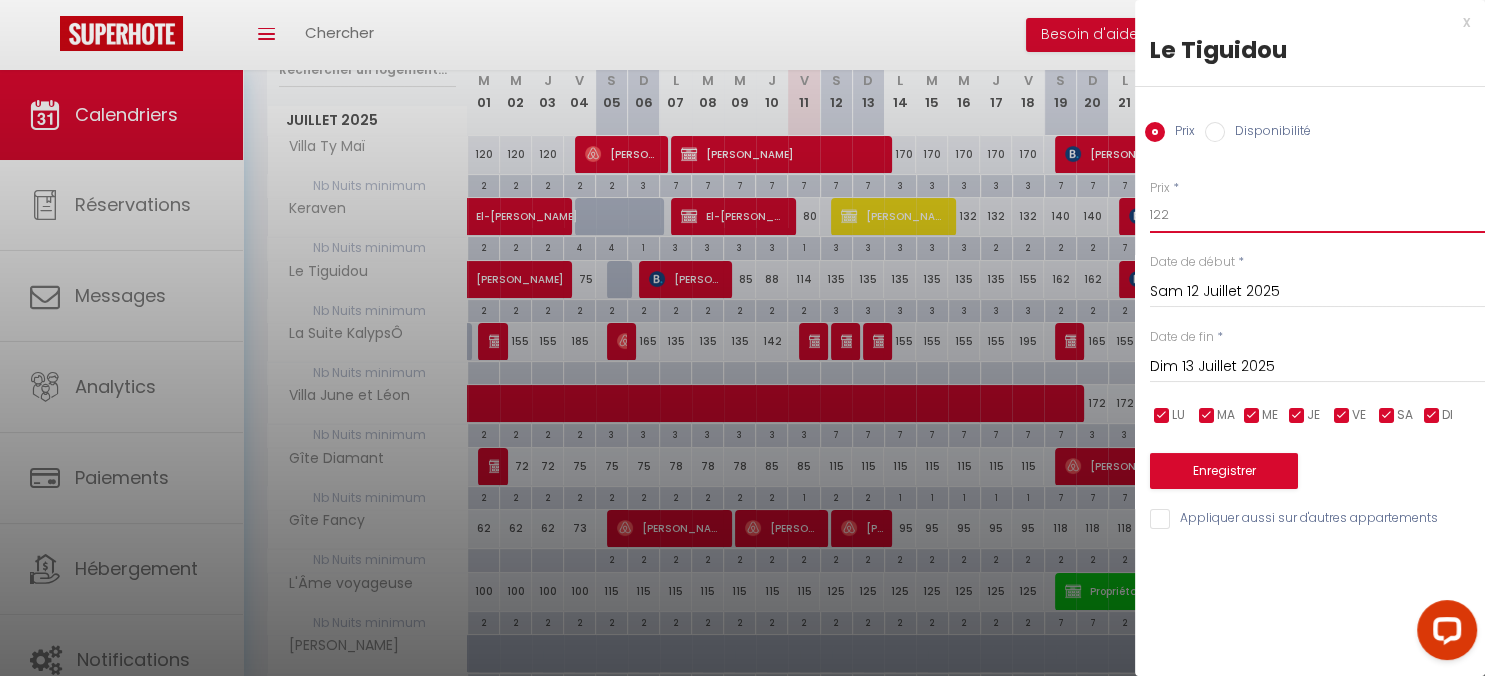 type on "122" 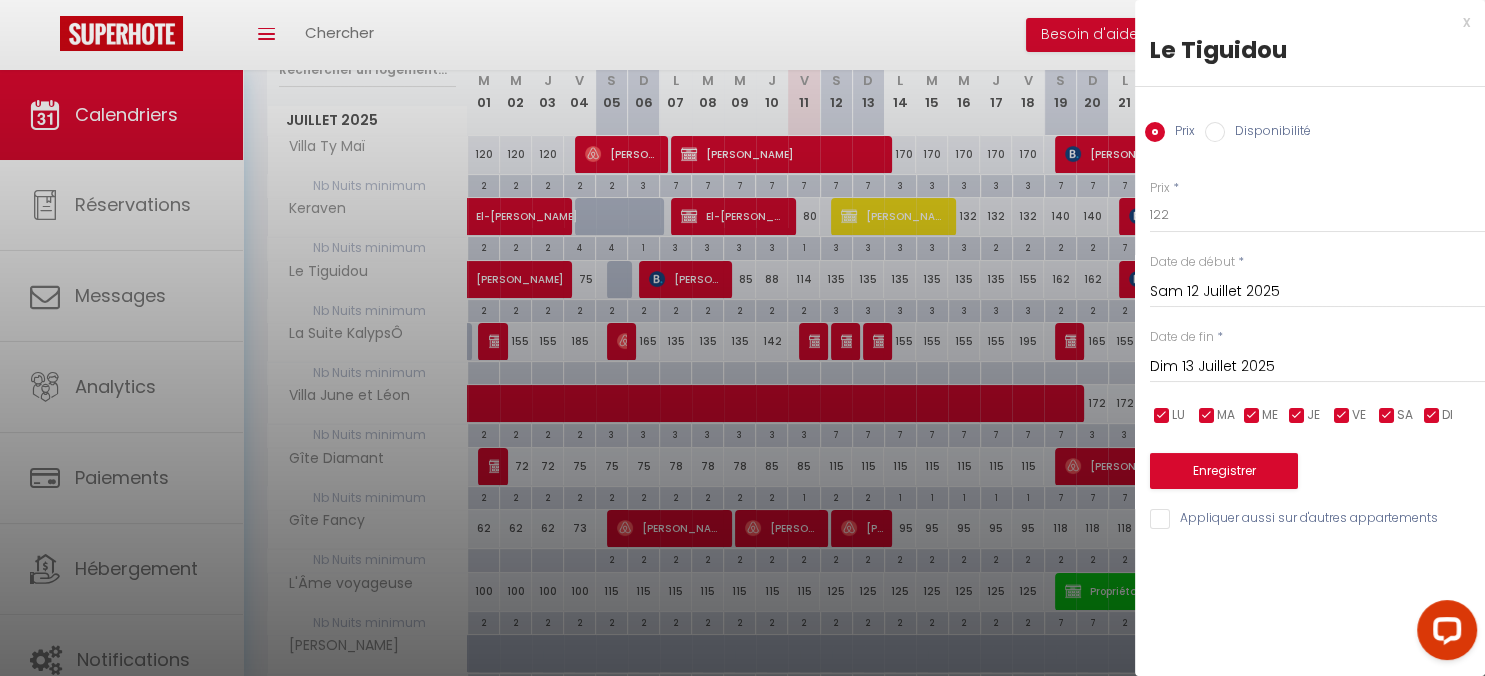 click on "Dim 13 Juillet 2025" at bounding box center [1317, 367] 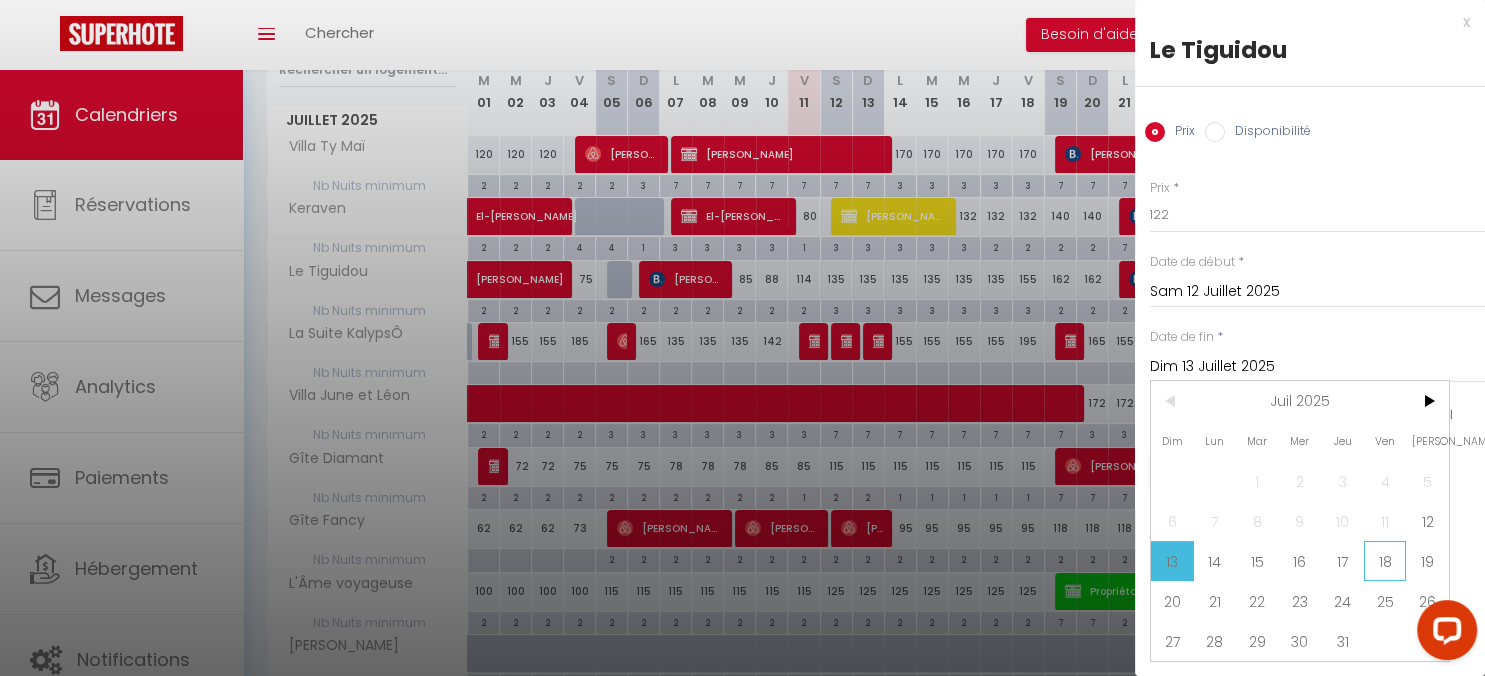 click on "18" at bounding box center (1385, 561) 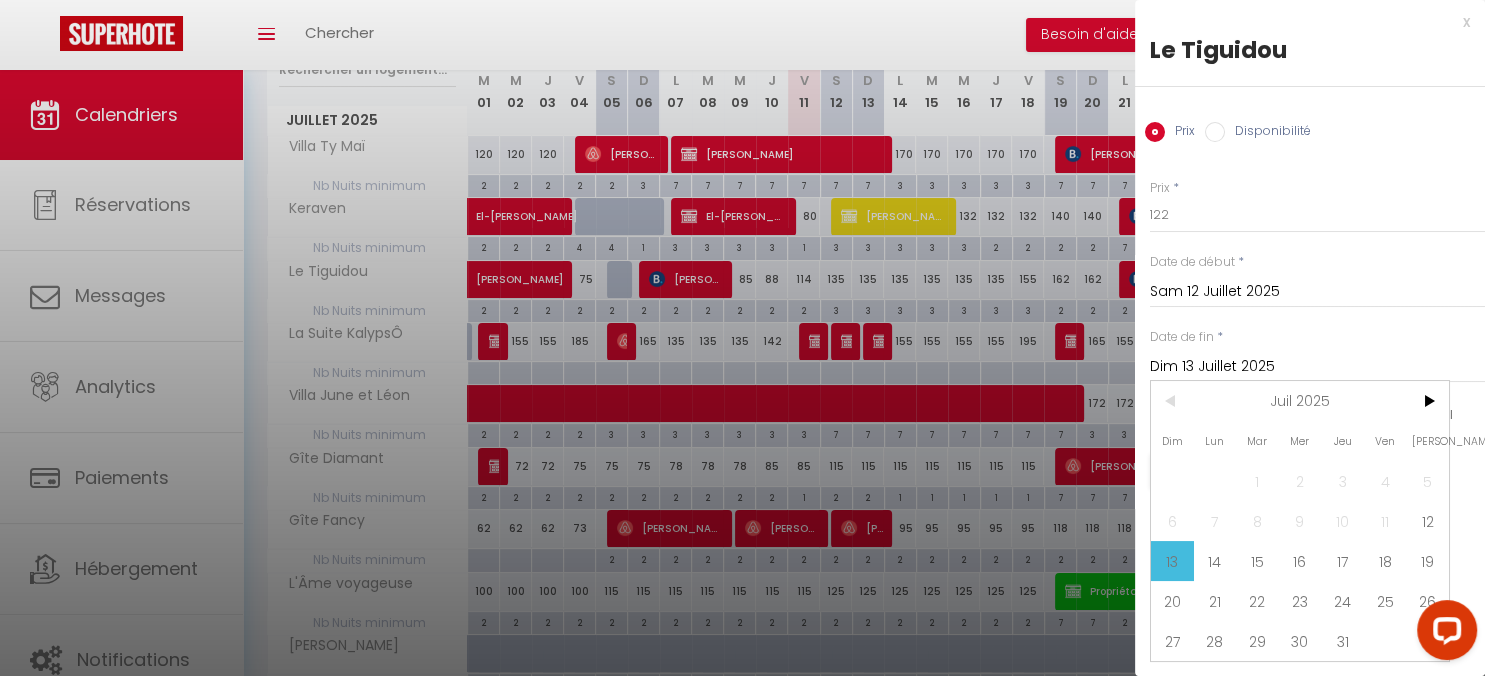 type on "Ven 18 Juillet 2025" 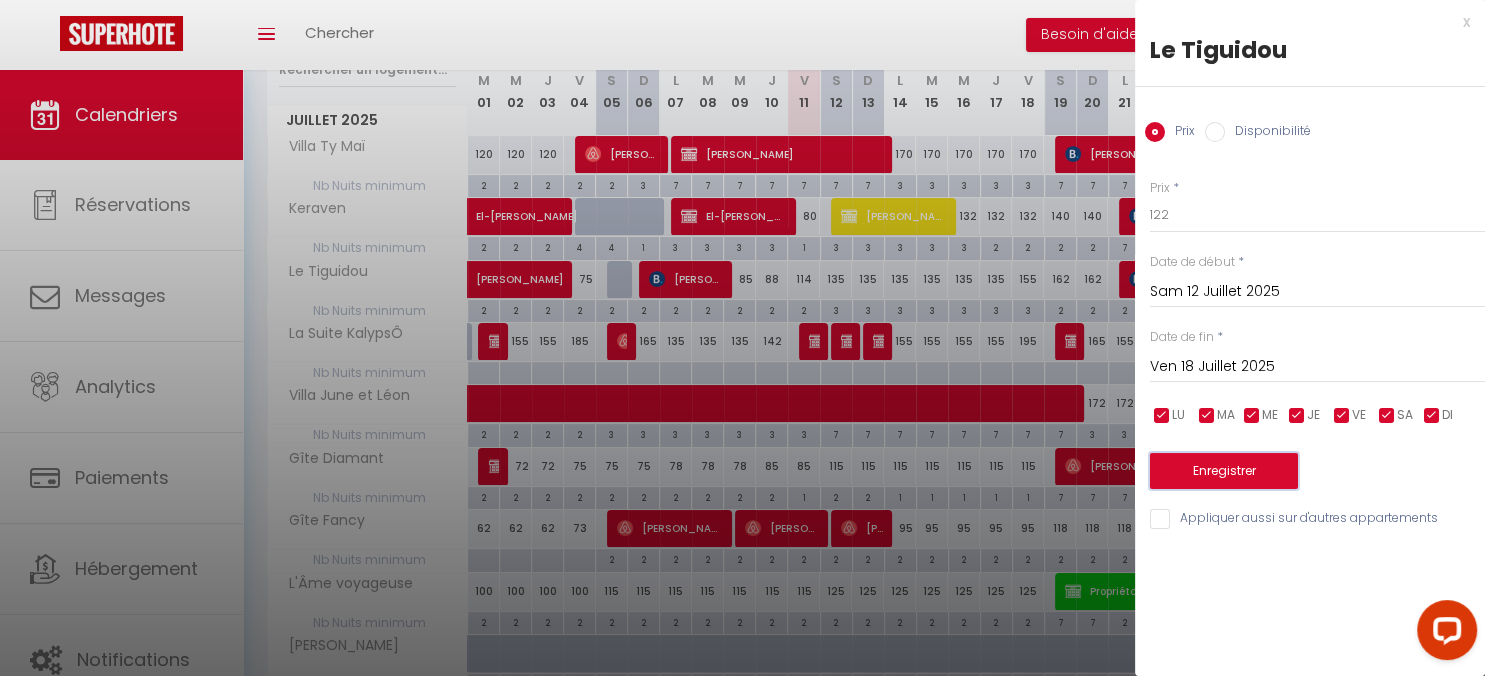 click on "Enregistrer" at bounding box center (1224, 471) 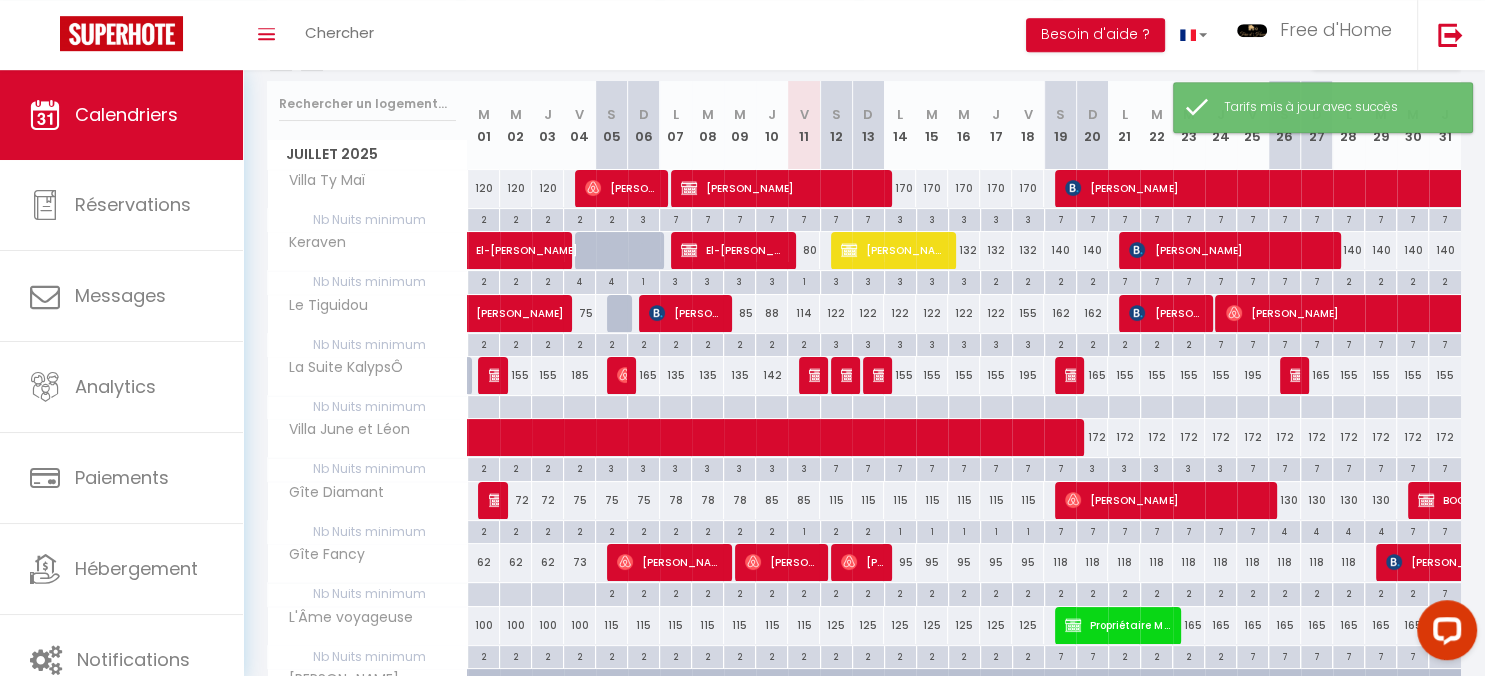 scroll, scrollTop: 281, scrollLeft: 0, axis: vertical 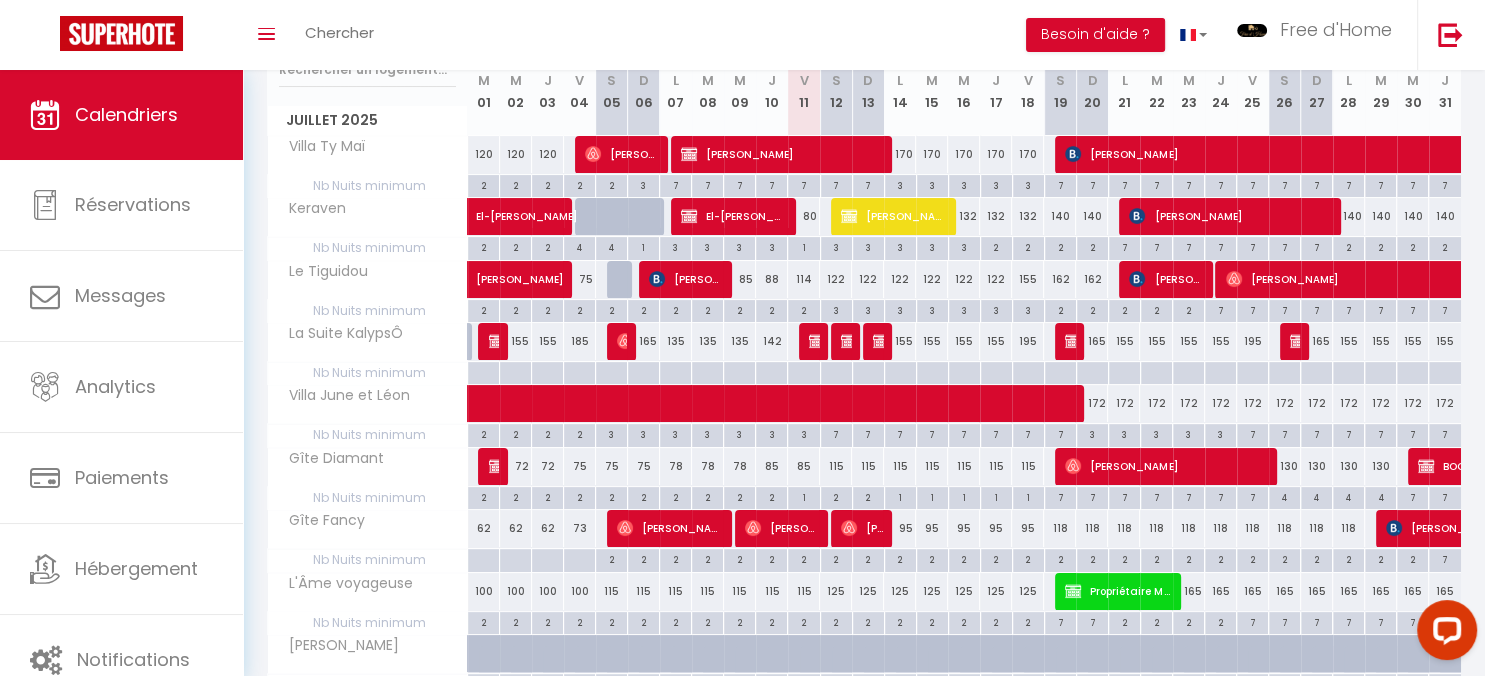 click on "3" at bounding box center (836, 309) 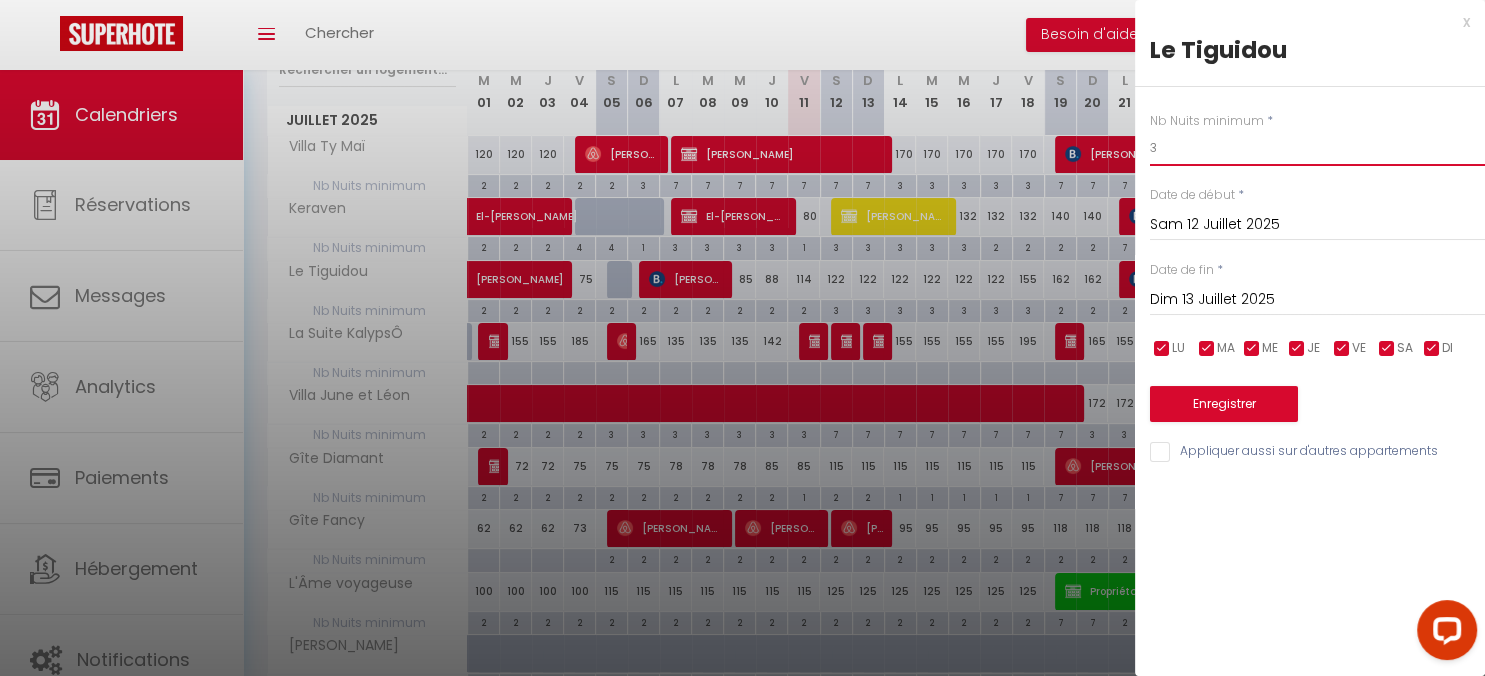 drag, startPoint x: 1200, startPoint y: 138, endPoint x: 1098, endPoint y: 156, distance: 103.57606 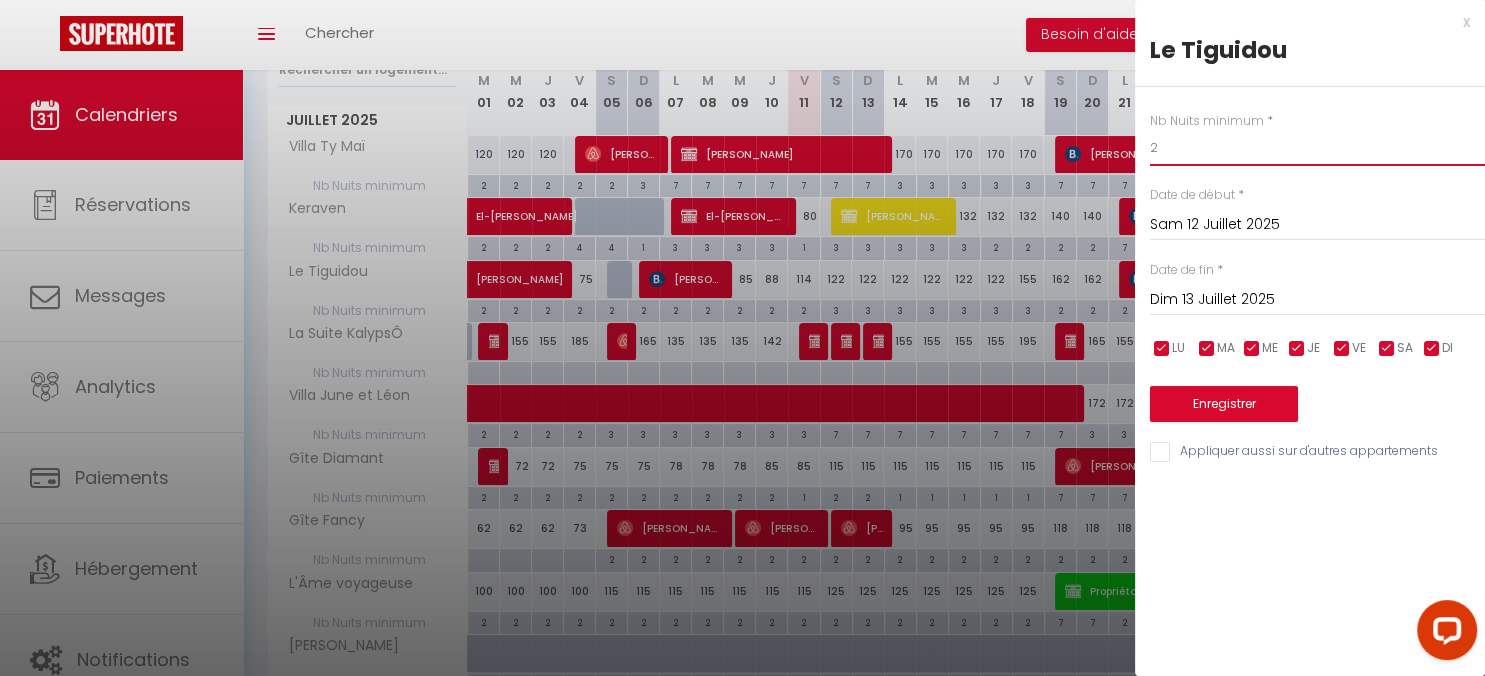 type on "2" 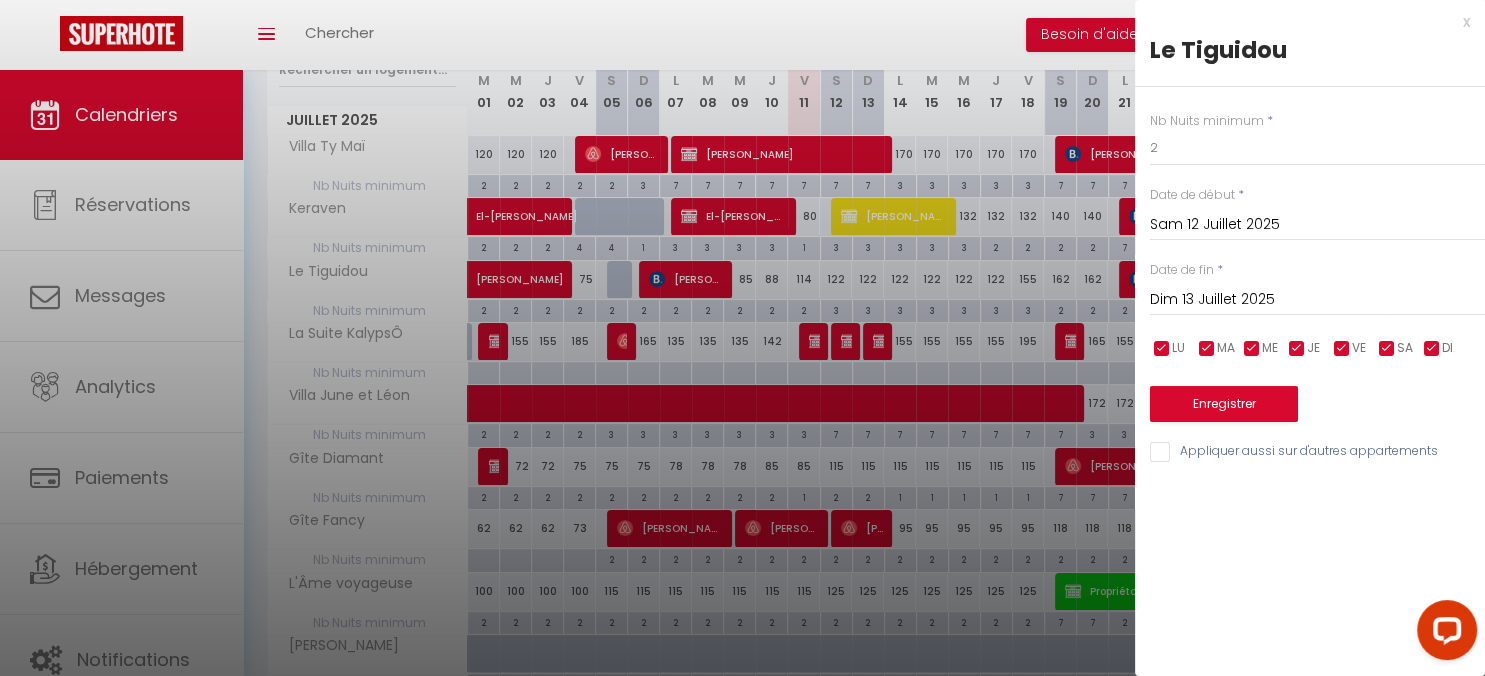 drag, startPoint x: 1194, startPoint y: 300, endPoint x: 1302, endPoint y: 347, distance: 117.7837 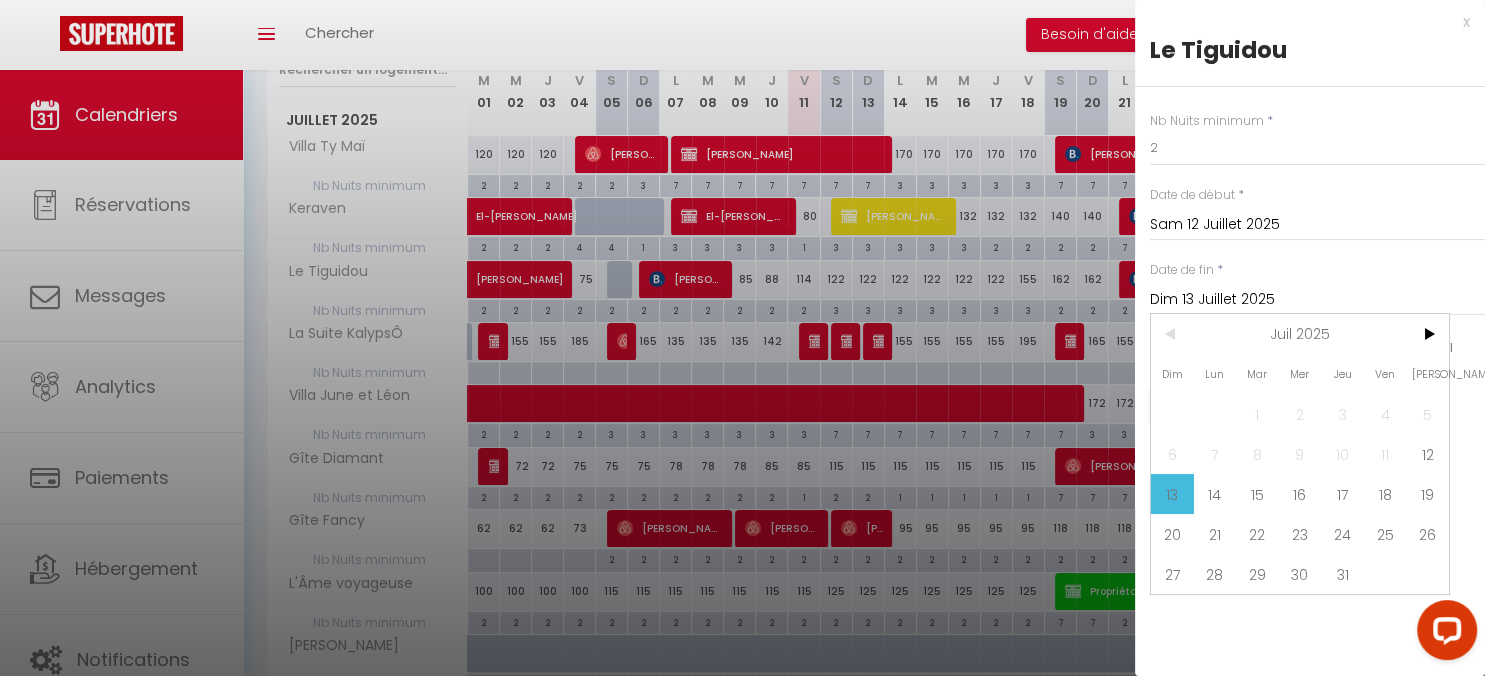 drag, startPoint x: 1433, startPoint y: 497, endPoint x: 1258, endPoint y: 448, distance: 181.73058 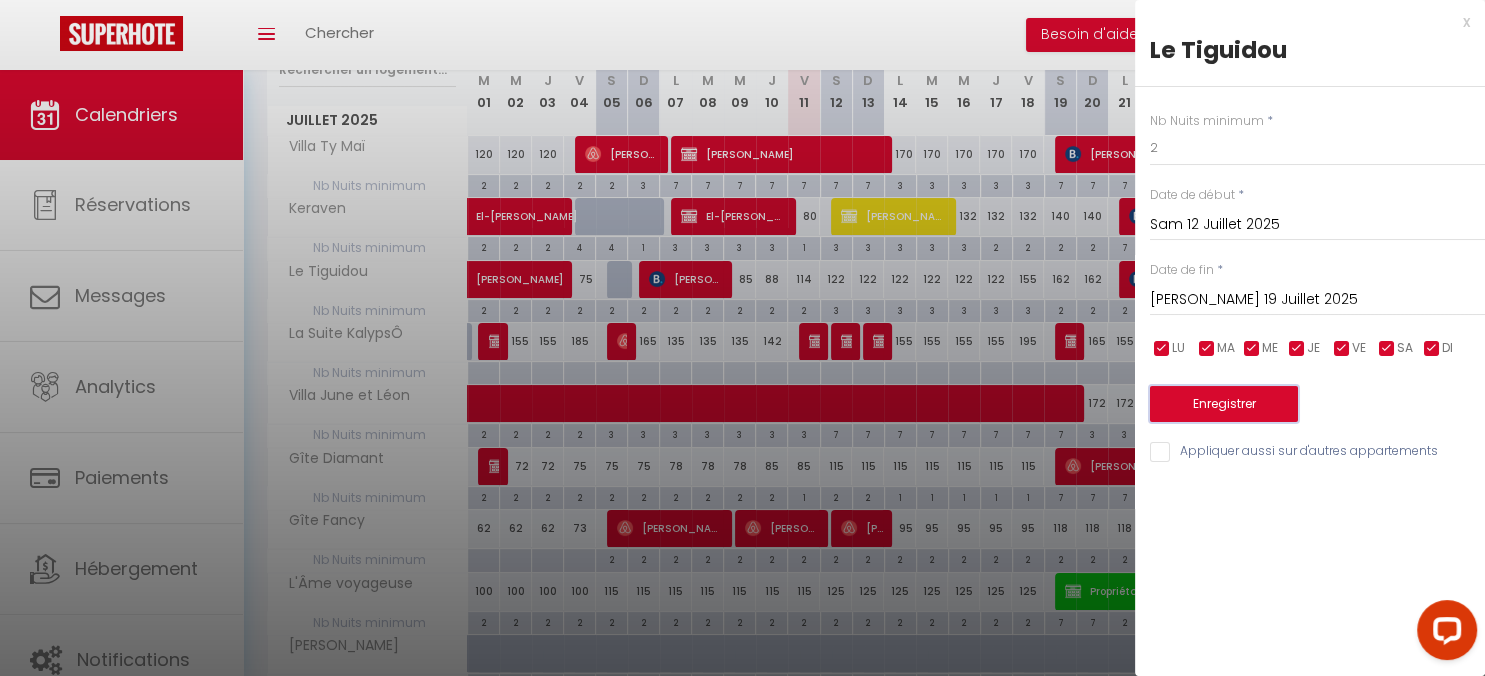 click on "Enregistrer" at bounding box center (1224, 404) 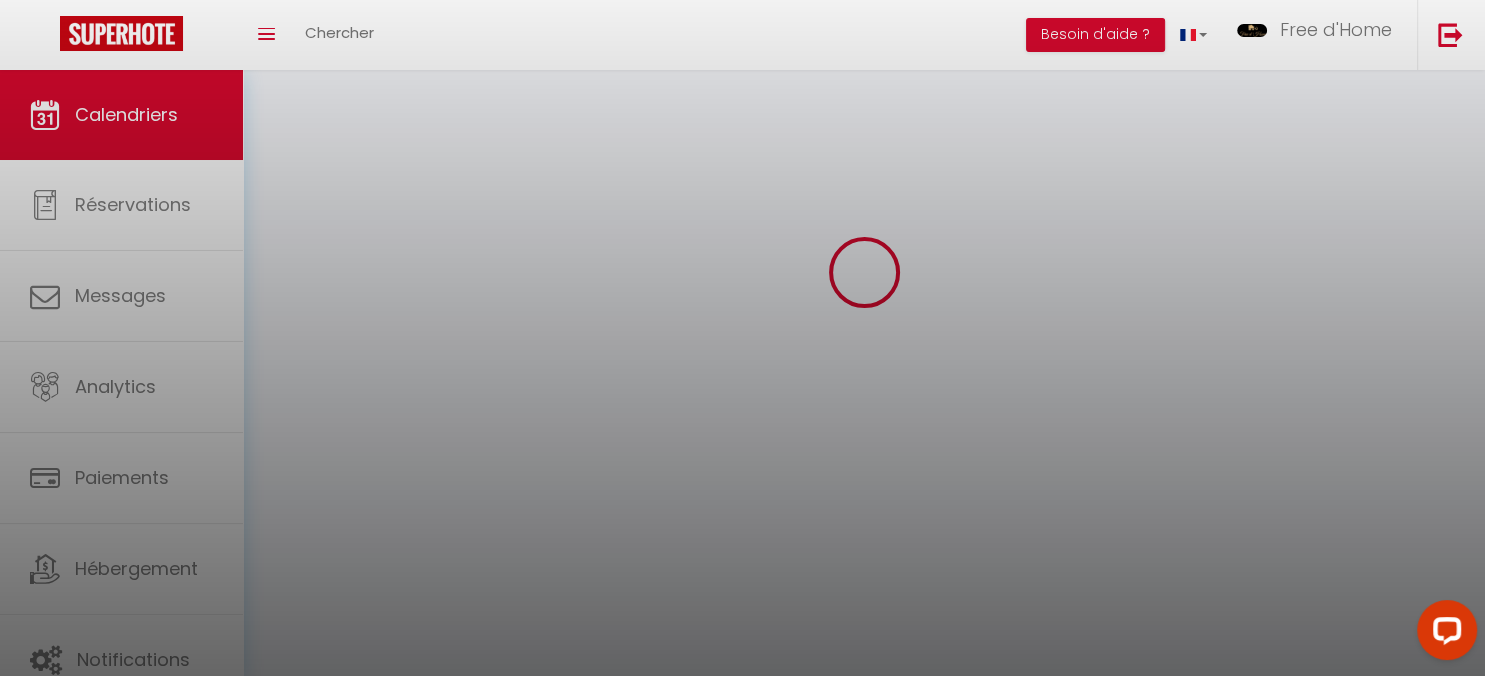 scroll, scrollTop: 70, scrollLeft: 0, axis: vertical 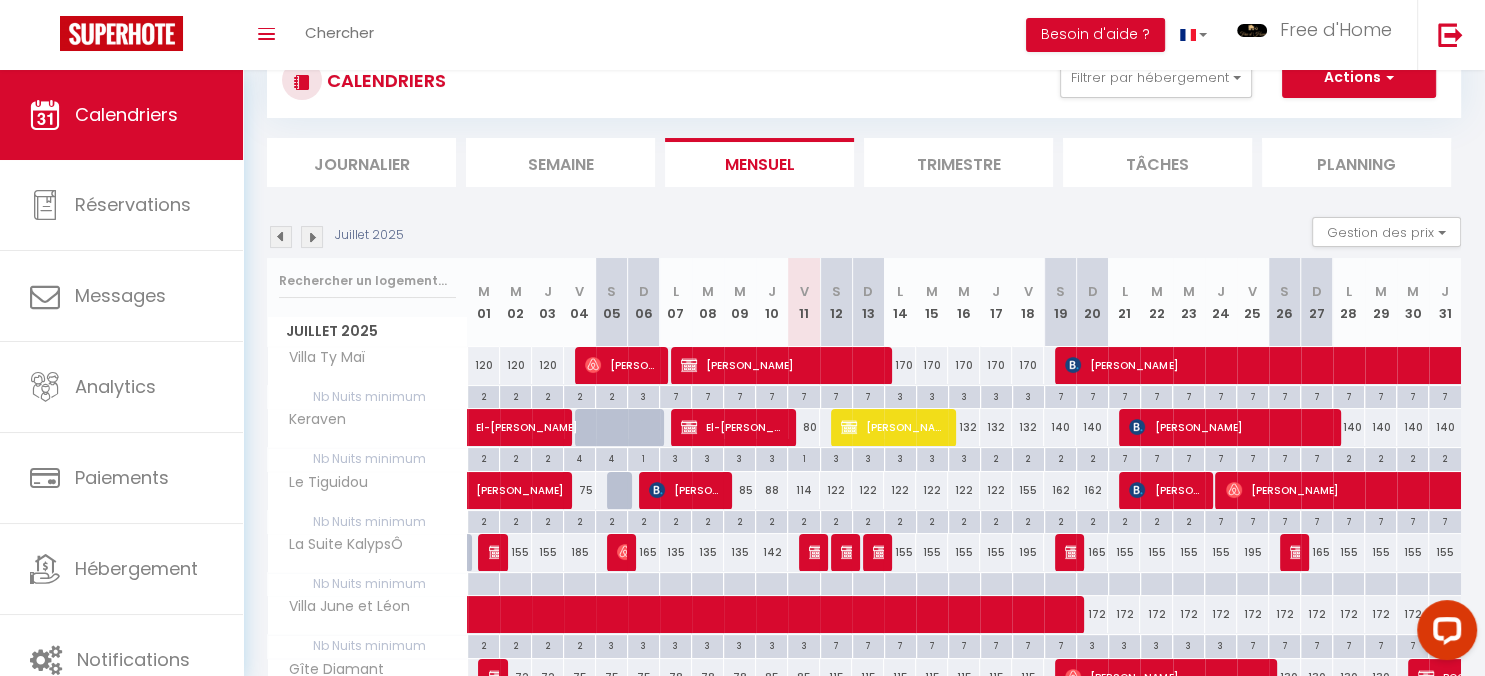 click on "155" at bounding box center [1028, 490] 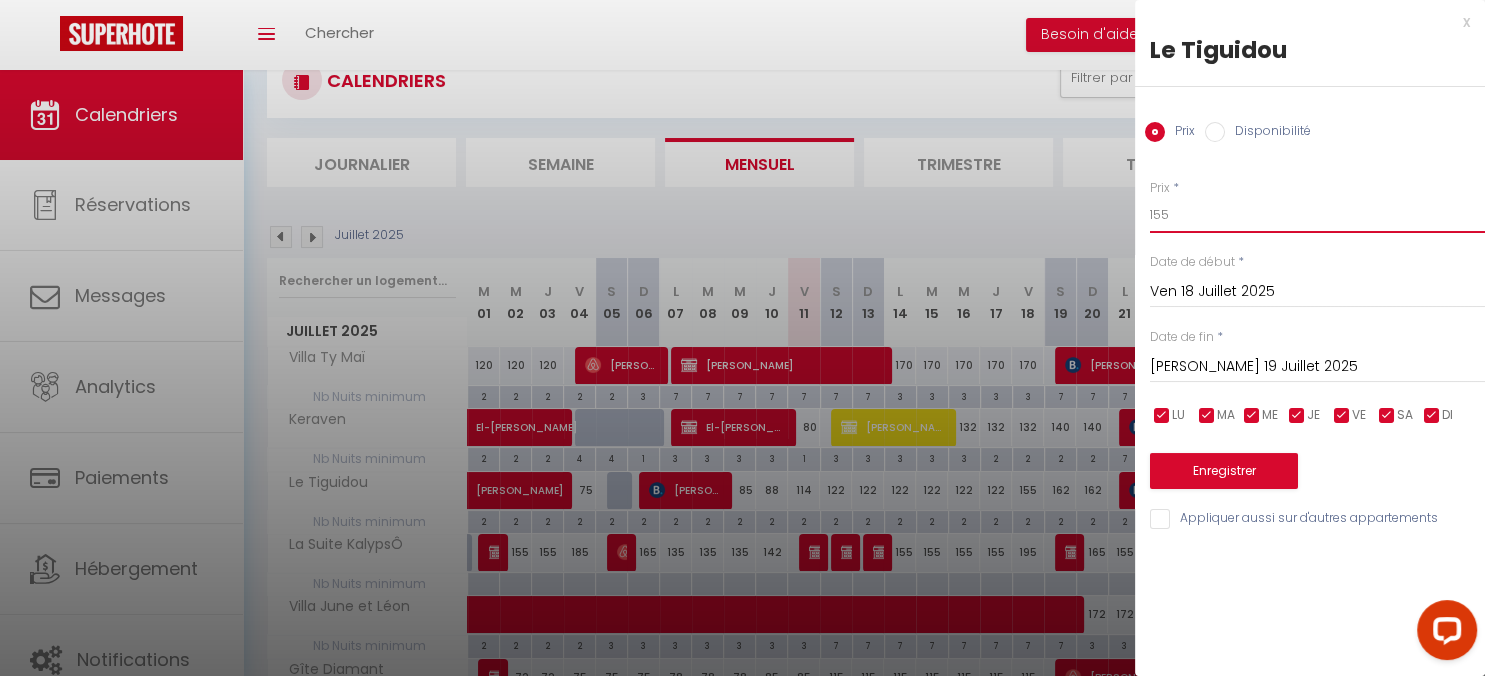 drag, startPoint x: 1134, startPoint y: 230, endPoint x: 1095, endPoint y: 232, distance: 39.051247 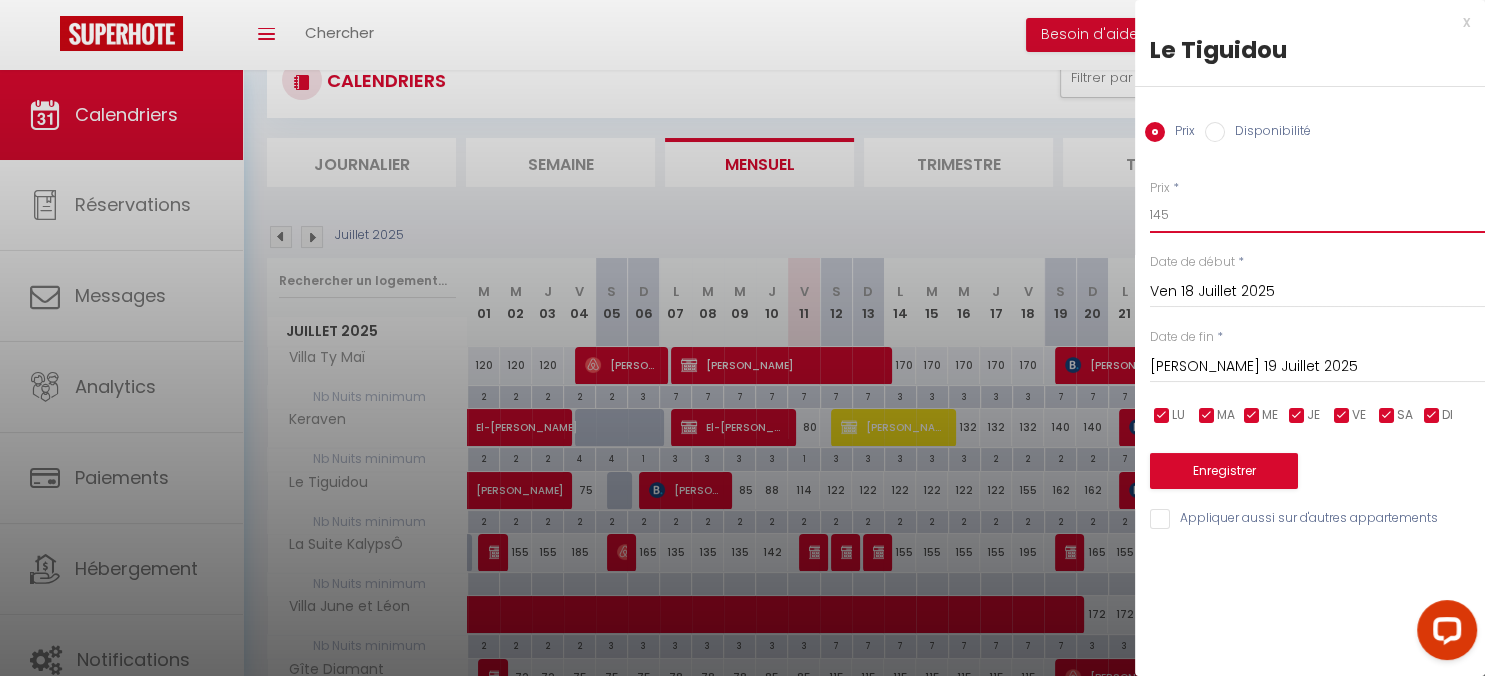 type on "145" 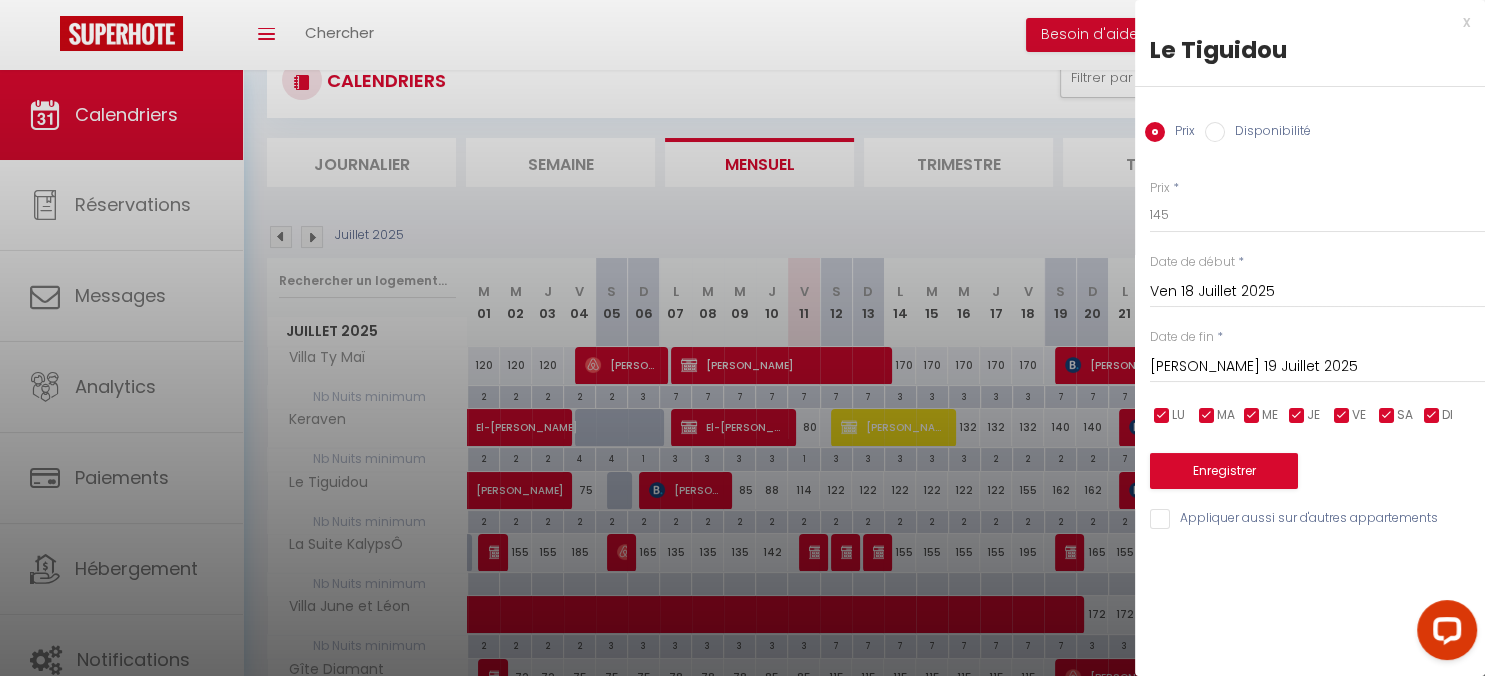 click on "[PERSON_NAME] 19 Juillet 2025" at bounding box center [1317, 367] 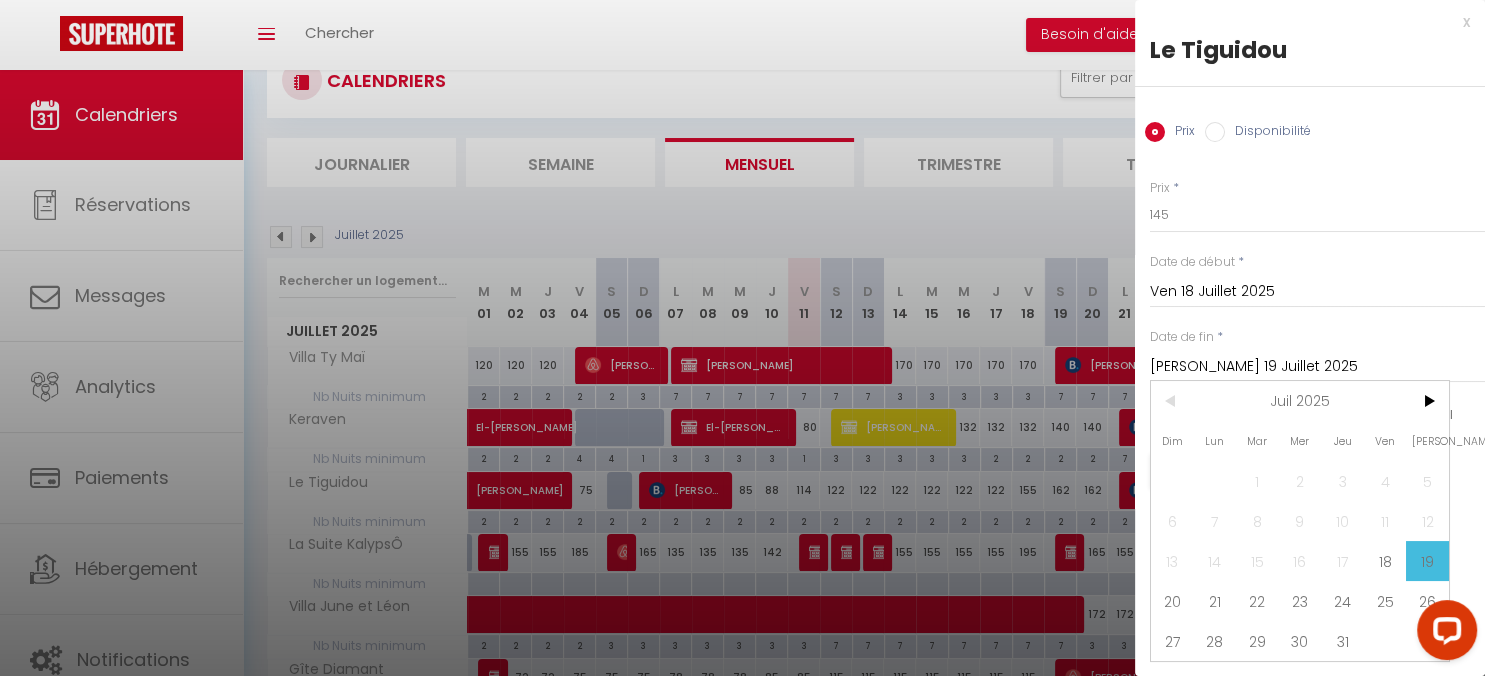 drag, startPoint x: 1226, startPoint y: 602, endPoint x: 1217, endPoint y: 590, distance: 15 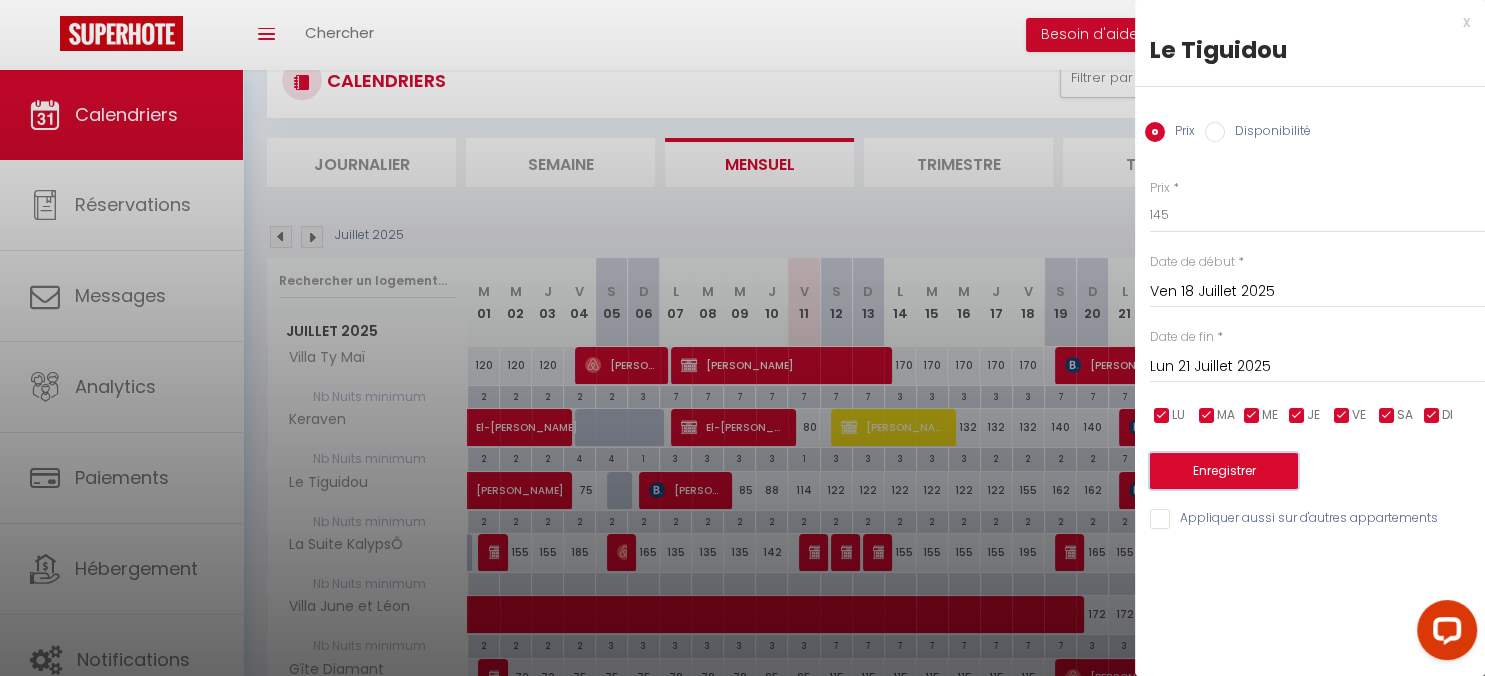 click on "Enregistrer" at bounding box center (1224, 471) 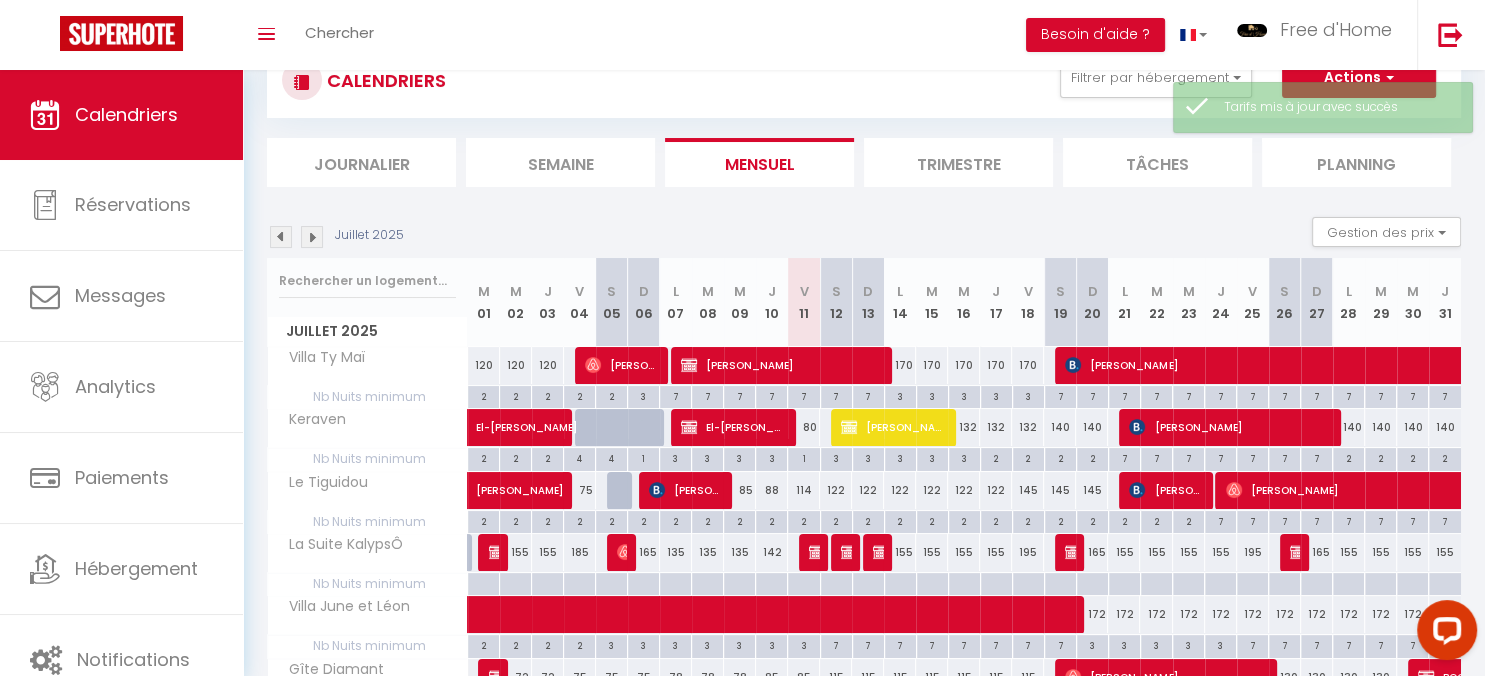 click on "145" at bounding box center [1028, 490] 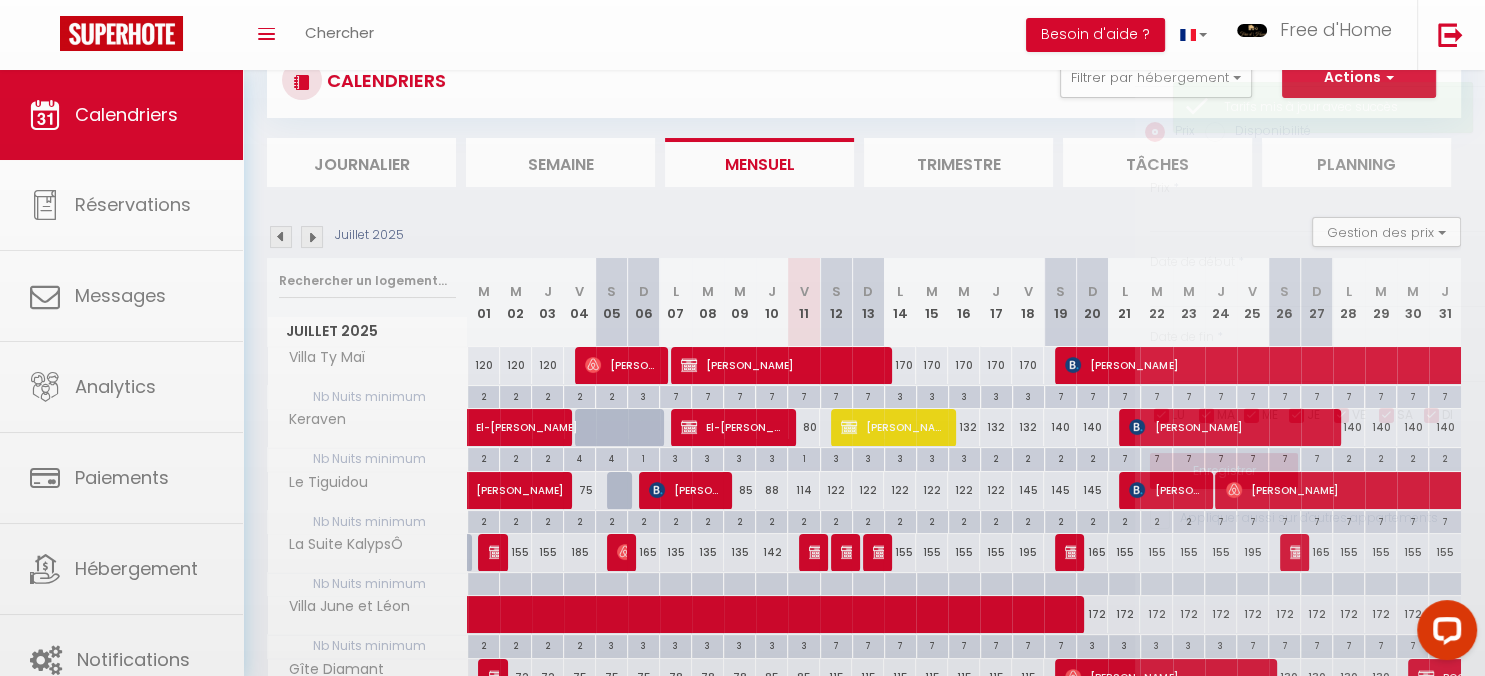 type on "145" 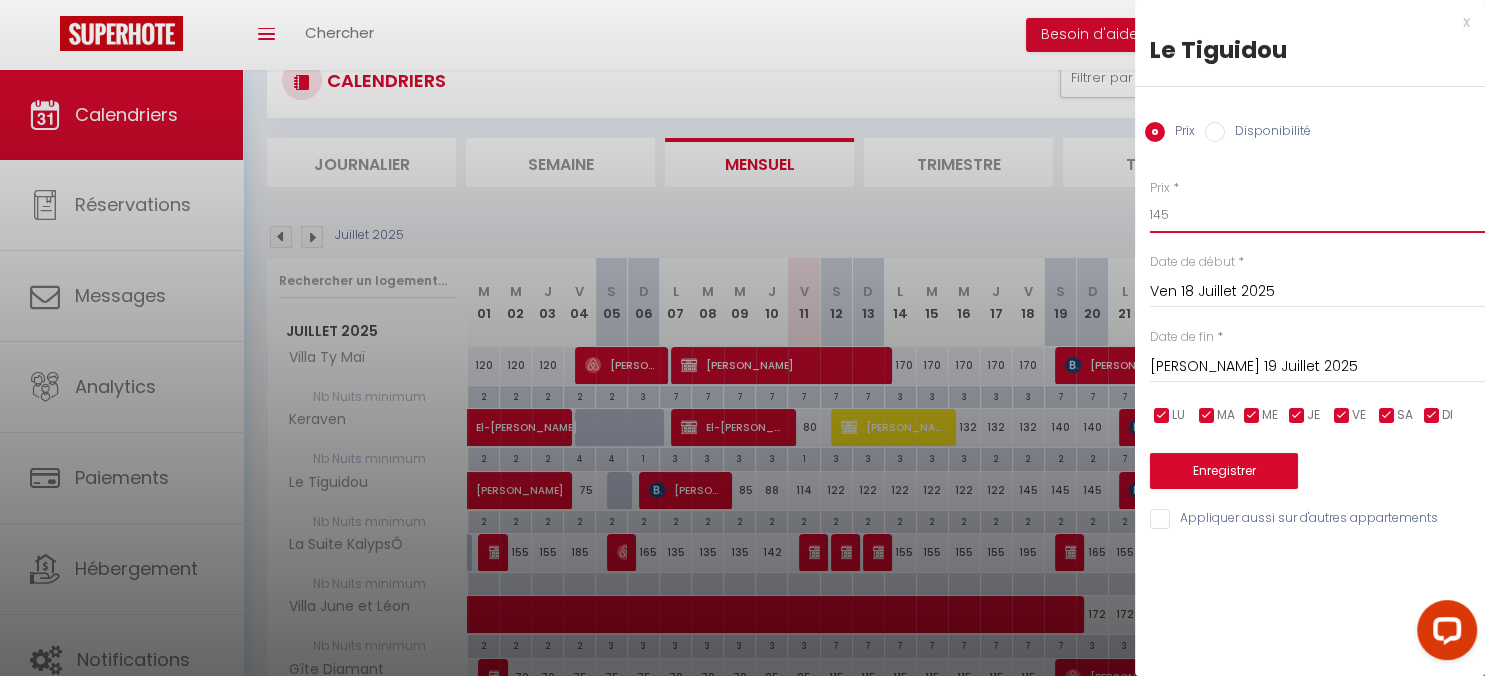 drag, startPoint x: 1214, startPoint y: 211, endPoint x: 1106, endPoint y: 213, distance: 108.01852 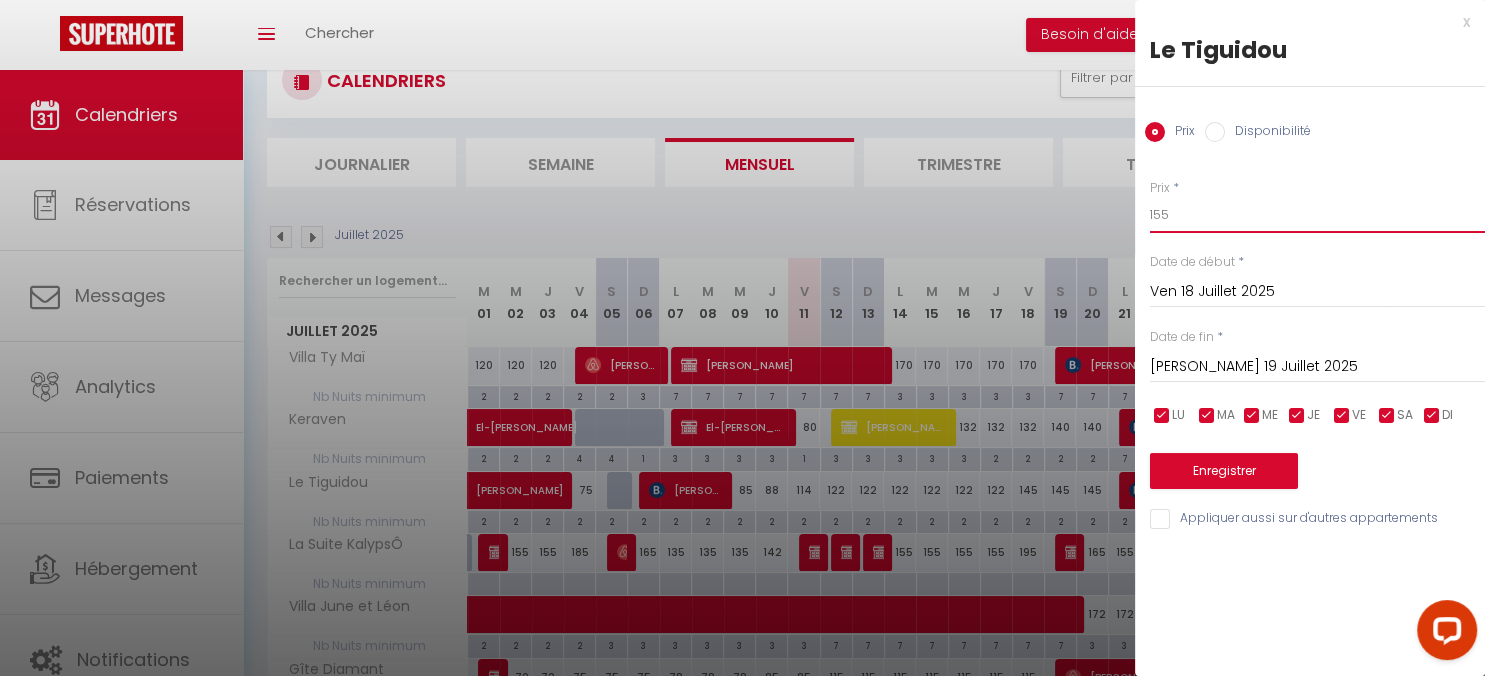 type on "155" 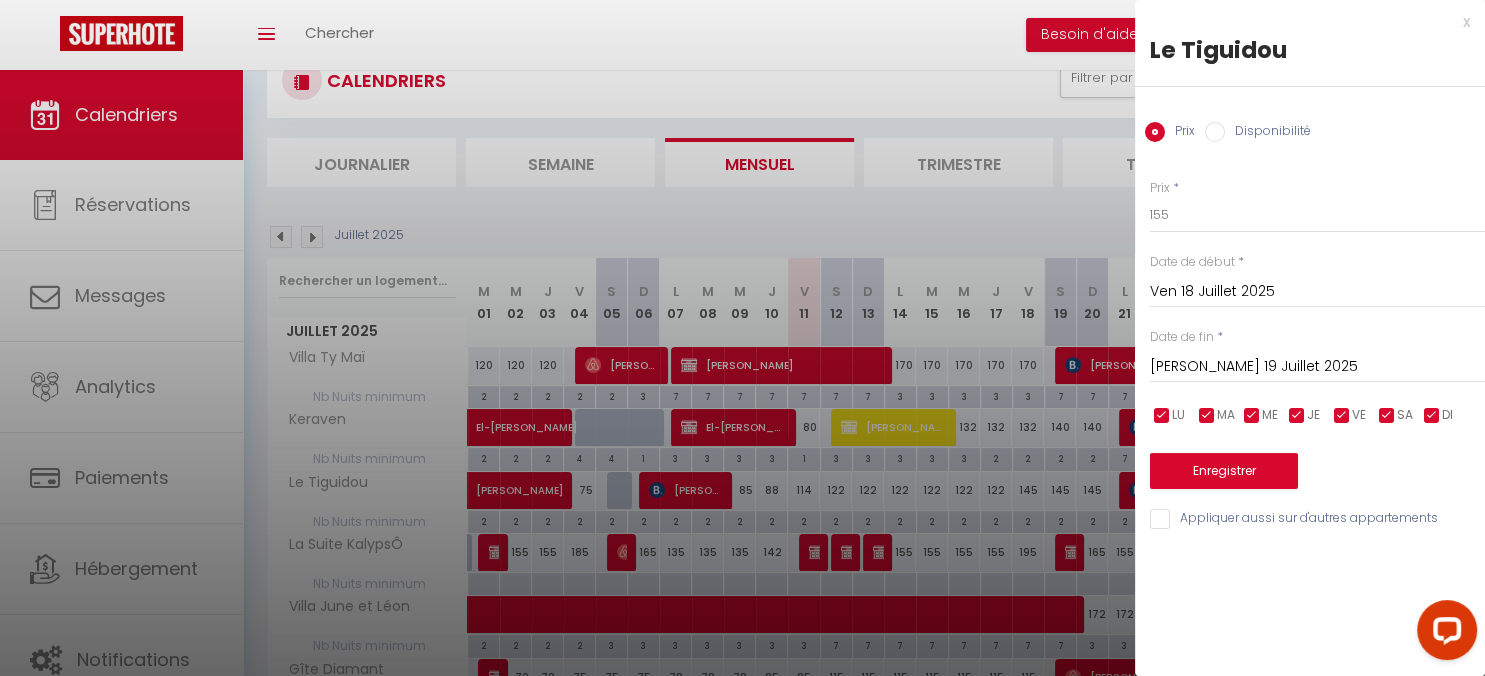 click on "[PERSON_NAME] 19 Juillet 2025" at bounding box center [1317, 367] 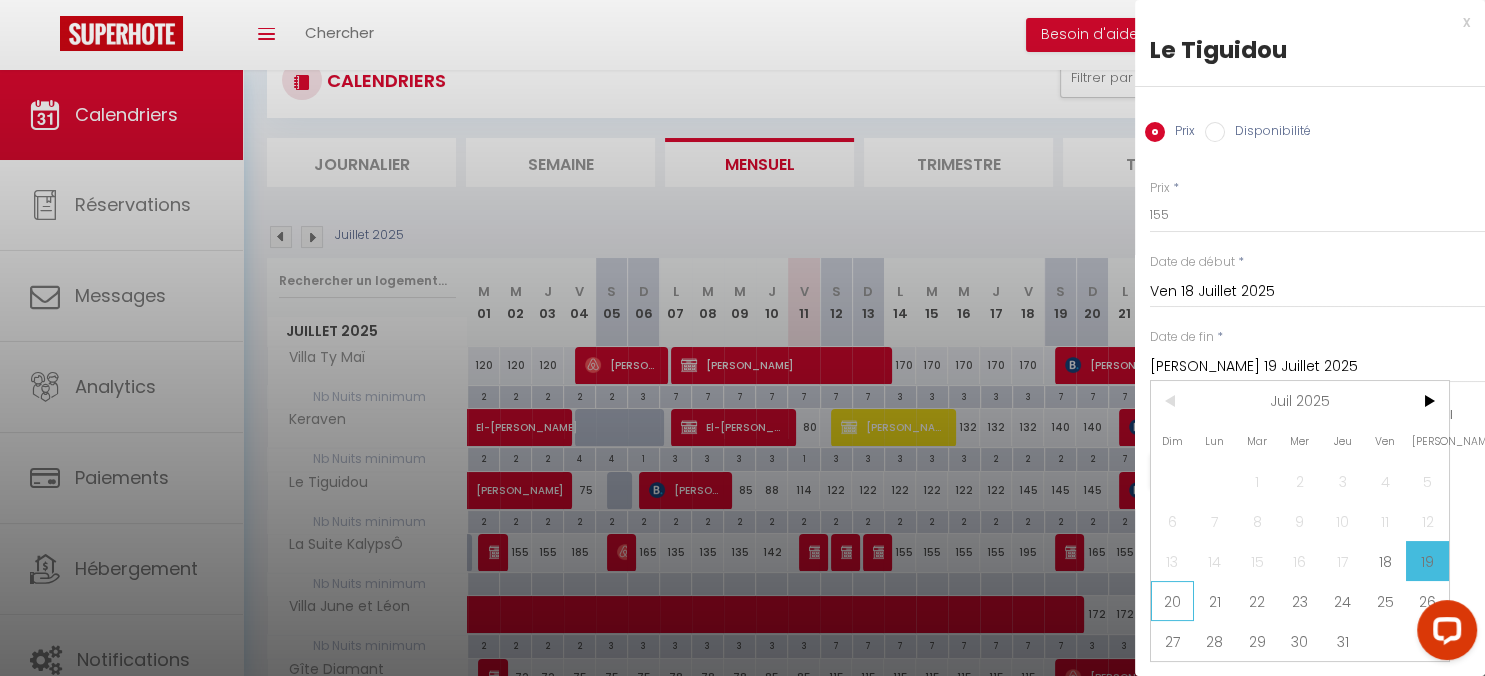 click on "20" at bounding box center (1172, 601) 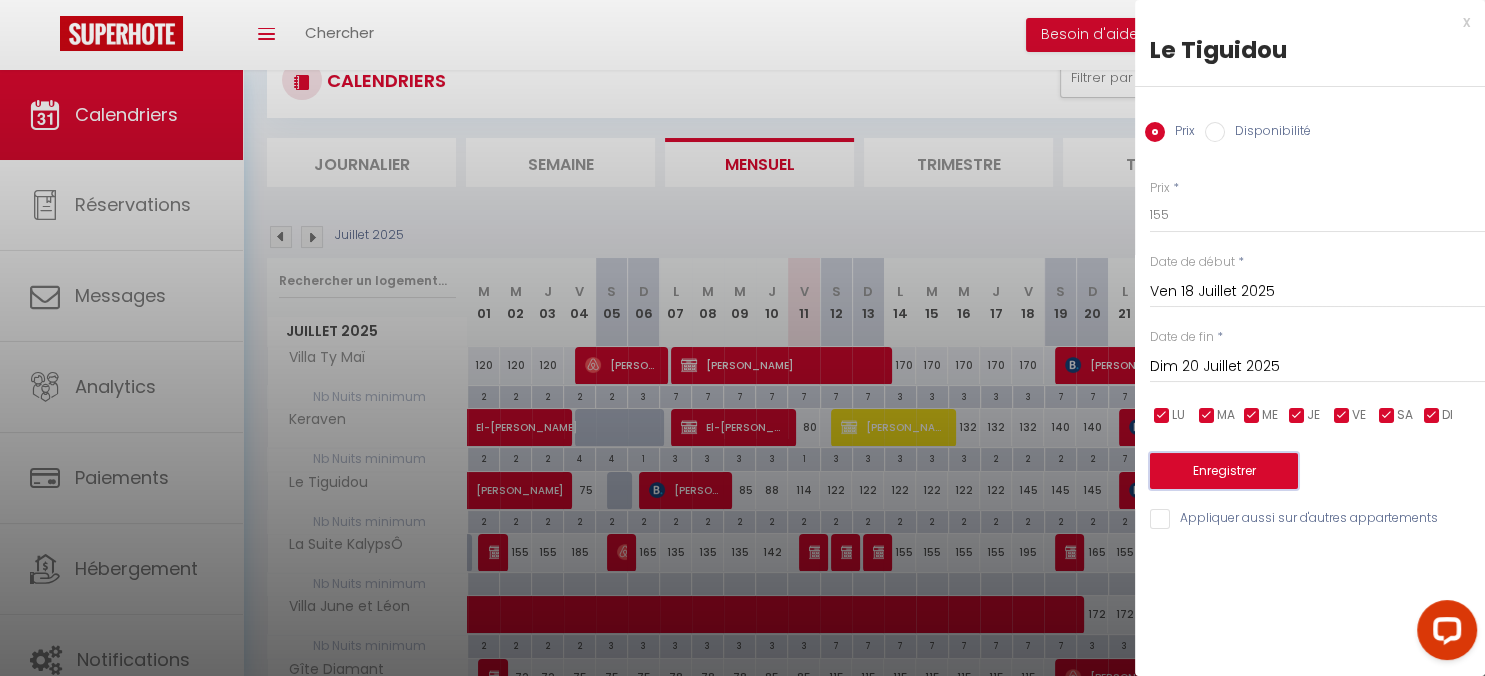 click on "Enregistrer" at bounding box center (1224, 471) 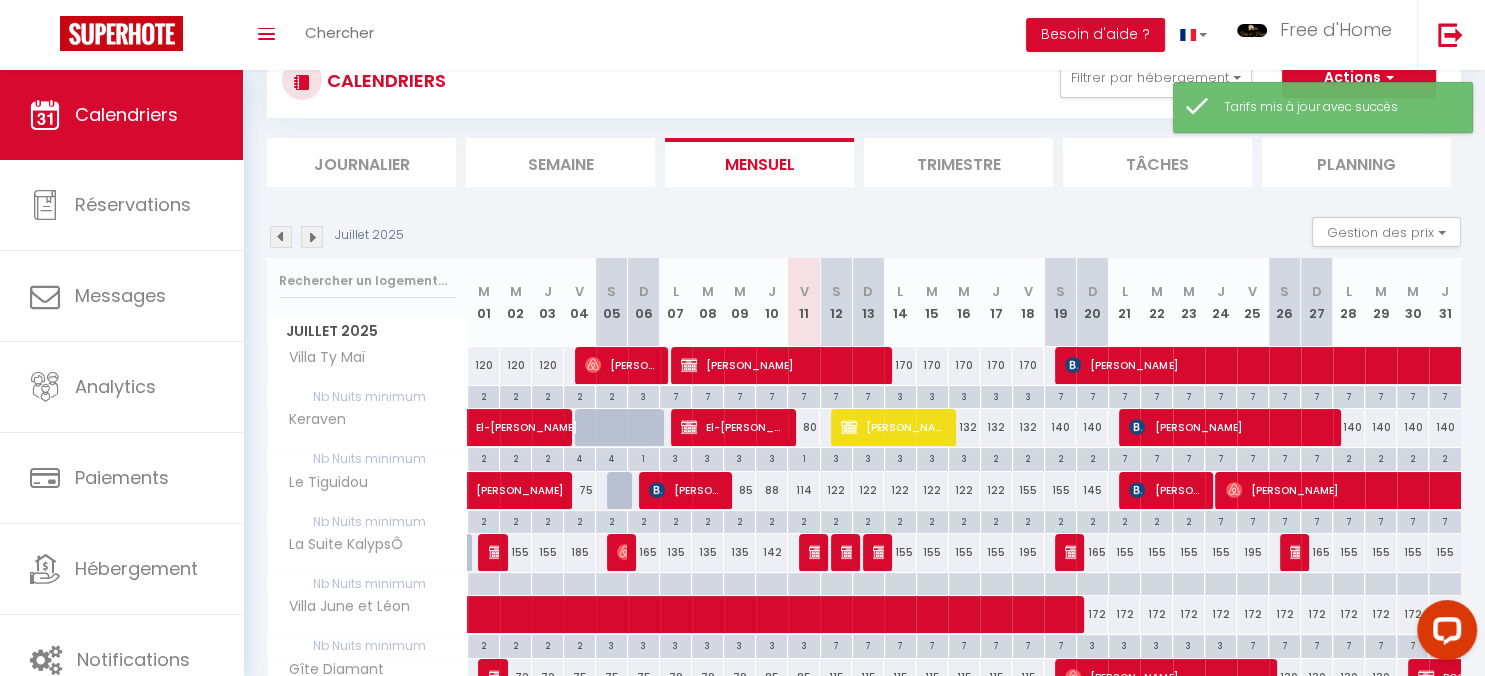 click on "145" at bounding box center (1092, 490) 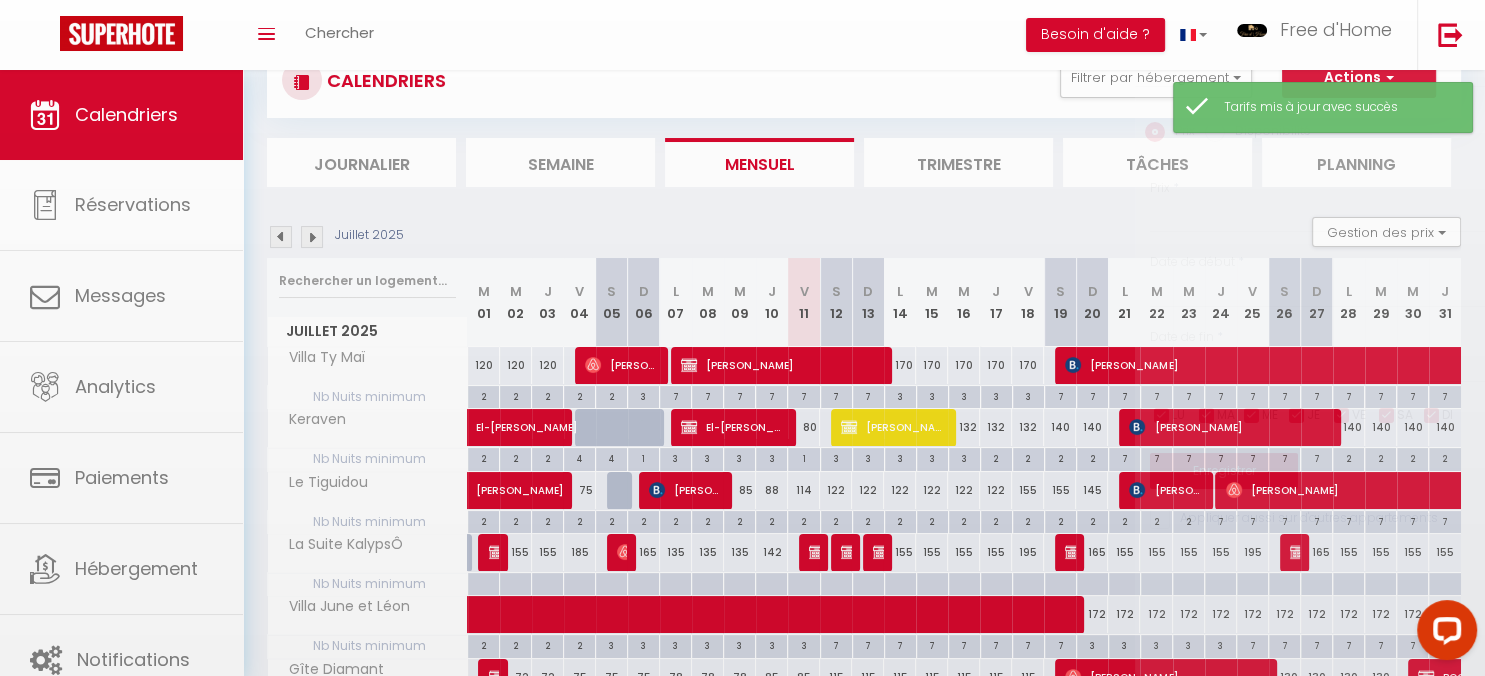 type on "145" 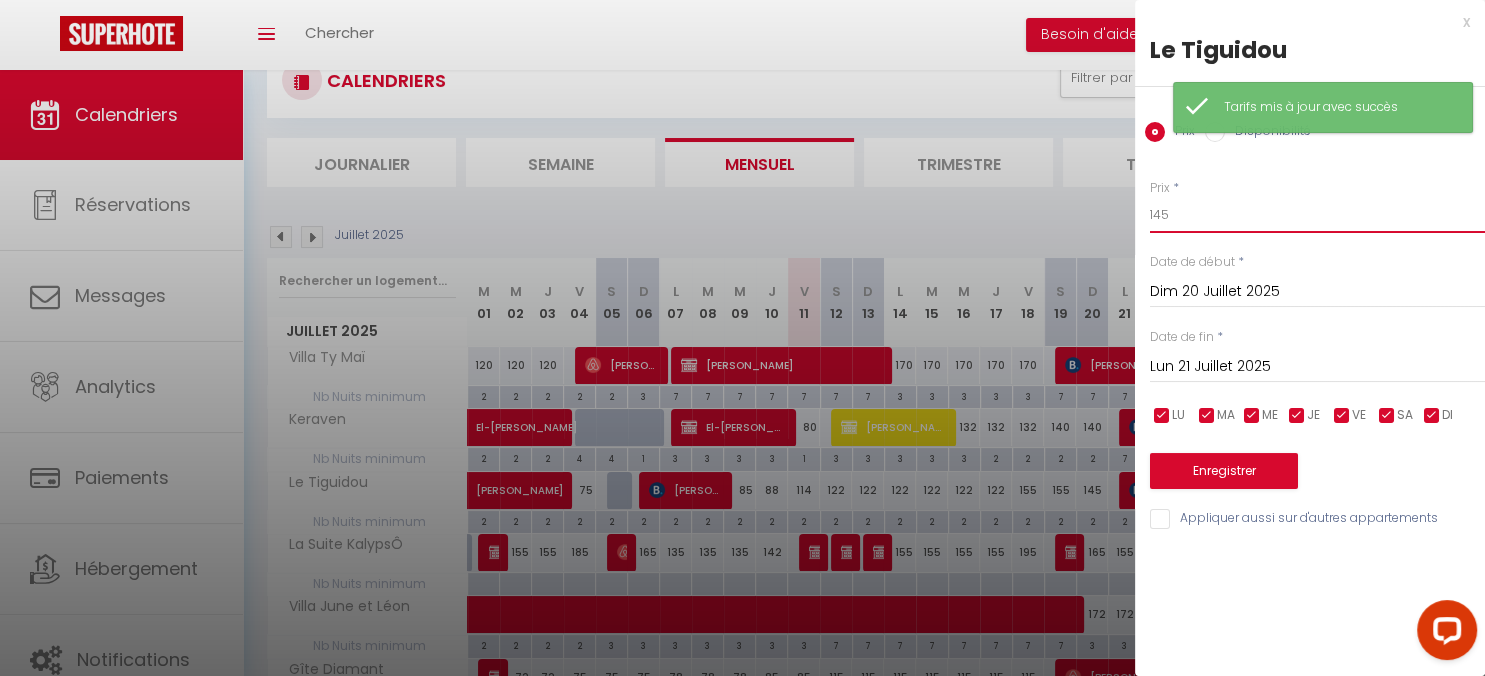 drag, startPoint x: 1177, startPoint y: 221, endPoint x: 1116, endPoint y: 217, distance: 61.13101 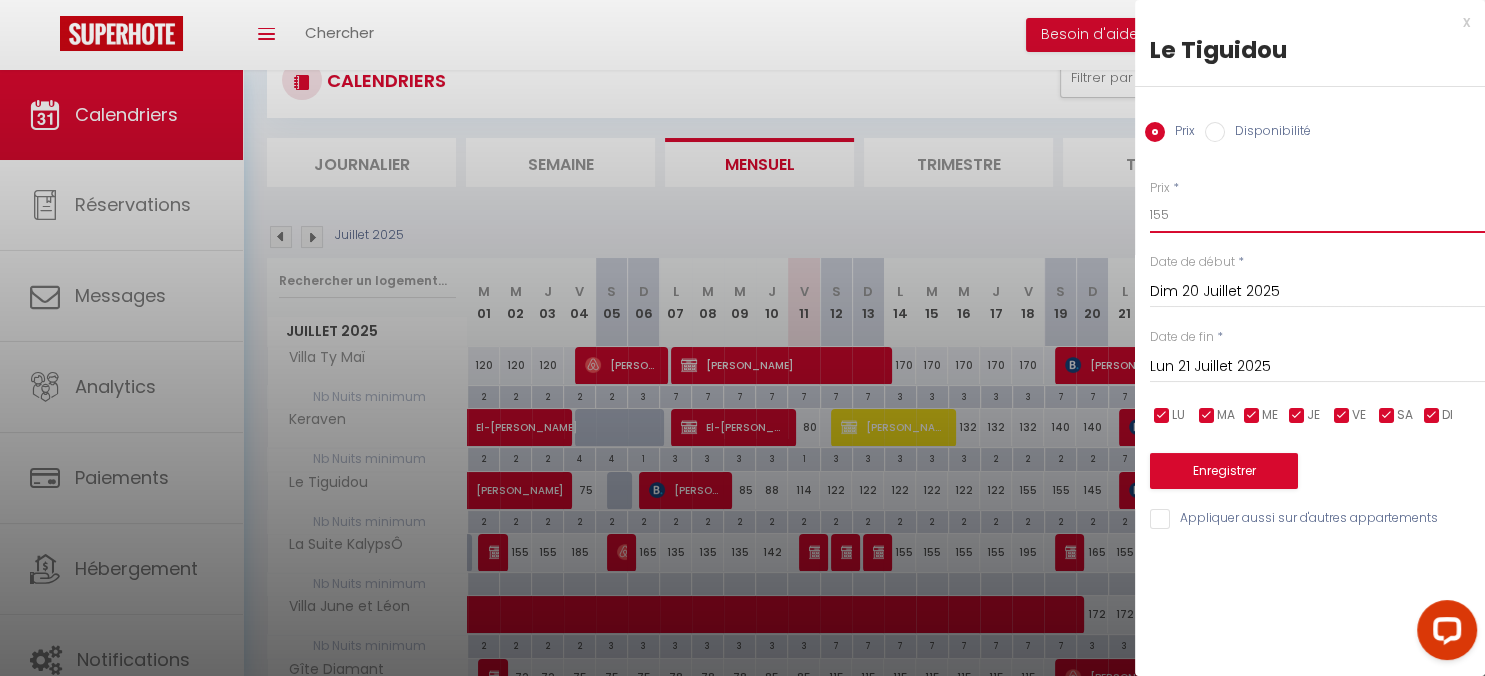 type on "155" 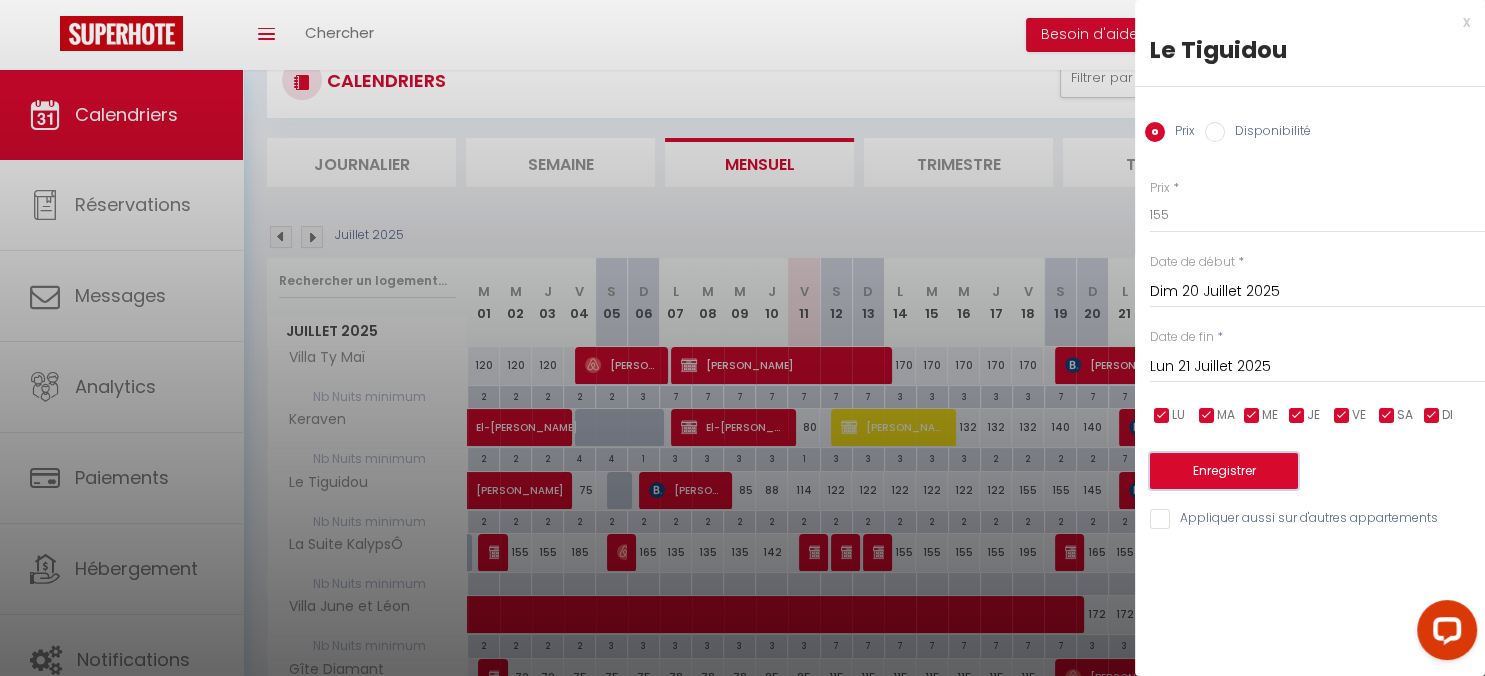 click on "Enregistrer" at bounding box center [1224, 471] 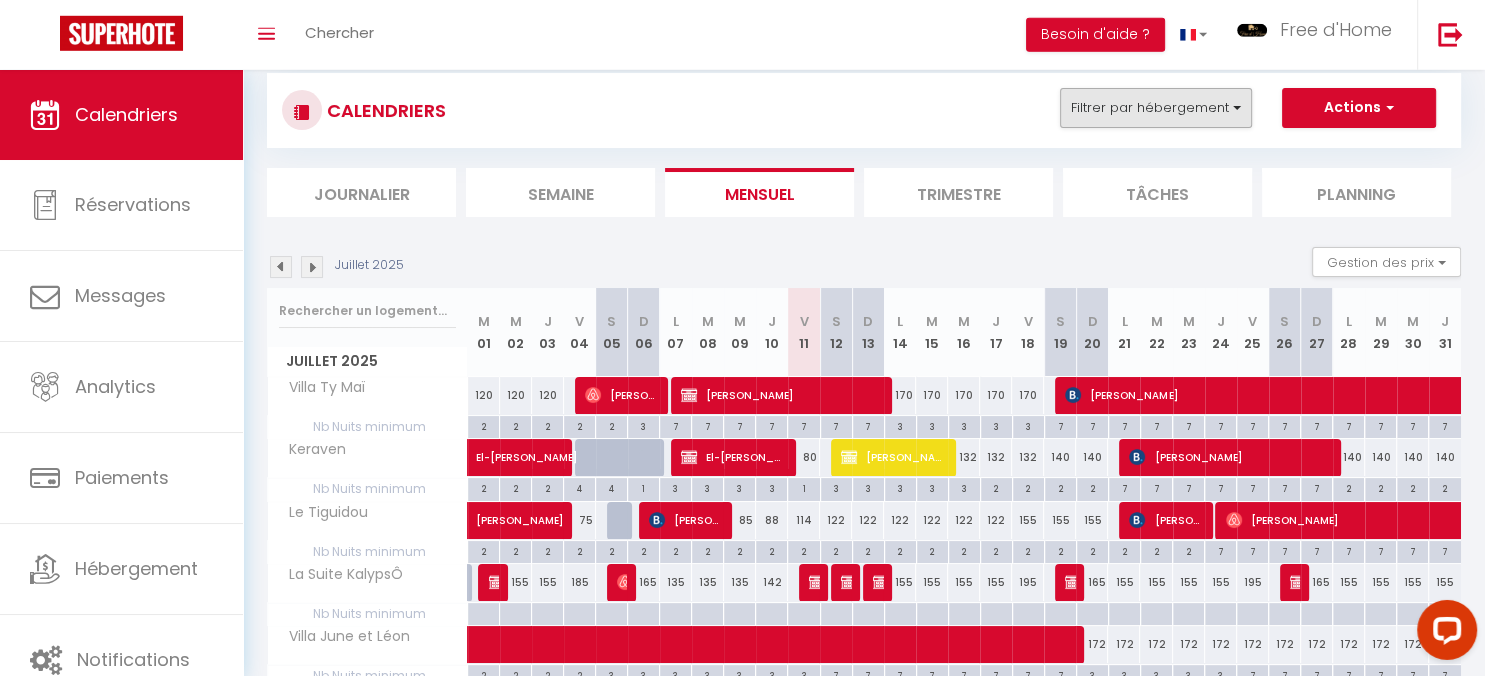 scroll, scrollTop: 0, scrollLeft: 0, axis: both 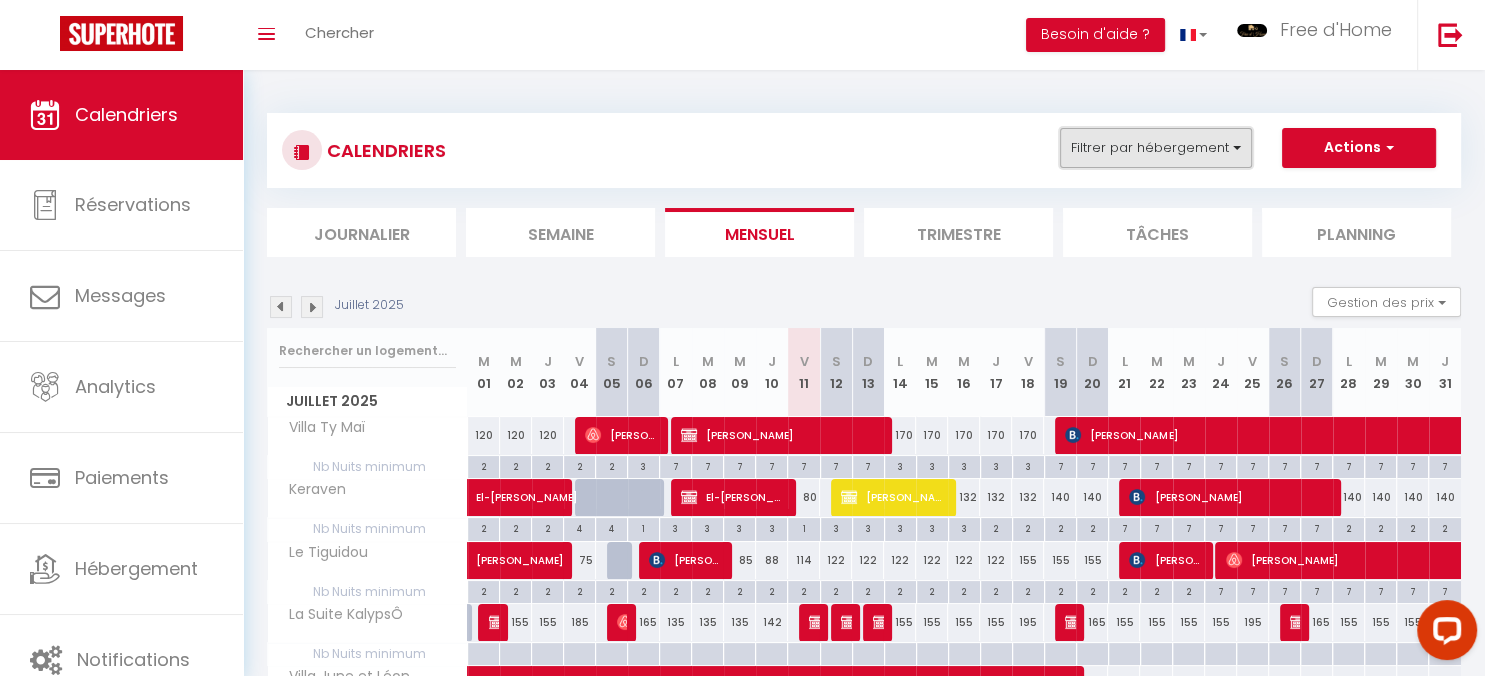 click on "Filtrer par hébergement" at bounding box center (1156, 148) 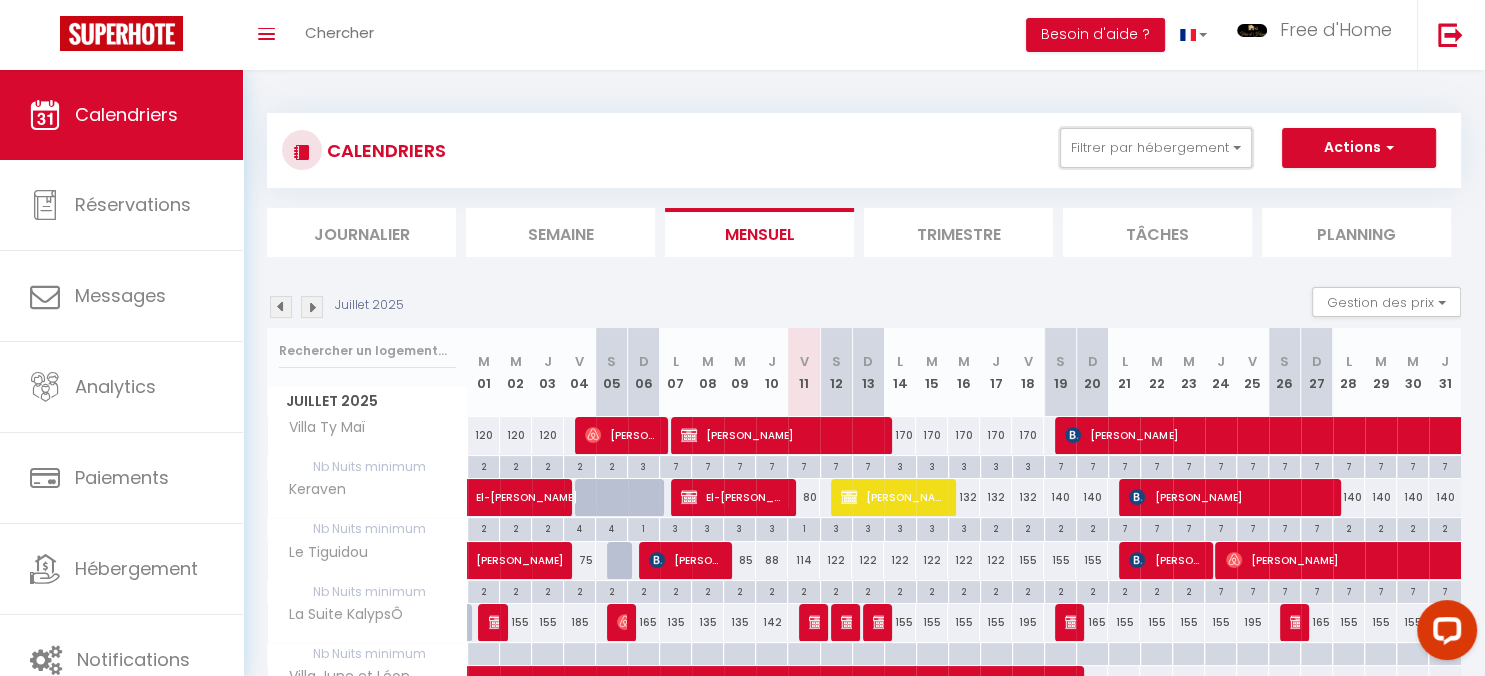 scroll, scrollTop: 846, scrollLeft: 0, axis: vertical 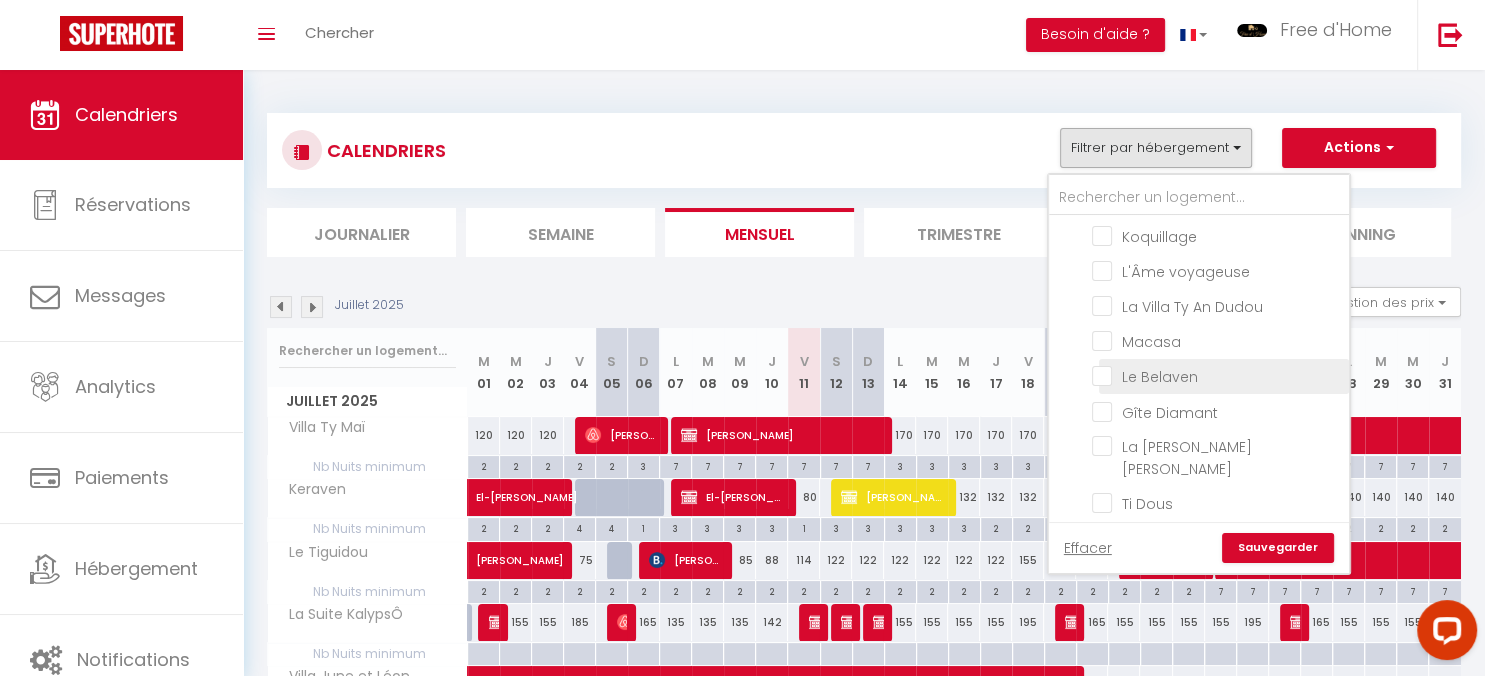 click on "Le Belaven" at bounding box center [1217, 375] 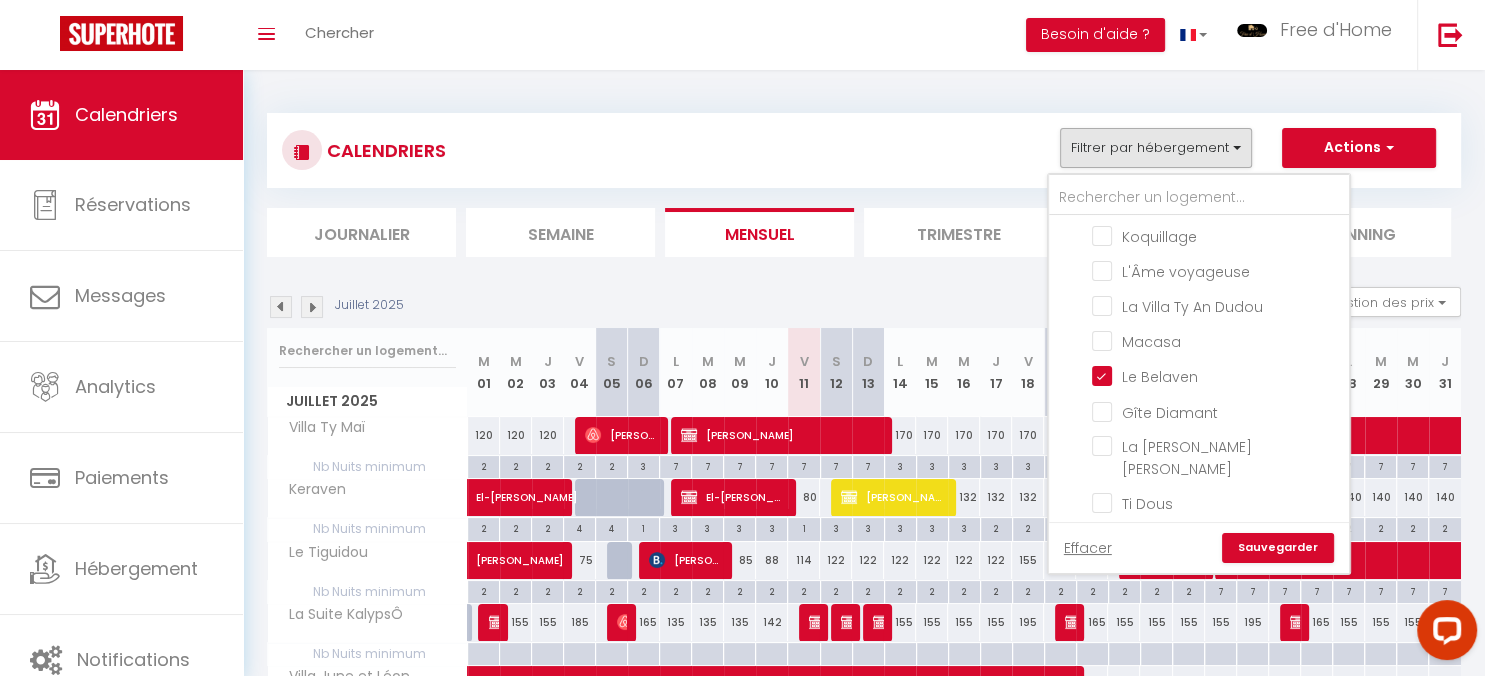 checkbox on "false" 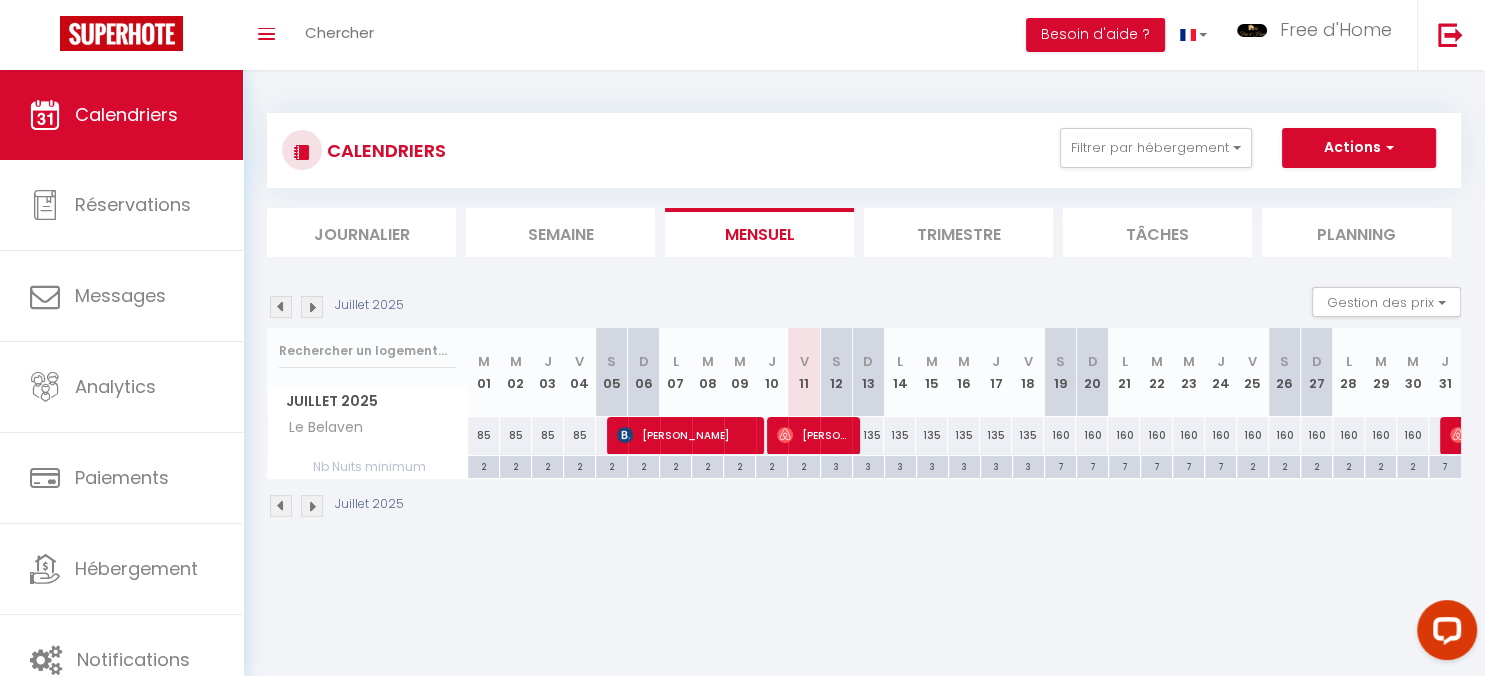 click on "3" at bounding box center [868, 465] 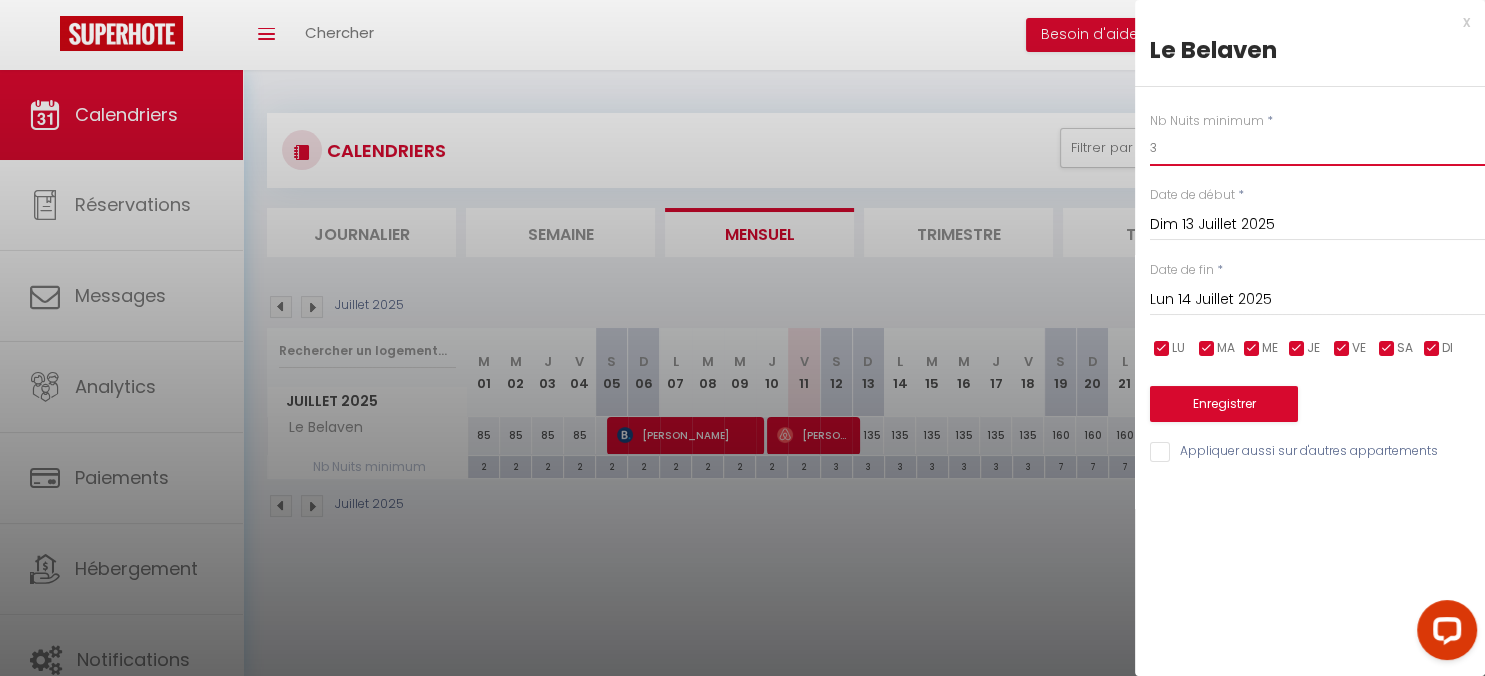 drag, startPoint x: 1155, startPoint y: 150, endPoint x: 1124, endPoint y: 144, distance: 31.575306 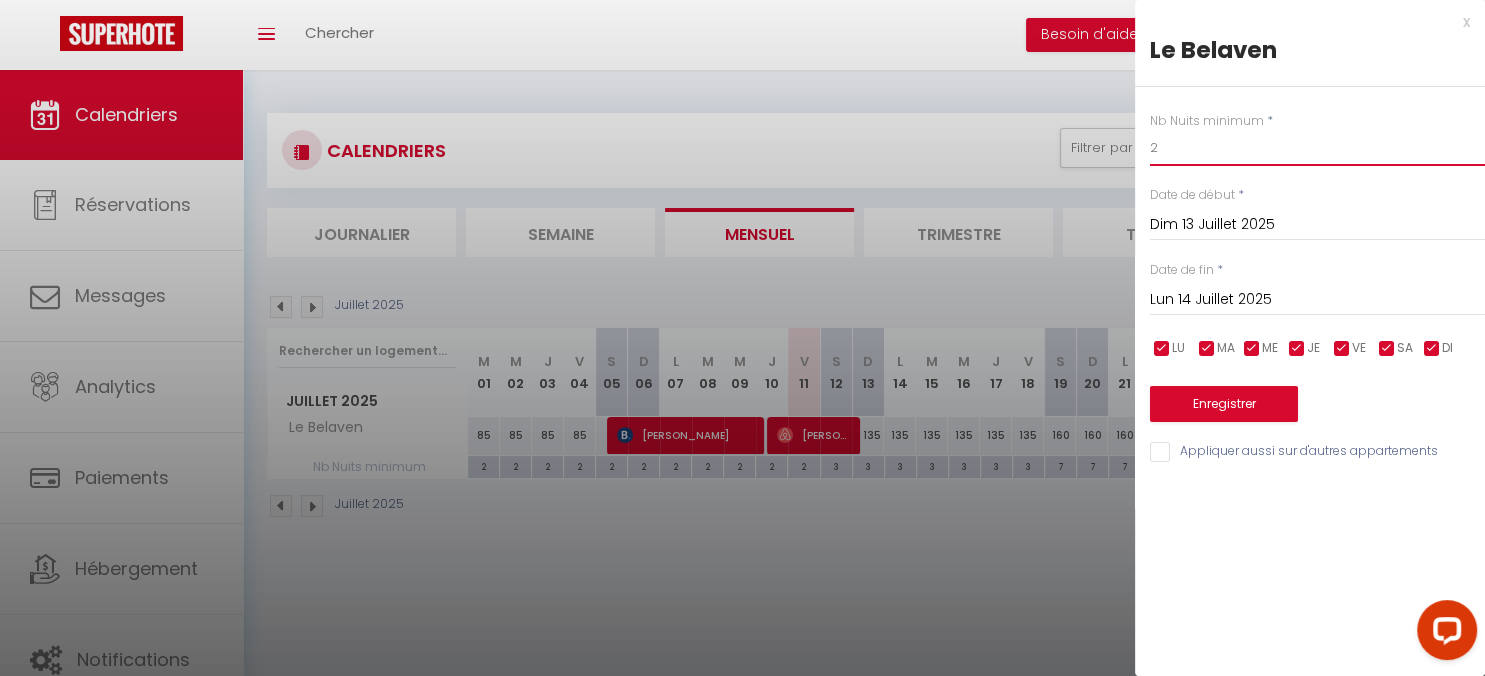 type on "2" 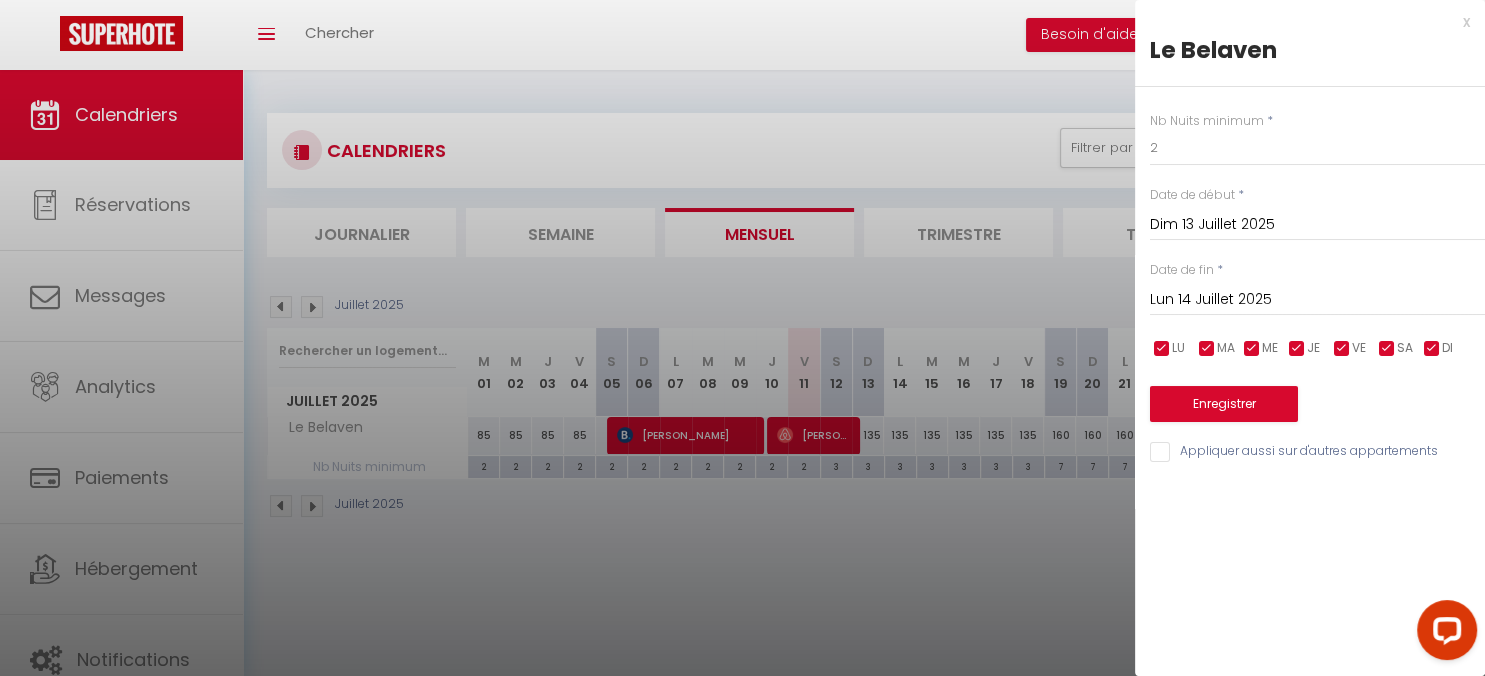 click on "Lun 14 Juillet 2025" at bounding box center [1317, 300] 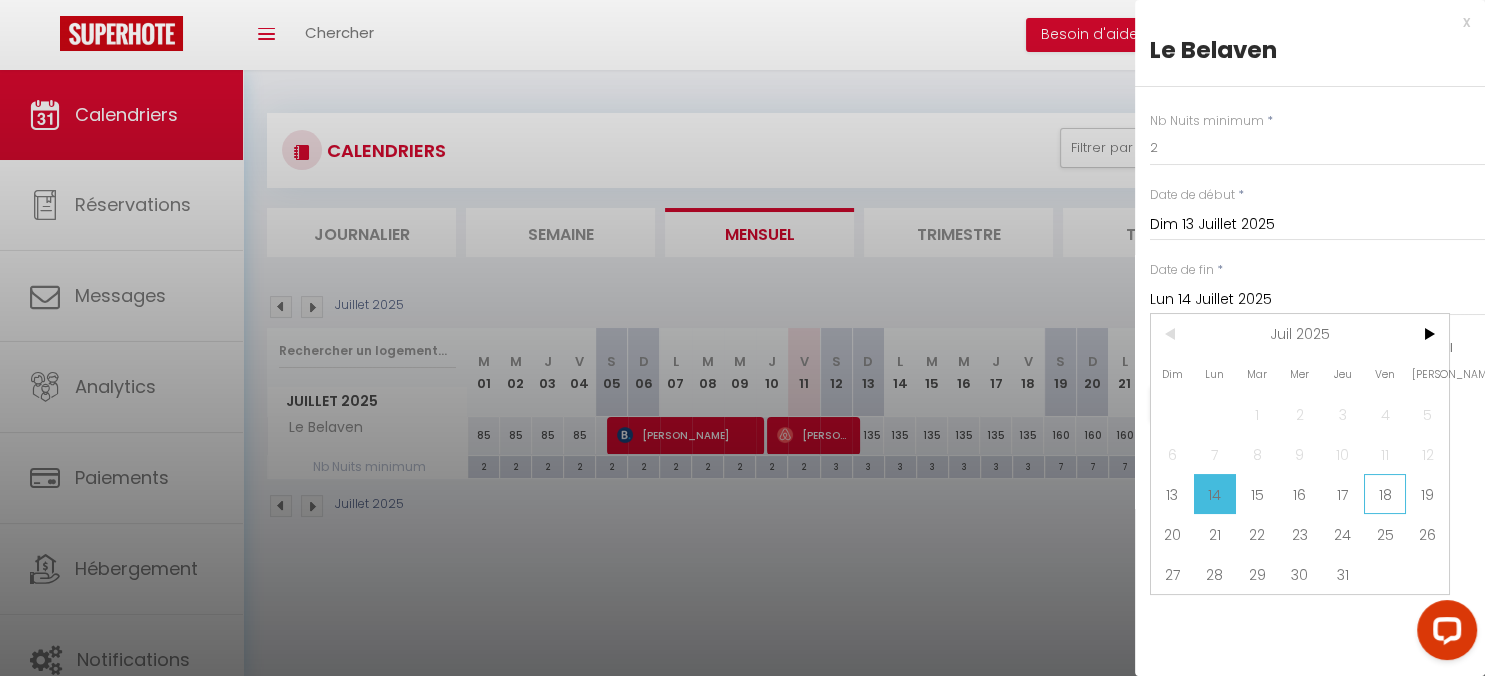 click on "18" at bounding box center (1385, 494) 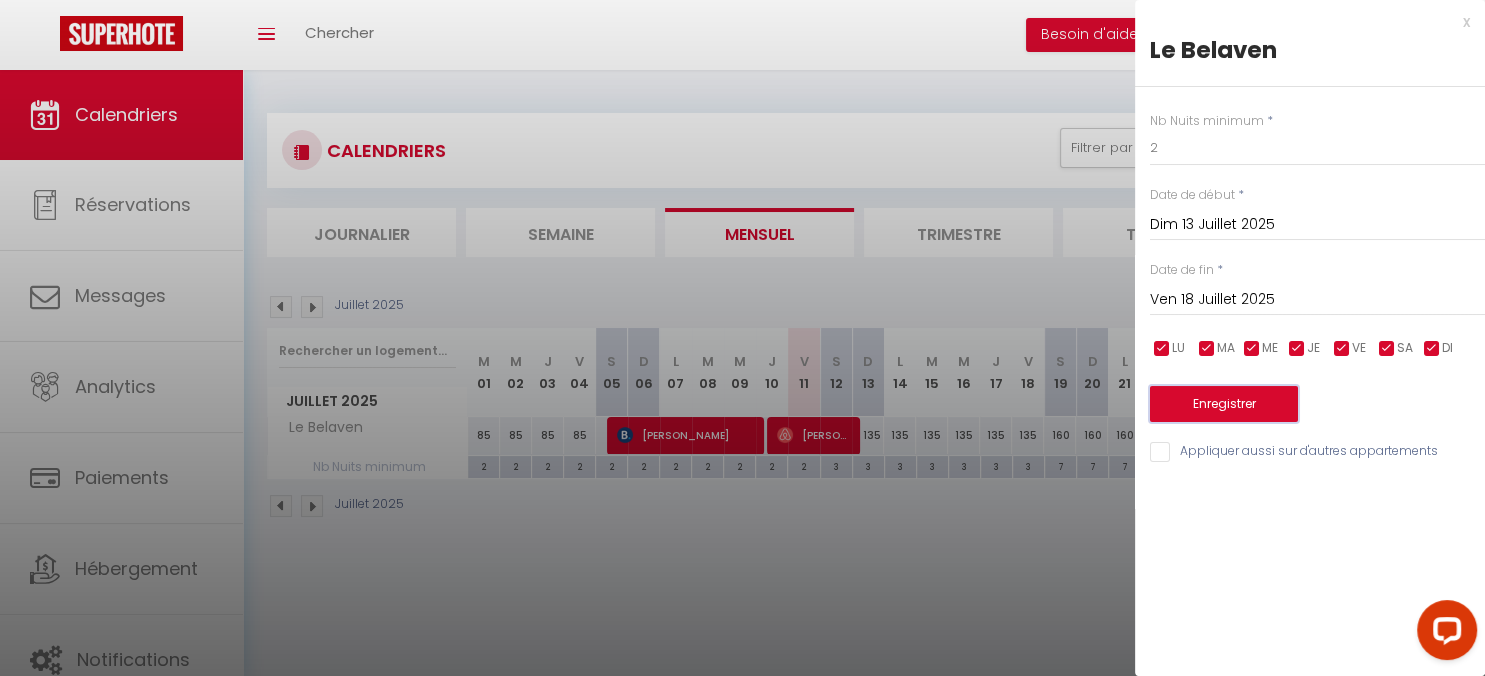 click on "Enregistrer" at bounding box center [1224, 404] 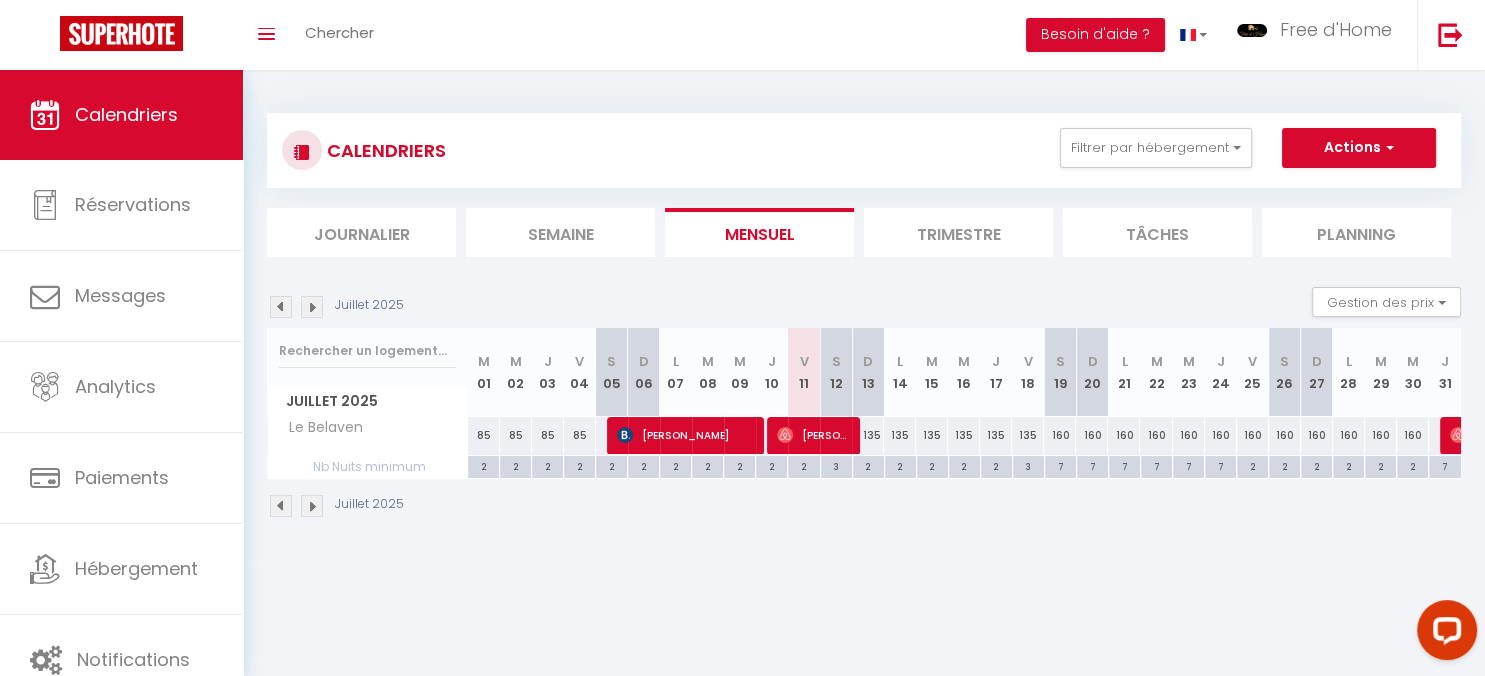 click on "3" at bounding box center [1028, 465] 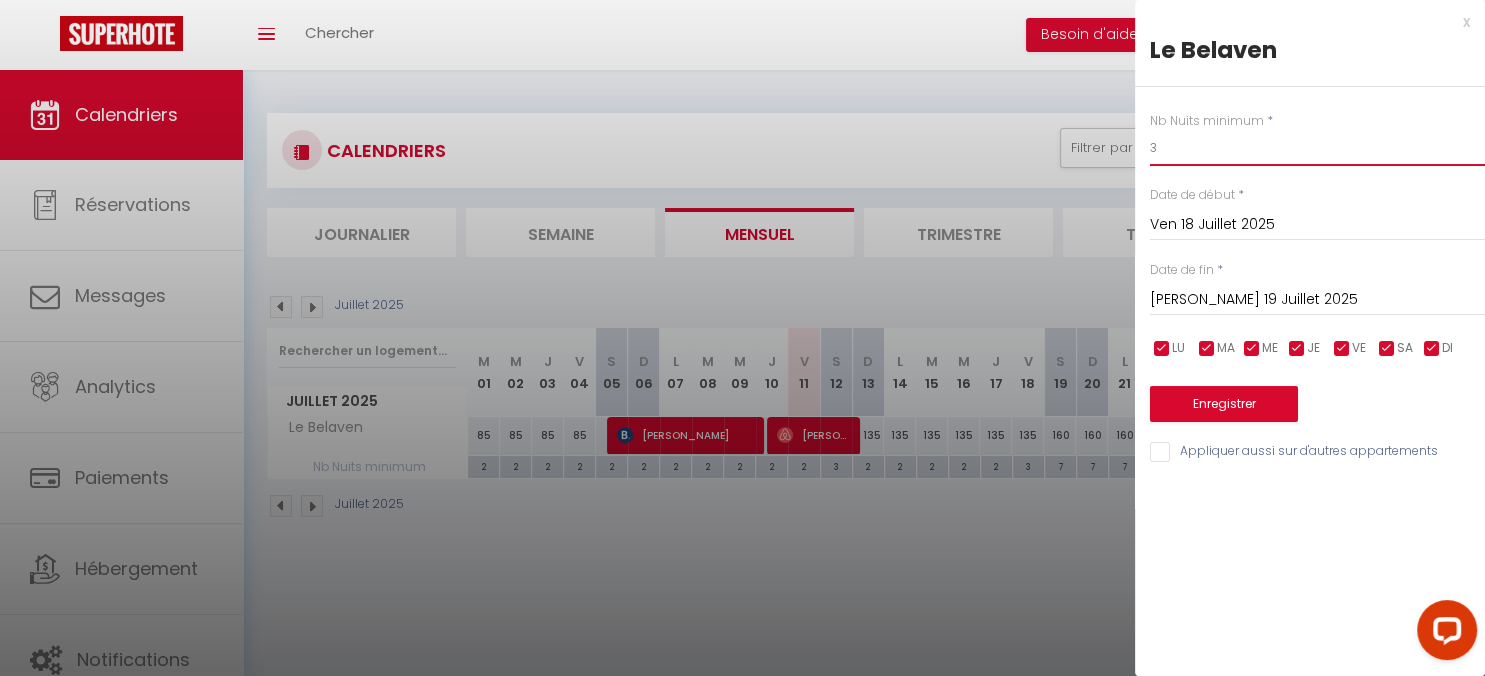 drag, startPoint x: 1166, startPoint y: 140, endPoint x: 1130, endPoint y: 148, distance: 36.878178 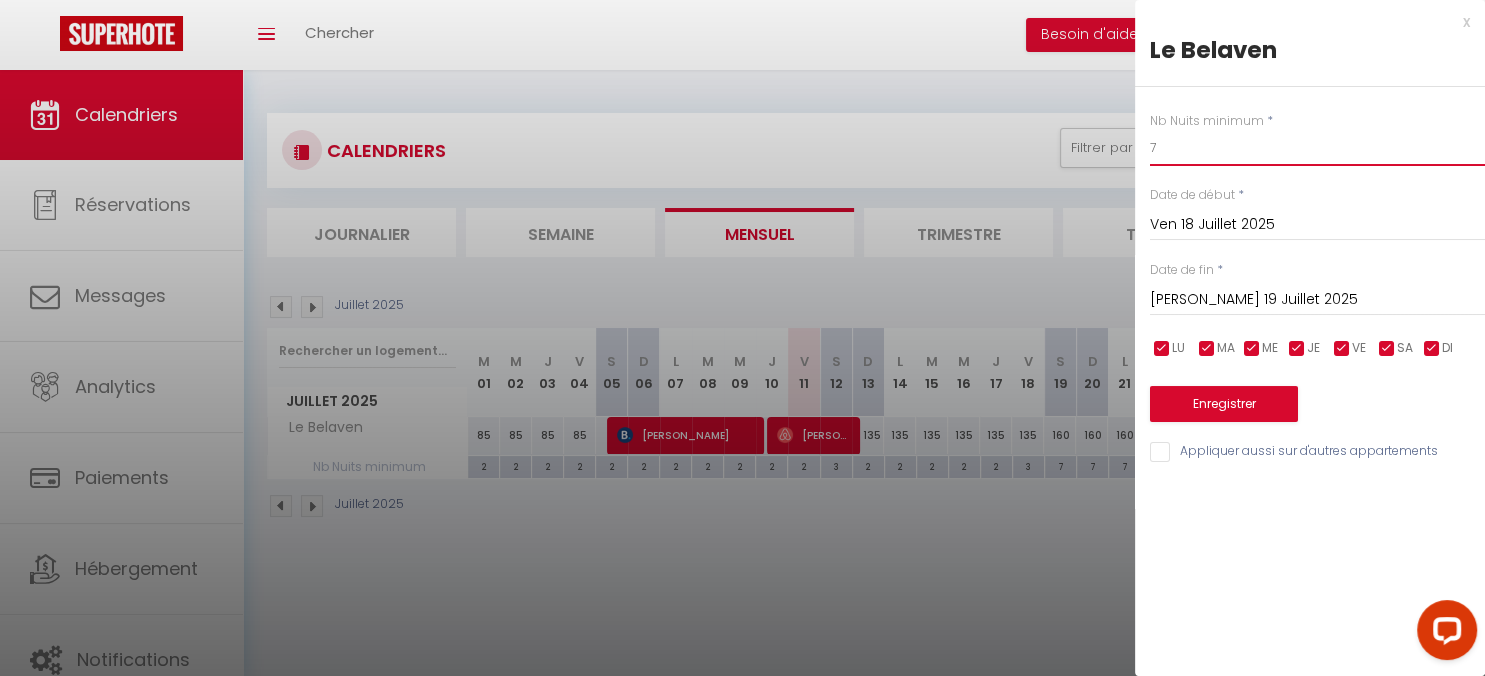 type on "7" 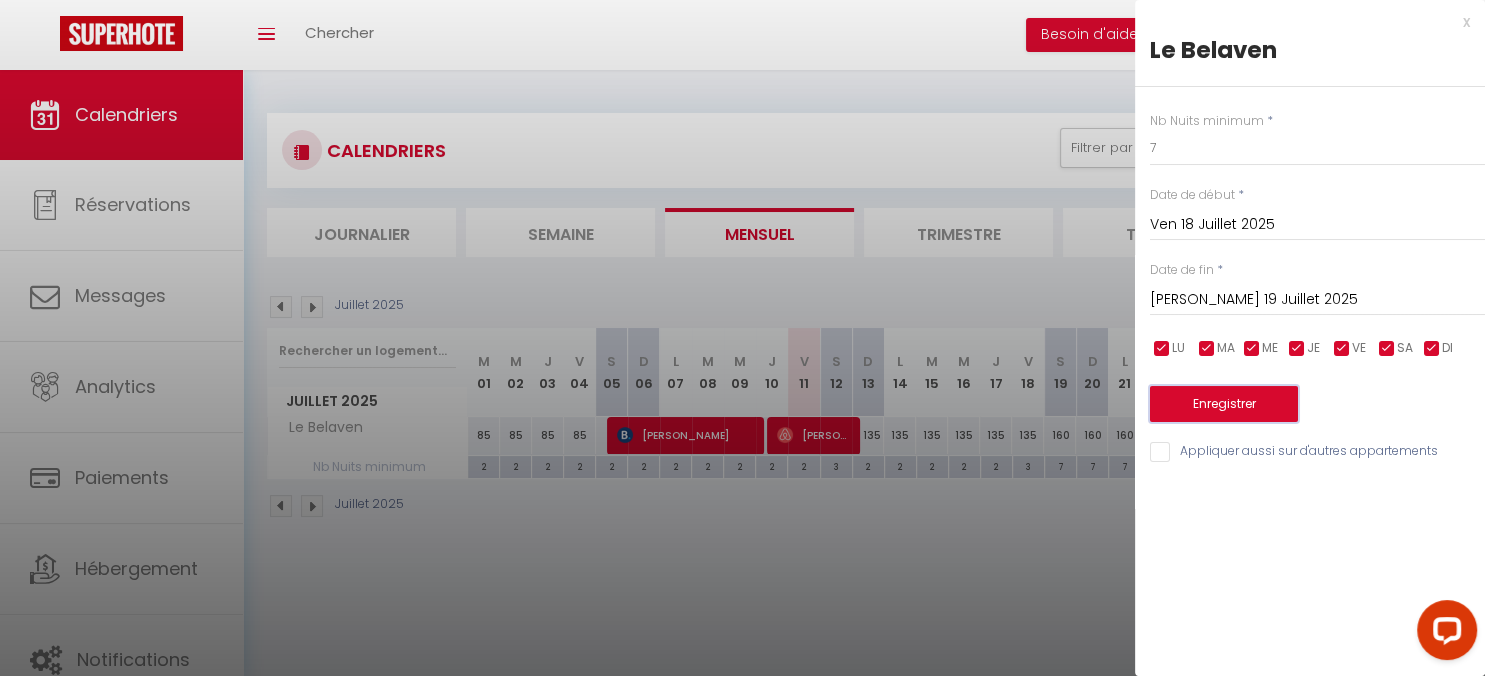 click on "Enregistrer" at bounding box center (1224, 404) 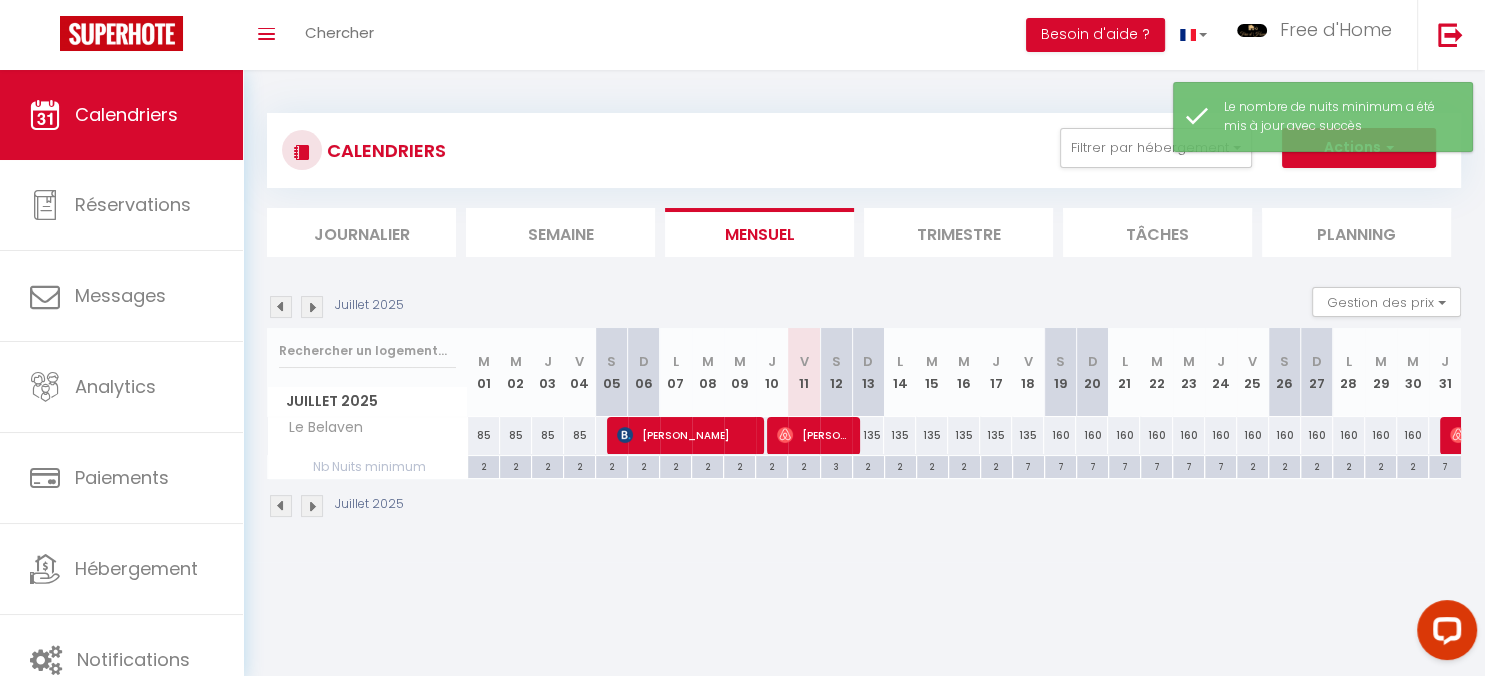 click on "135" at bounding box center (868, 435) 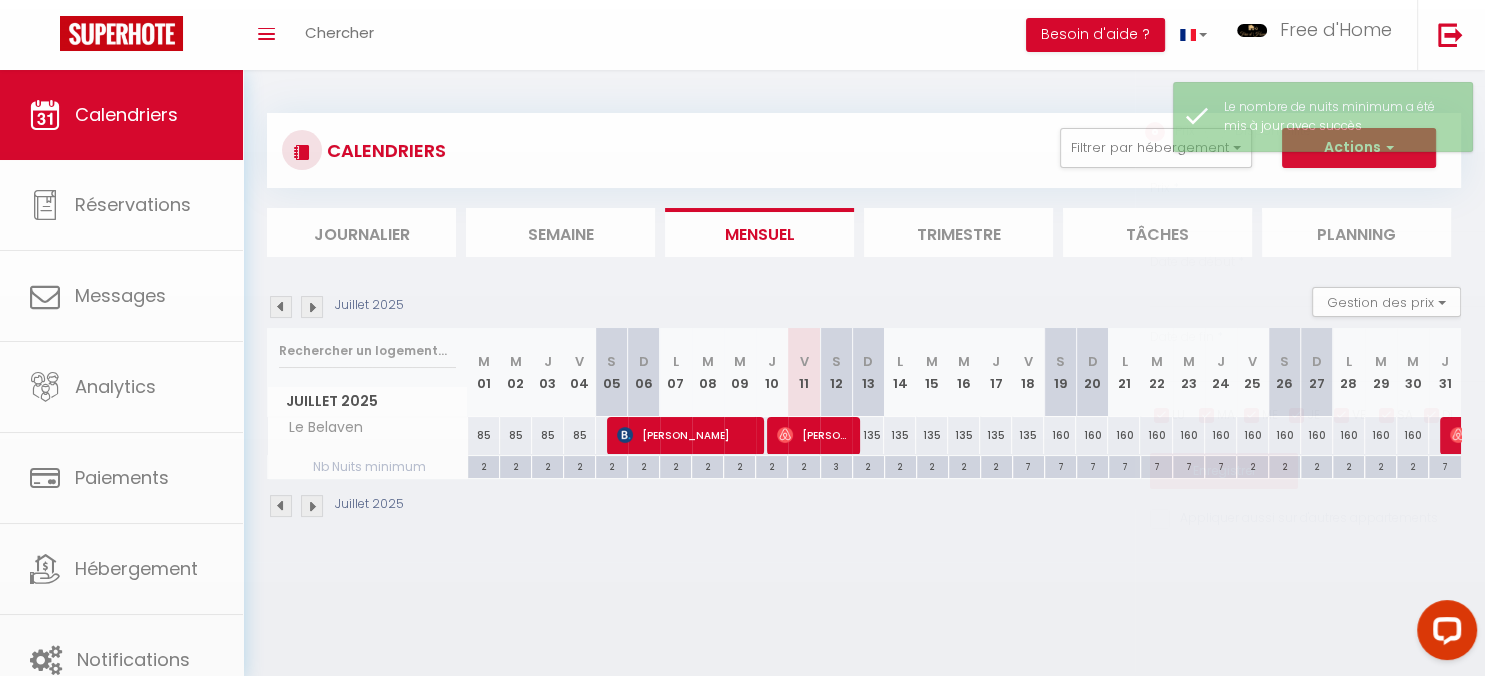 type on "135" 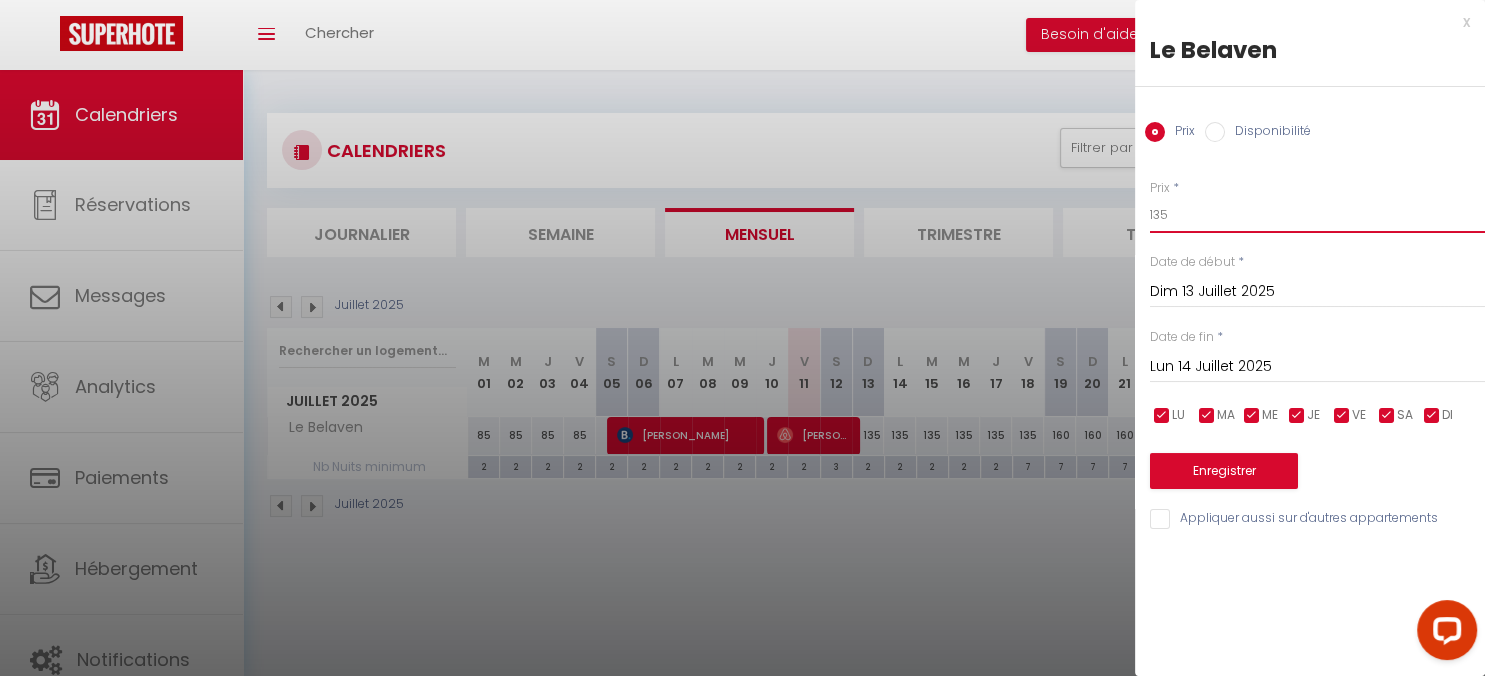 drag, startPoint x: 1218, startPoint y: 214, endPoint x: 1118, endPoint y: 211, distance: 100.04499 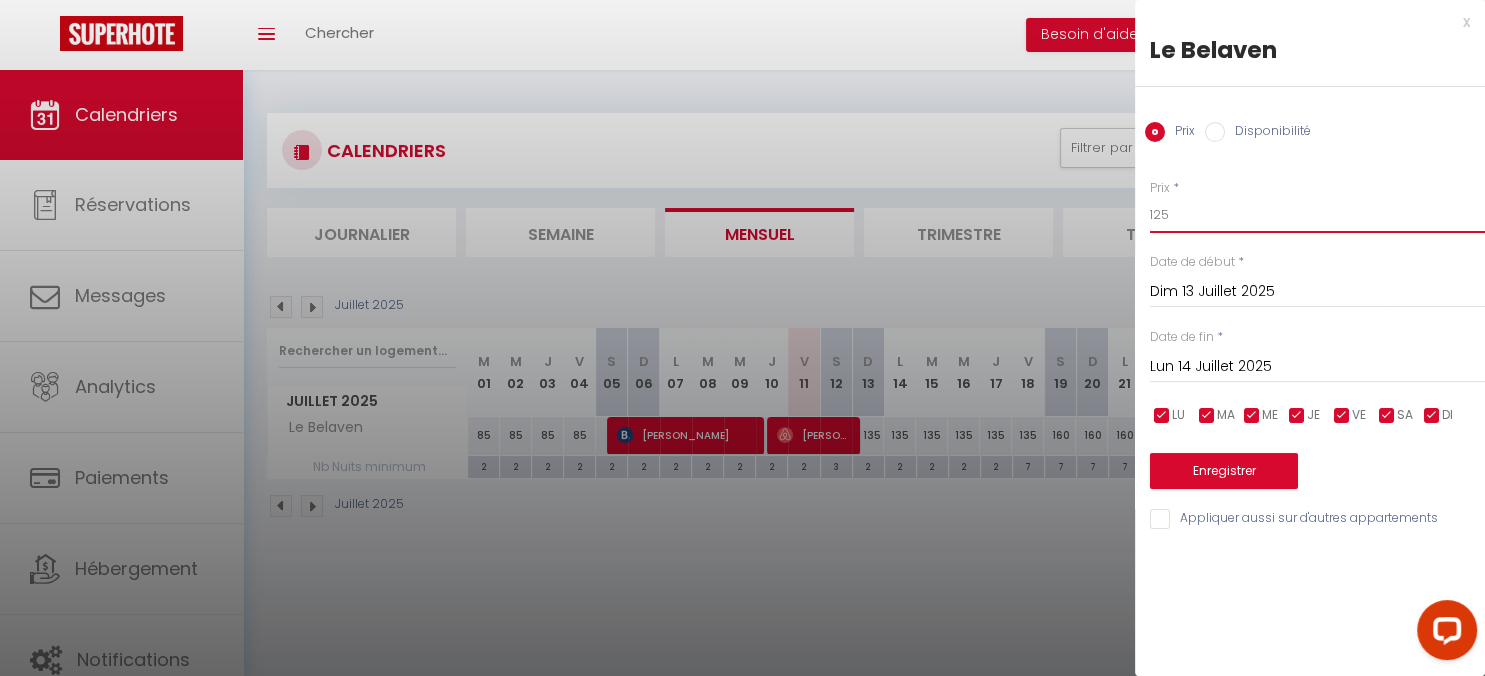 type on "125" 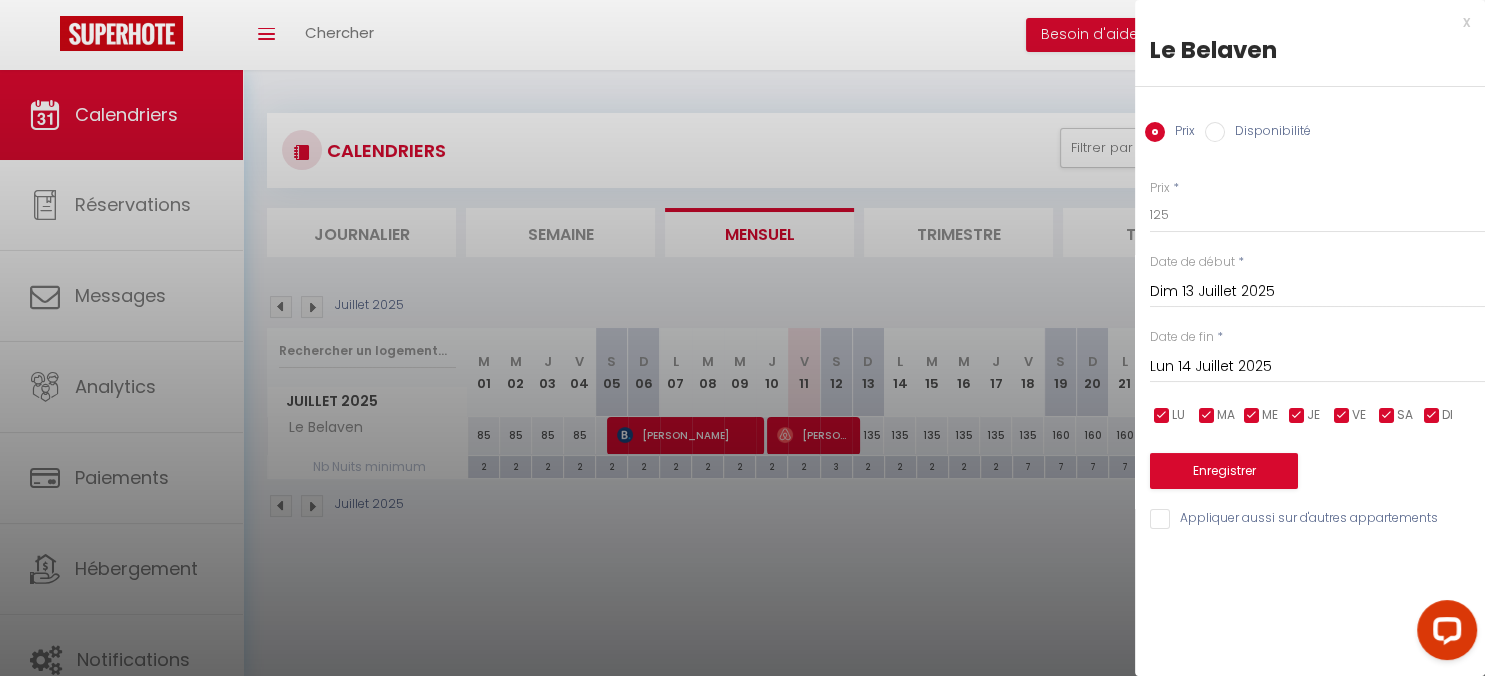 click on "Lun 14 Juillet 2025" at bounding box center [1317, 367] 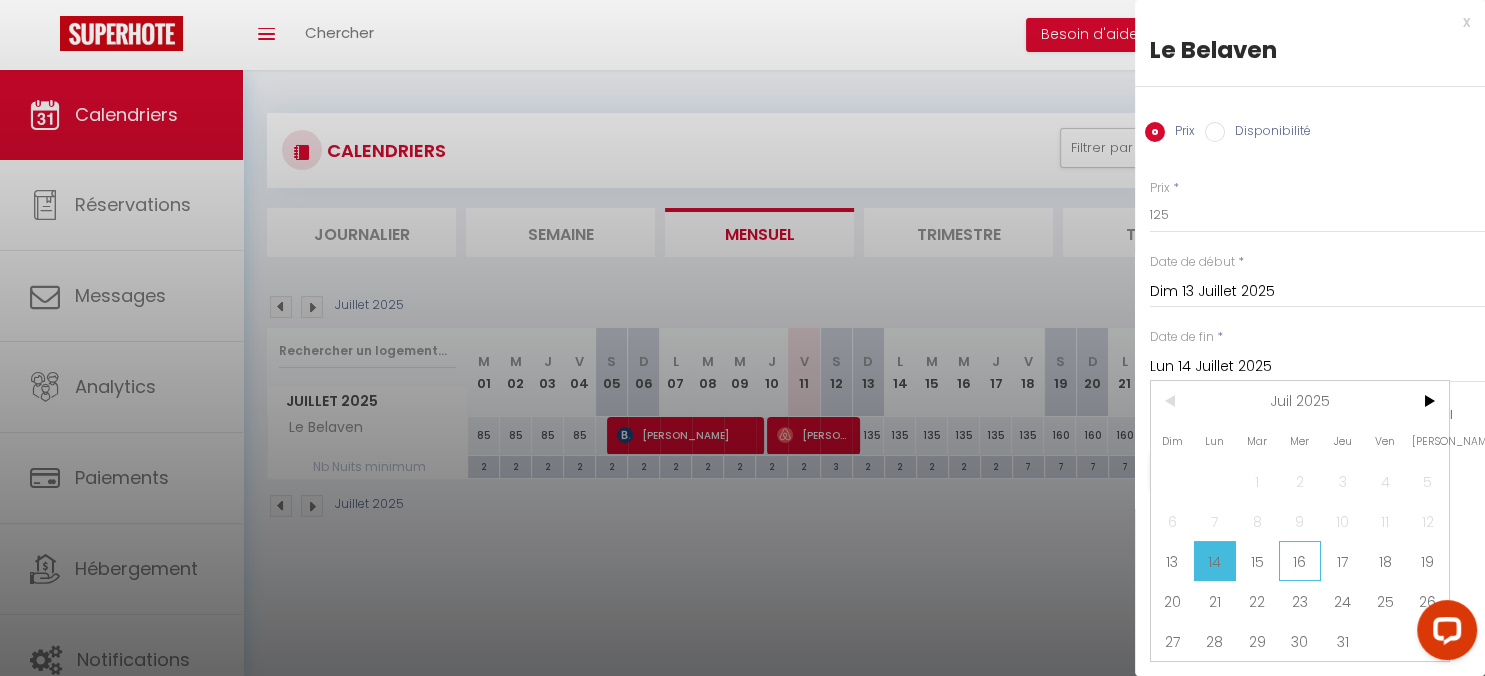 click on "16" at bounding box center (1300, 561) 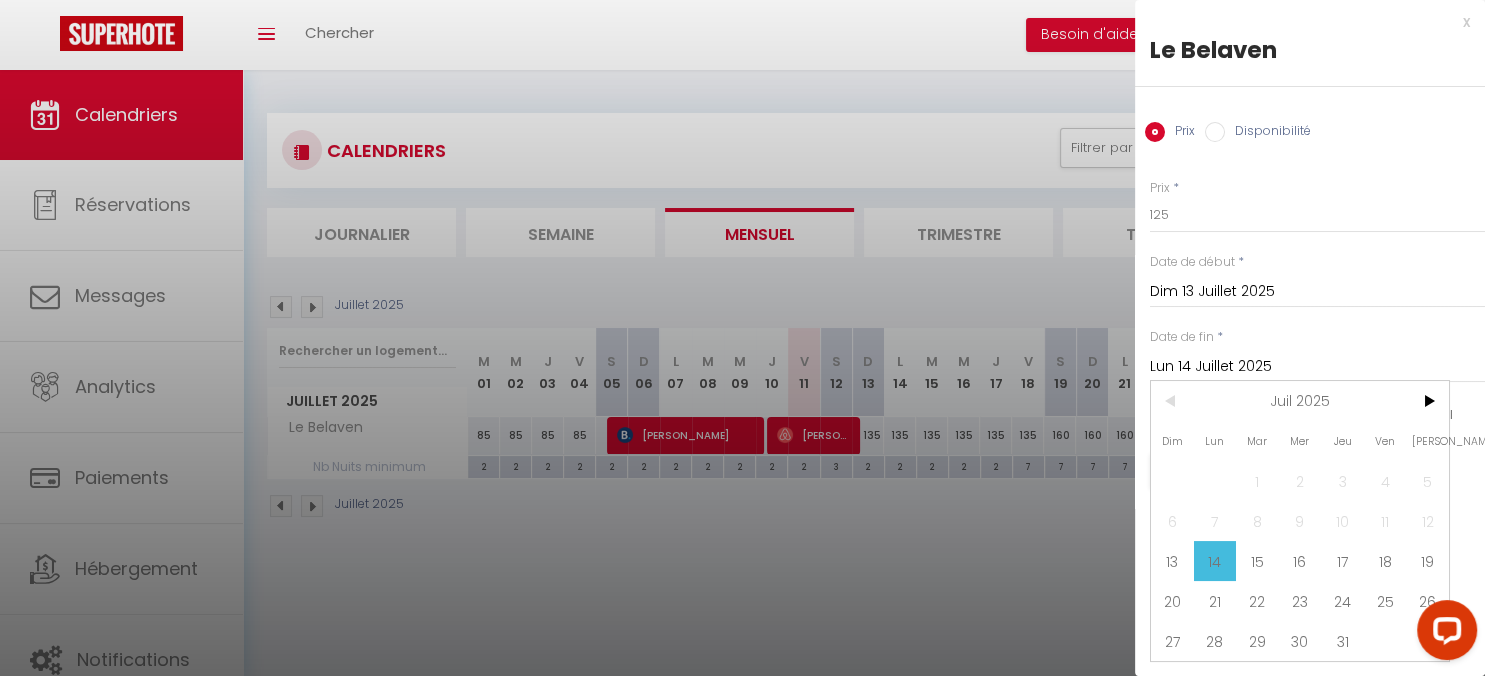 type on "Mer 16 Juillet 2025" 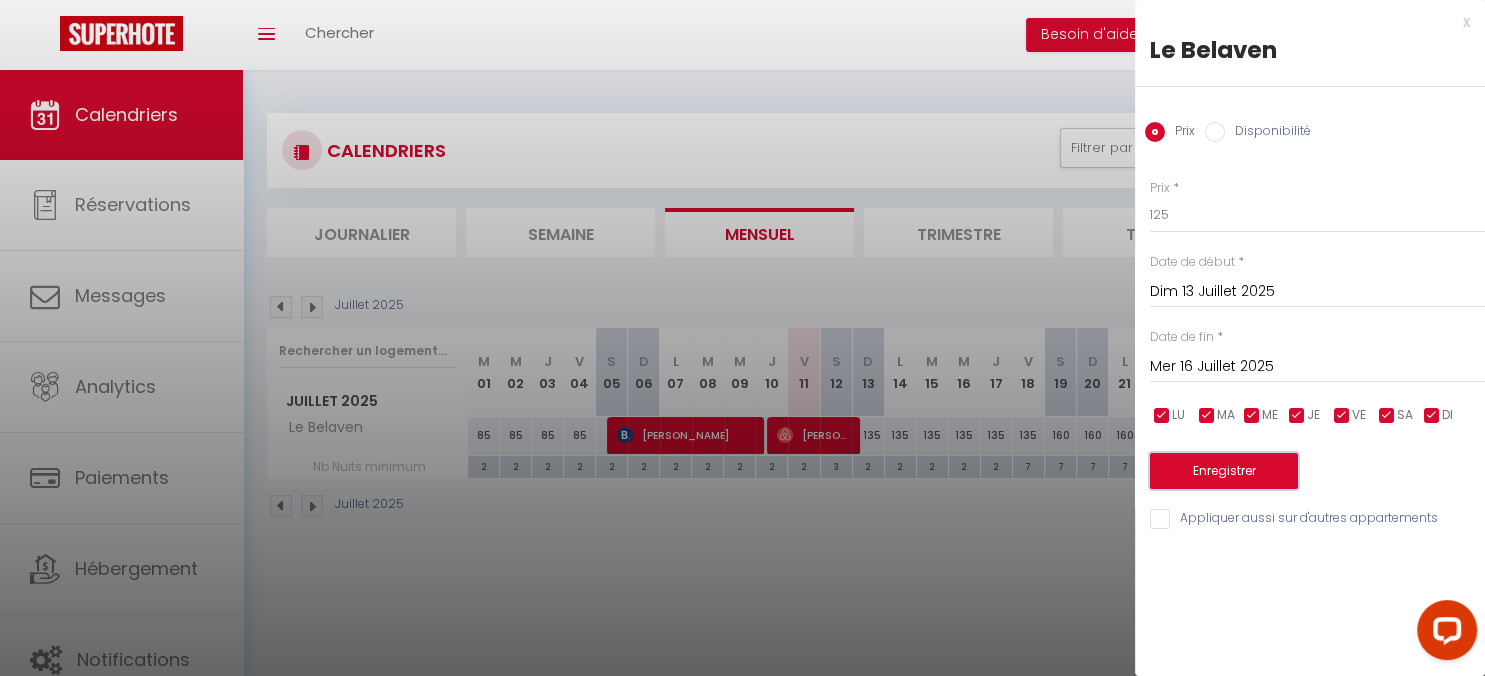 click on "Enregistrer" at bounding box center (1224, 471) 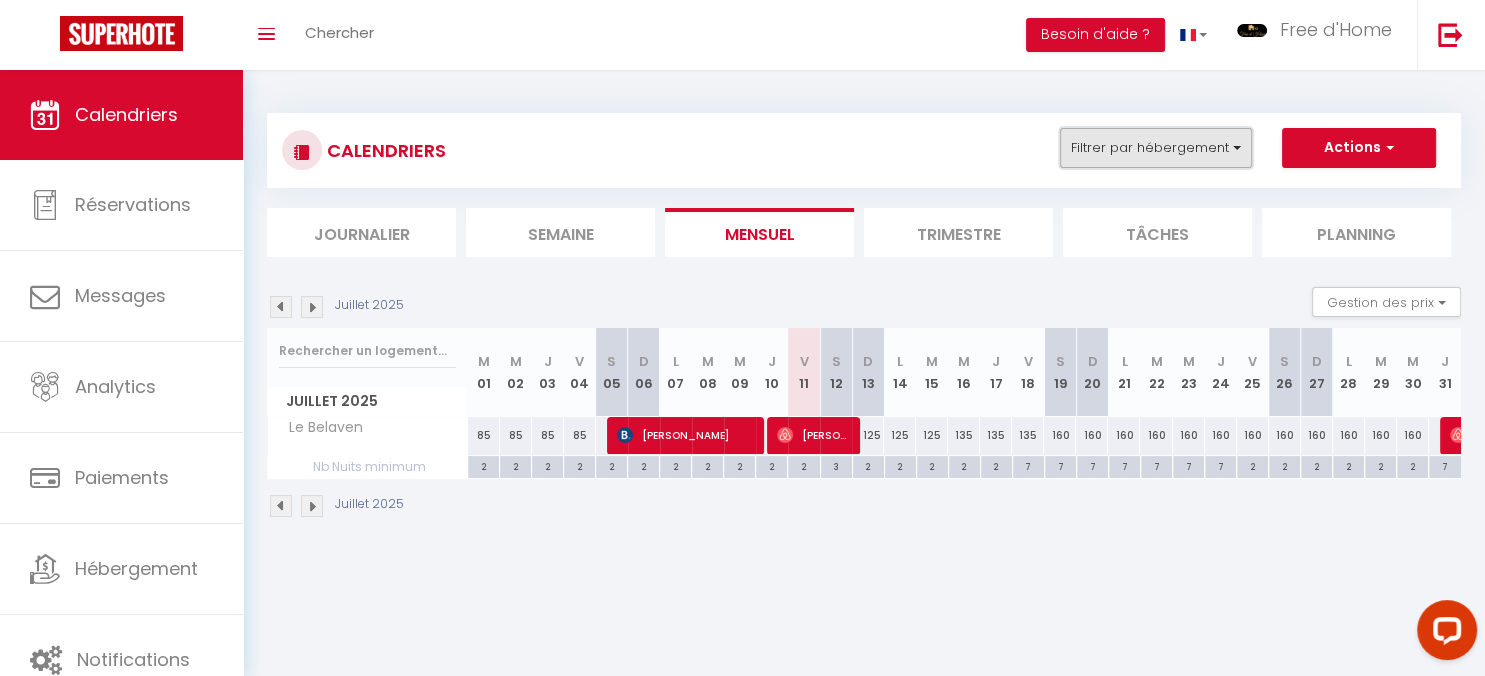 click on "Filtrer par hébergement" at bounding box center [1156, 148] 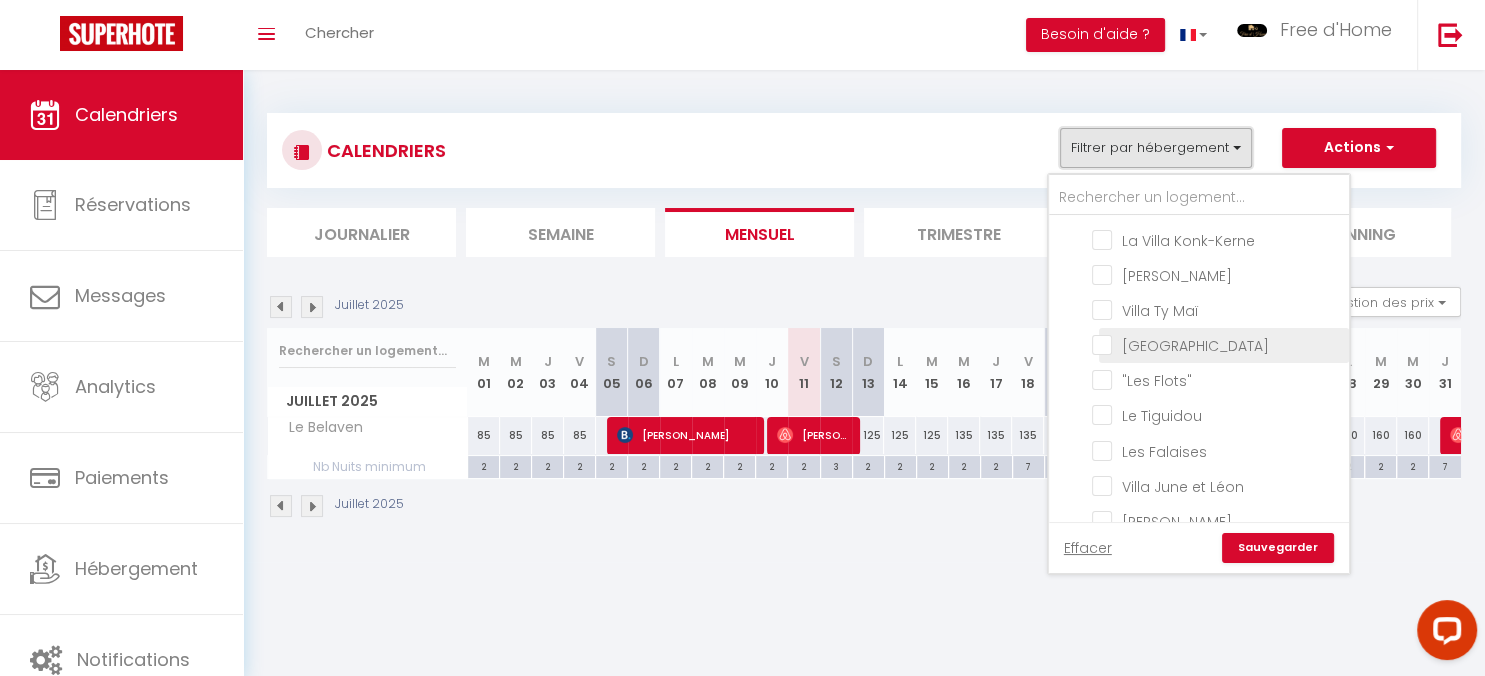 scroll, scrollTop: 461, scrollLeft: 0, axis: vertical 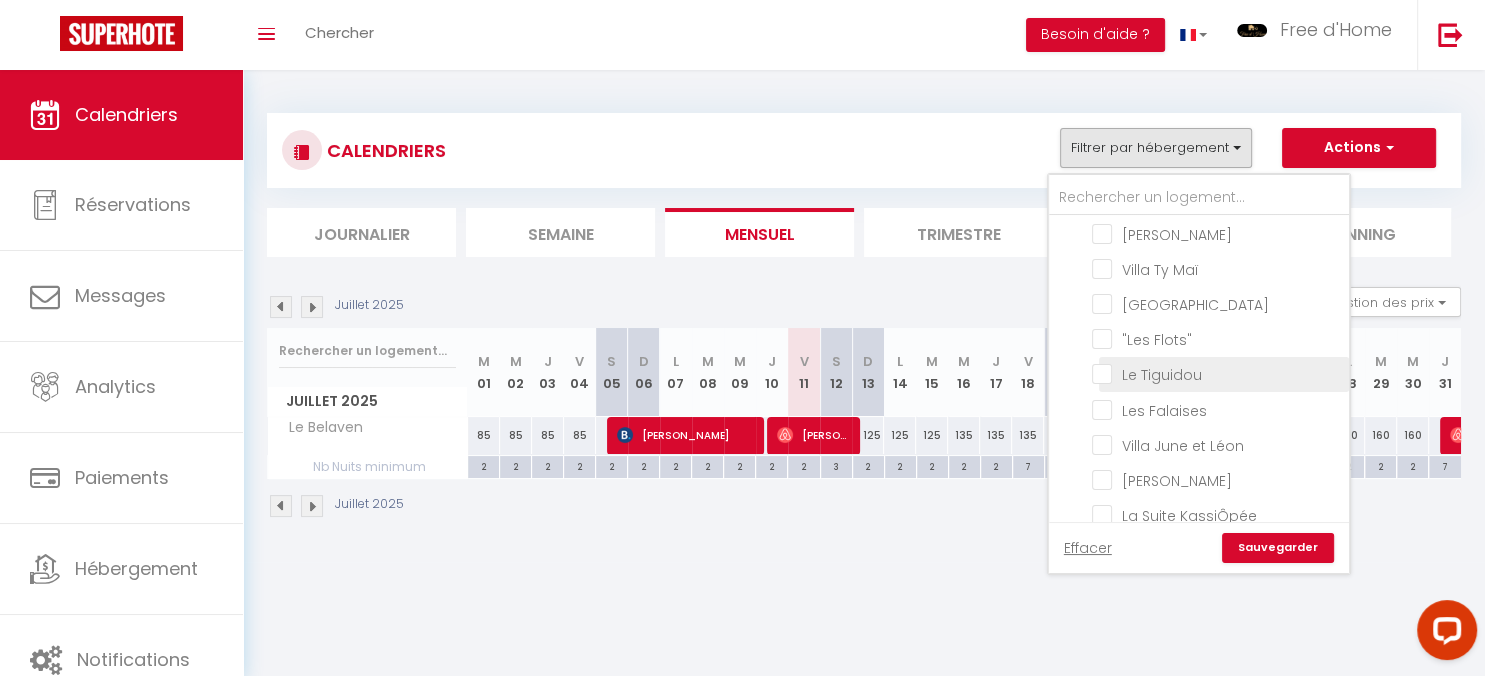 click on "Le Tiguidou" at bounding box center [1217, 373] 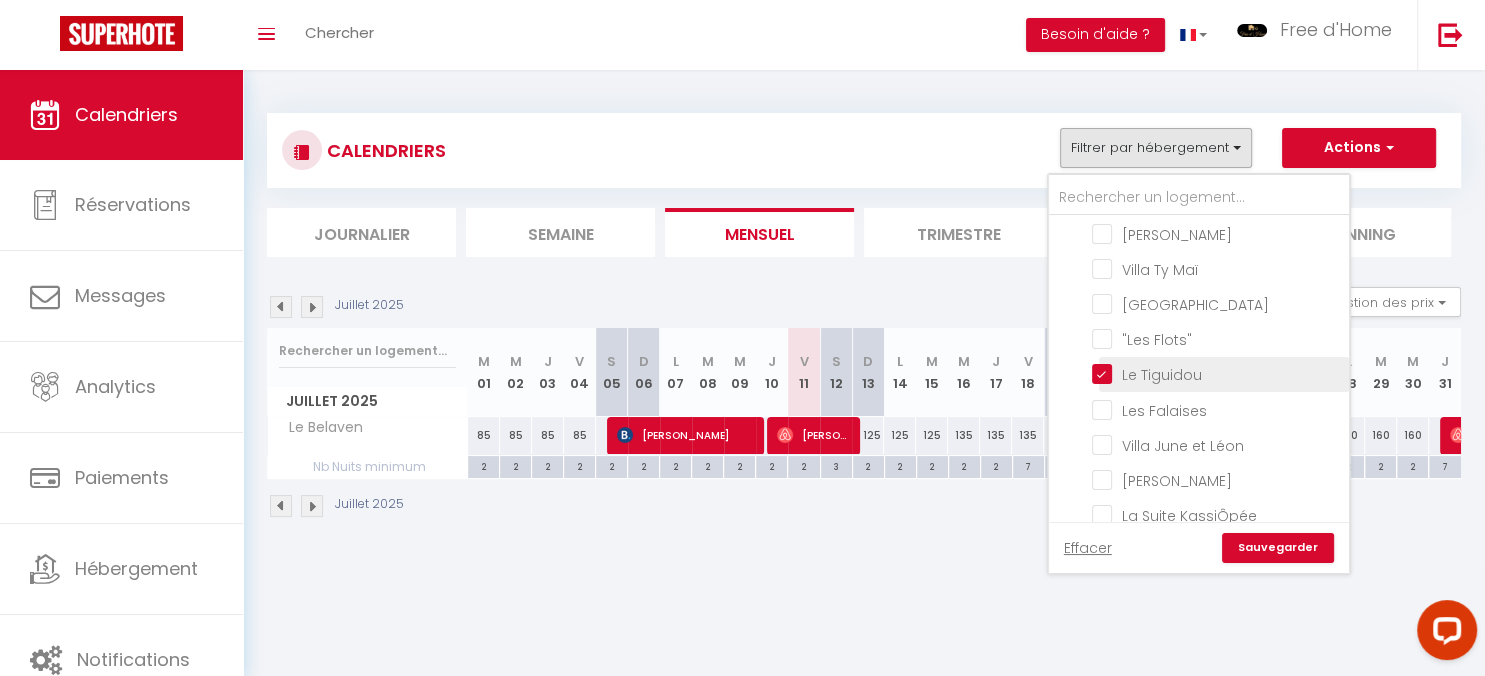 checkbox on "false" 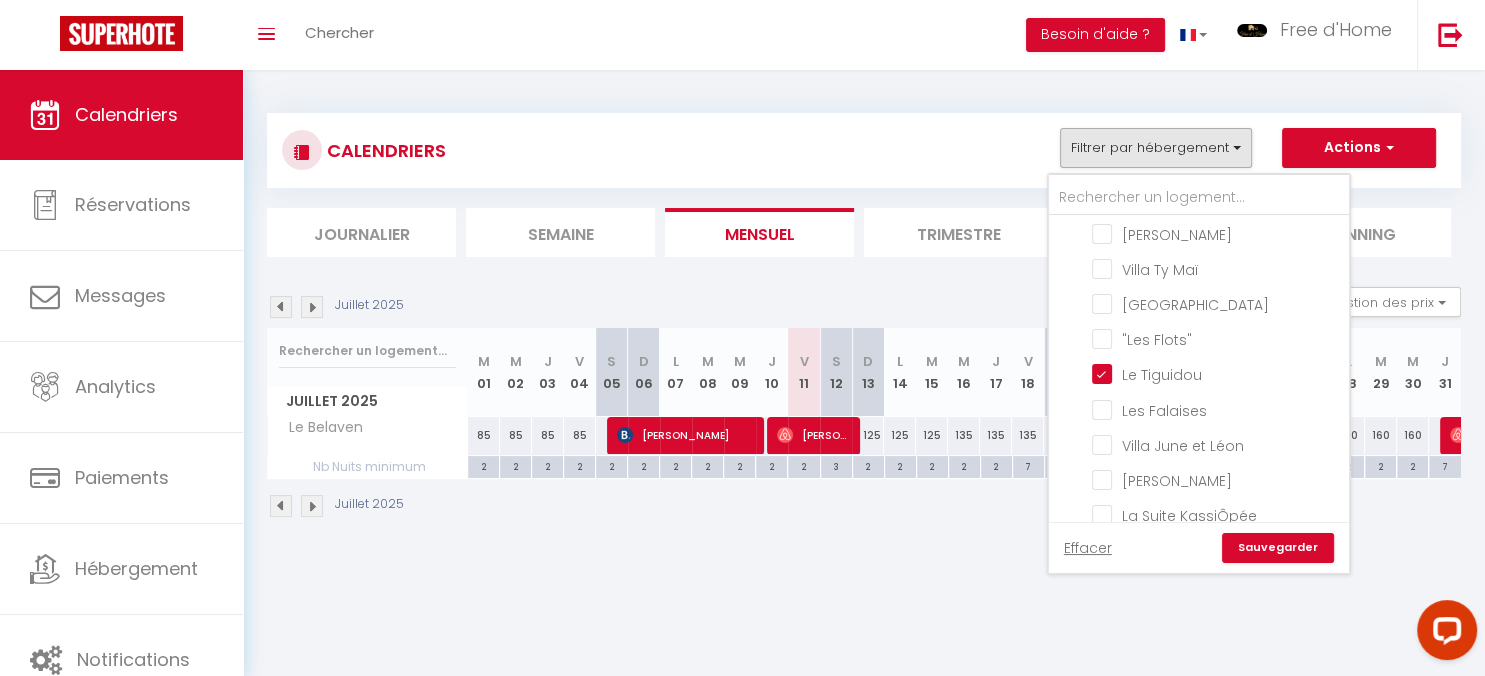 click on "Sauvegarder" at bounding box center [1278, 548] 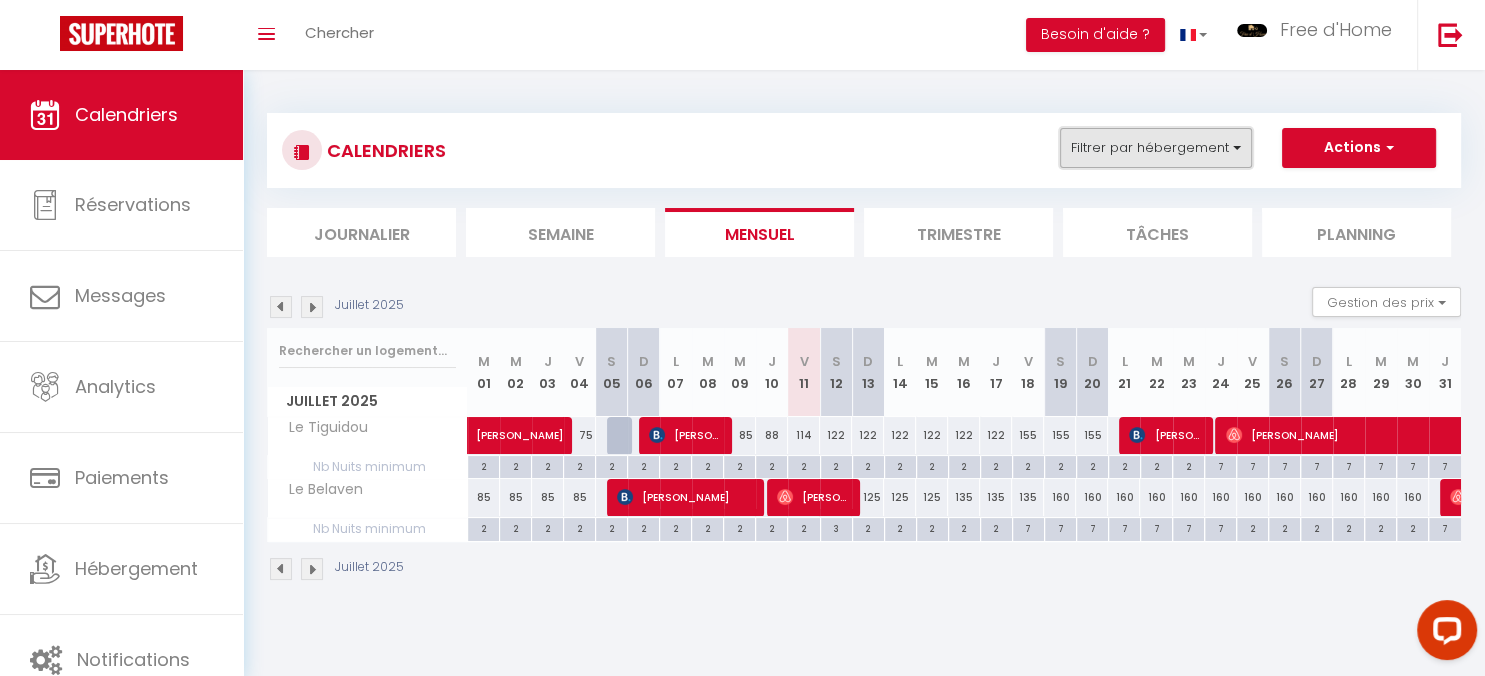 click on "Filtrer par hébergement" at bounding box center [1156, 148] 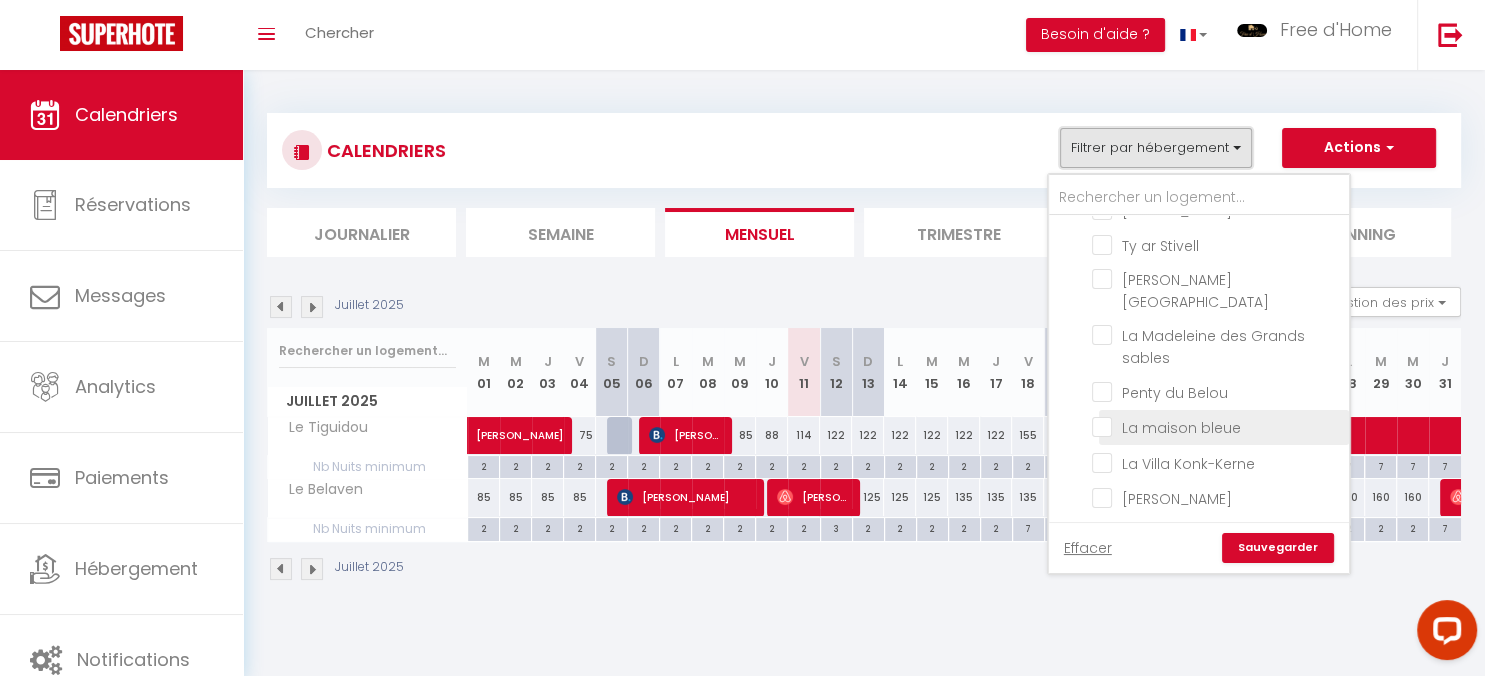 scroll, scrollTop: 230, scrollLeft: 0, axis: vertical 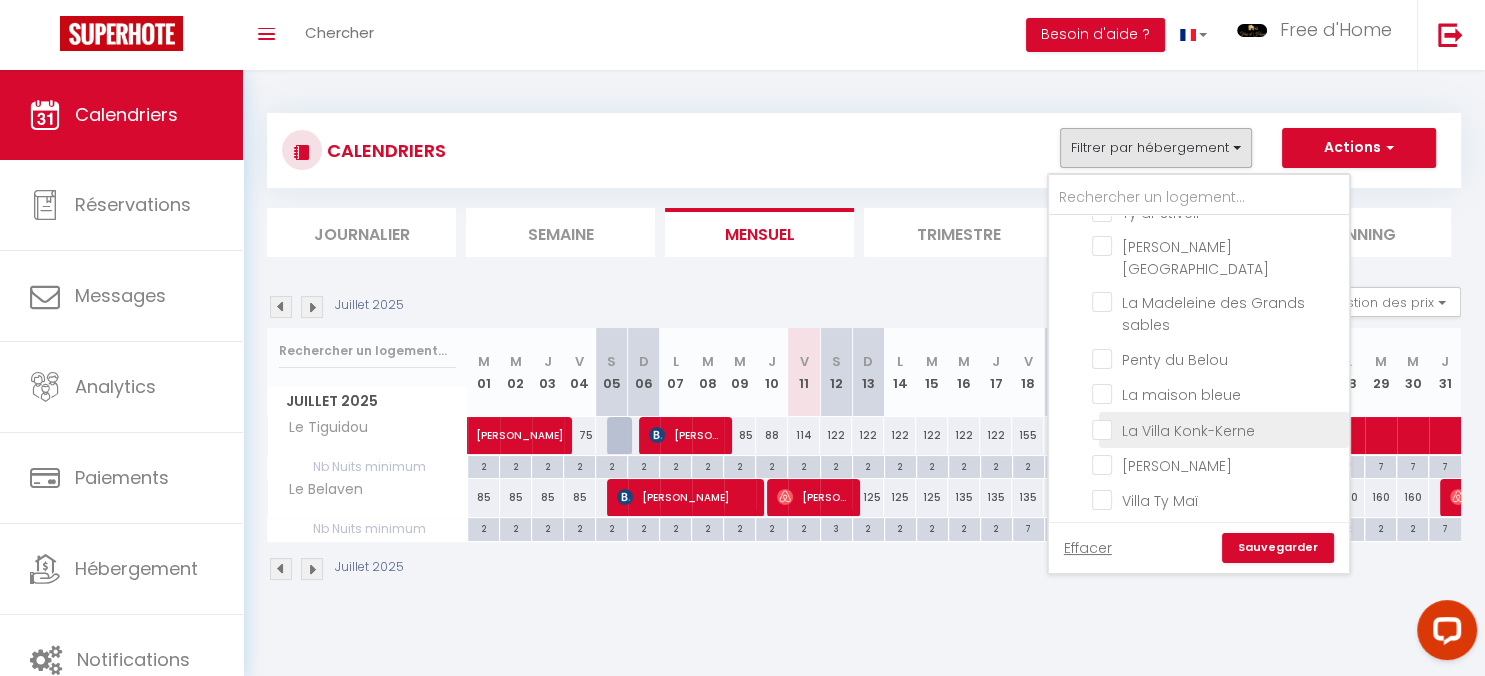 click on "La Villa Konk-Kerne" at bounding box center [1217, 428] 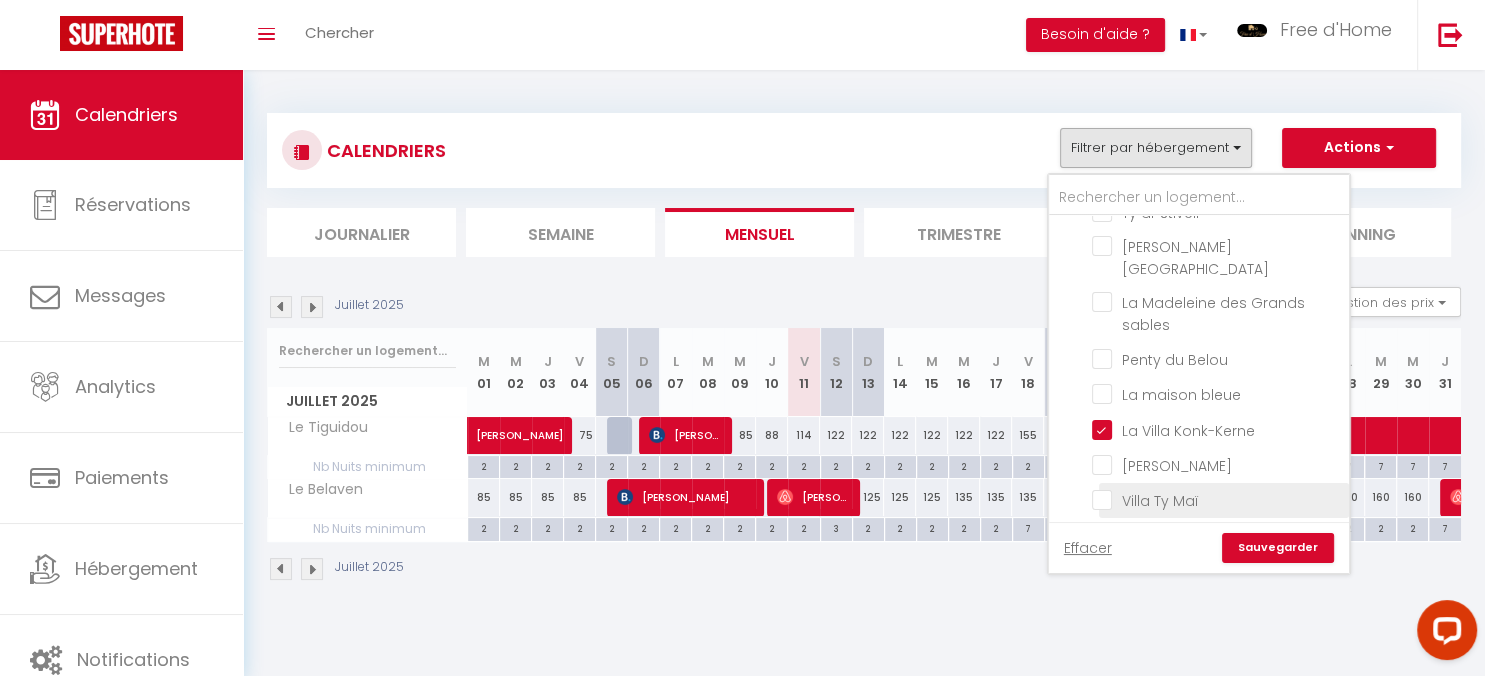 checkbox on "false" 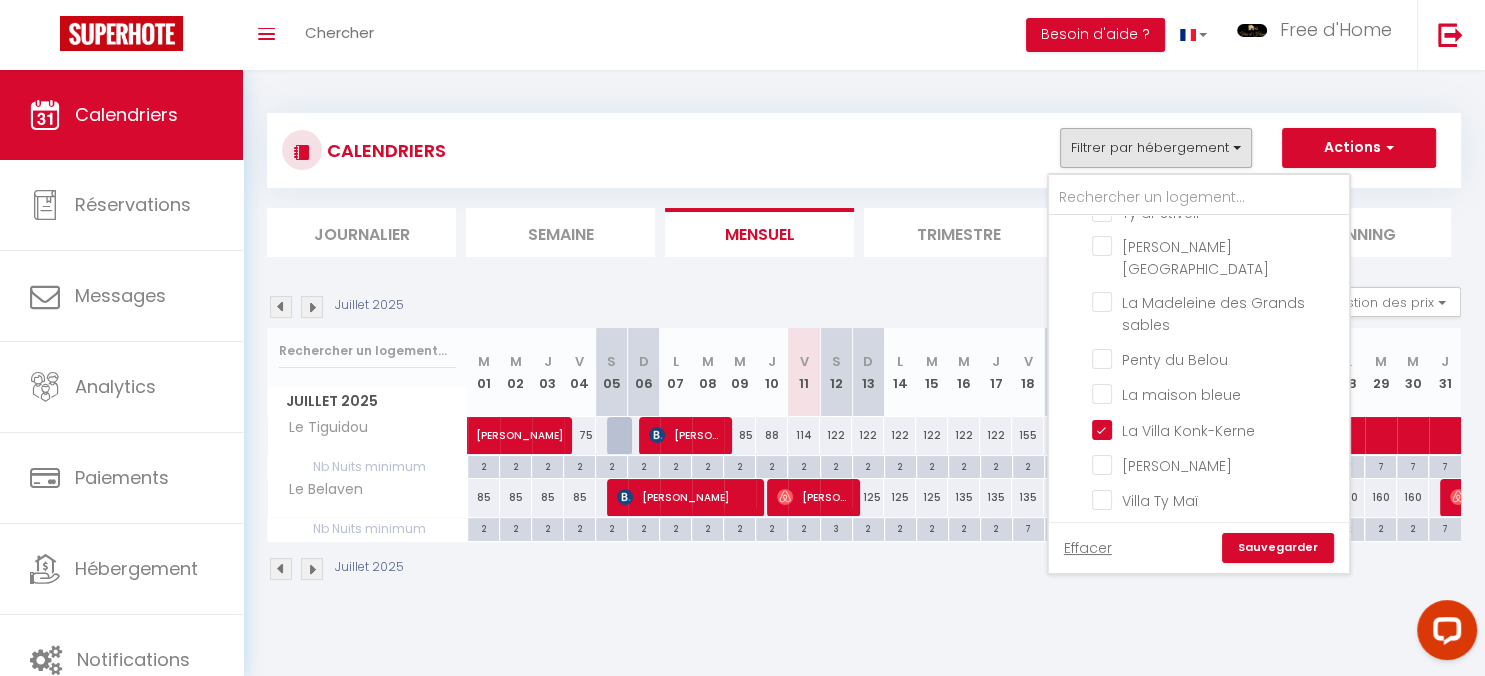 click on "Sauvegarder" at bounding box center [1278, 548] 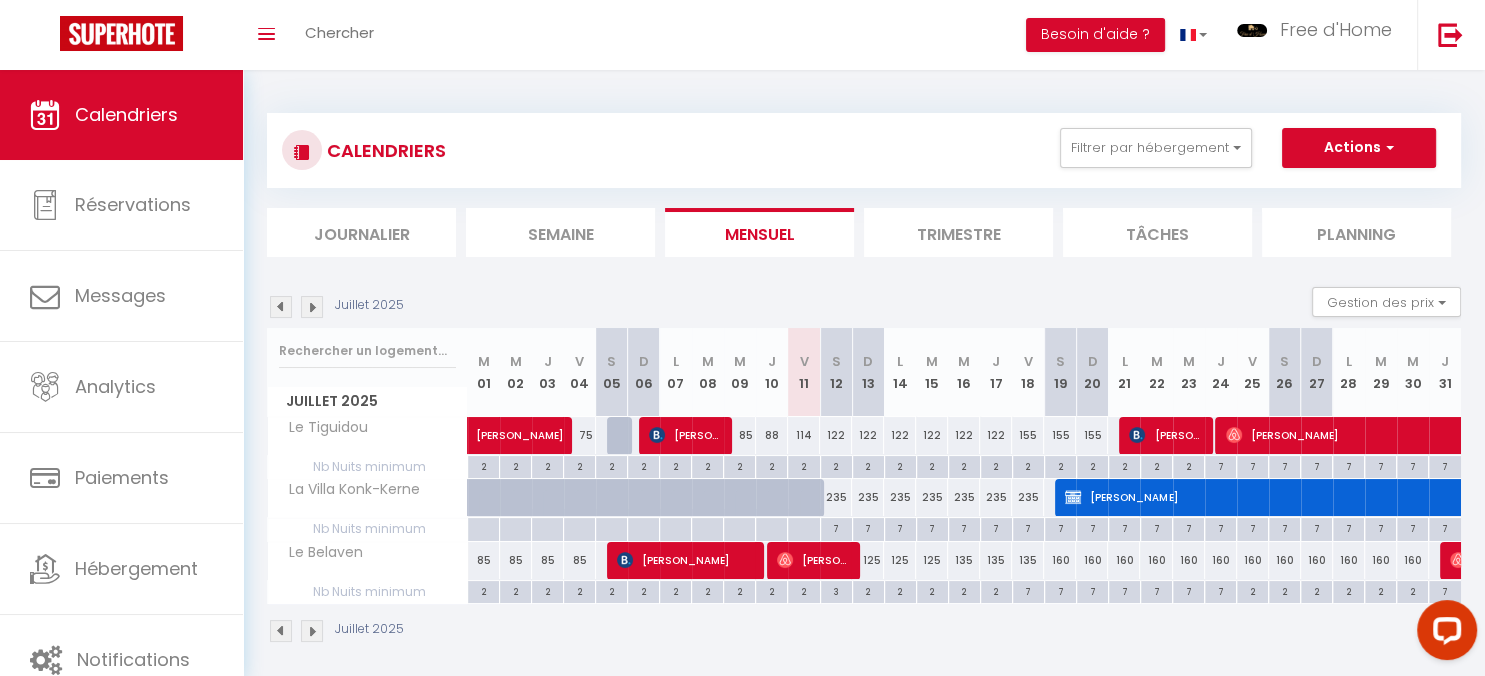 click on "235" at bounding box center (836, 497) 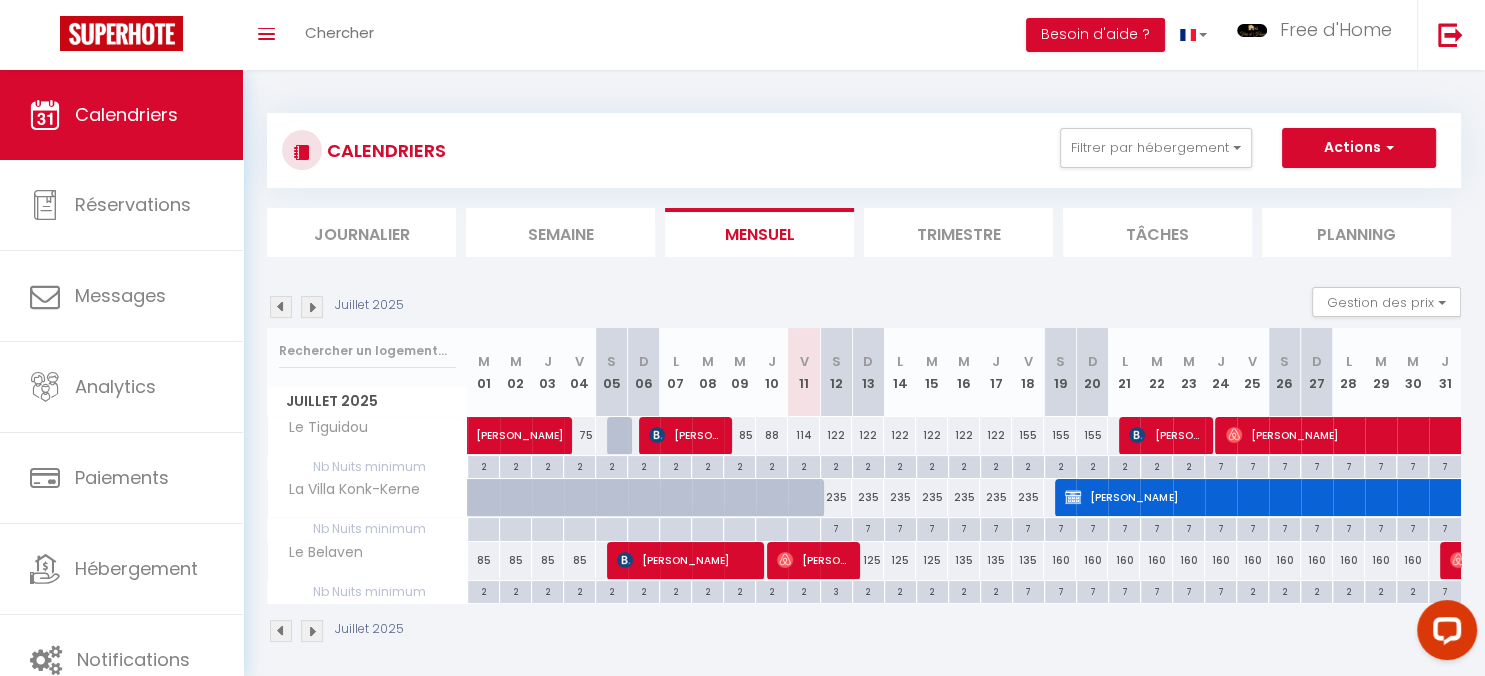 type on "235" 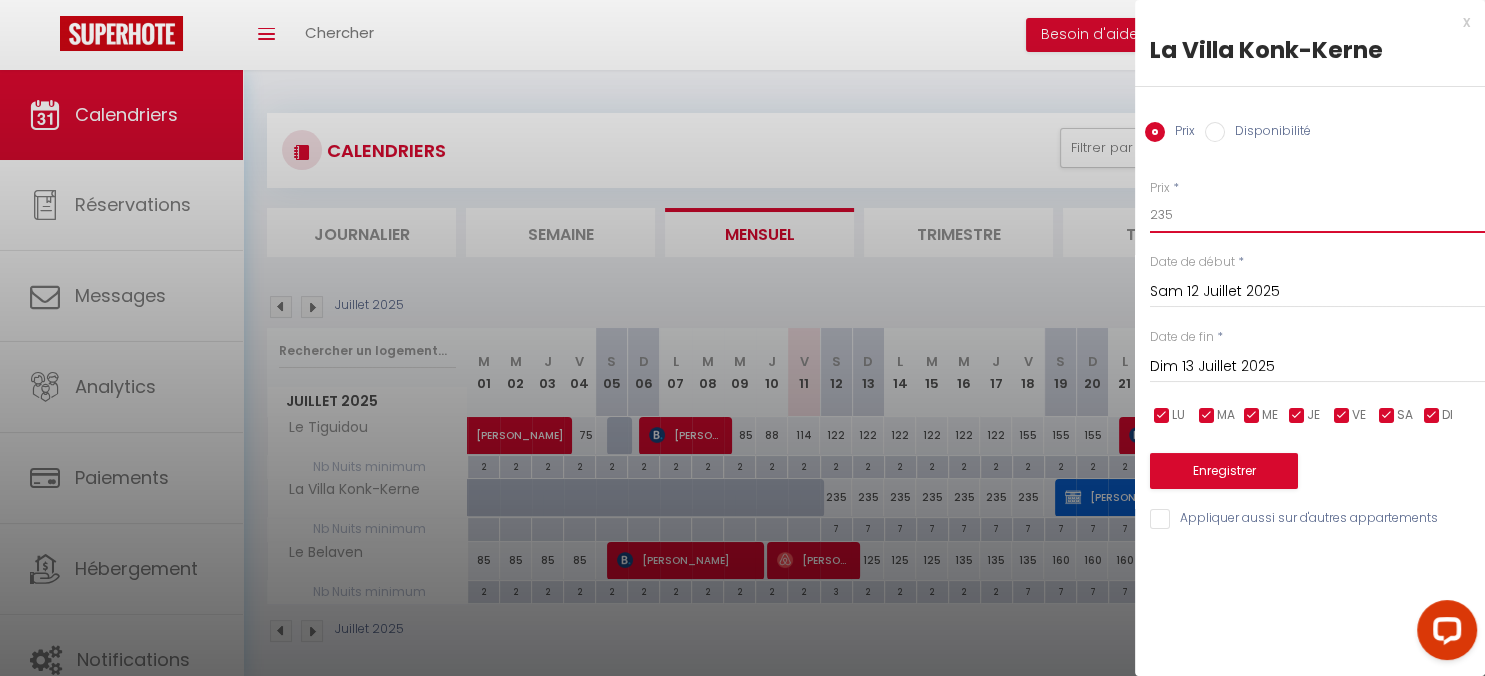 drag, startPoint x: 1202, startPoint y: 223, endPoint x: 1106, endPoint y: 206, distance: 97.49359 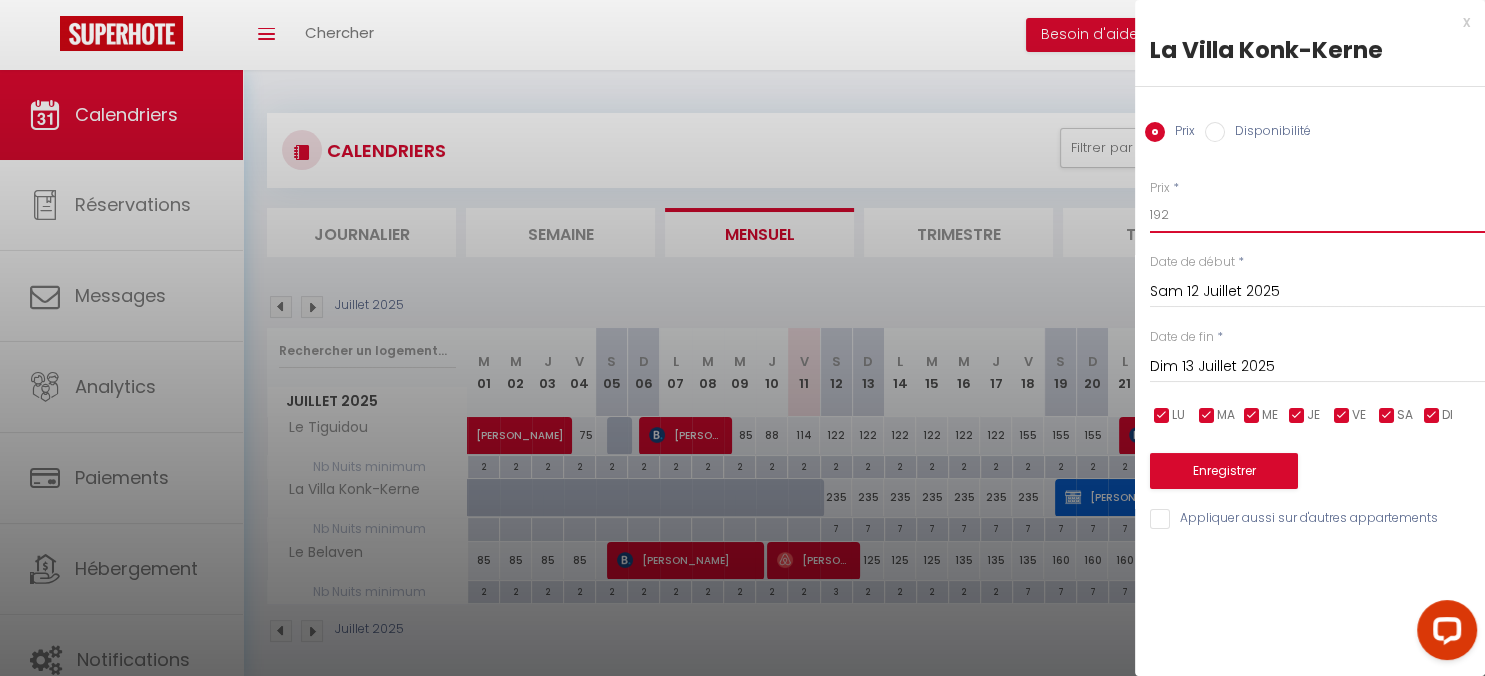 type on "192" 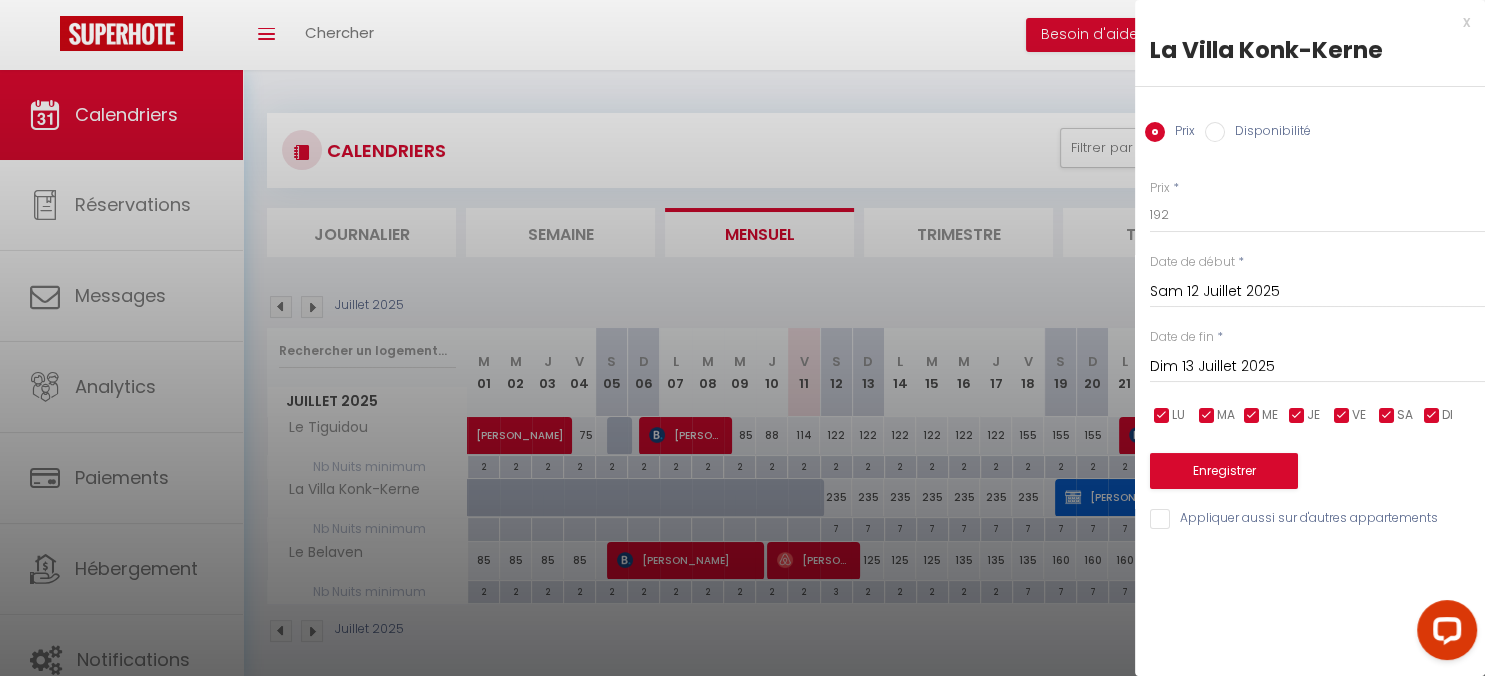 click on "Dim 13 Juillet 2025" at bounding box center [1317, 367] 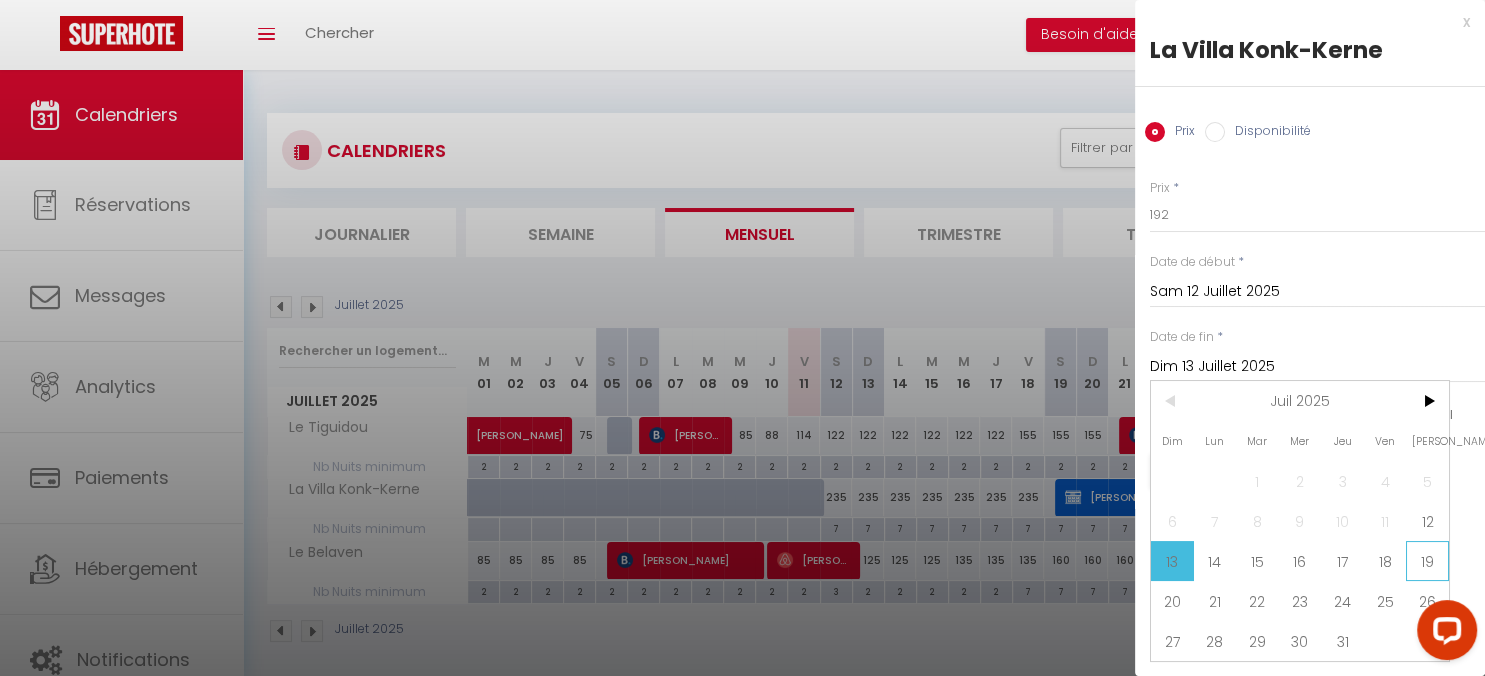 click on "19" at bounding box center [1427, 561] 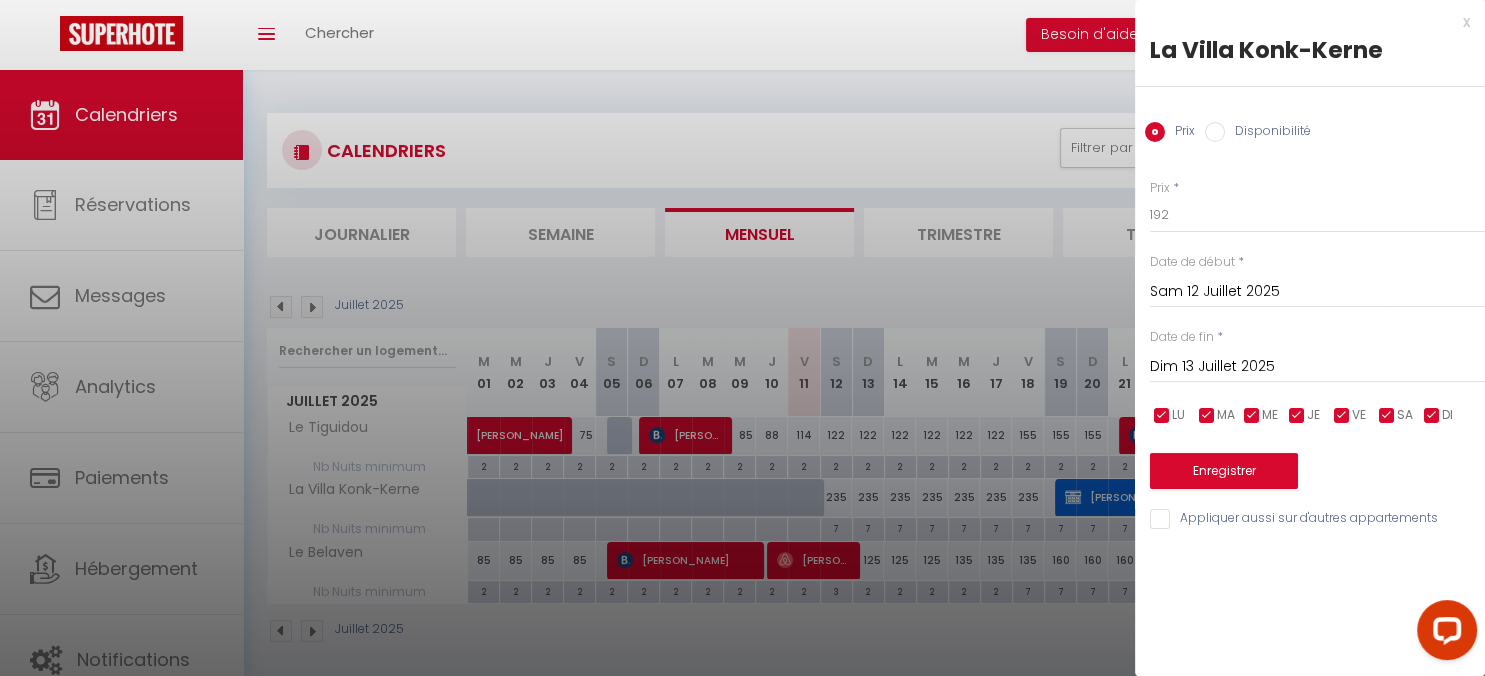 type on "[PERSON_NAME] 19 Juillet 2025" 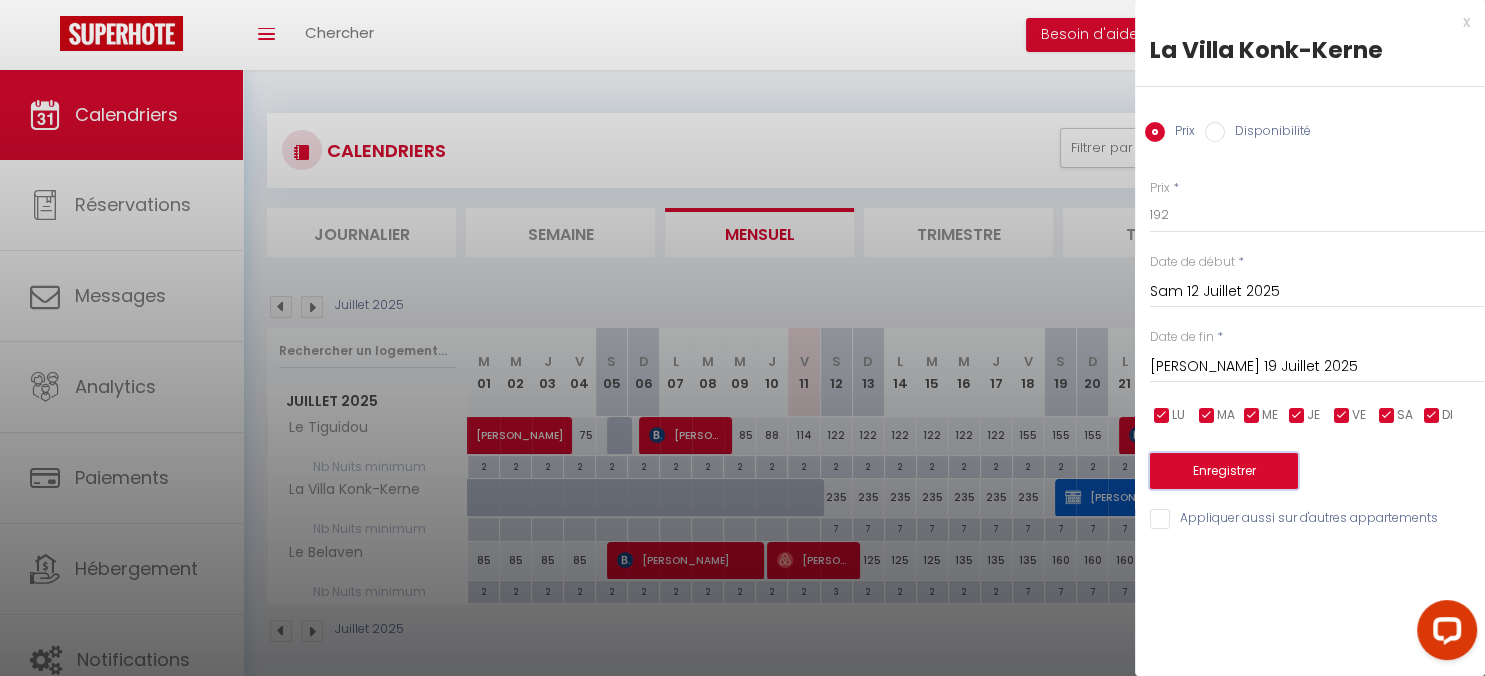 click on "Enregistrer" at bounding box center (1224, 471) 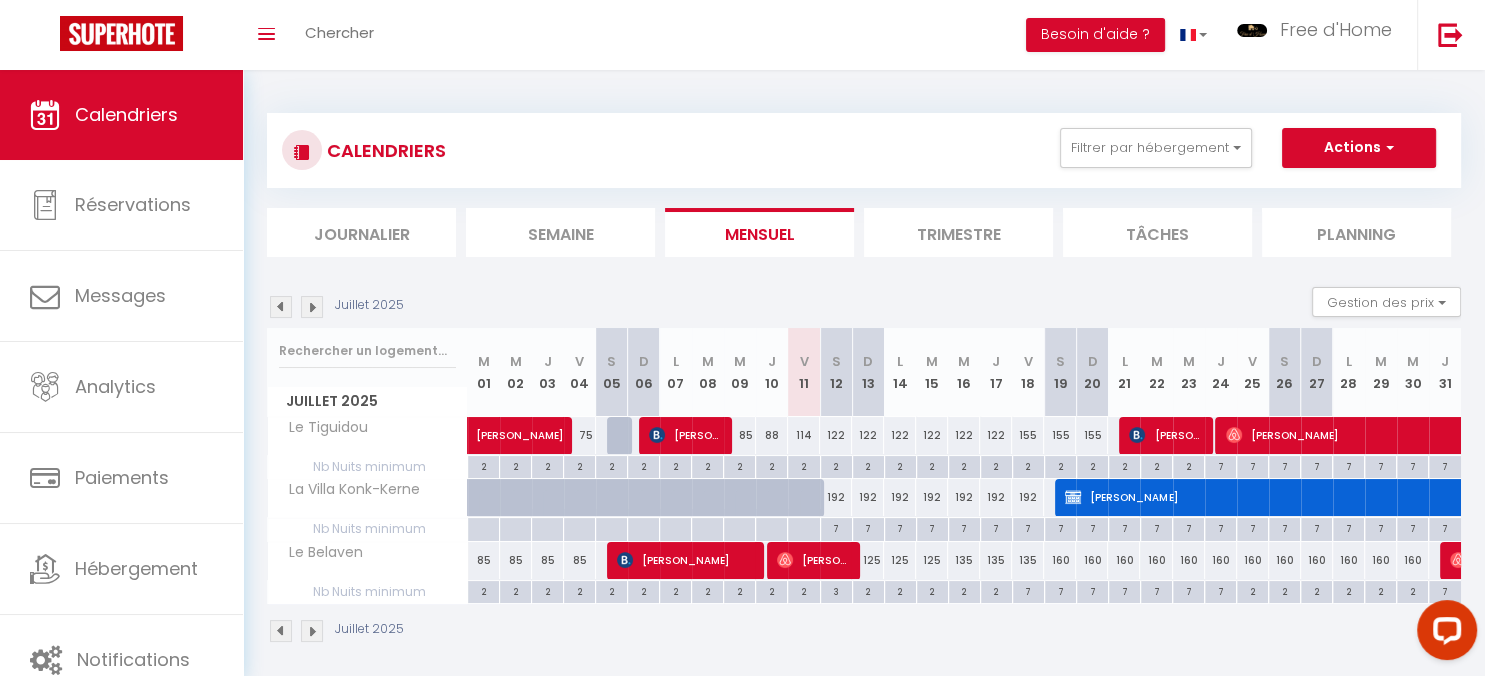 click on "192" at bounding box center (836, 497) 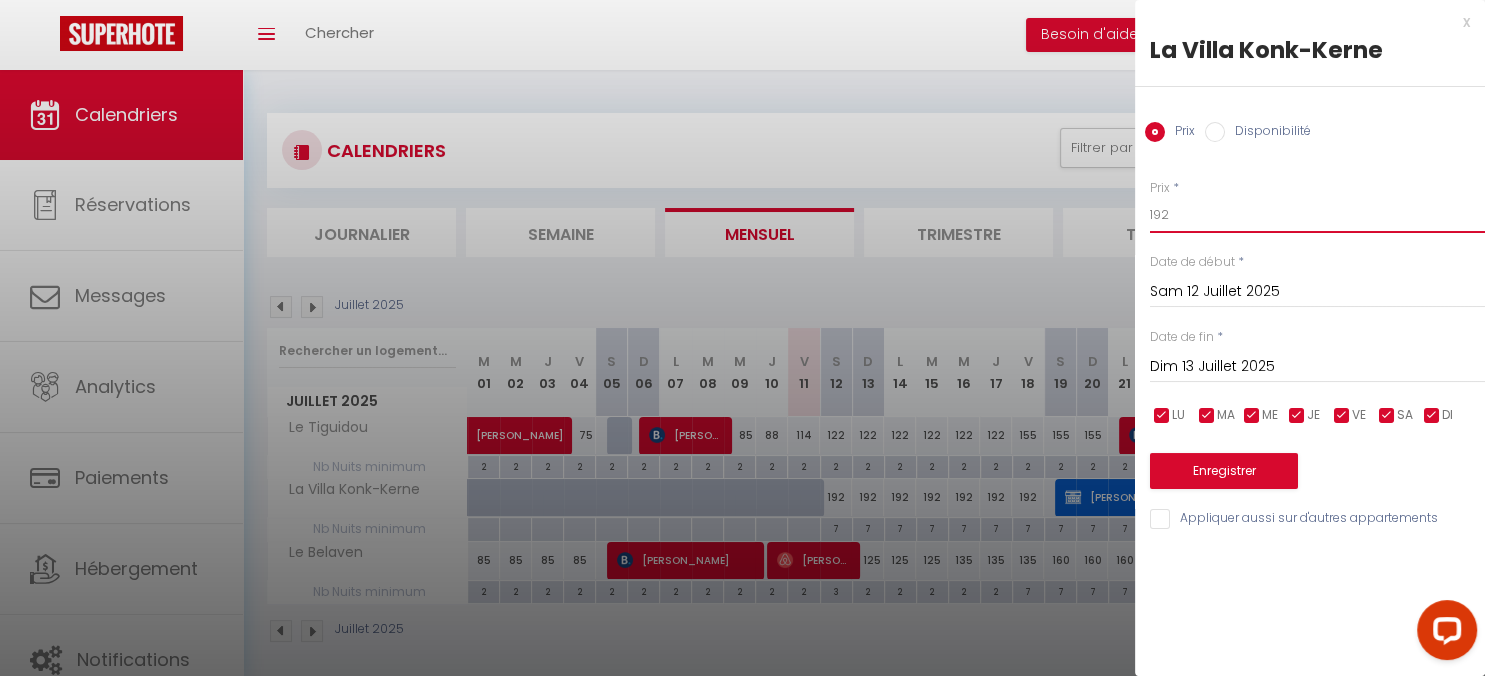drag, startPoint x: 1210, startPoint y: 206, endPoint x: 1122, endPoint y: 203, distance: 88.051125 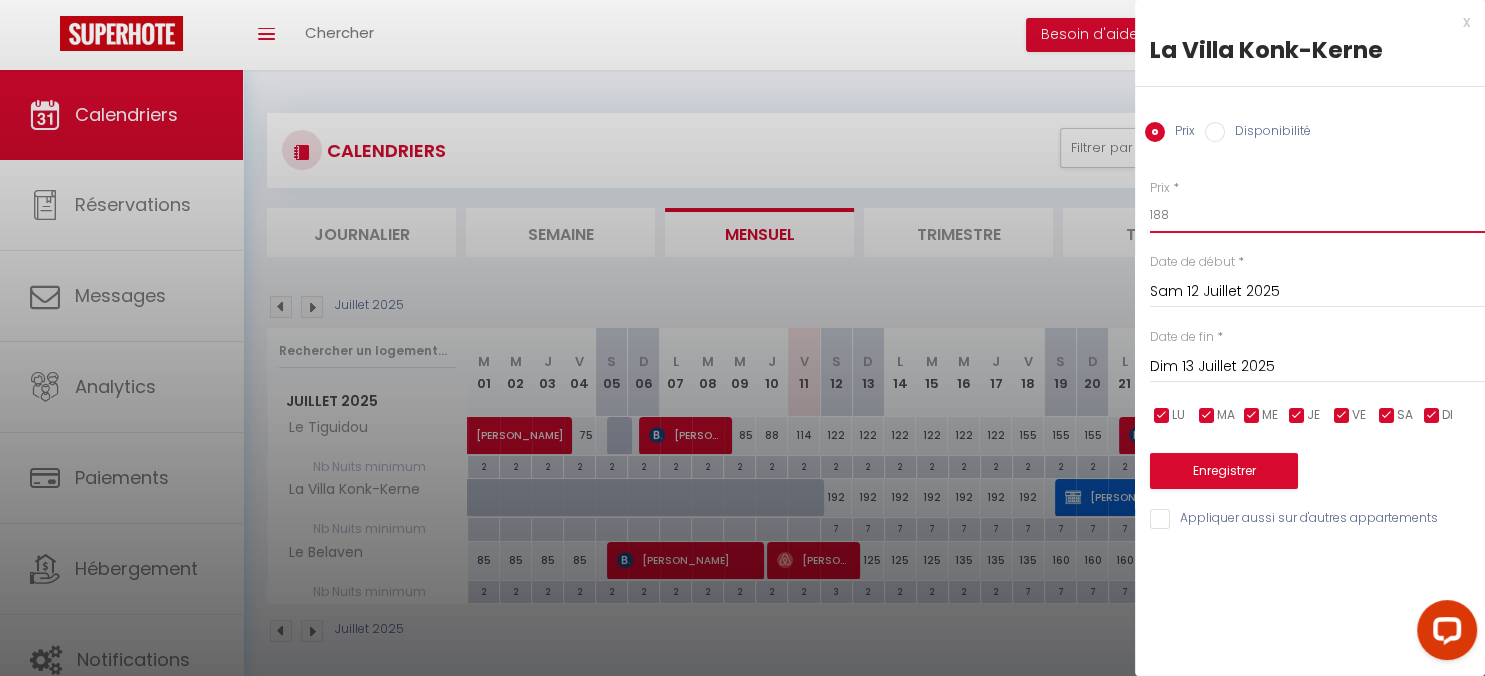 type on "188" 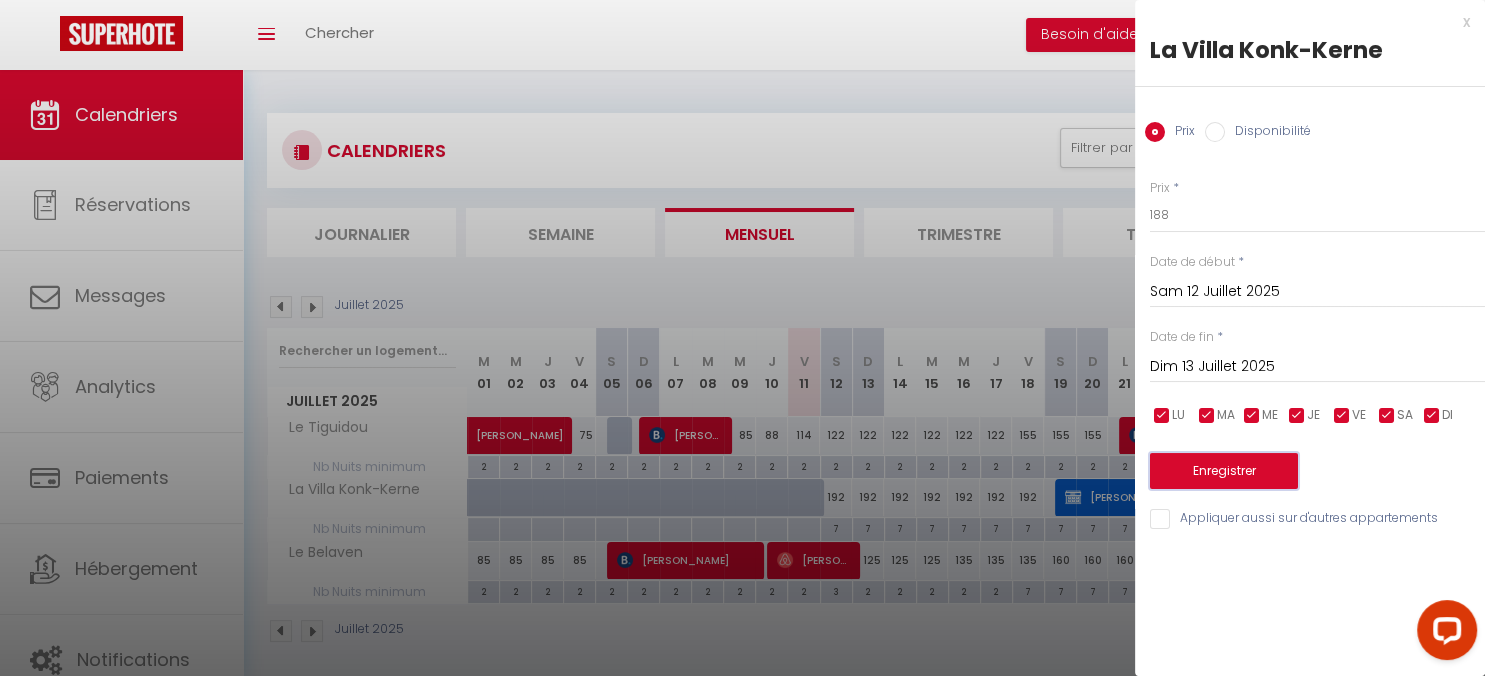 click on "Enregistrer" at bounding box center (1224, 471) 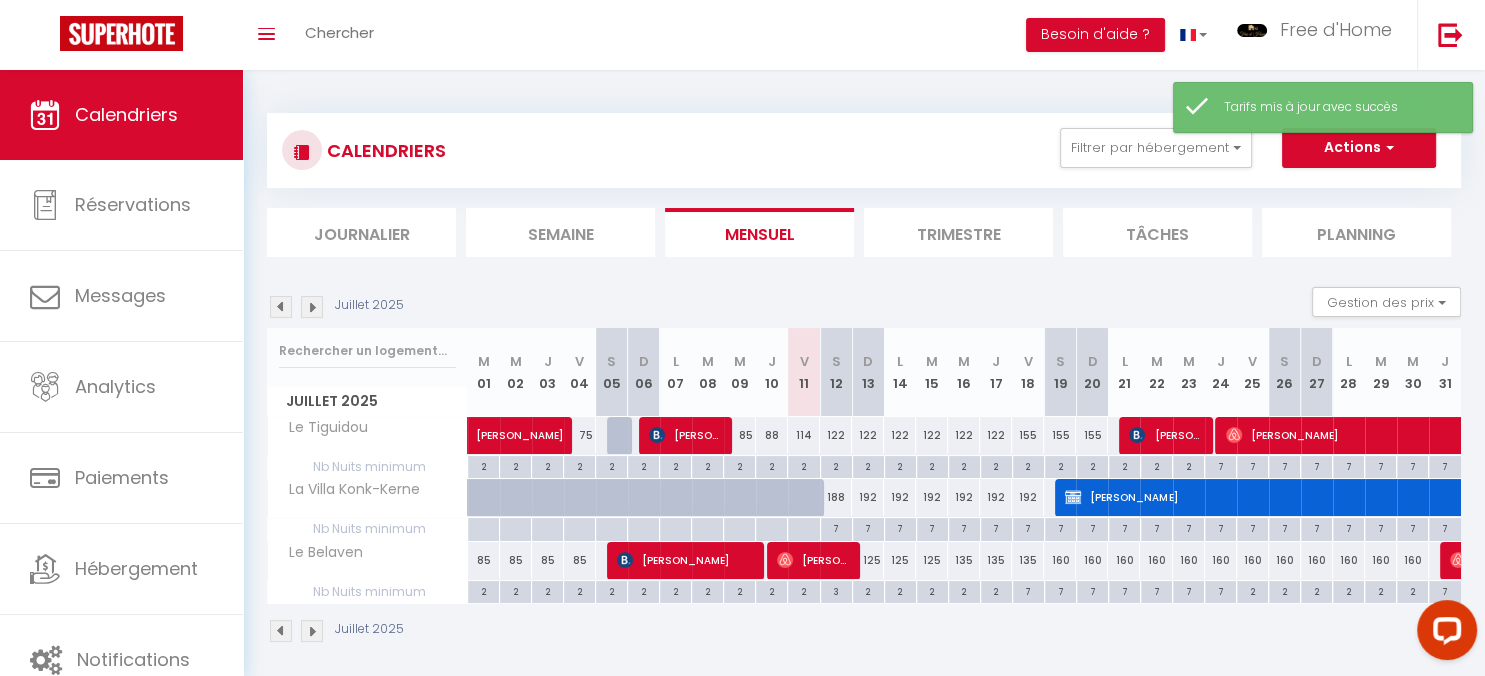 click on "192" at bounding box center [868, 497] 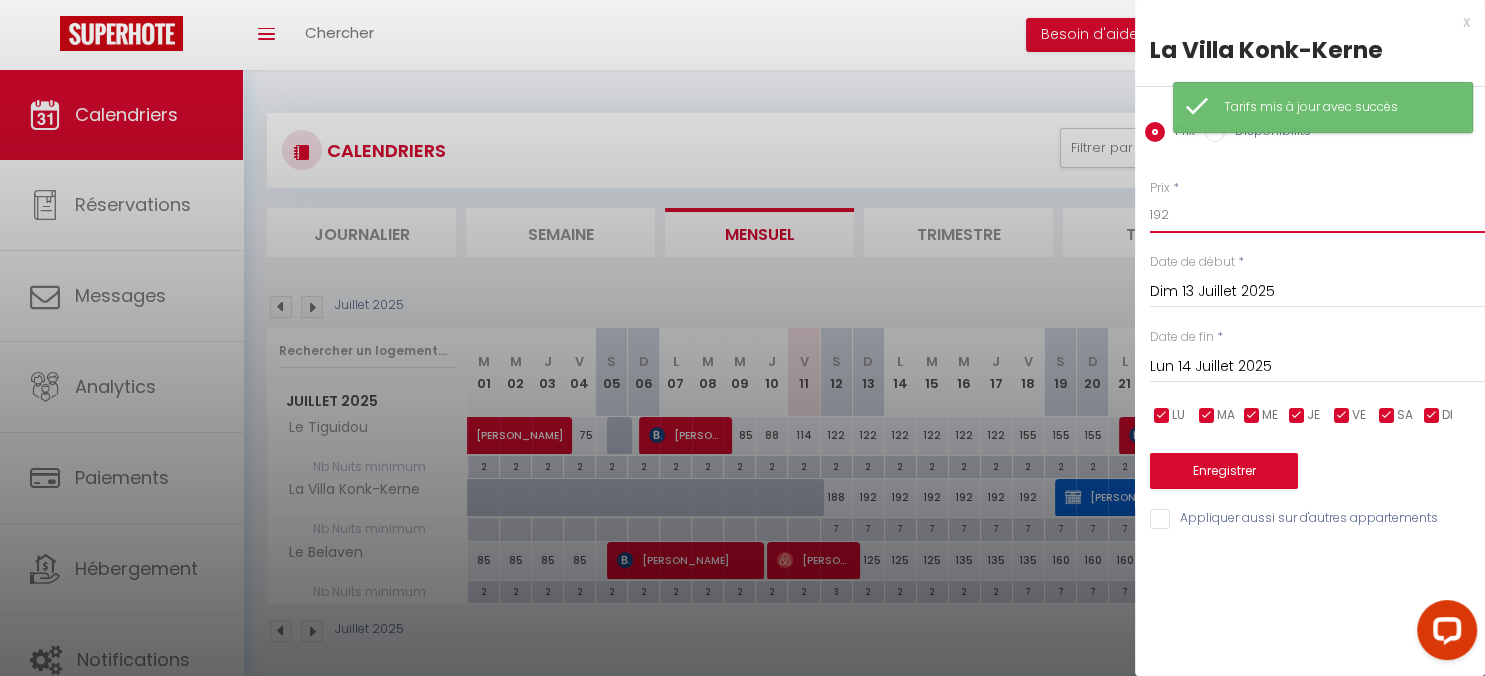 drag, startPoint x: 1154, startPoint y: 220, endPoint x: 1120, endPoint y: 207, distance: 36.40055 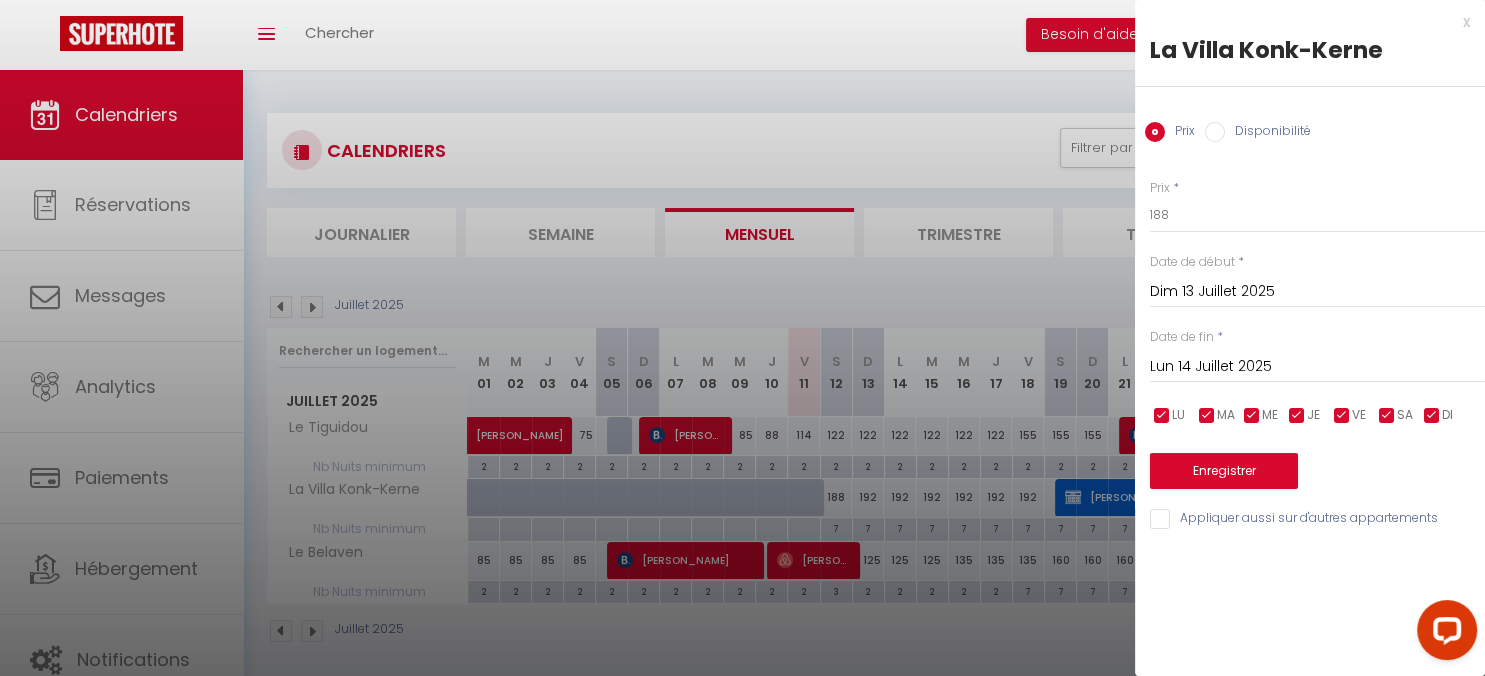 drag, startPoint x: 1214, startPoint y: 363, endPoint x: 1365, endPoint y: 458, distance: 178.39844 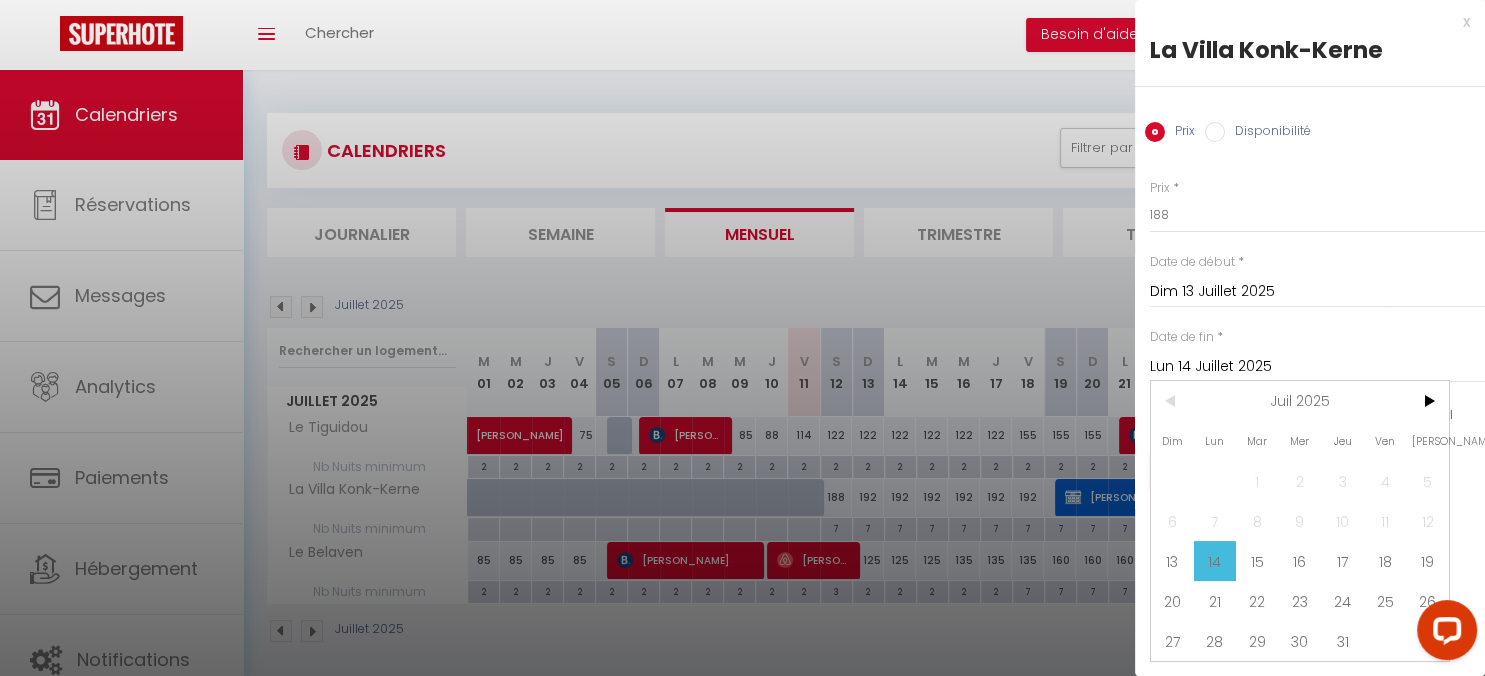 drag, startPoint x: 1425, startPoint y: 566, endPoint x: 1407, endPoint y: 560, distance: 18.973665 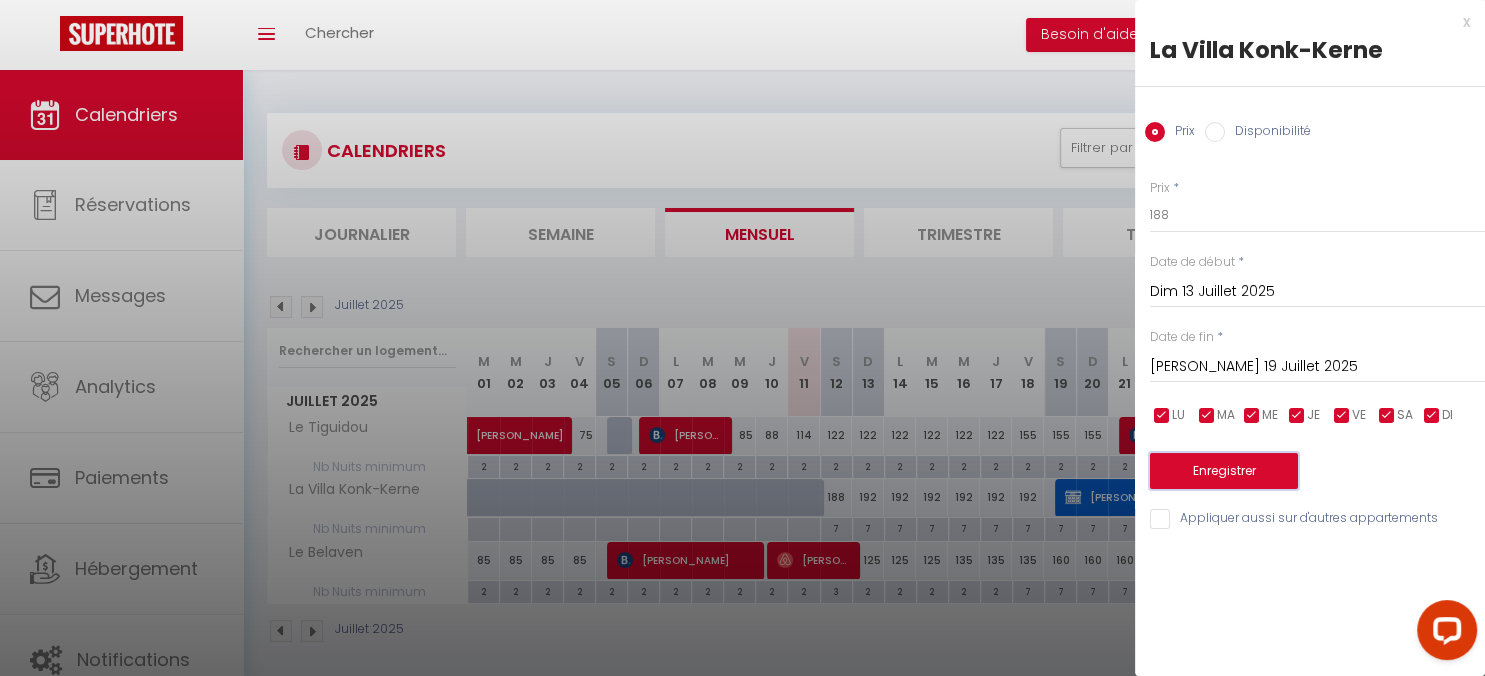 click on "Enregistrer" at bounding box center (1224, 471) 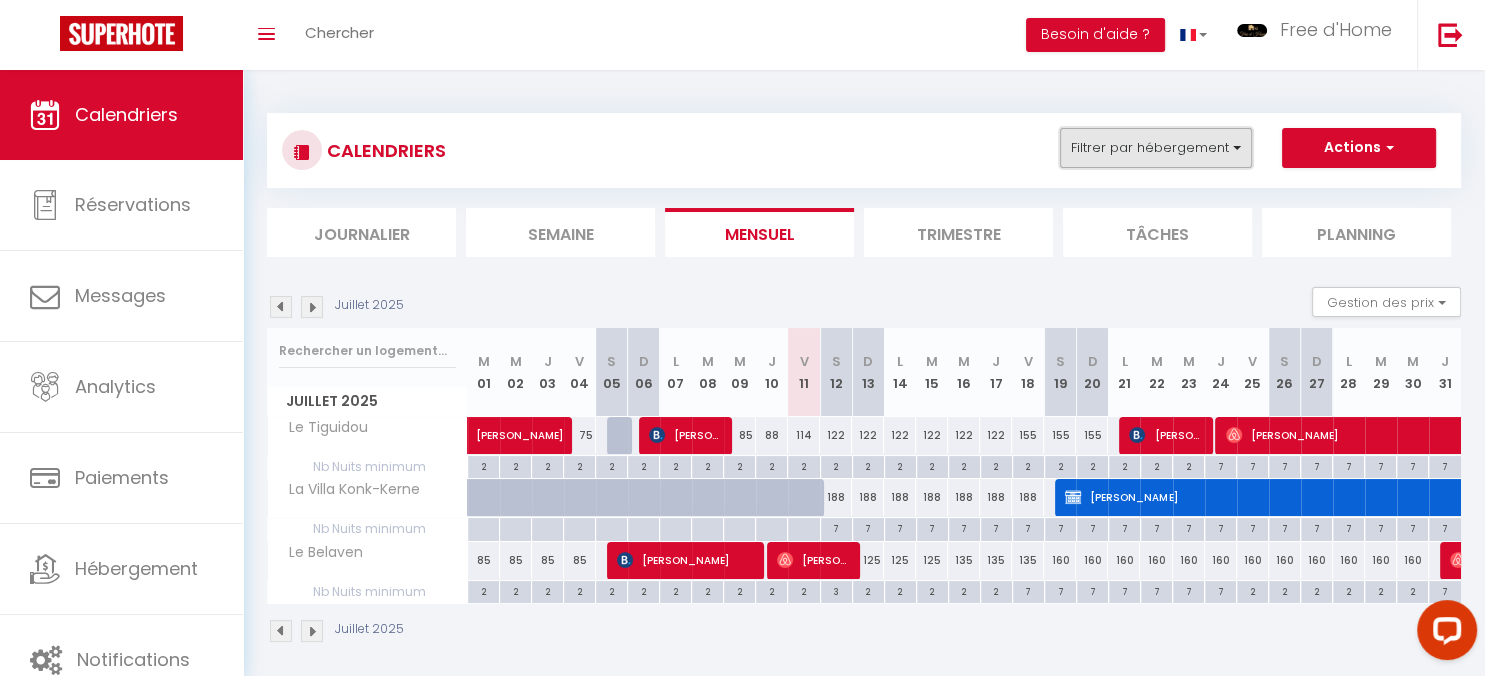 click on "Filtrer par hébergement" at bounding box center [1156, 148] 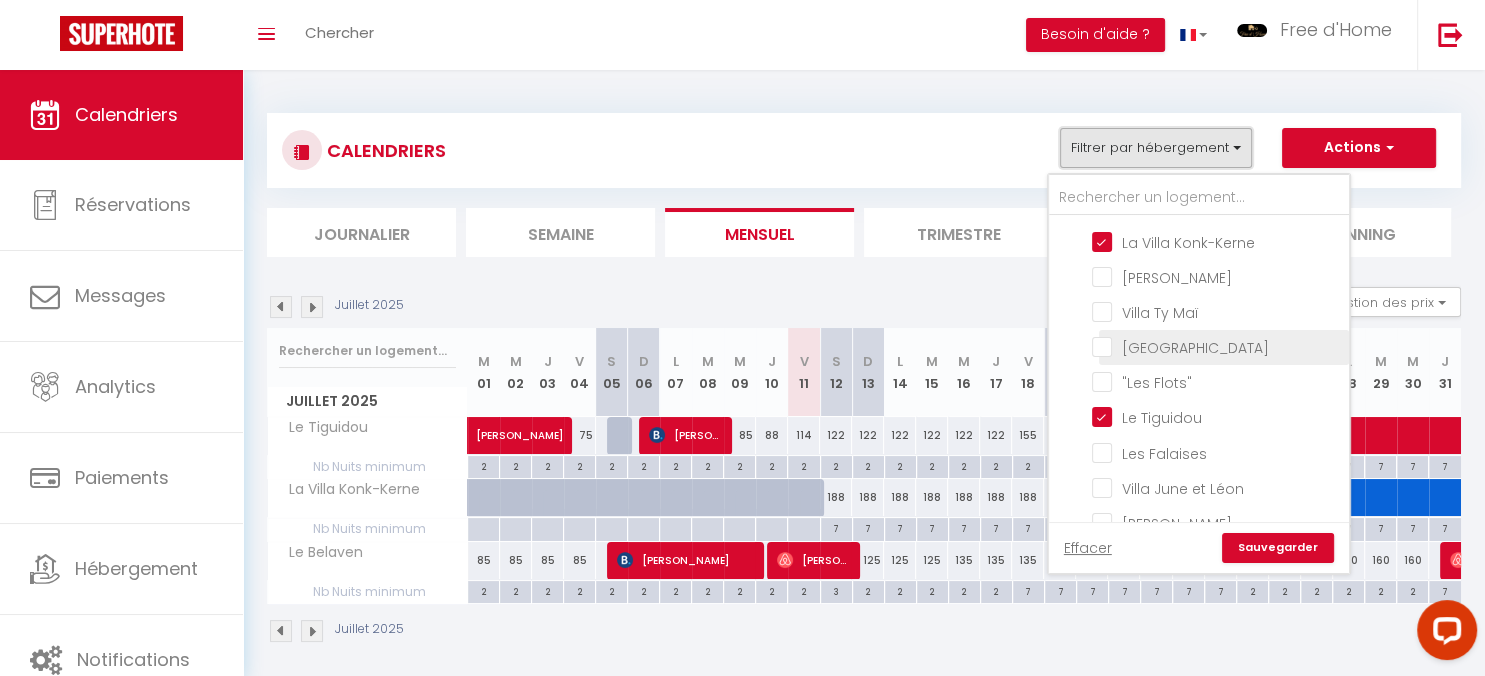 scroll, scrollTop: 461, scrollLeft: 0, axis: vertical 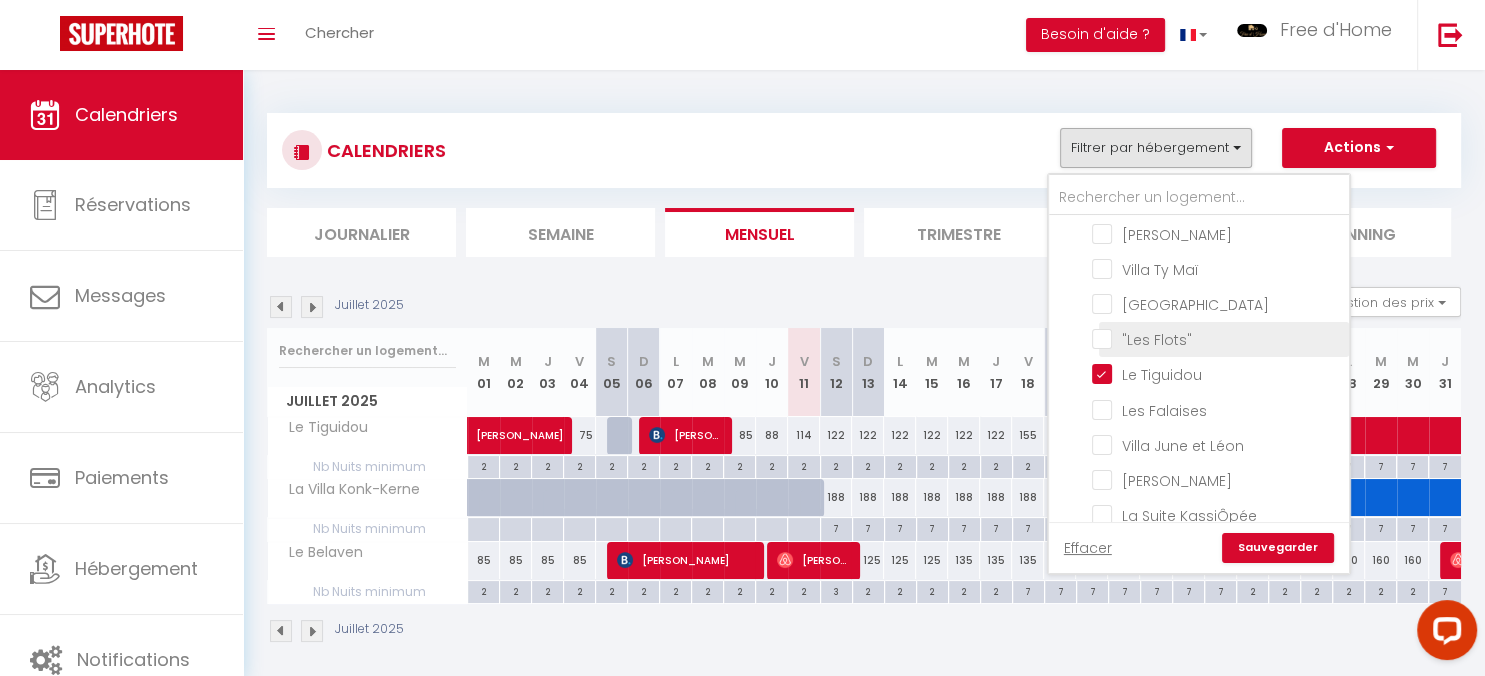 click on ""Les Flots"" at bounding box center (1217, 338) 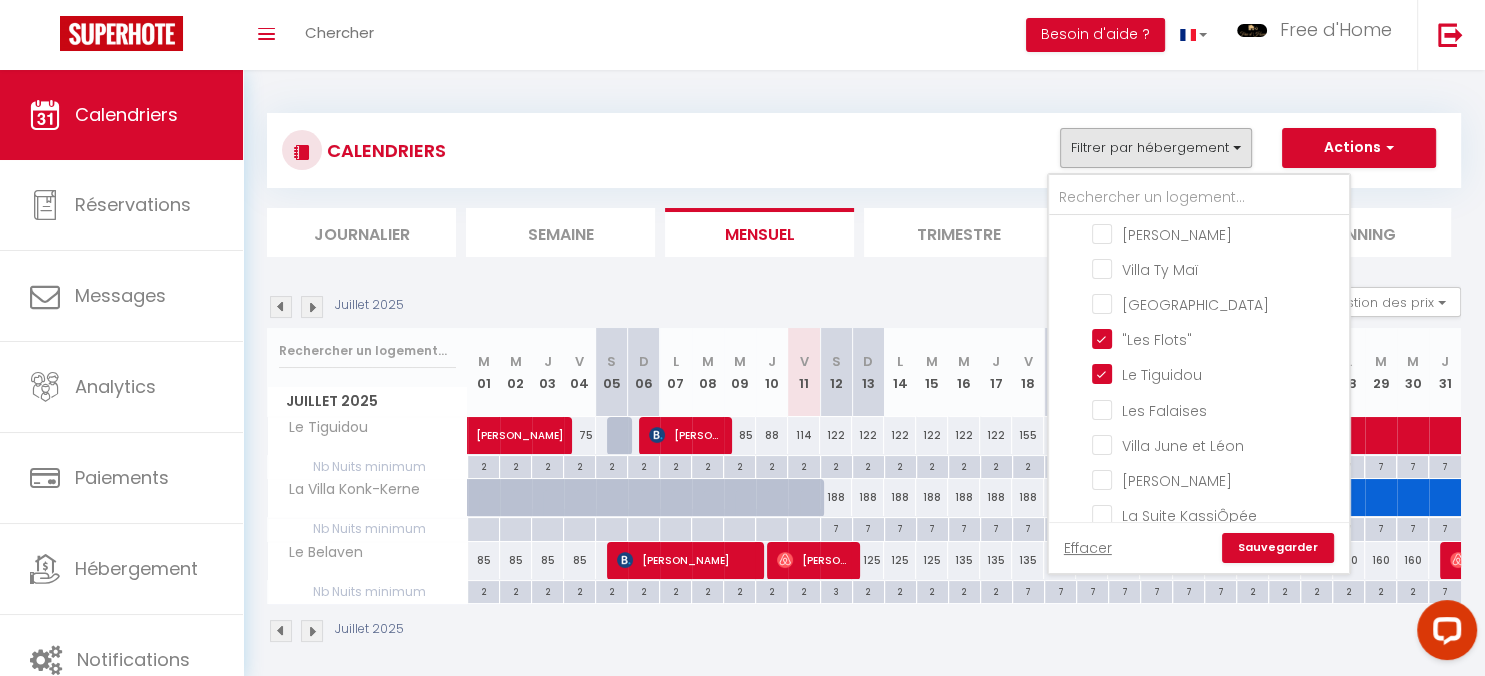 click on "Sauvegarder" at bounding box center (1278, 548) 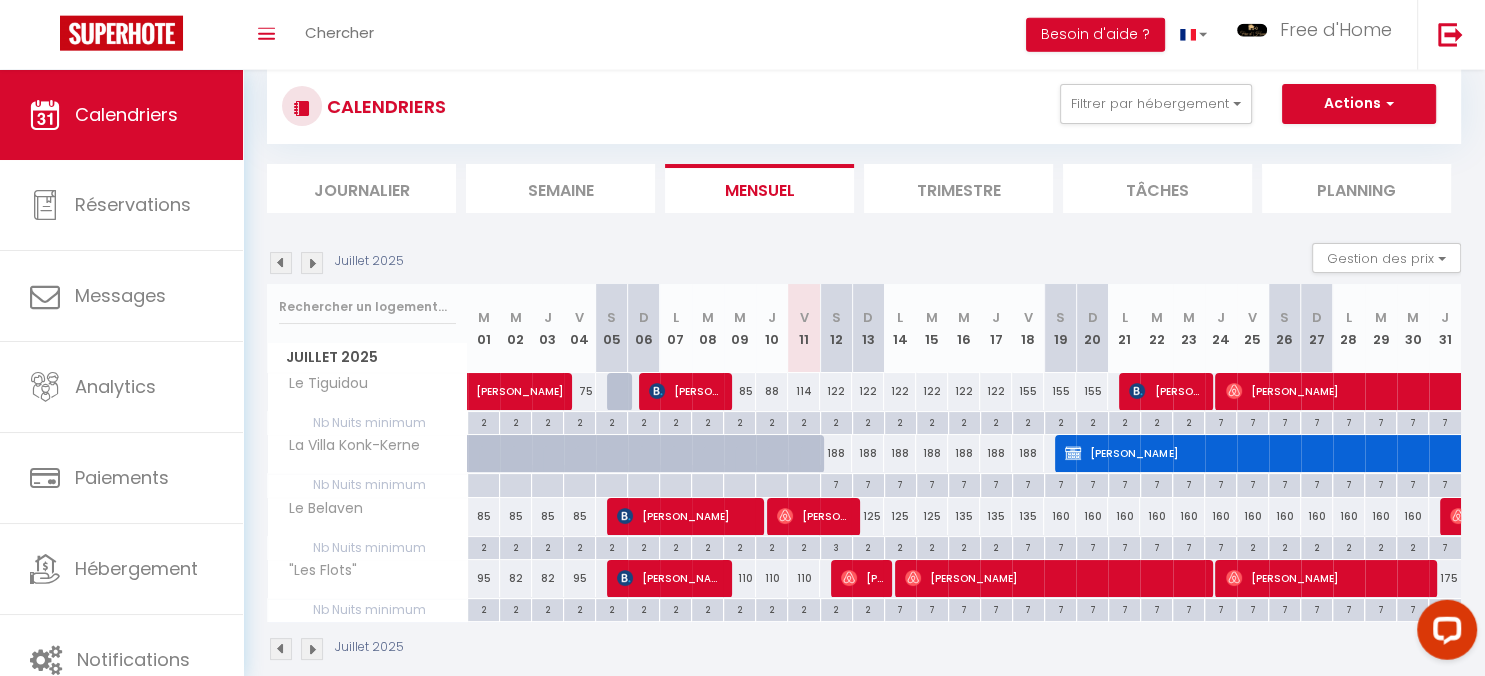 scroll, scrollTop: 70, scrollLeft: 0, axis: vertical 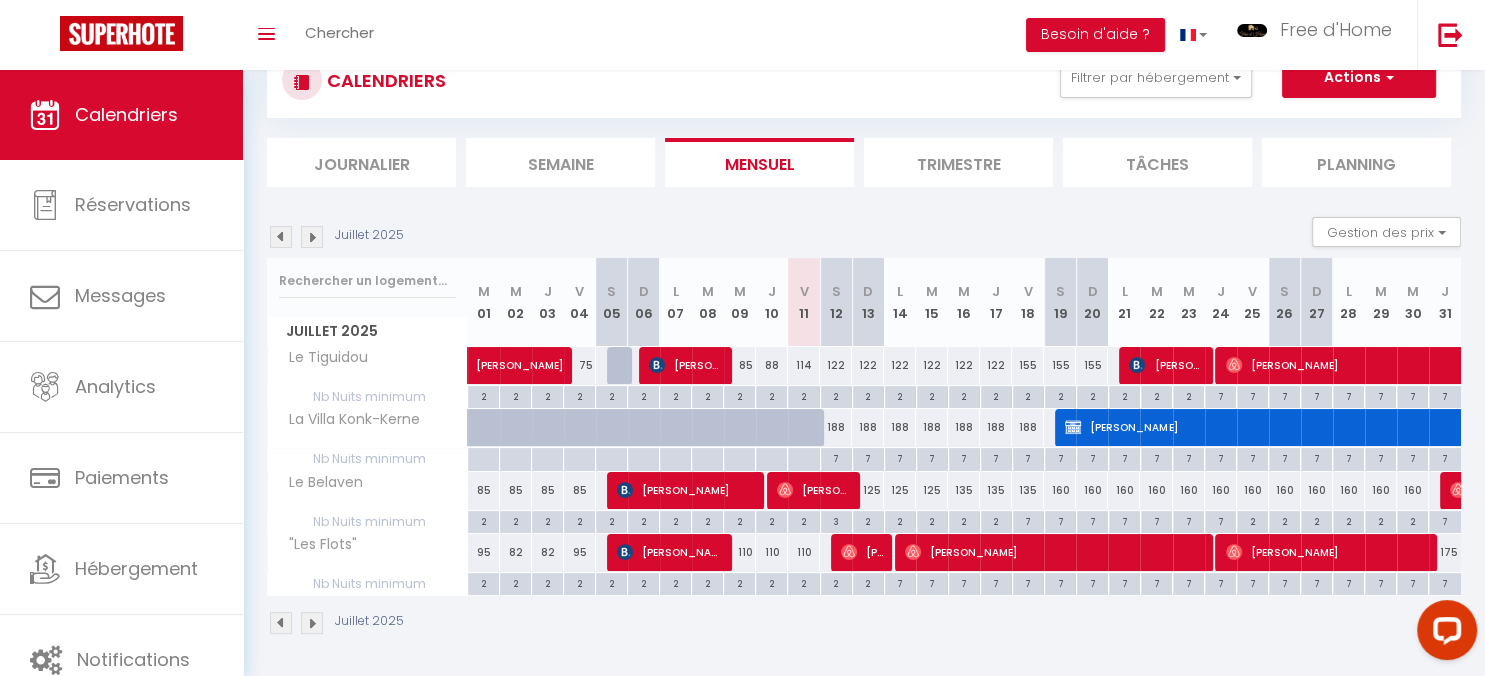 drag, startPoint x: 802, startPoint y: 586, endPoint x: 684, endPoint y: 622, distance: 123.36936 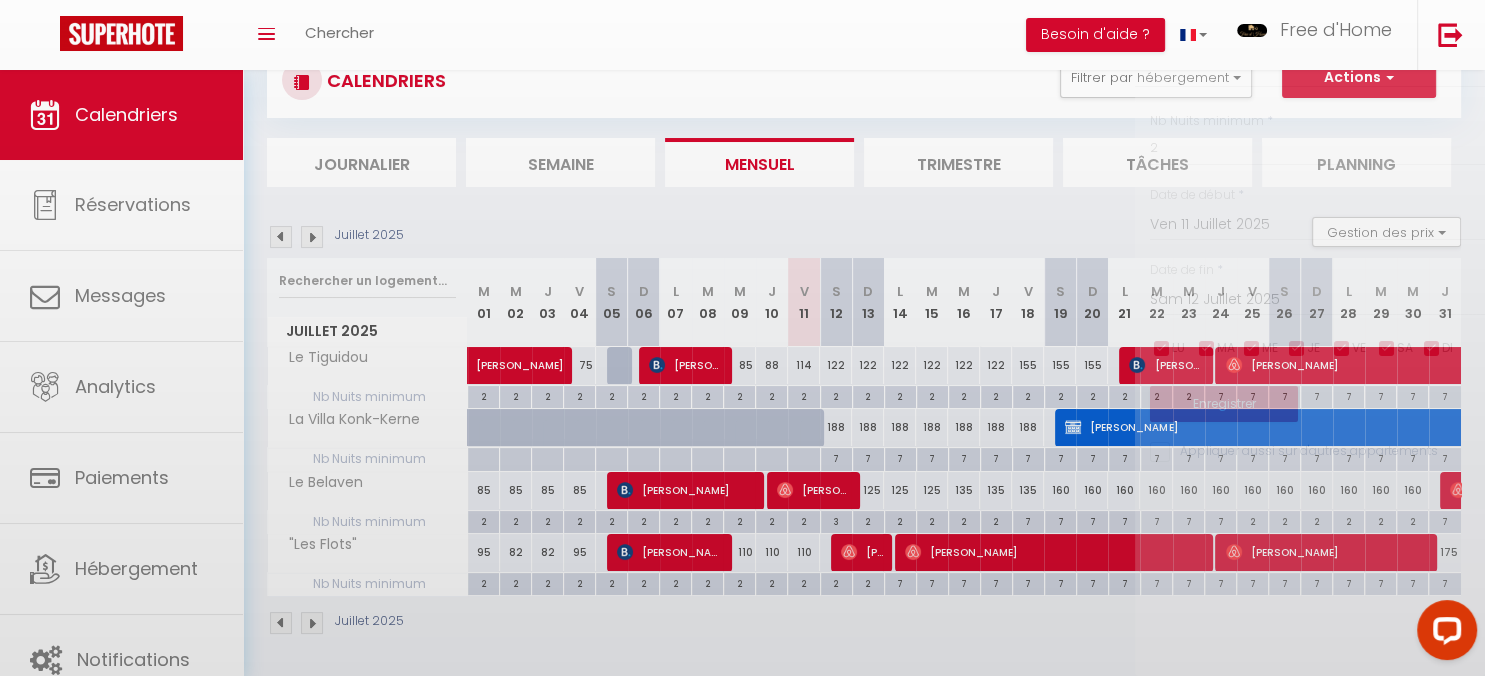 click at bounding box center [742, 338] 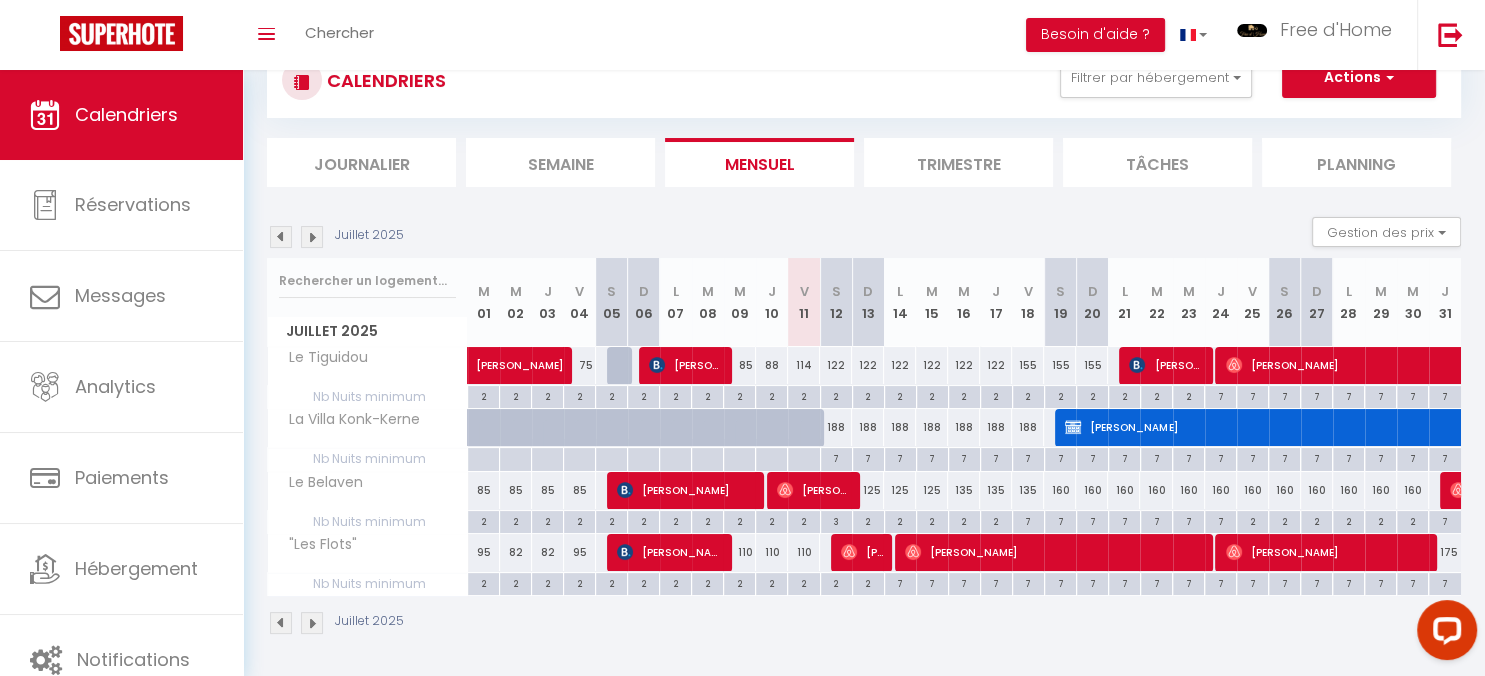 click on "7" at bounding box center [1445, 582] 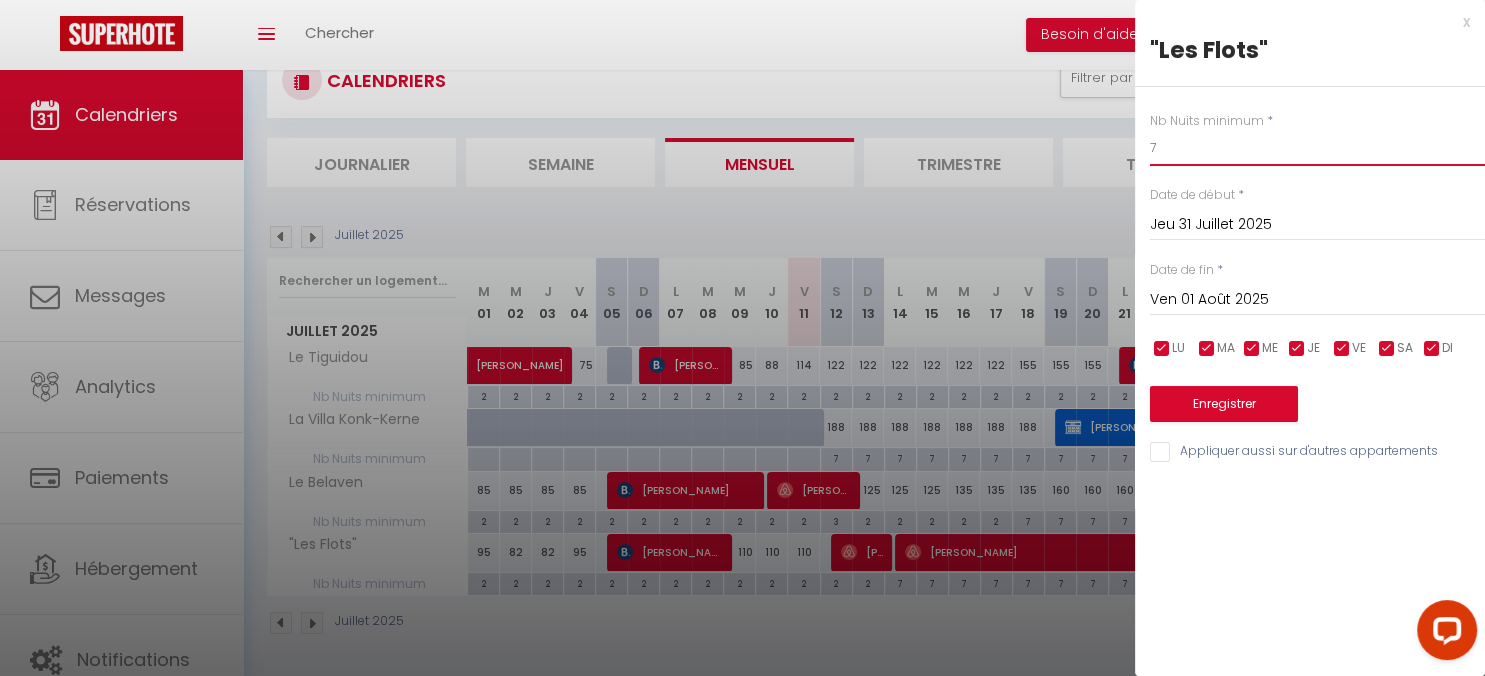 drag, startPoint x: 1215, startPoint y: 161, endPoint x: 1089, endPoint y: 146, distance: 126.88972 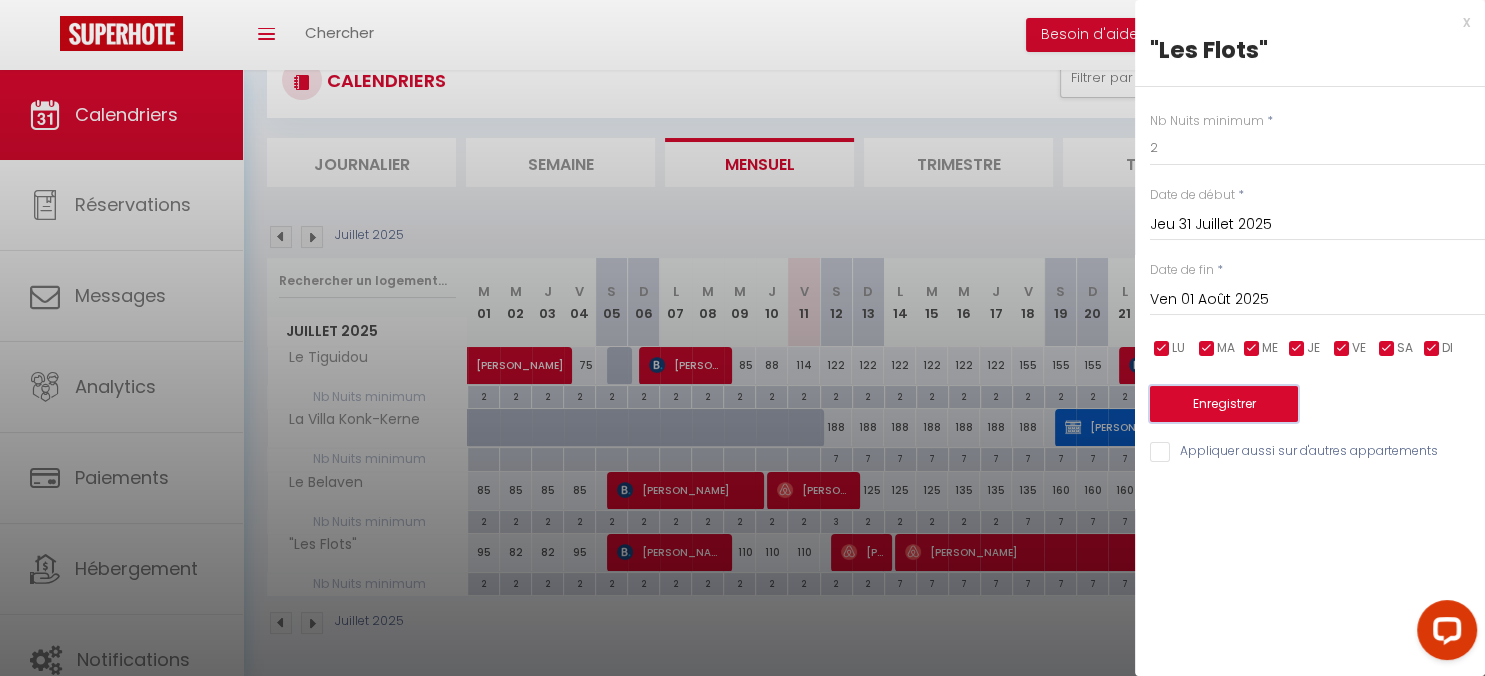 click on "Enregistrer" at bounding box center (1224, 404) 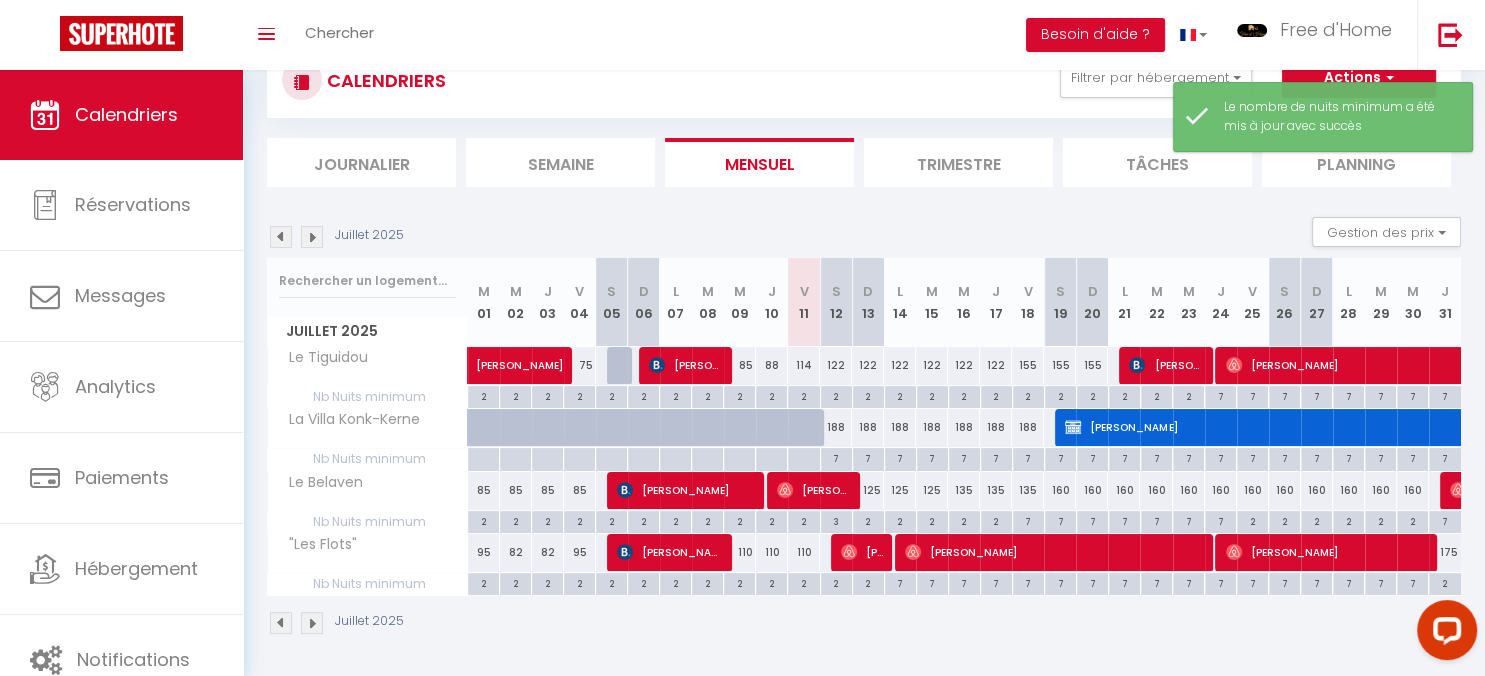 click at bounding box center (312, 623) 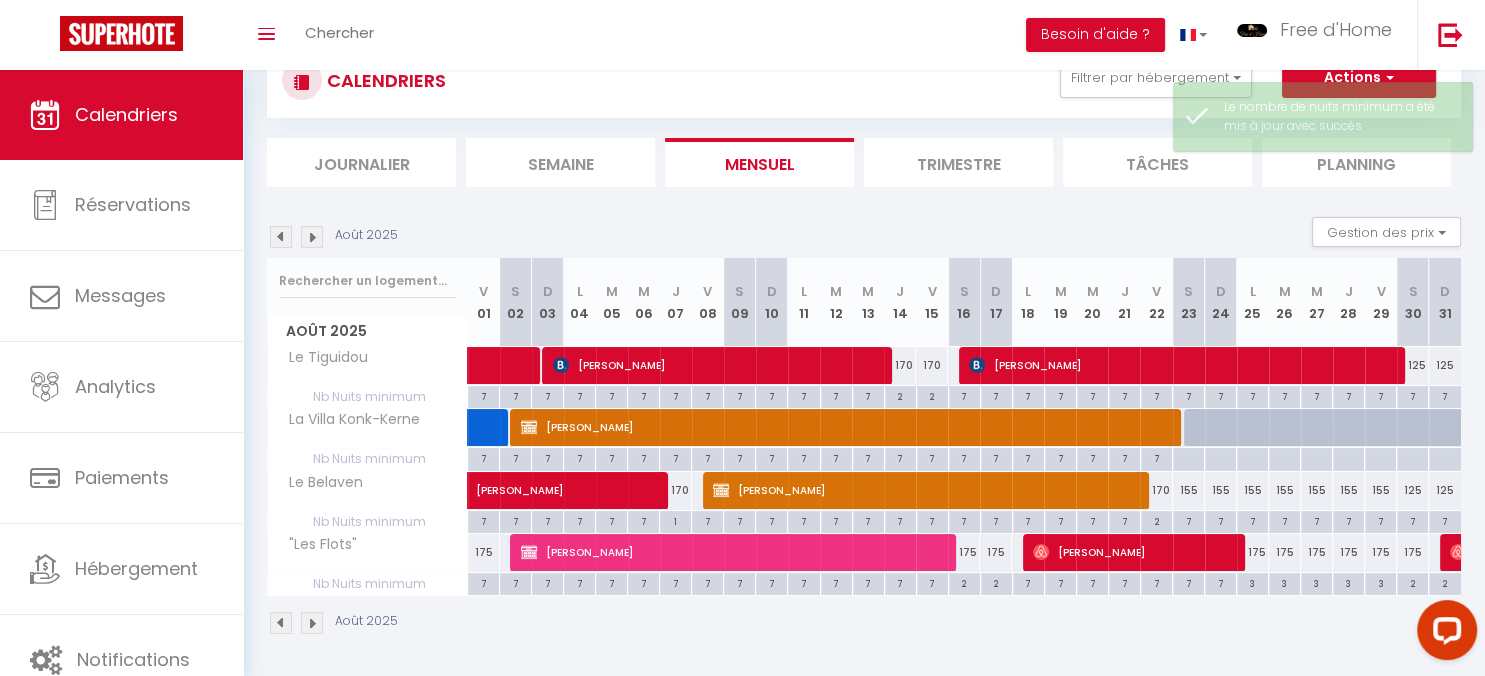 click on "7" at bounding box center [483, 582] 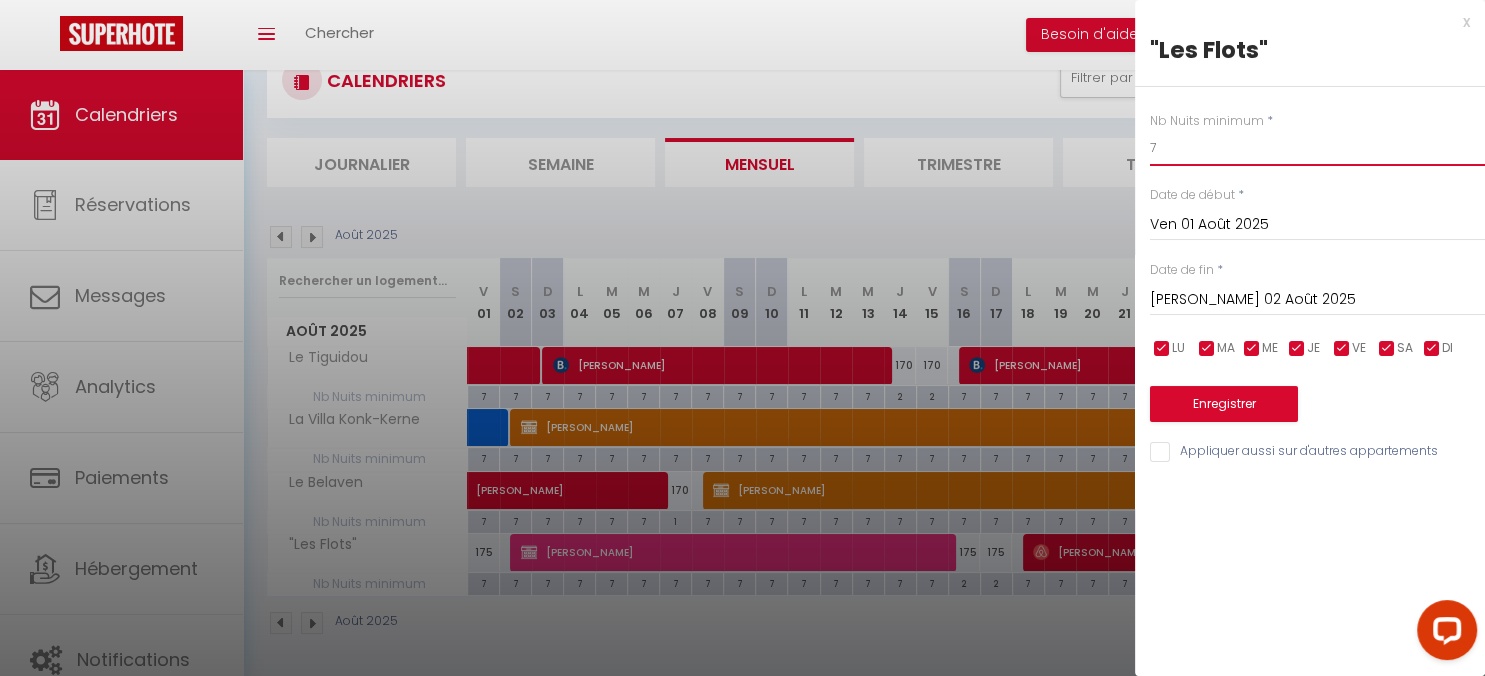 drag, startPoint x: 1175, startPoint y: 152, endPoint x: 1084, endPoint y: 159, distance: 91.26884 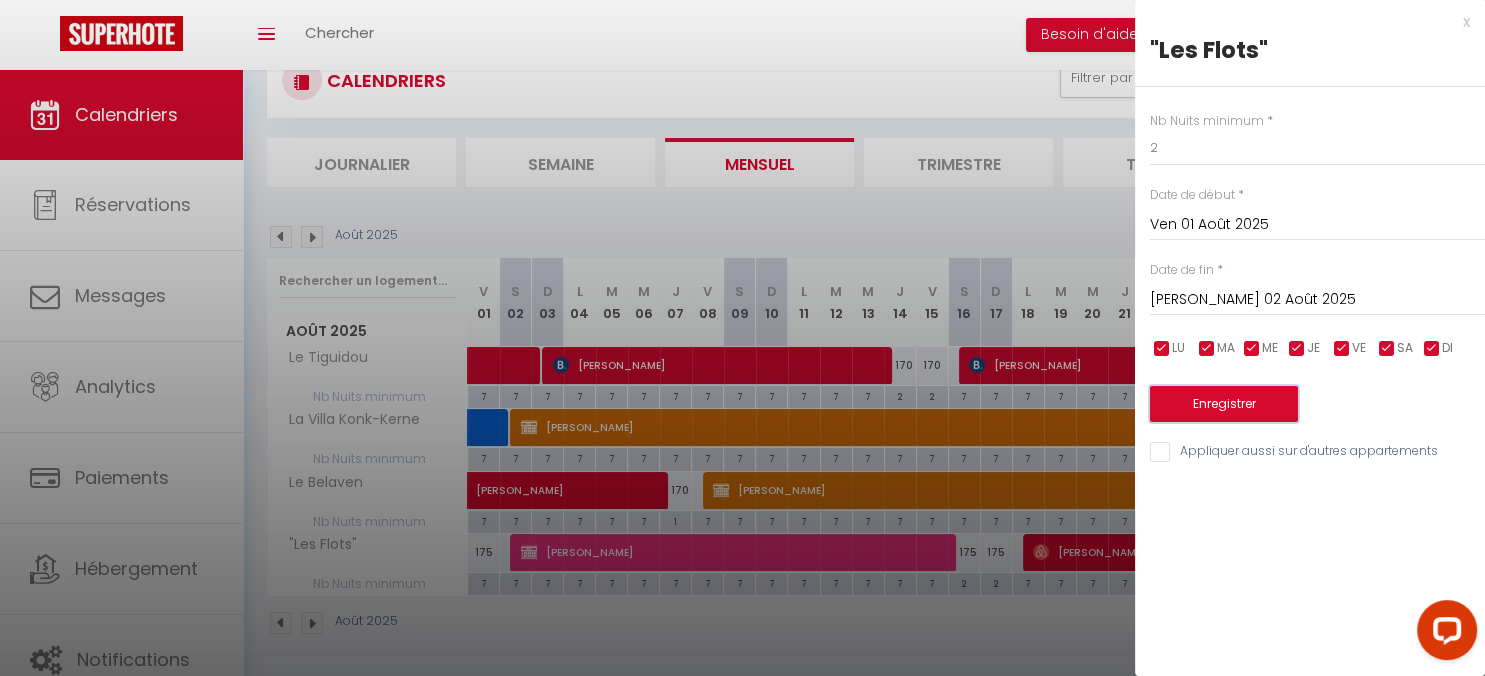 click on "Enregistrer" at bounding box center [1224, 404] 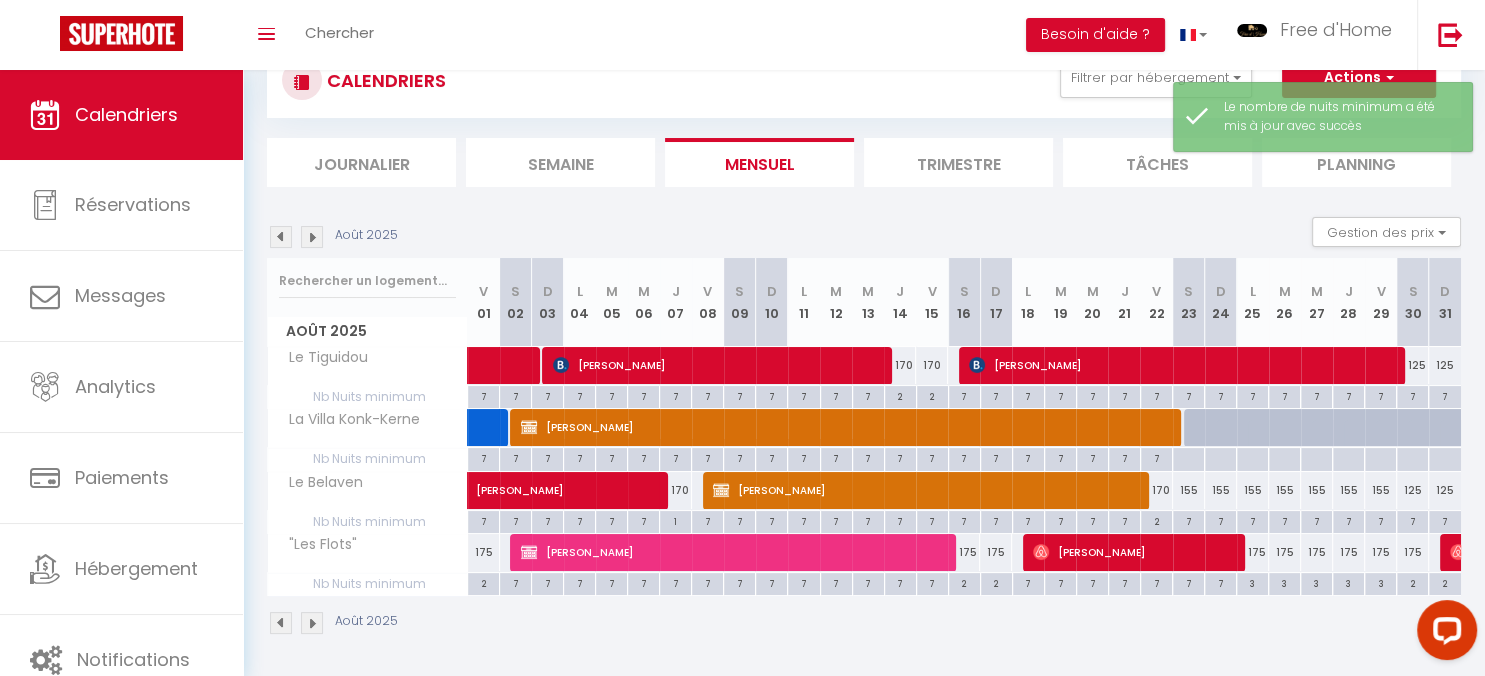 click on "[PERSON_NAME]" at bounding box center [734, 552] 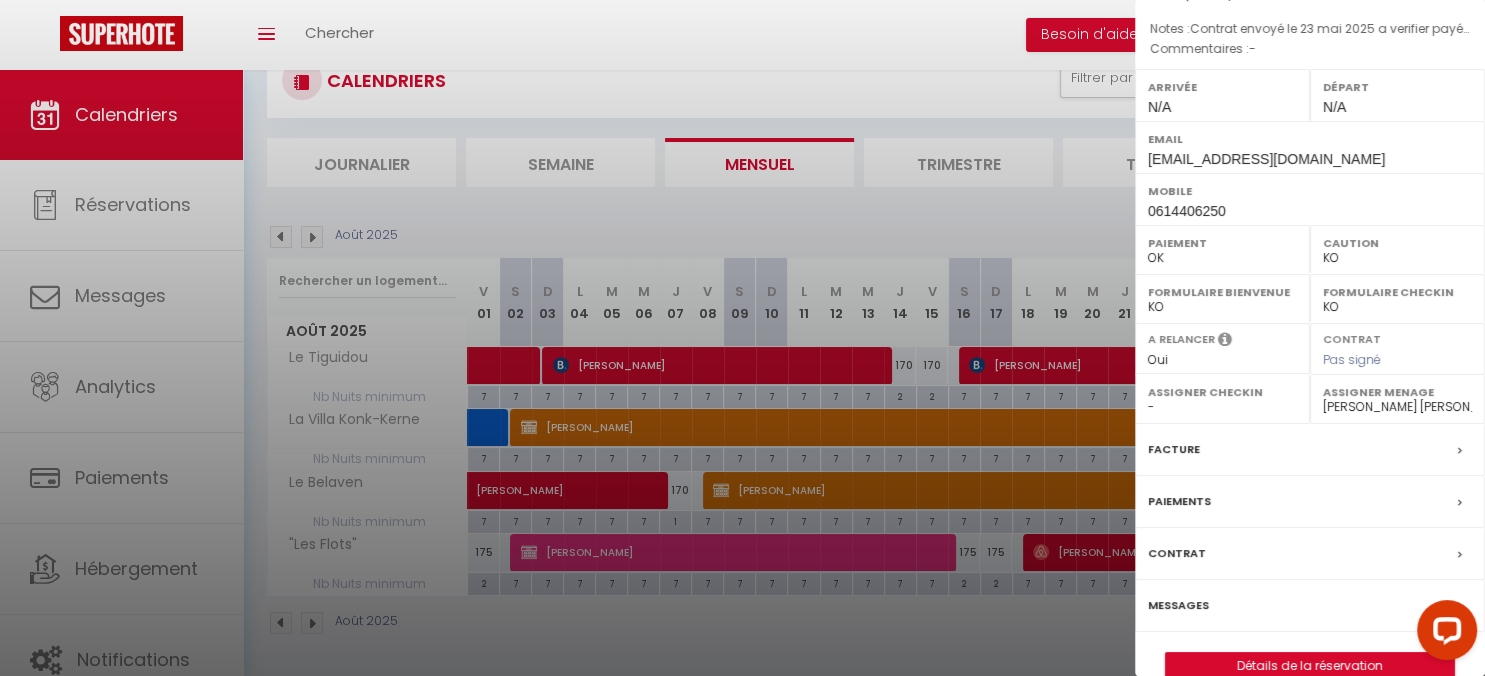 scroll, scrollTop: 253, scrollLeft: 0, axis: vertical 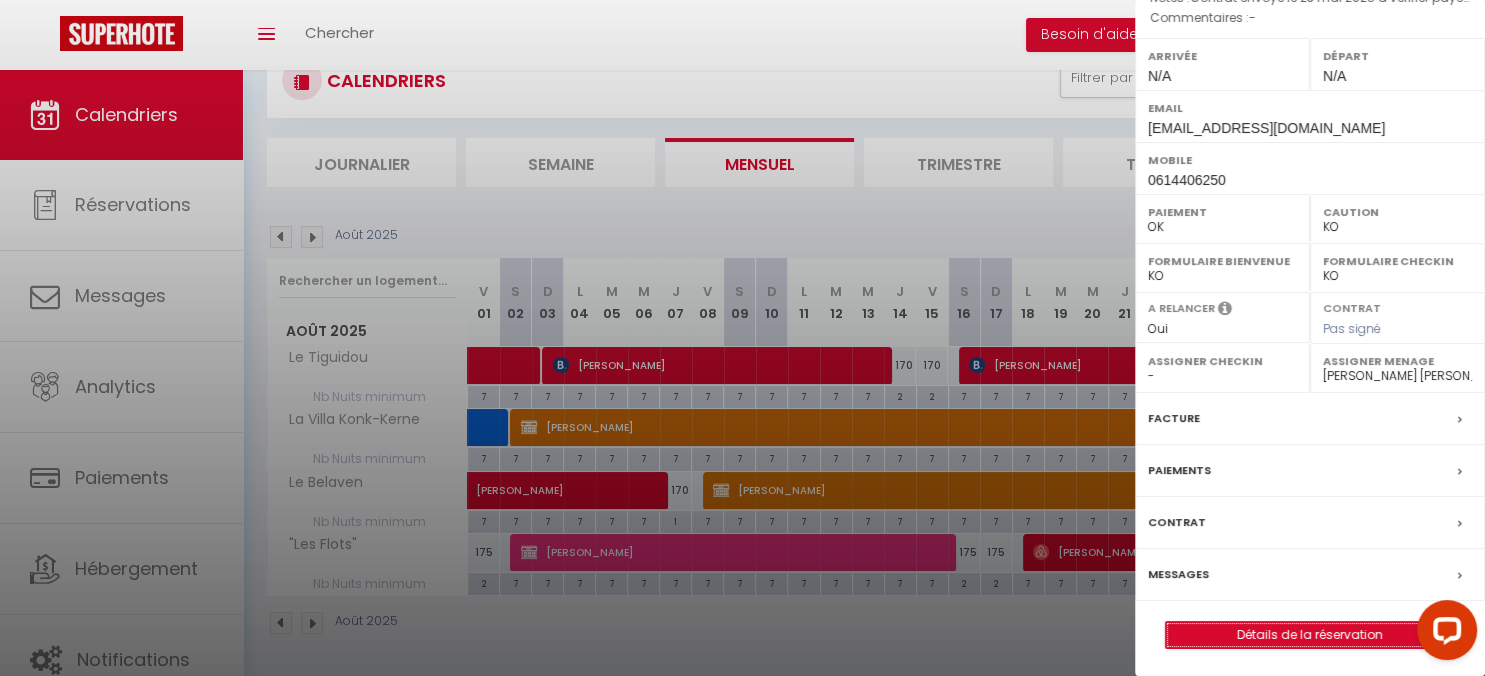 click on "Détails de la réservation" at bounding box center (1310, 635) 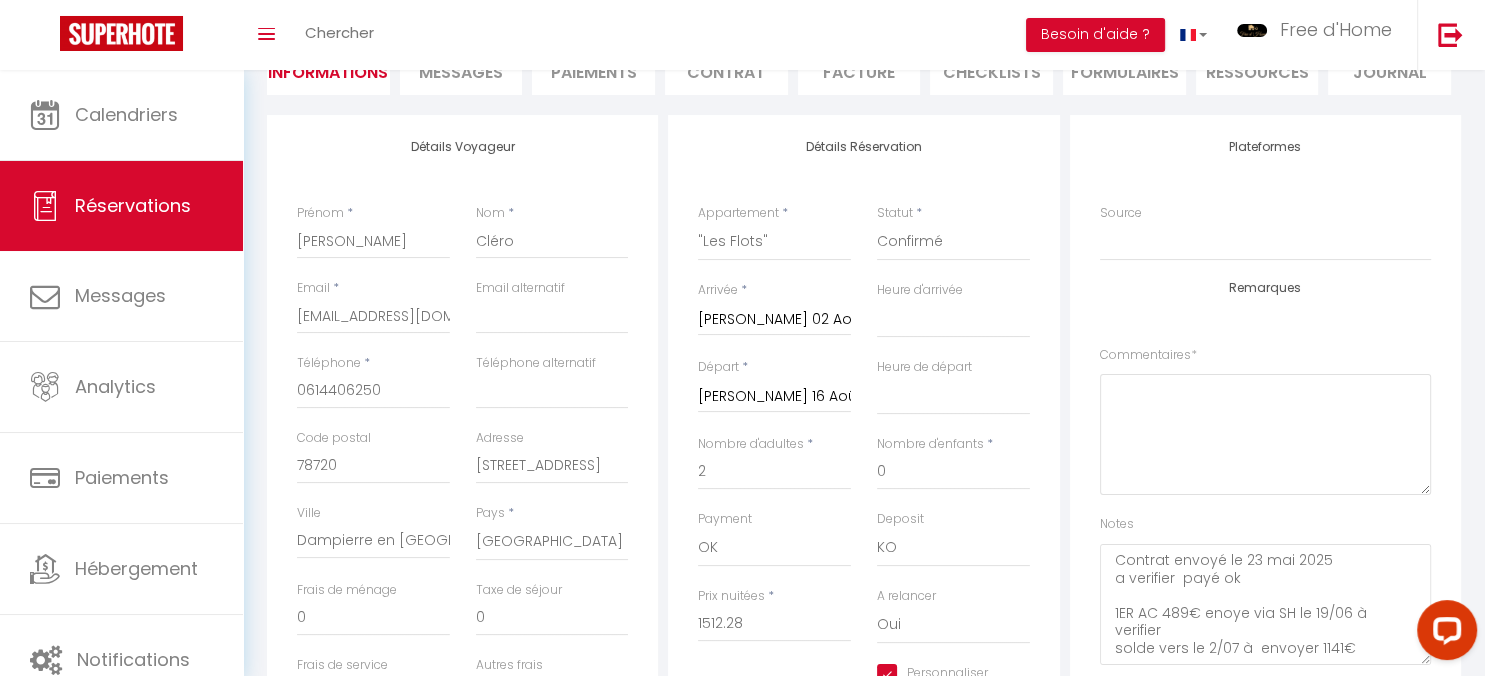 scroll, scrollTop: 316, scrollLeft: 0, axis: vertical 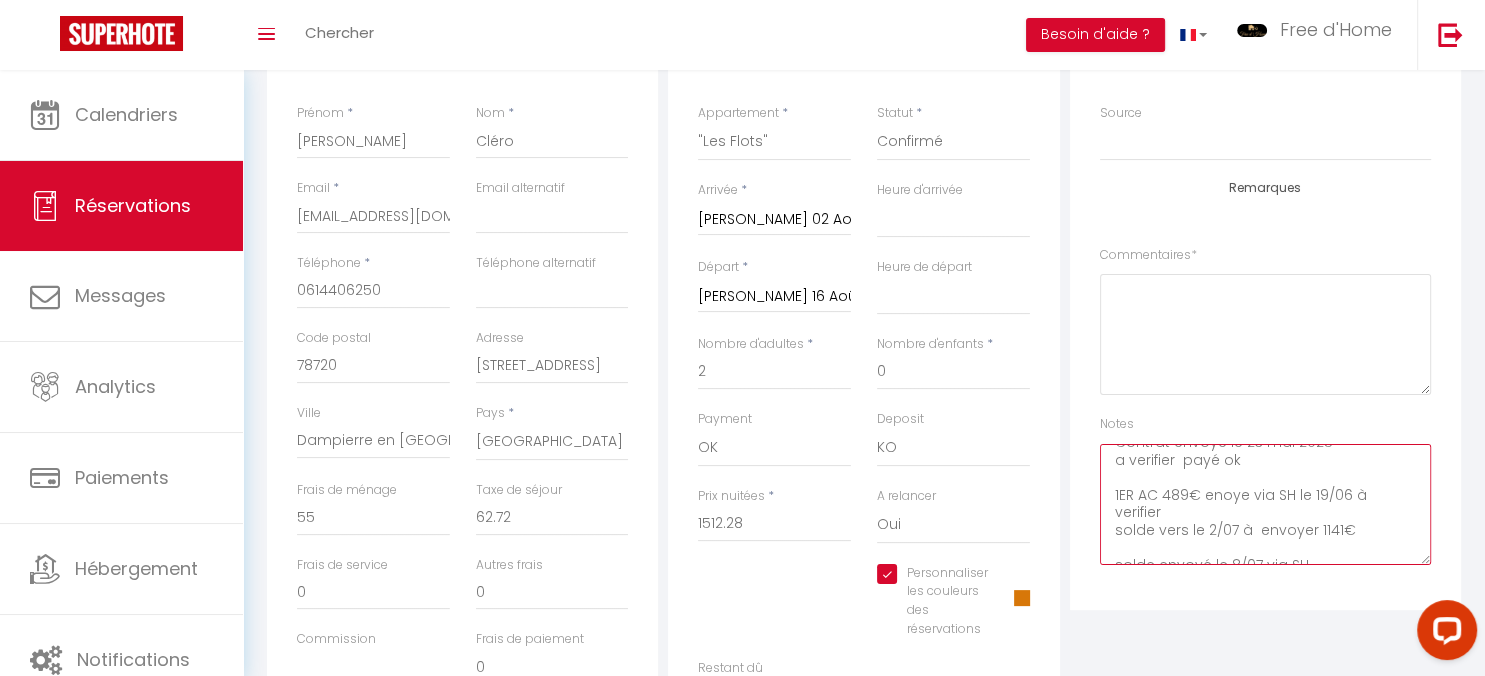 click on "Contrat envoyé le 23 mai 2025
a verifier  payé ok
1ER AC 489€ enoye via SH le 19/06 à verifier
solde vers le 2/07 à  envoyer 1141€
solde envoyé le 8/07 via SH" at bounding box center [1265, 504] 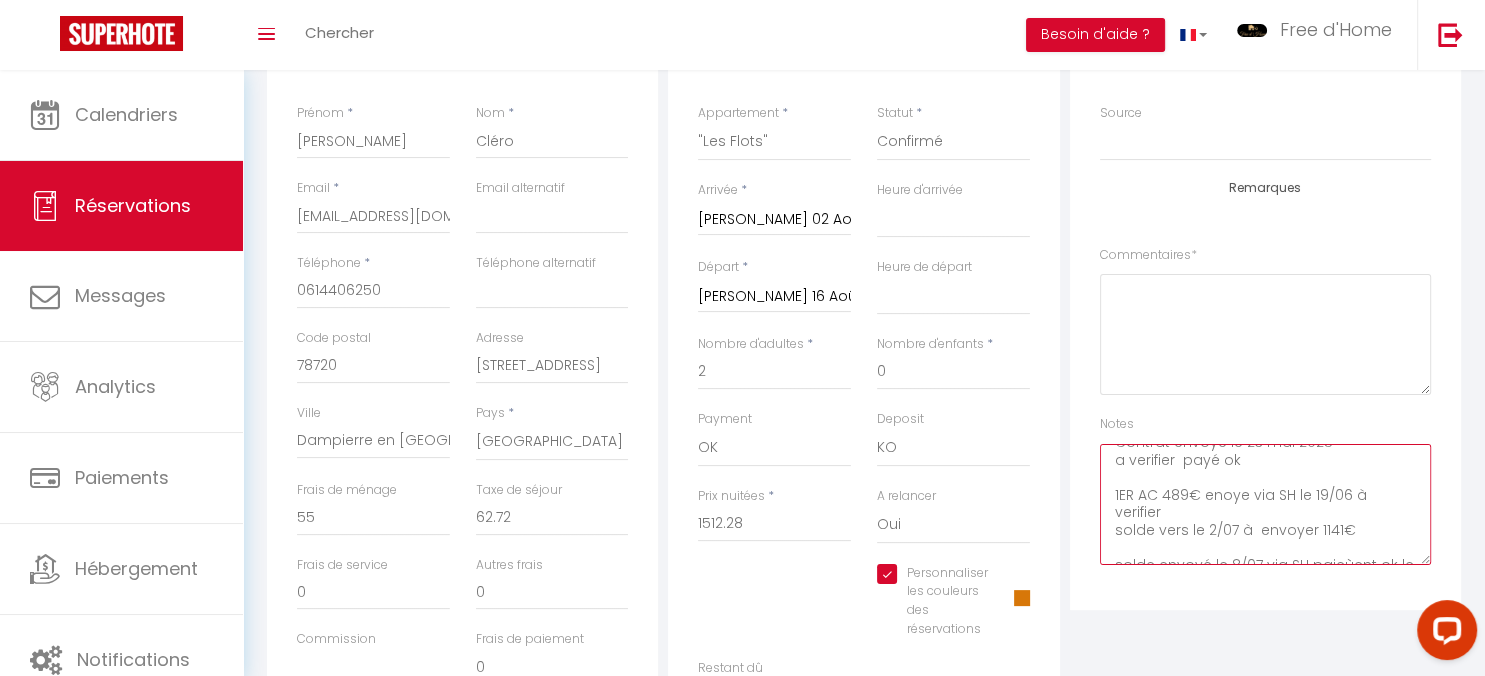 scroll, scrollTop: 30, scrollLeft: 0, axis: vertical 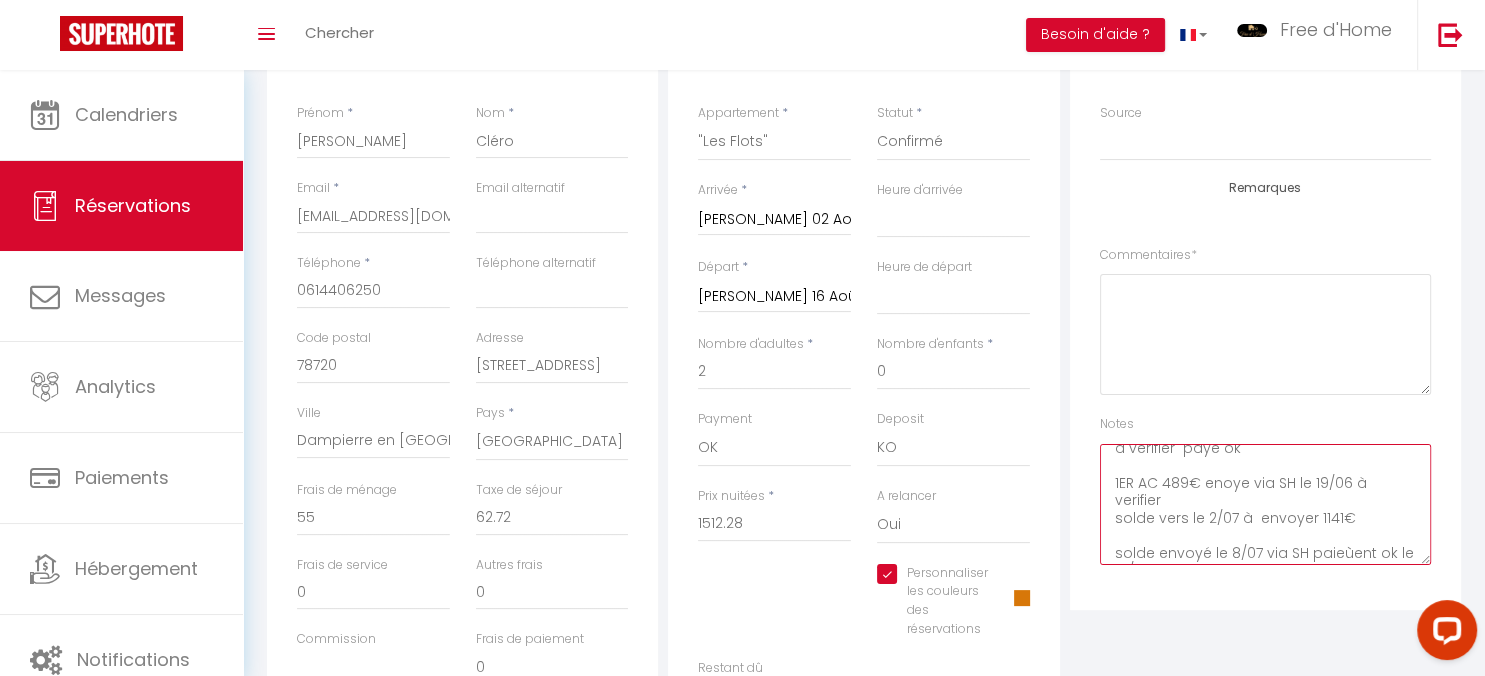click on "Contrat envoyé le 23 mai 2025
a verifier  payé ok
1ER AC 489€ enoye via SH le 19/06 à verifier
solde vers le 2/07 à  envoyer 1141€
solde envoyé le 8/07 via SH paieùent ok le 10/07" at bounding box center (1265, 504) 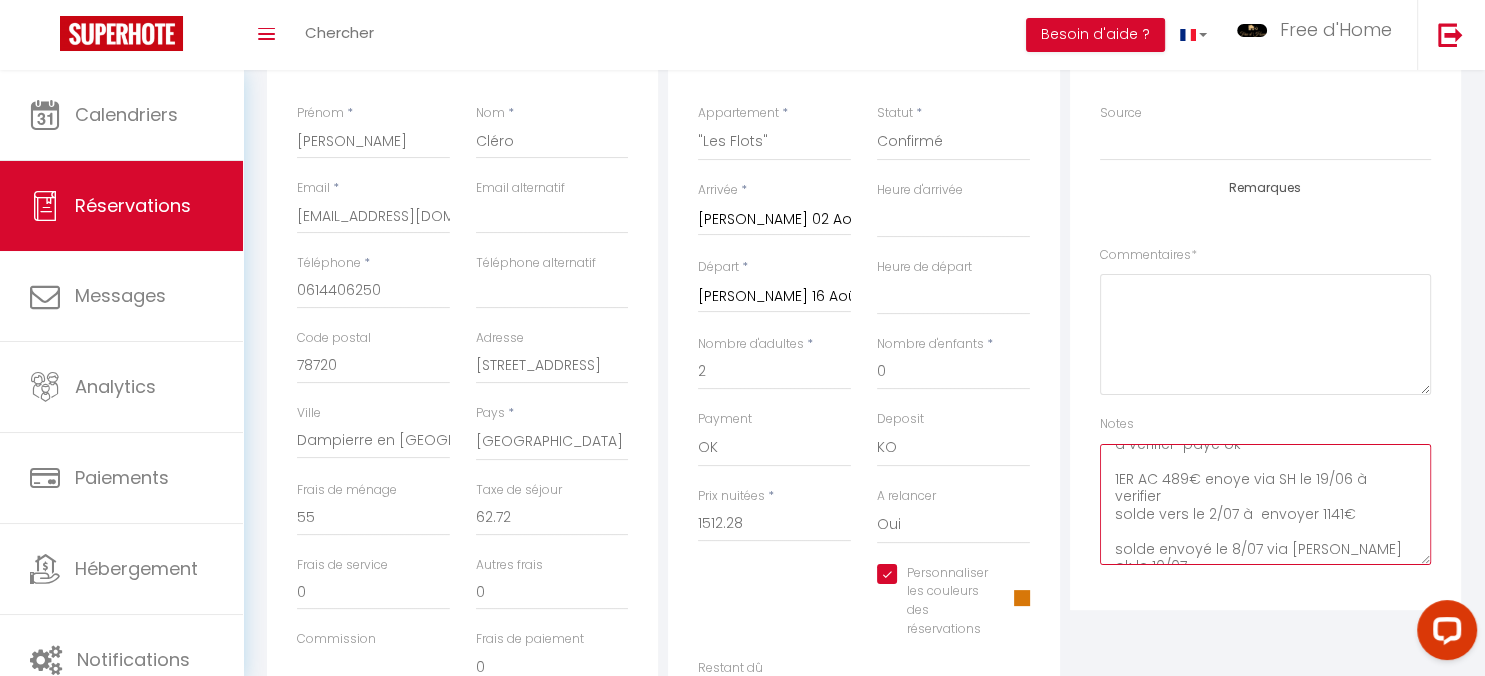 scroll, scrollTop: 34, scrollLeft: 0, axis: vertical 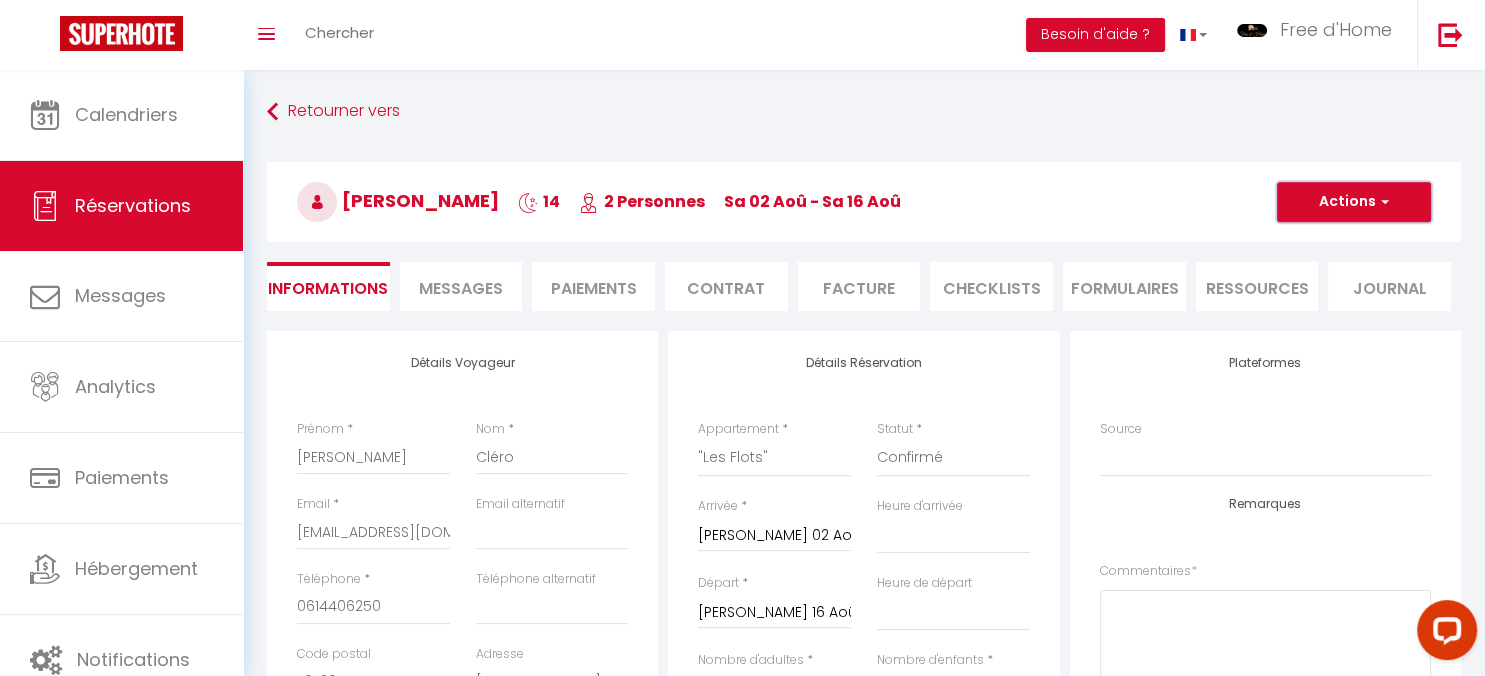 click on "Actions" at bounding box center [1354, 202] 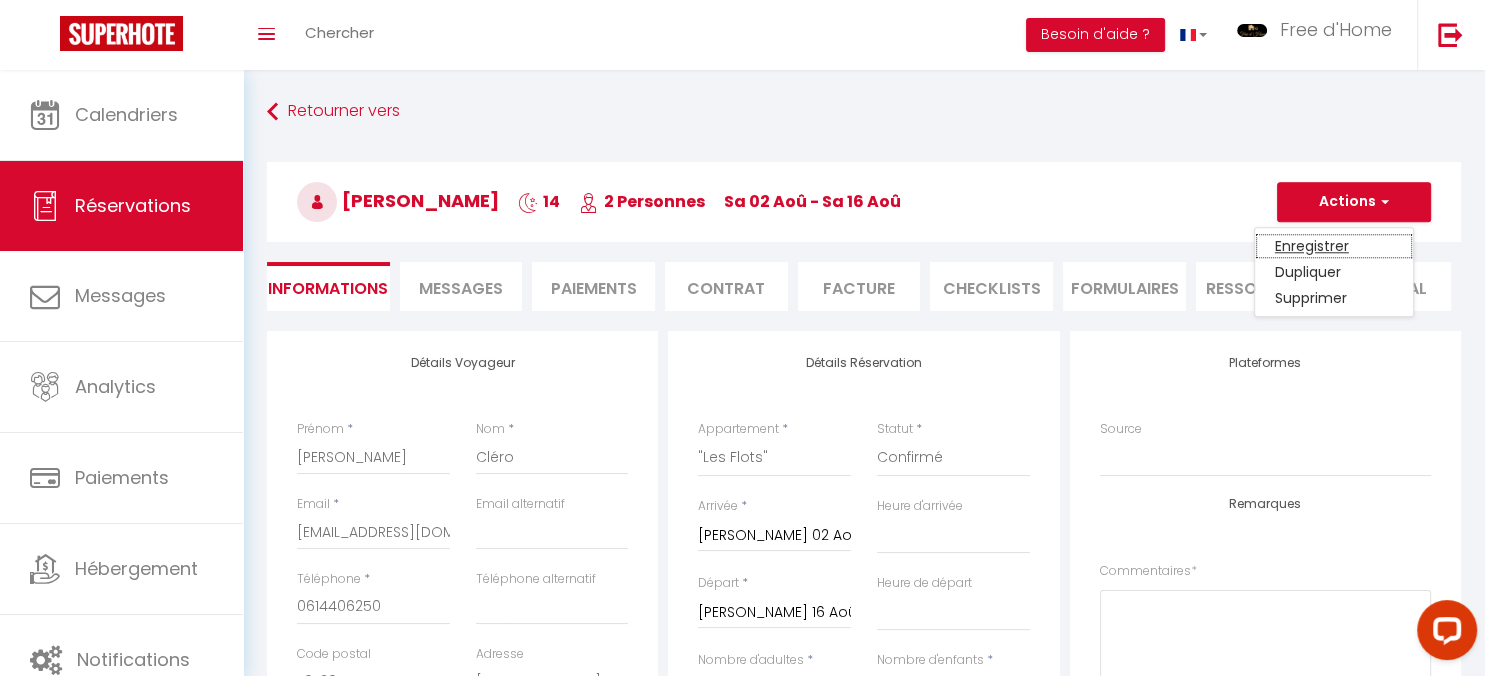click on "Enregistrer" at bounding box center [1334, 246] 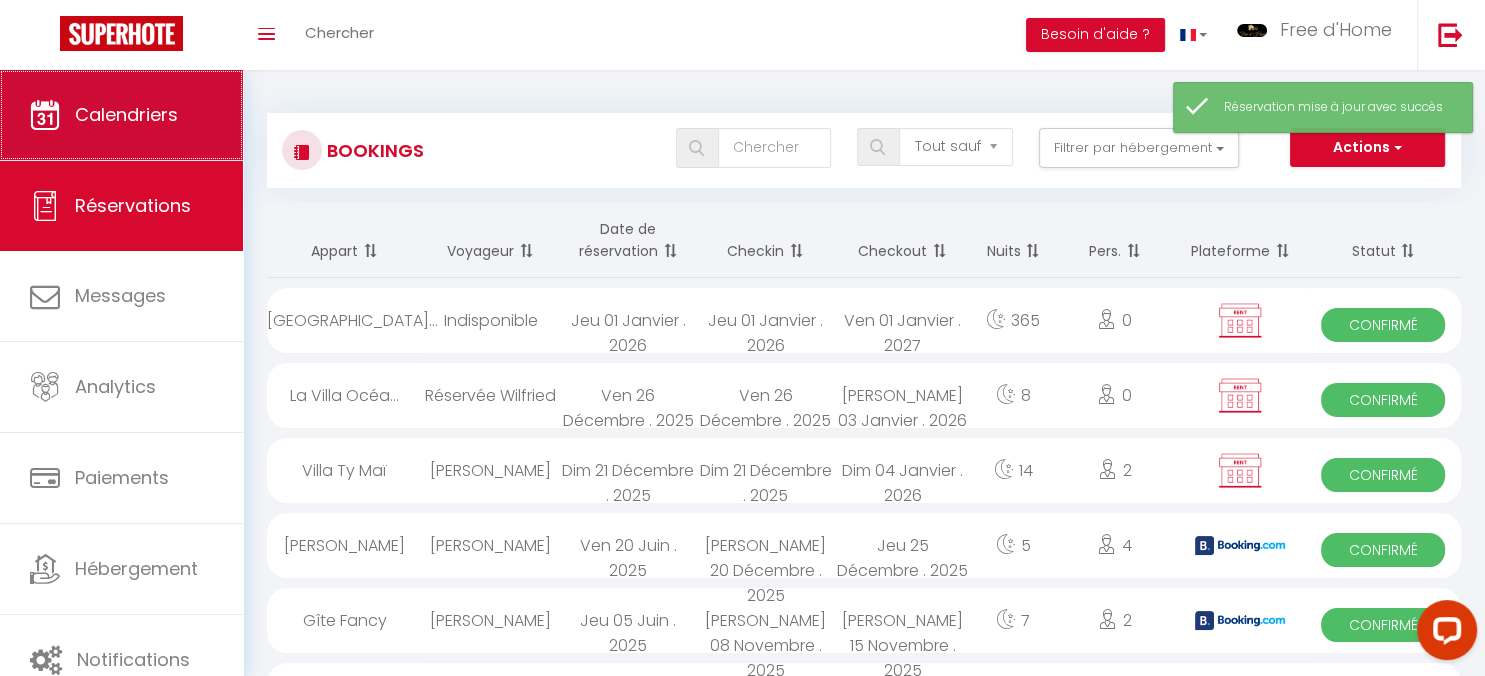 click at bounding box center (45, 115) 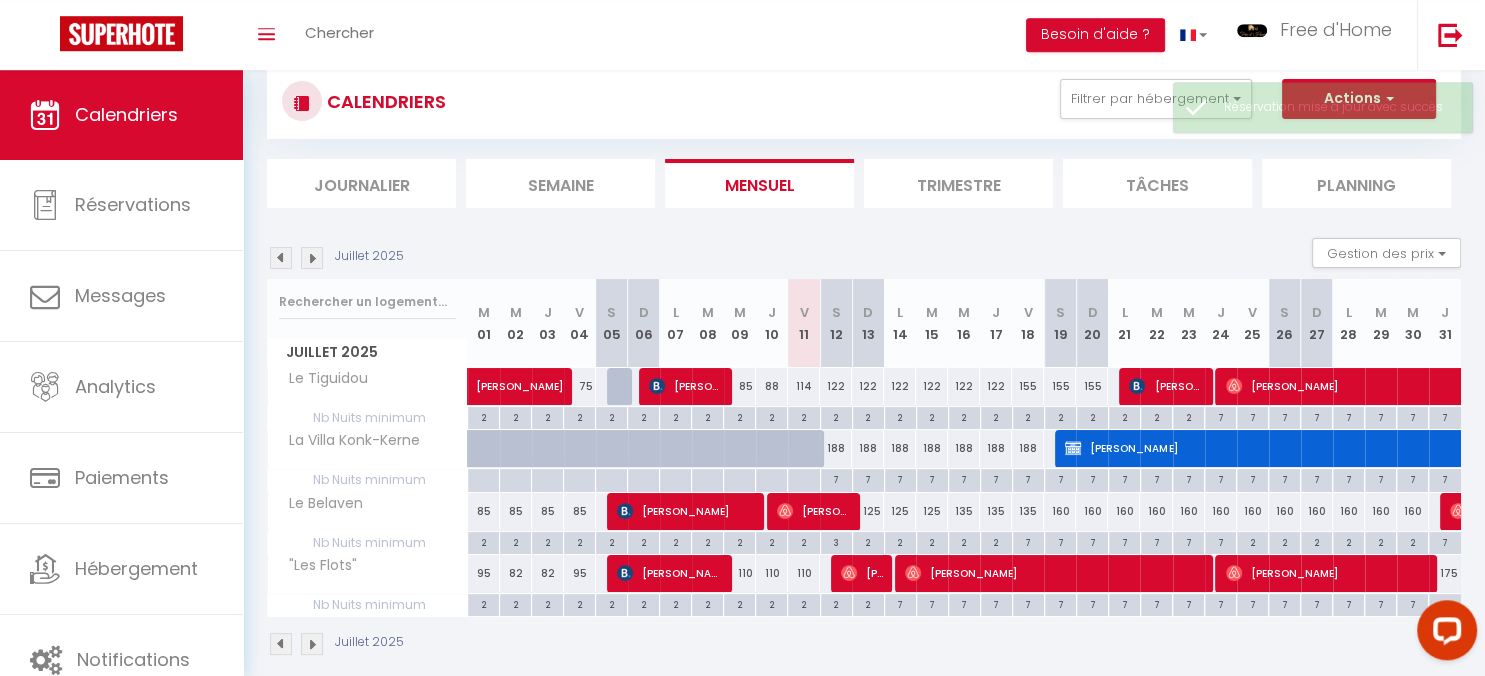 scroll, scrollTop: 70, scrollLeft: 0, axis: vertical 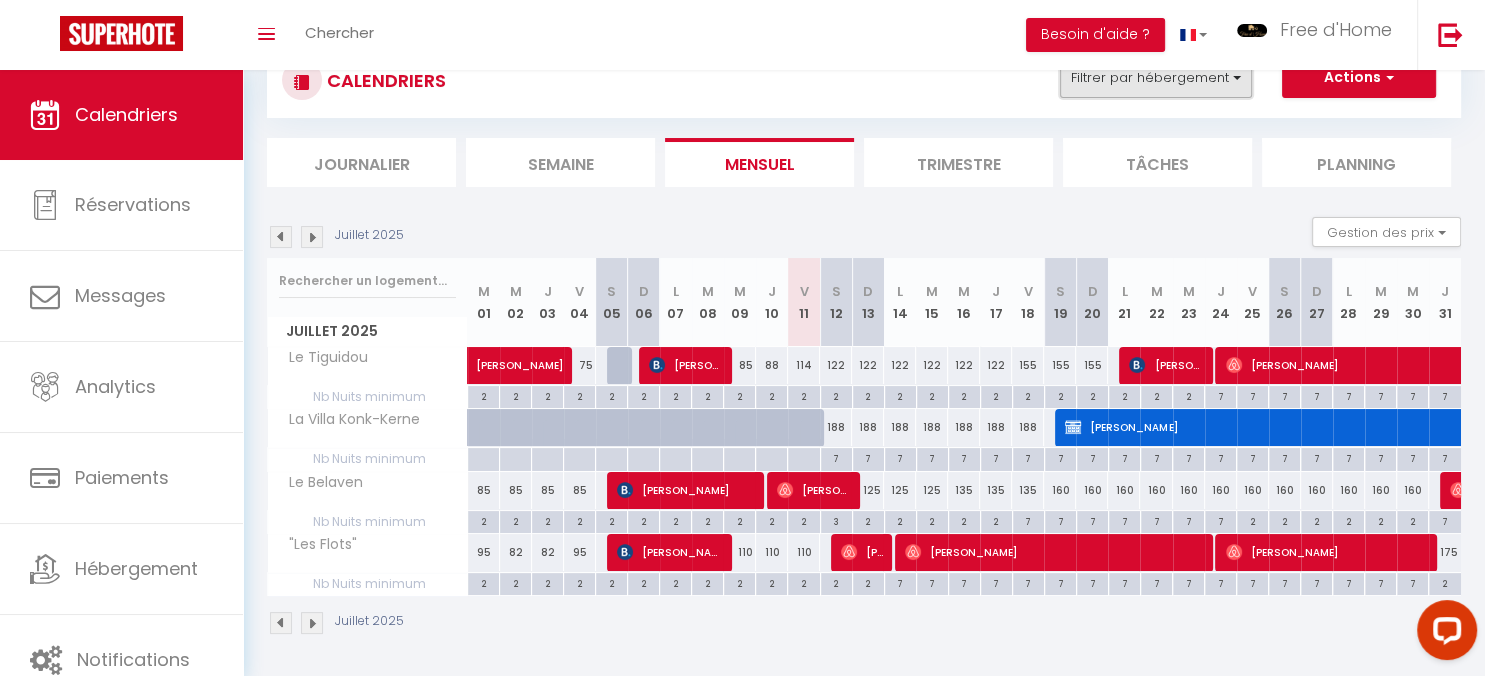 click on "Filtrer par hébergement" at bounding box center (1156, 78) 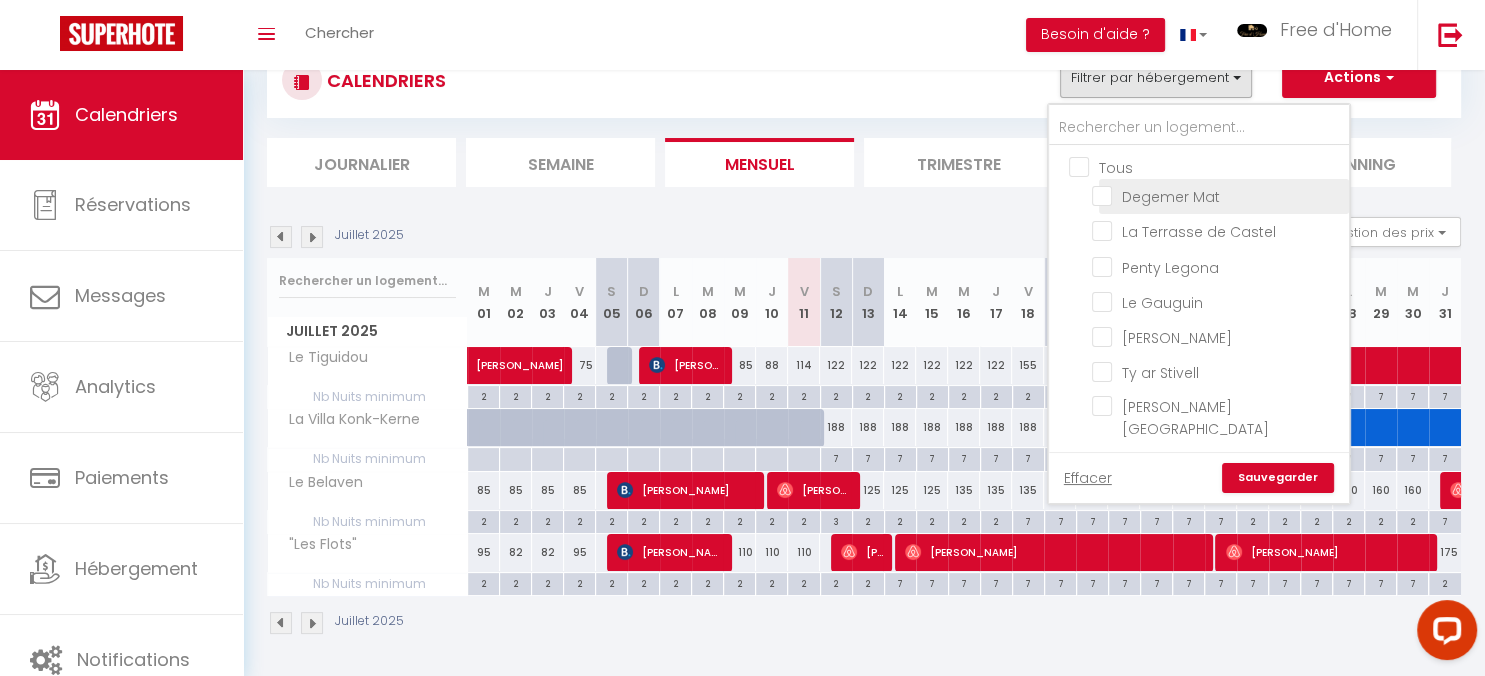 click on "Degemer Mat" at bounding box center (1217, 195) 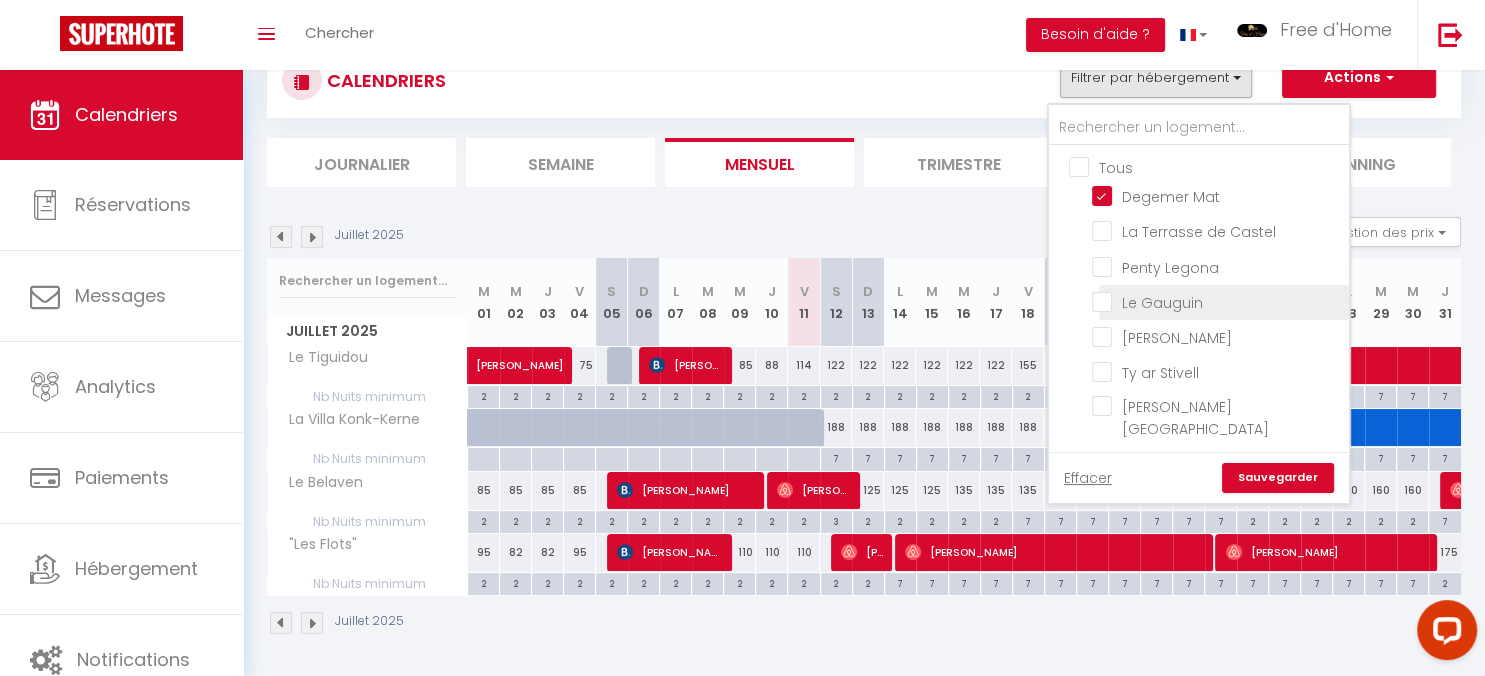 click on "Le Gauguin" at bounding box center (1217, 301) 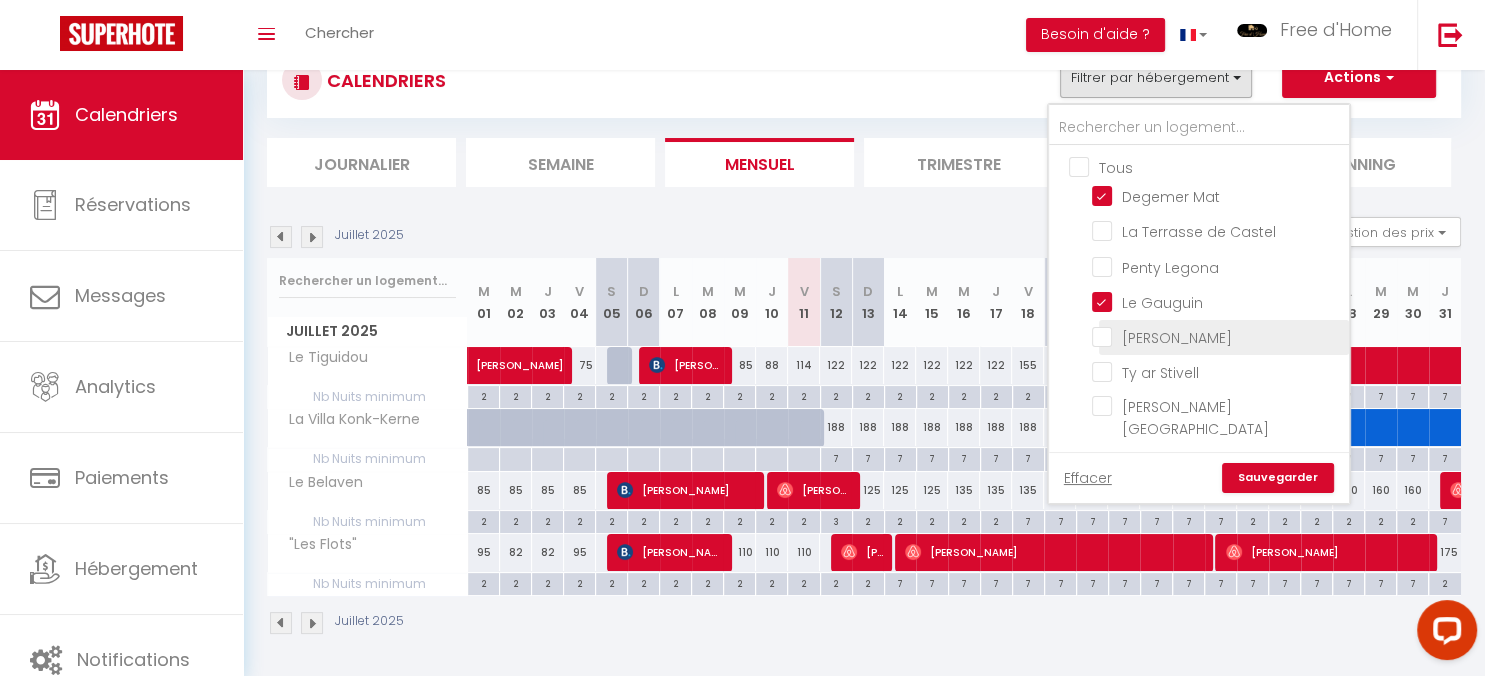 click on "[PERSON_NAME]" at bounding box center [1217, 336] 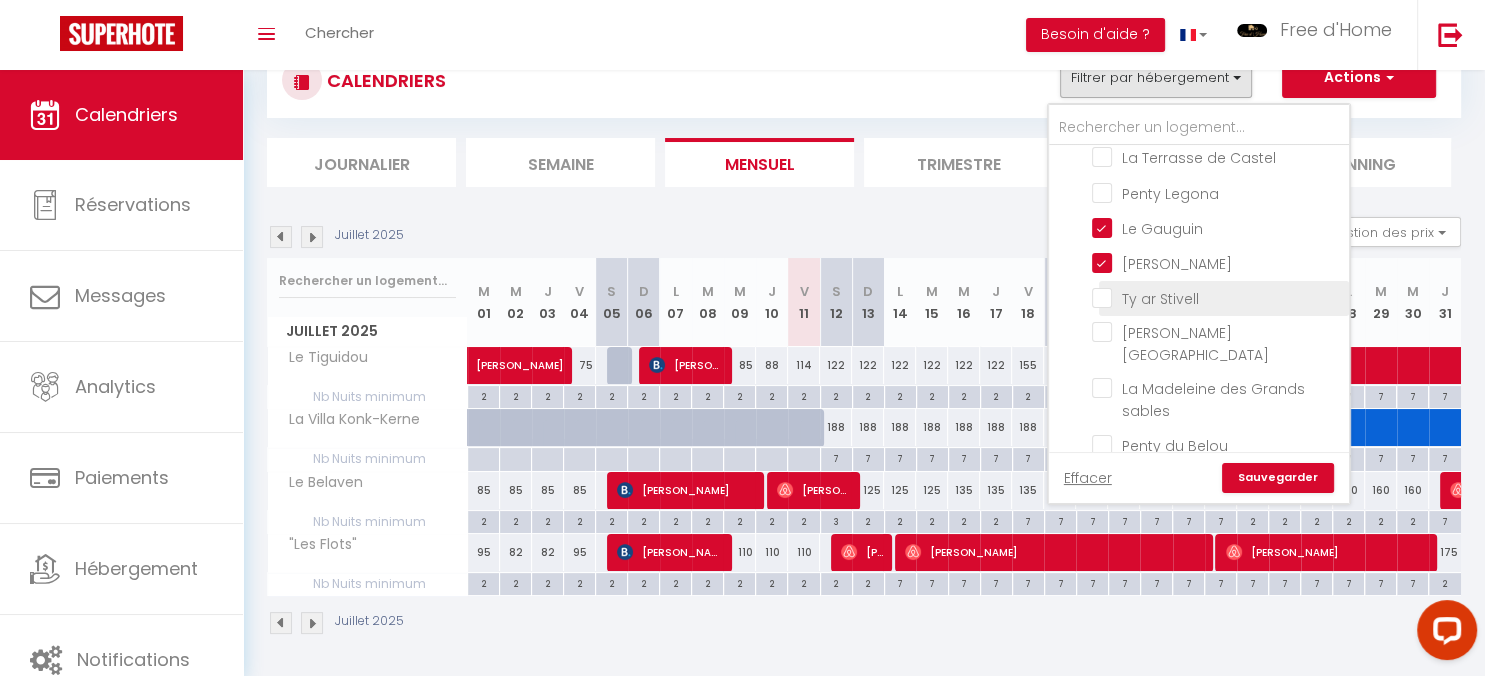 scroll, scrollTop: 115, scrollLeft: 0, axis: vertical 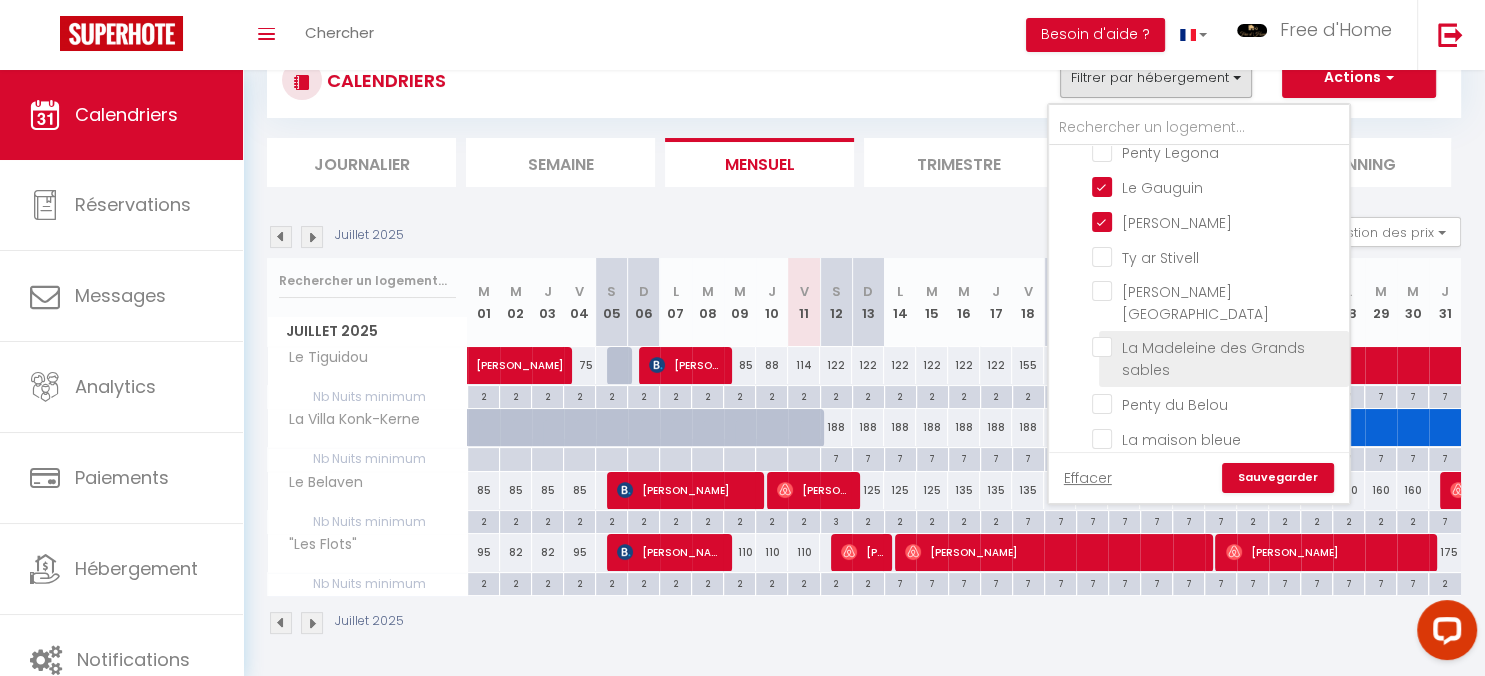 click on "La Madeleine des Grands sables" at bounding box center (1217, 347) 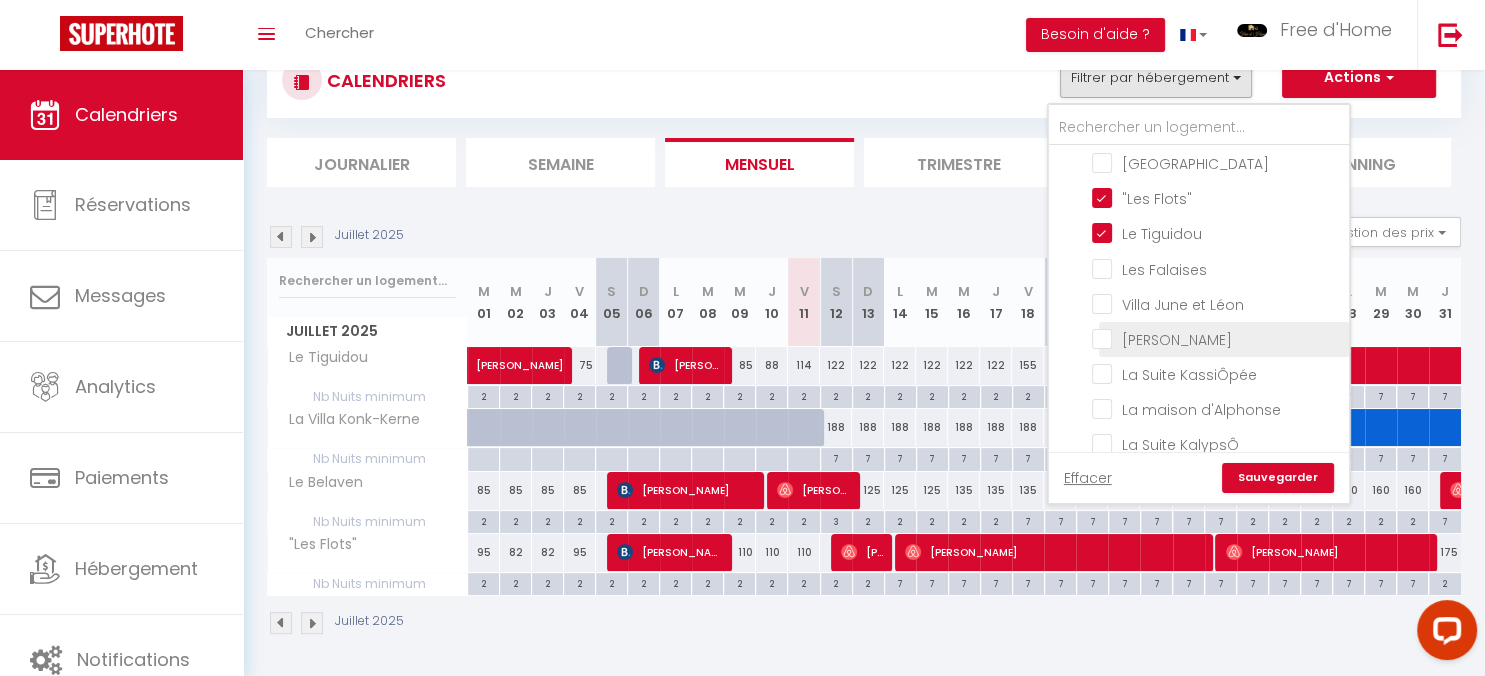 scroll, scrollTop: 576, scrollLeft: 0, axis: vertical 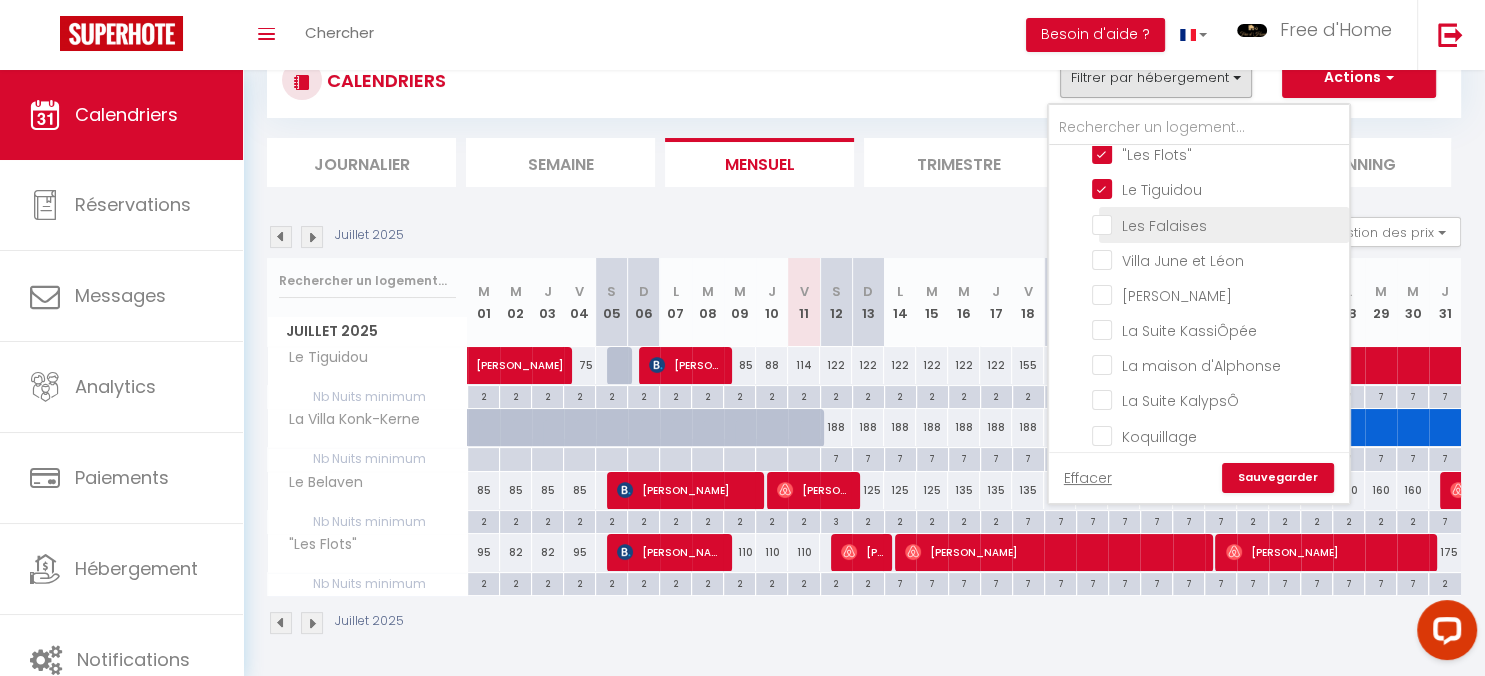 click on "Les Falaises" at bounding box center (1217, 223) 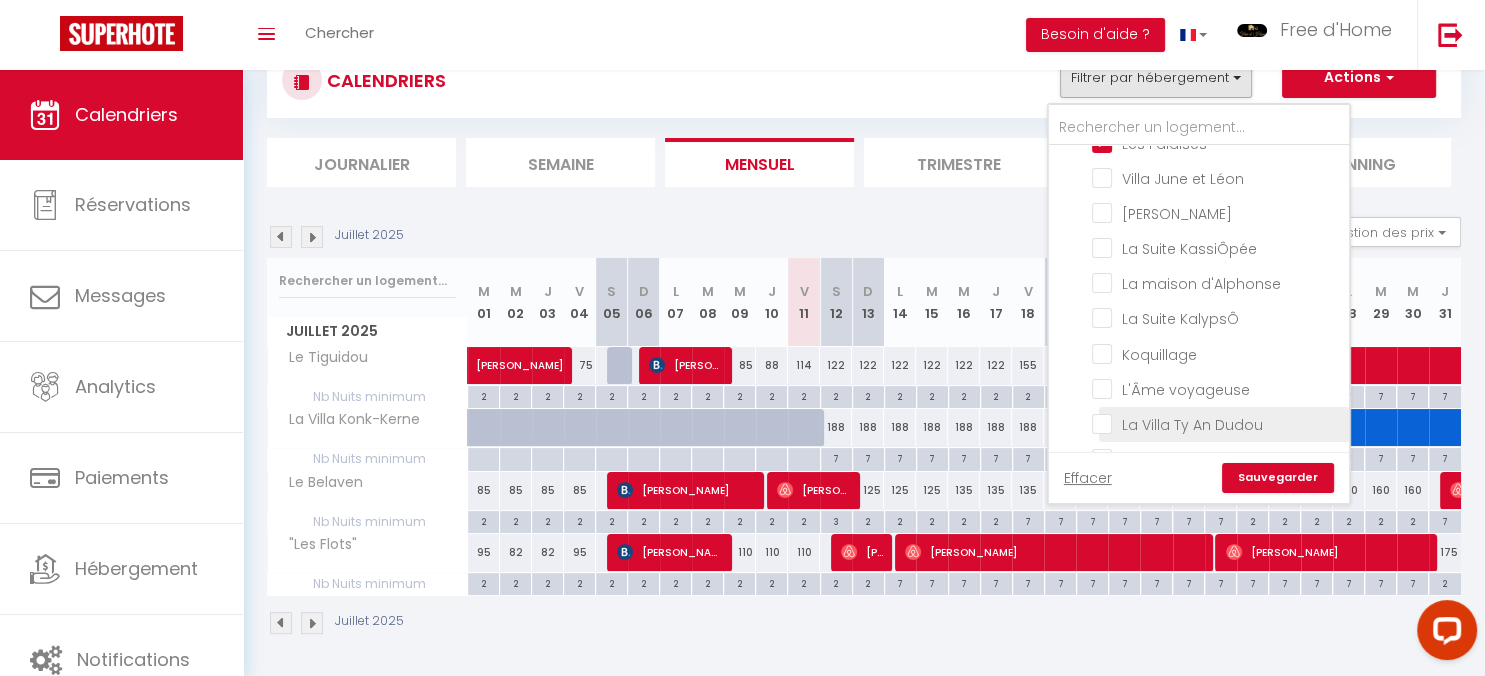 scroll, scrollTop: 691, scrollLeft: 0, axis: vertical 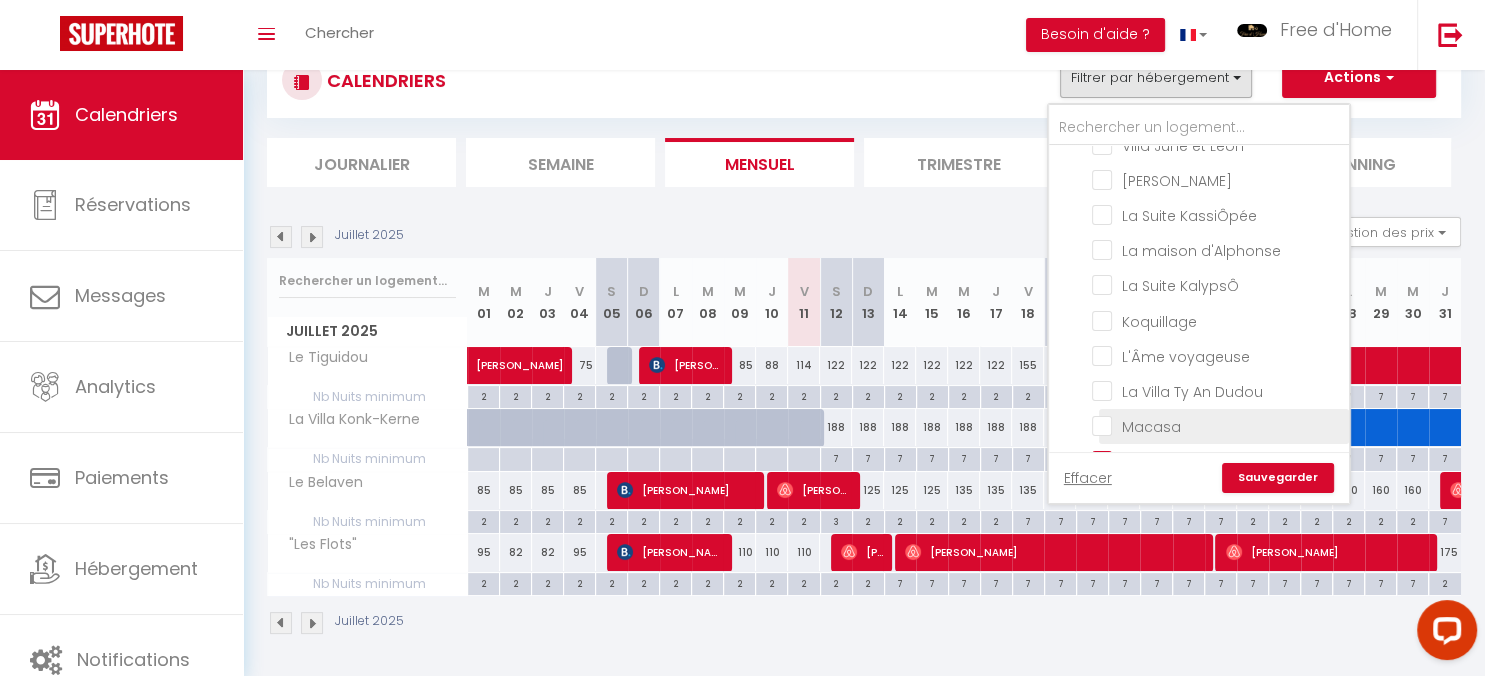 click on "Macasa" at bounding box center [1217, 425] 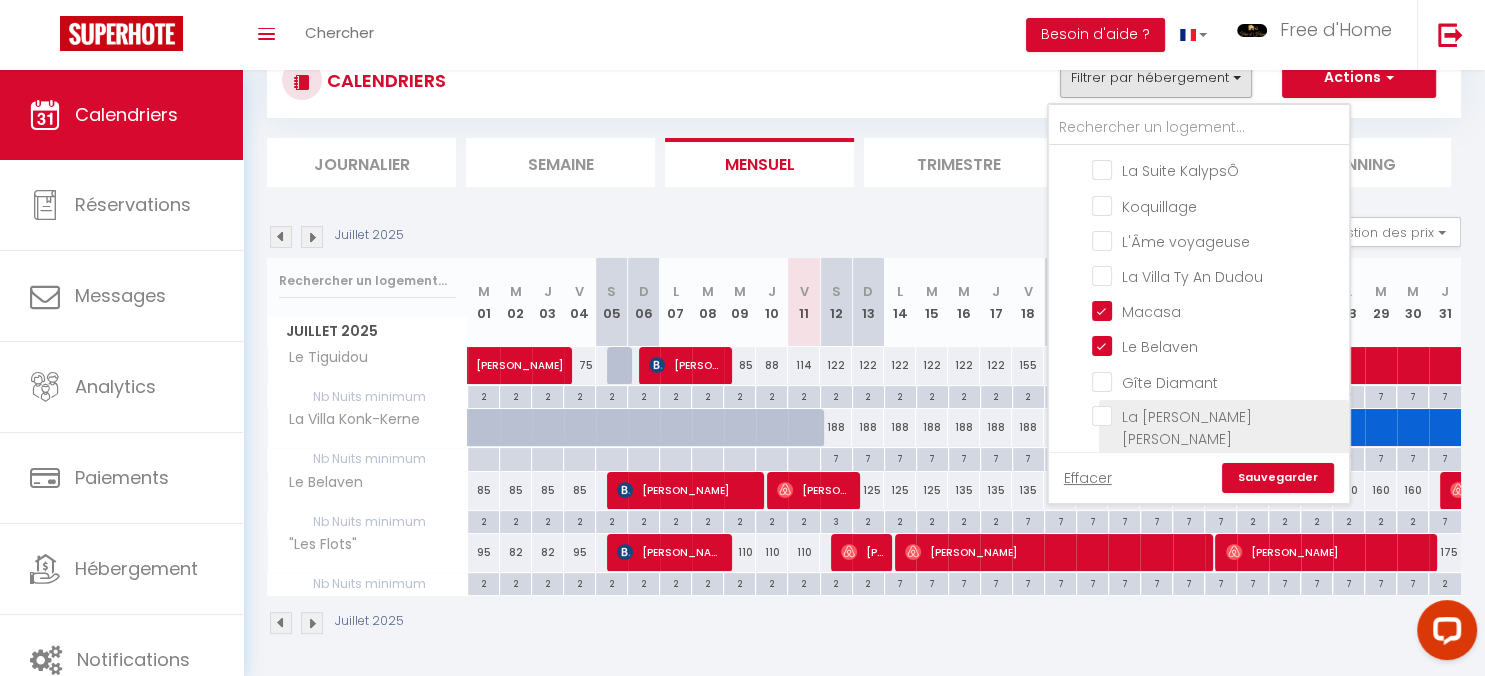 scroll, scrollTop: 922, scrollLeft: 0, axis: vertical 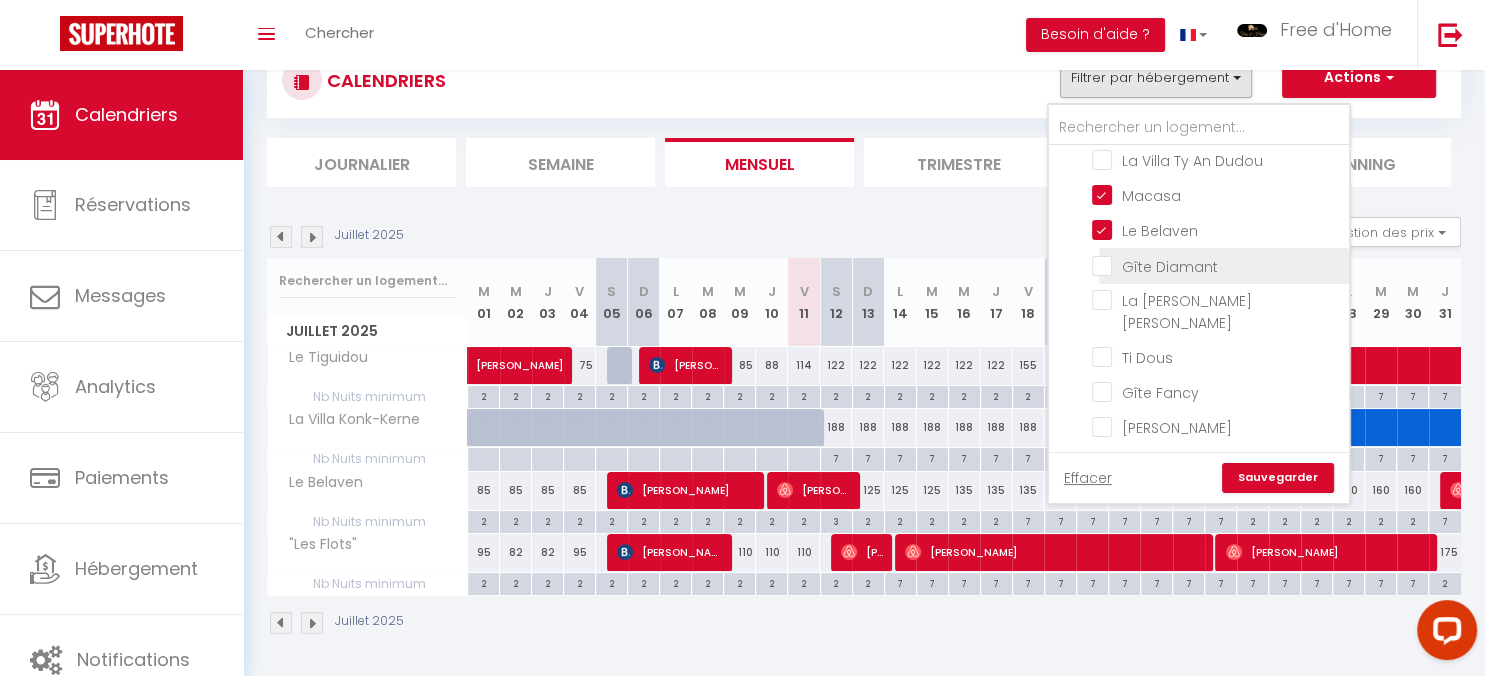 click on "Gîte Diamant" at bounding box center [1217, 264] 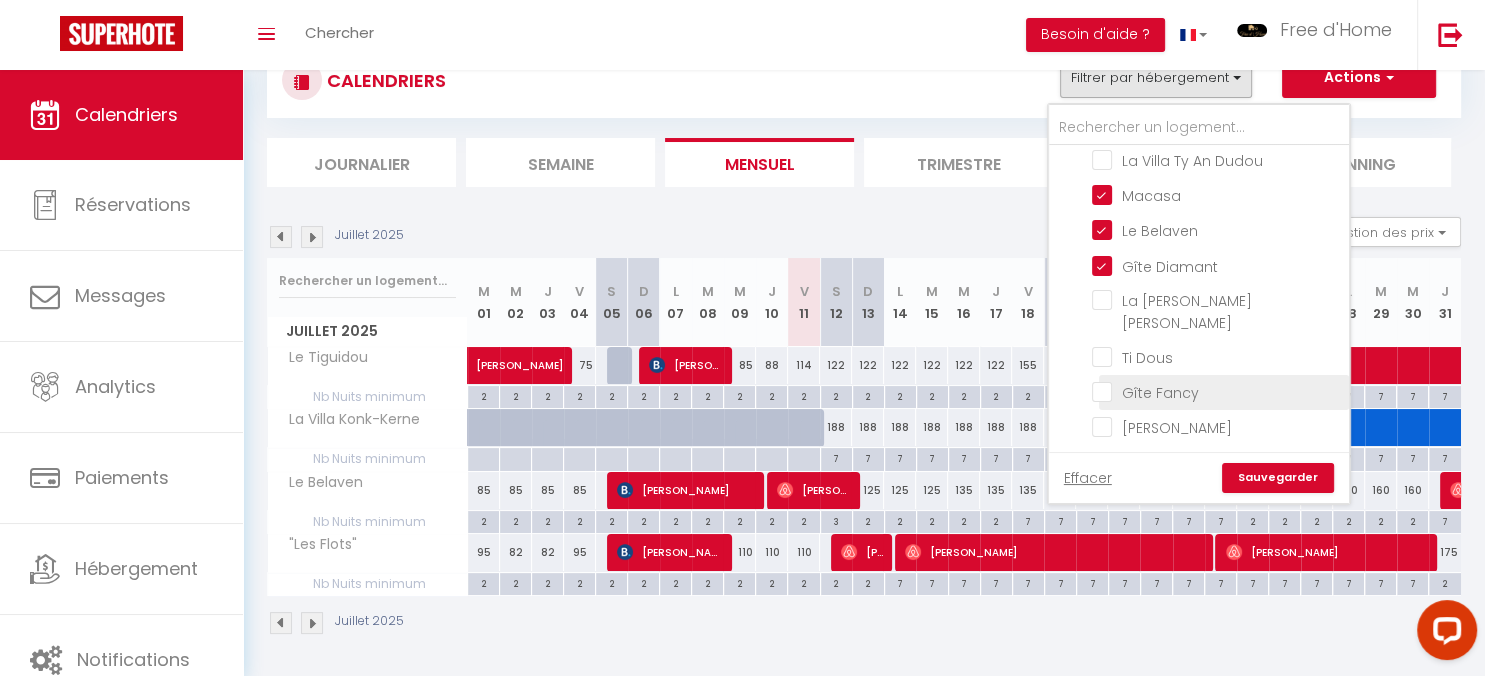 click on "Gîte Fancy" at bounding box center (1217, 391) 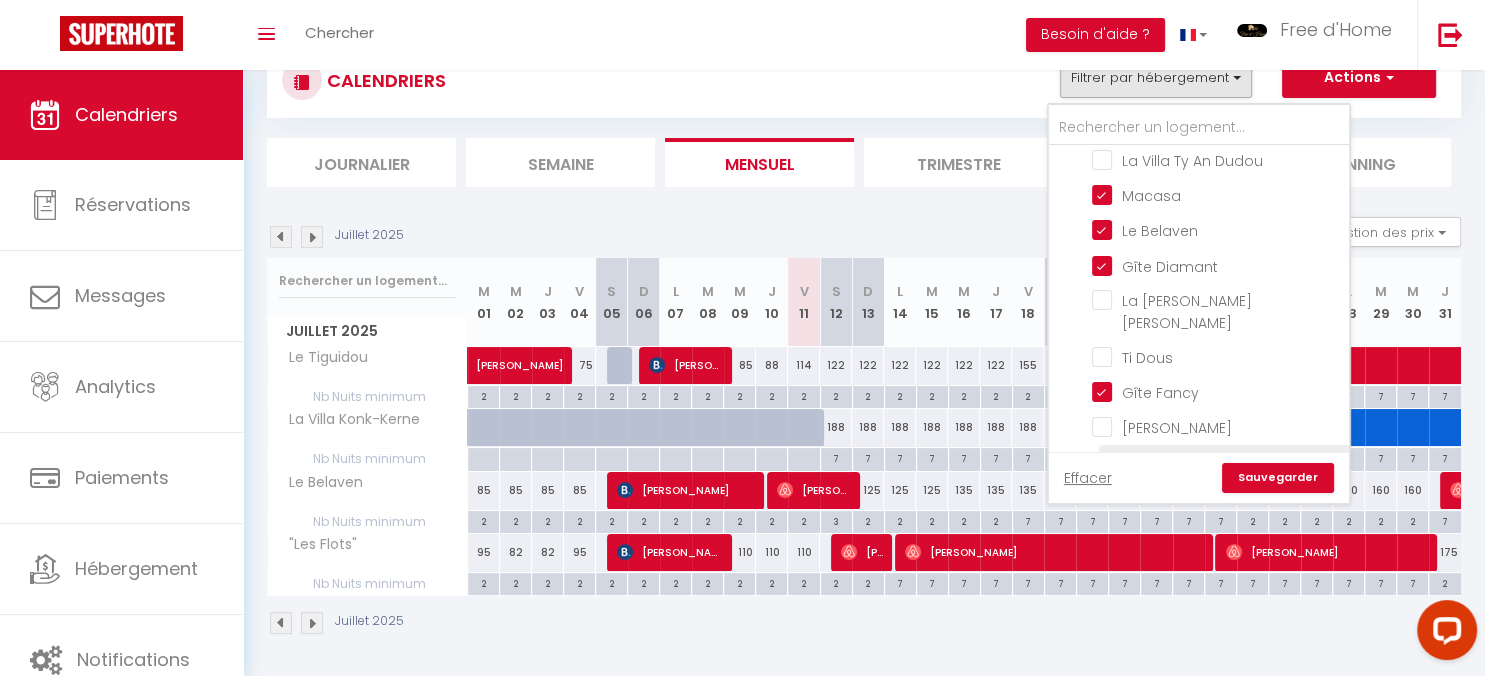 click on "Keraven" at bounding box center (1217, 461) 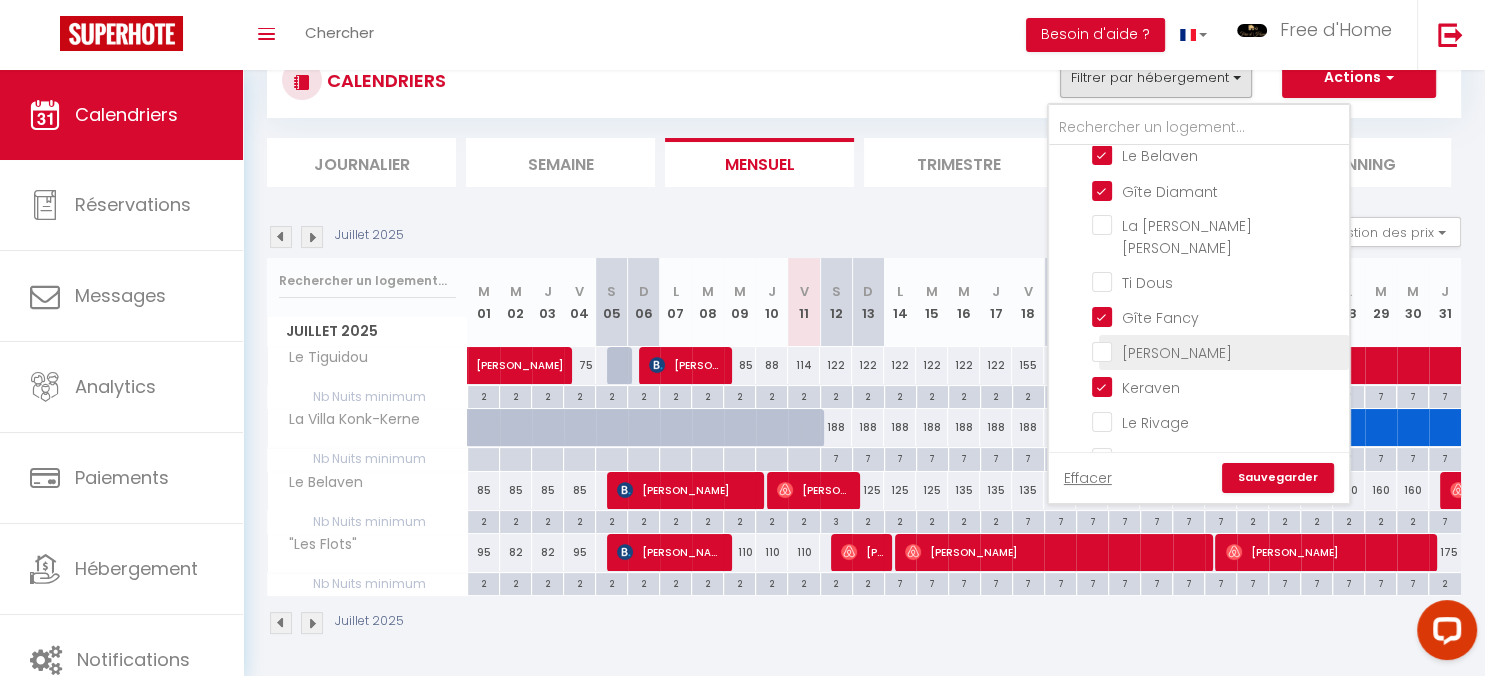 scroll, scrollTop: 1037, scrollLeft: 0, axis: vertical 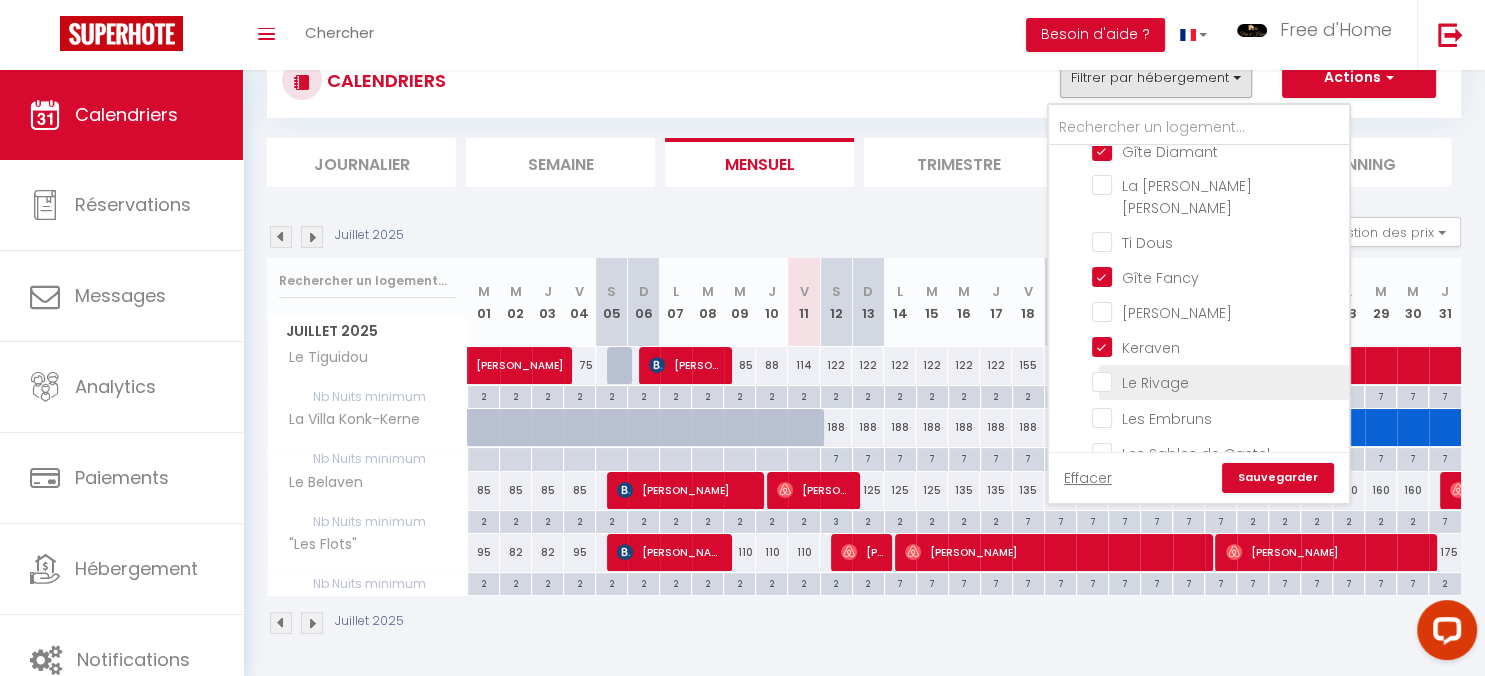 click on "Le Rivage" at bounding box center [1217, 381] 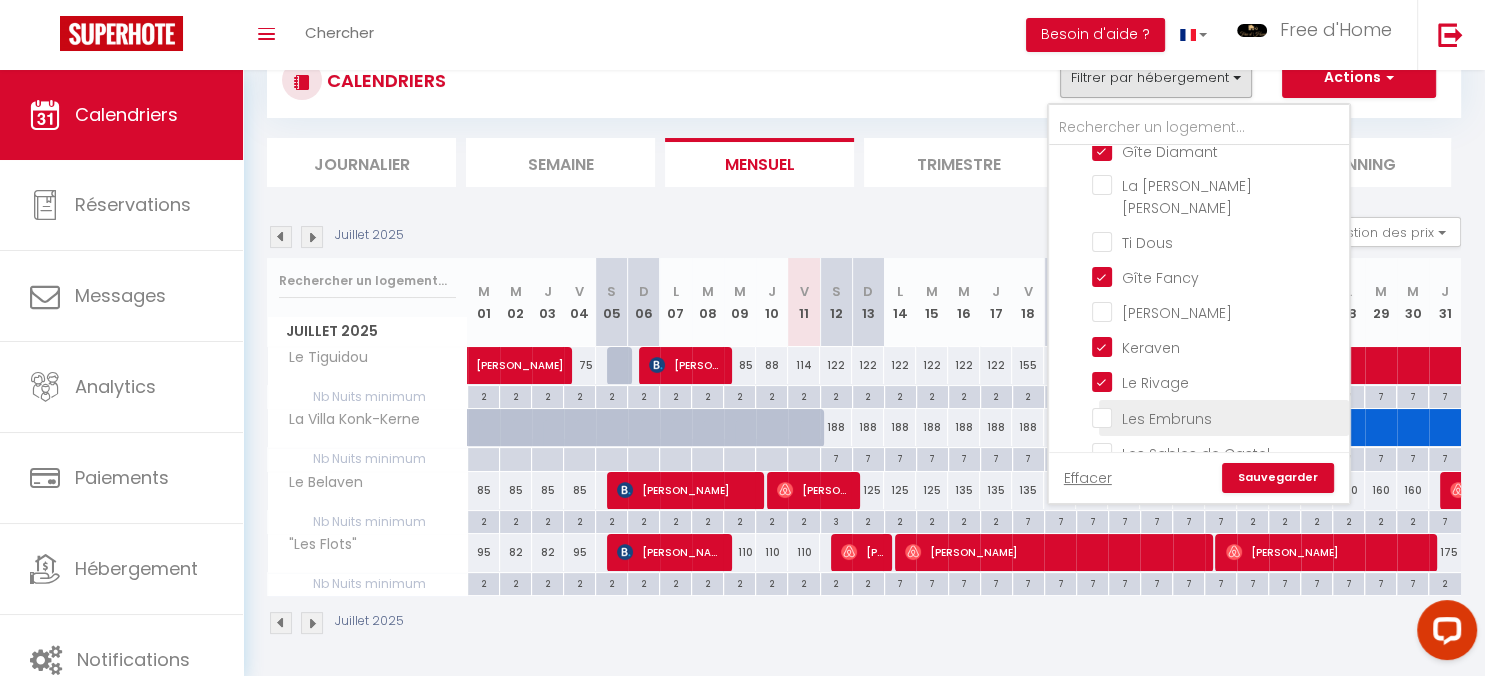 click on "Les Embruns" at bounding box center (1217, 416) 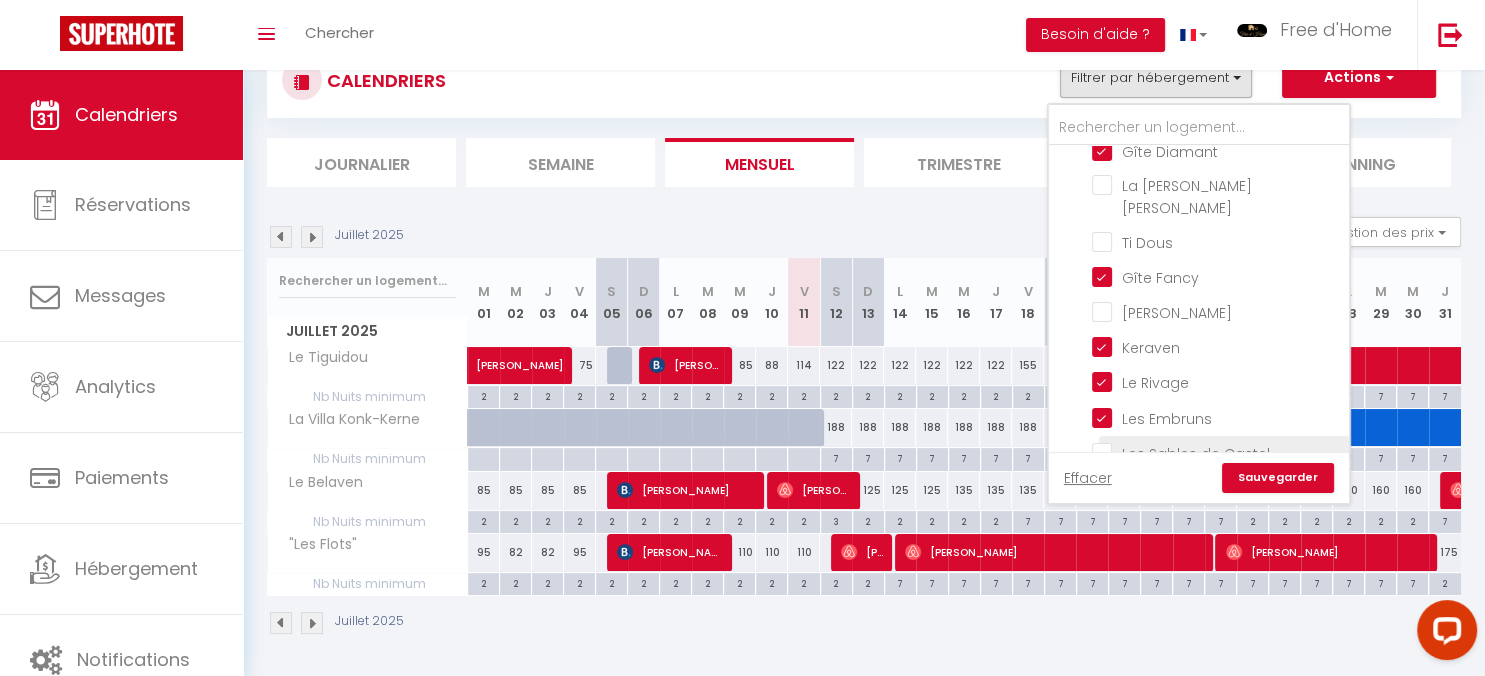 click on "Les Sables de Castel" at bounding box center [1217, 452] 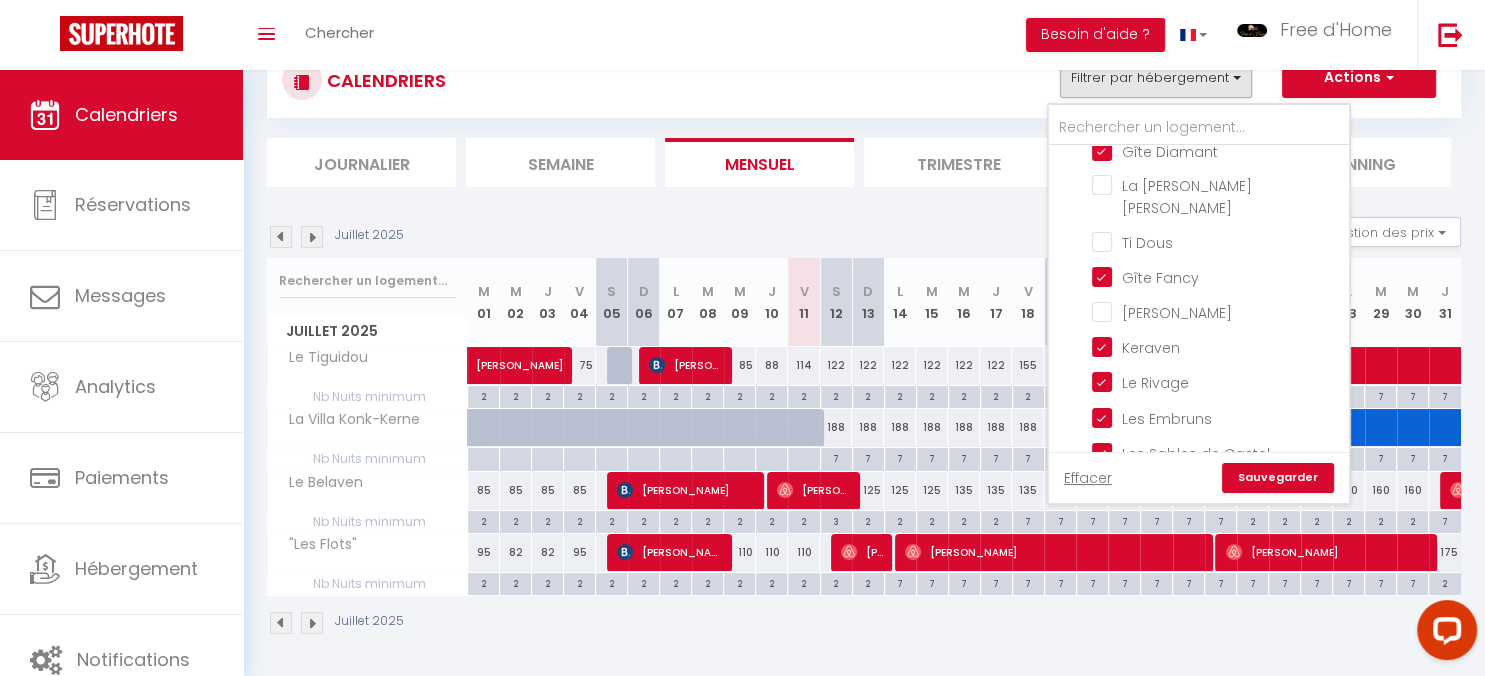 drag, startPoint x: 1205, startPoint y: 432, endPoint x: 1250, endPoint y: 470, distance: 58.898216 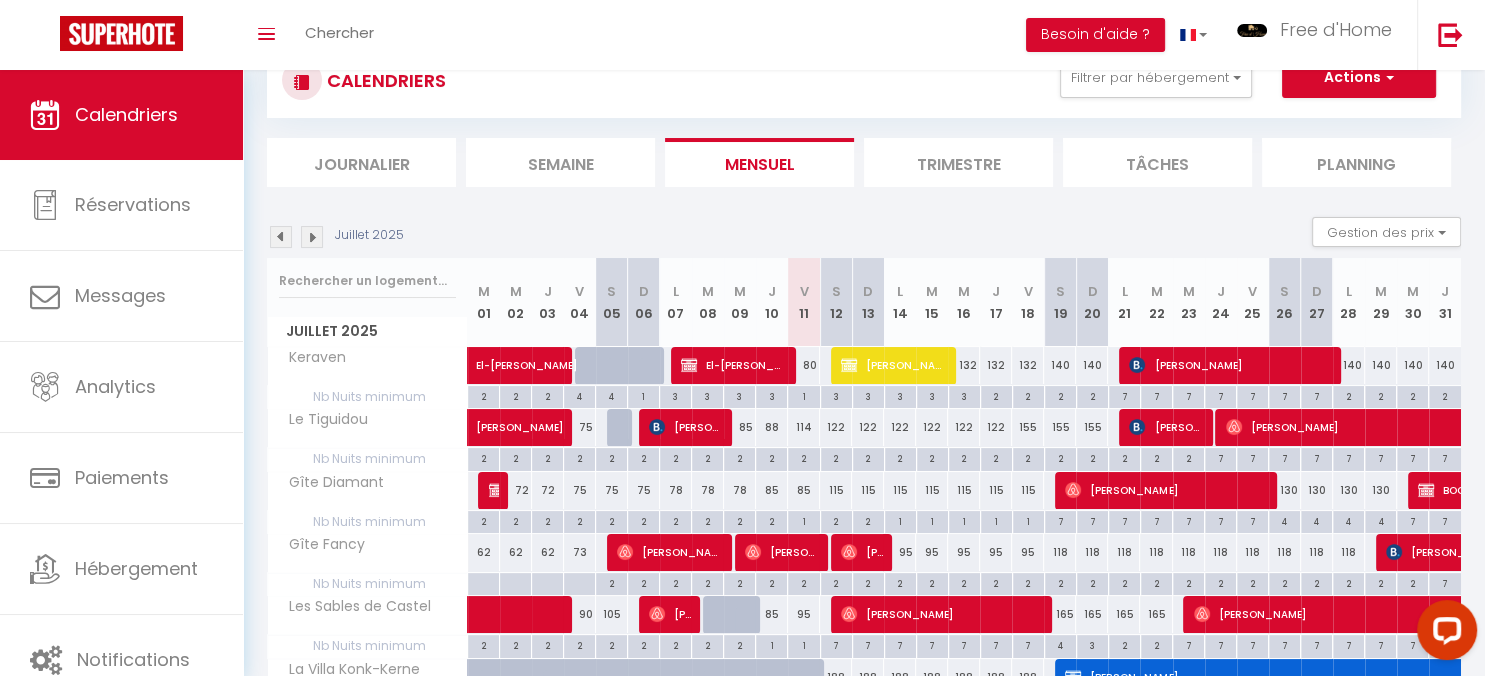 click on "80" at bounding box center [804, 365] 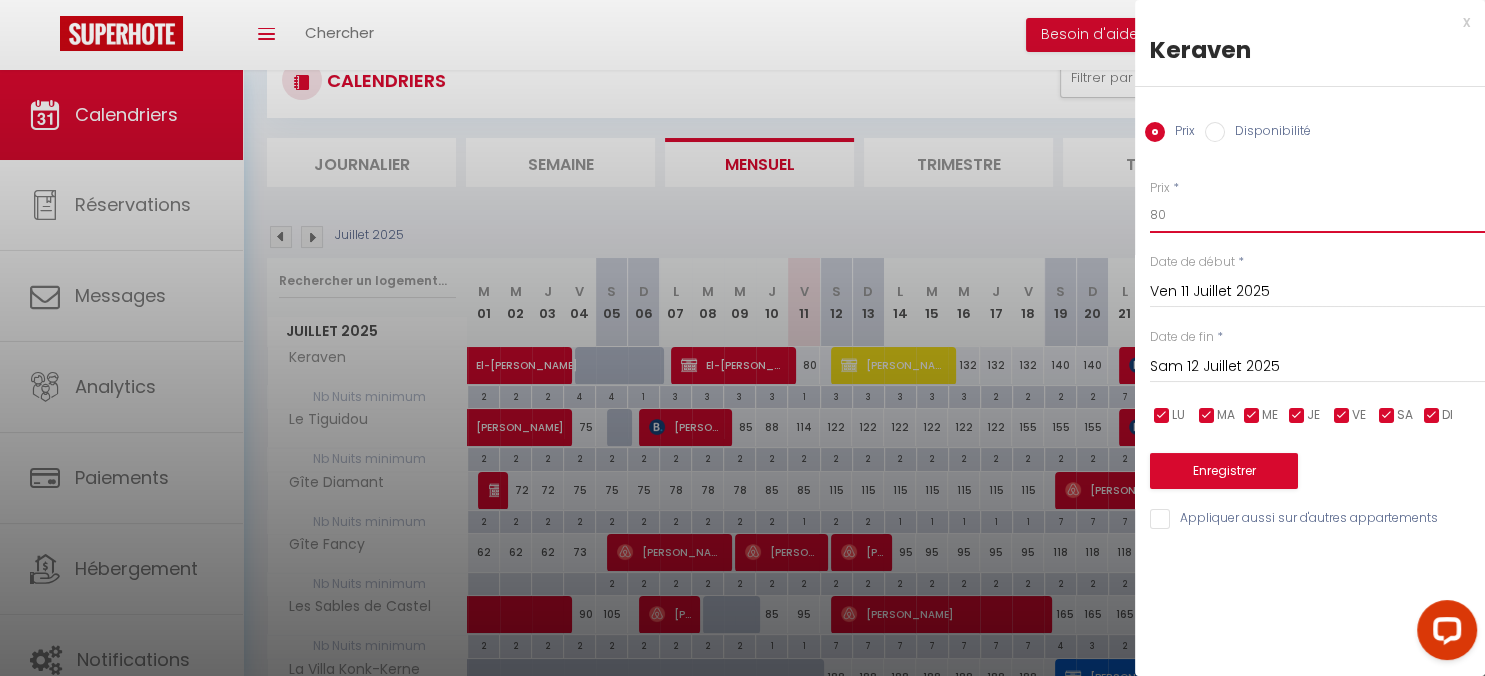 drag, startPoint x: 1186, startPoint y: 217, endPoint x: 1119, endPoint y: 206, distance: 67.89698 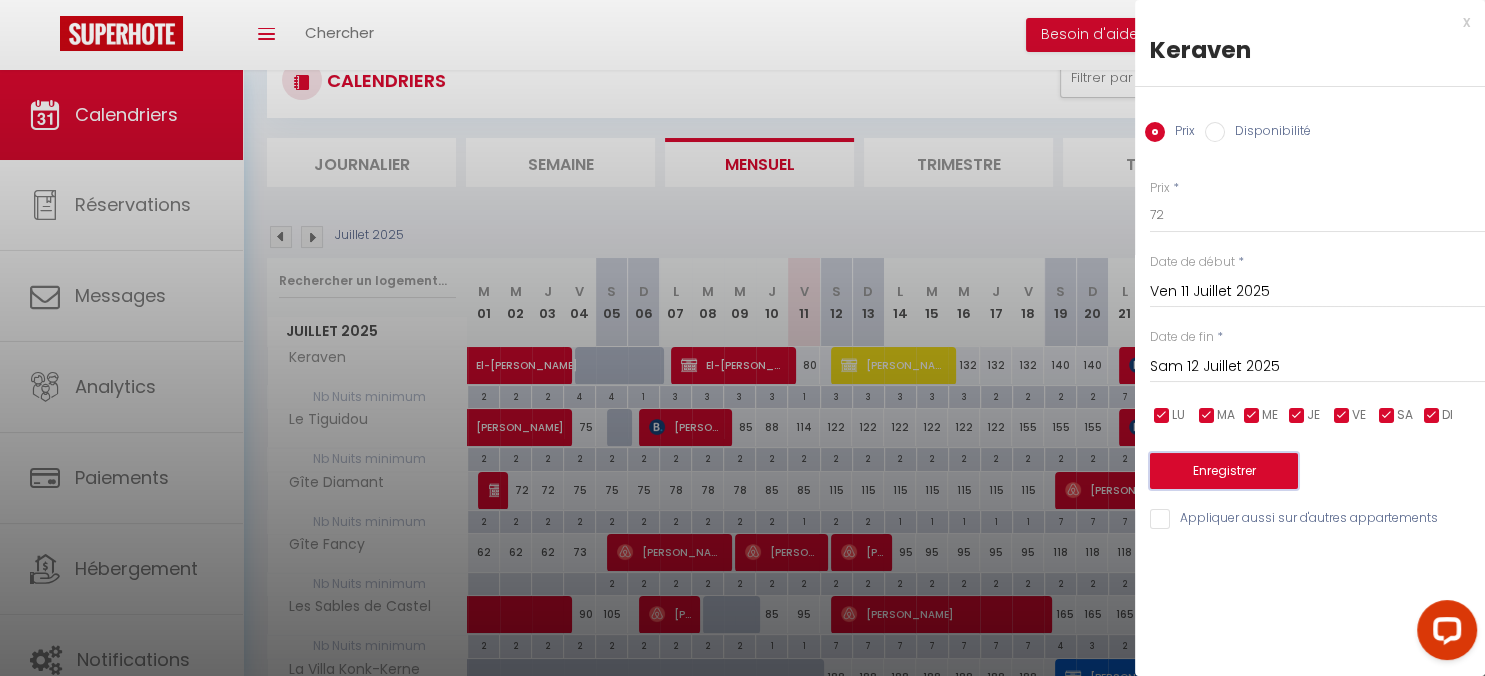 click on "Enregistrer" at bounding box center (1224, 471) 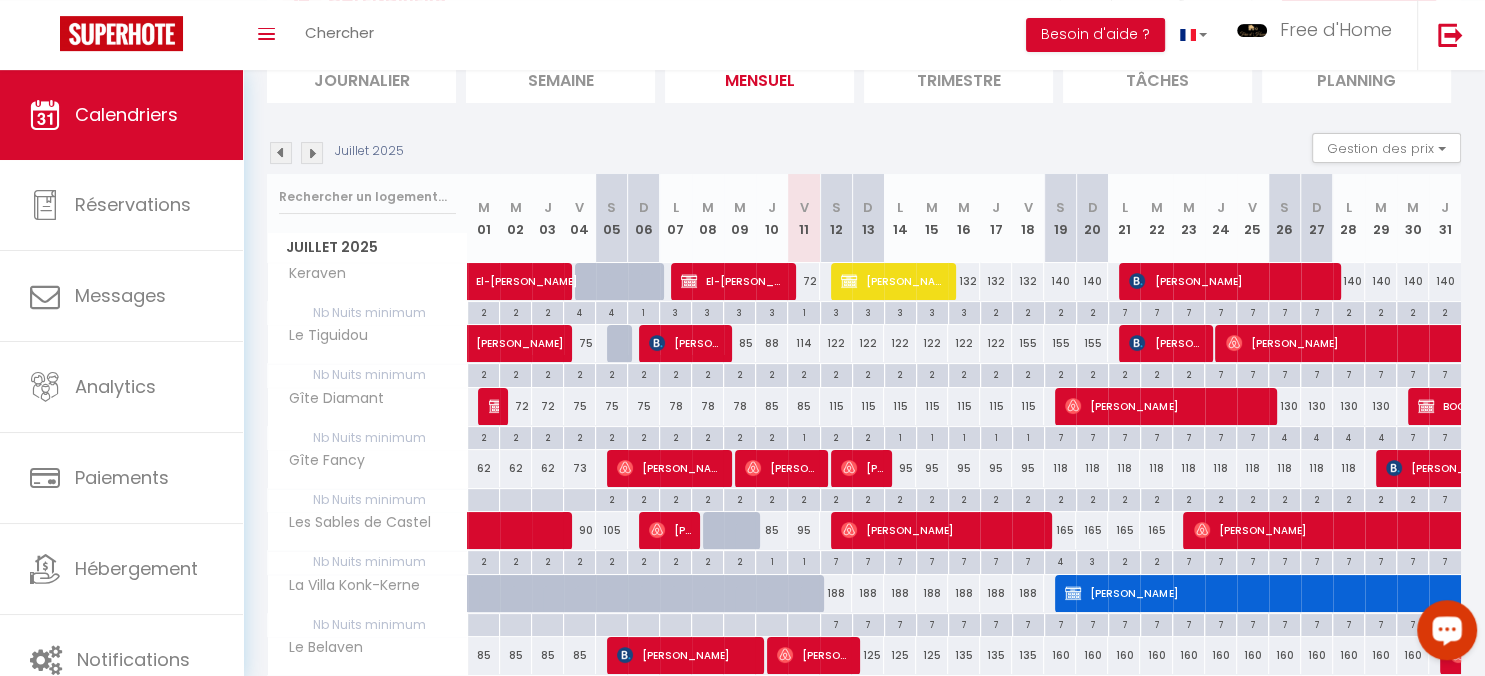 scroll, scrollTop: 176, scrollLeft: 0, axis: vertical 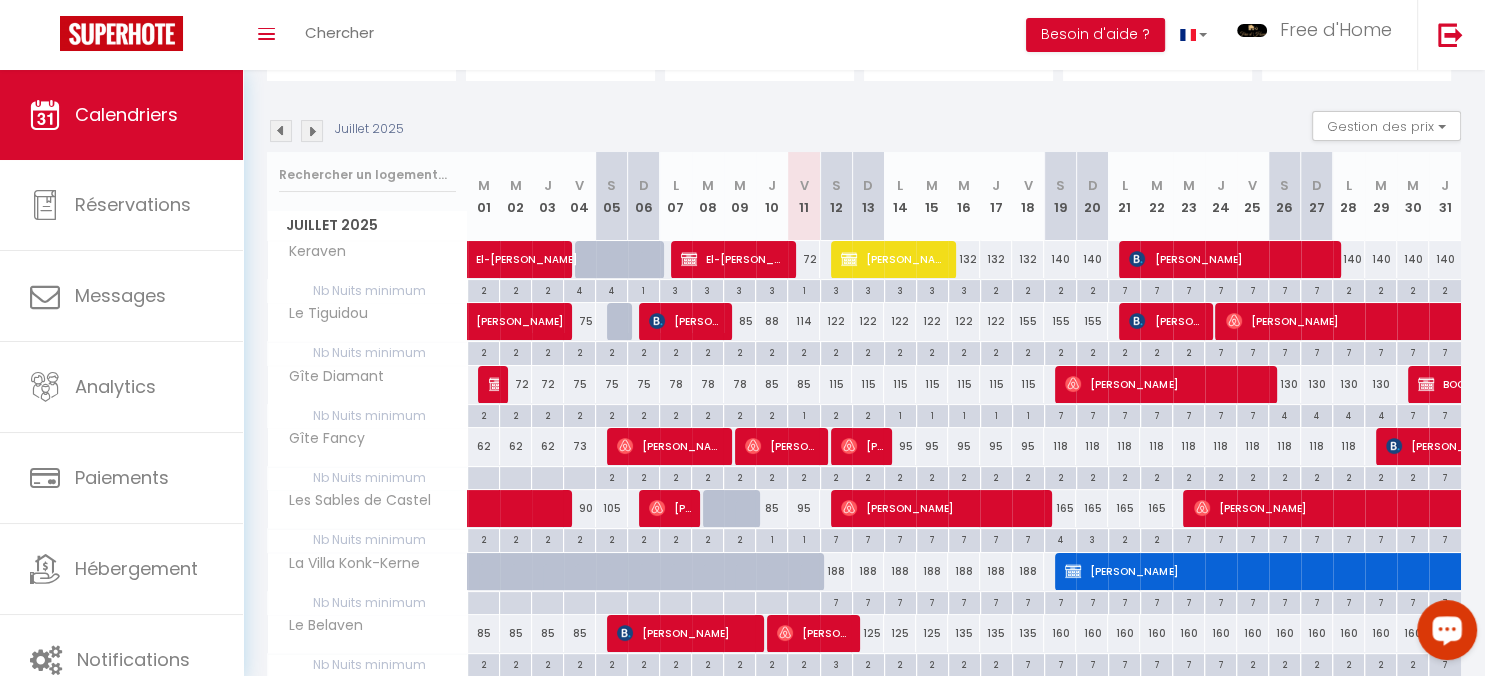 click on "115" at bounding box center (836, 384) 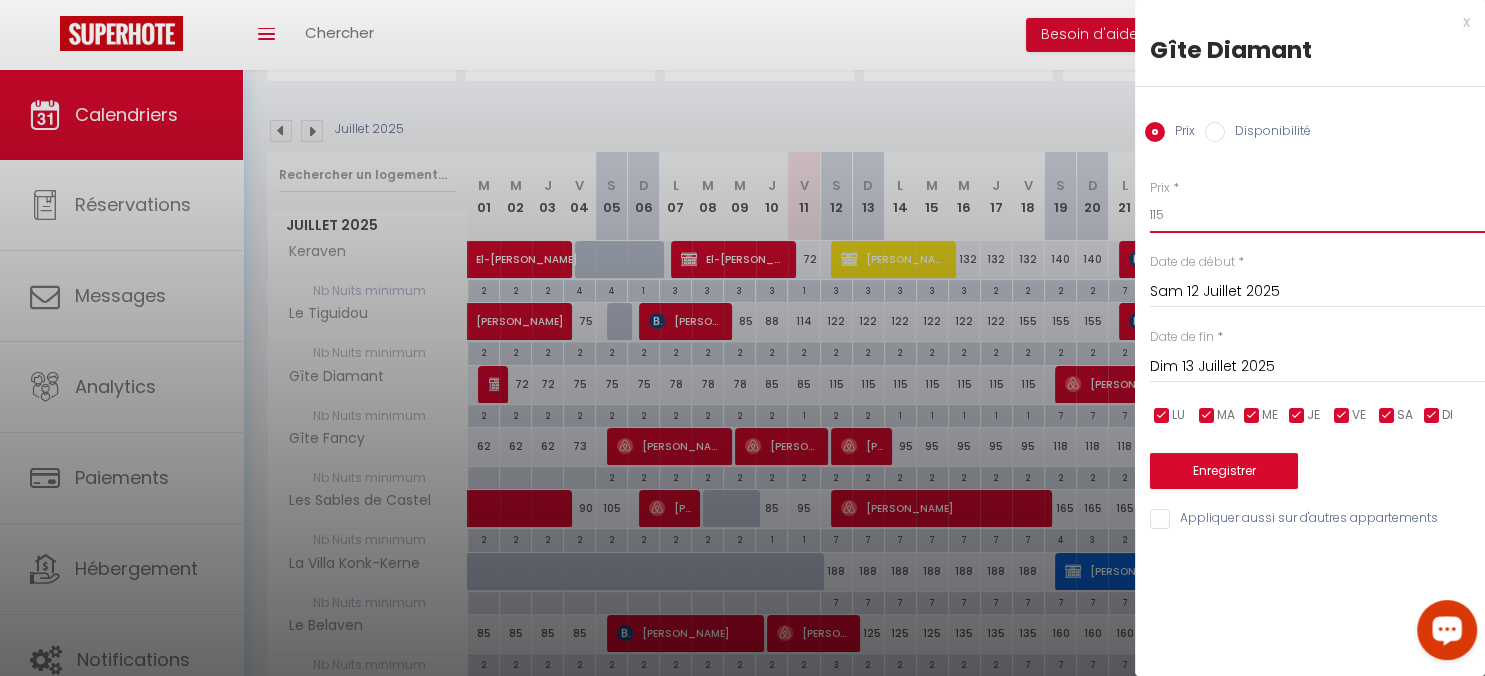 drag, startPoint x: 1184, startPoint y: 227, endPoint x: 1127, endPoint y: 226, distance: 57.00877 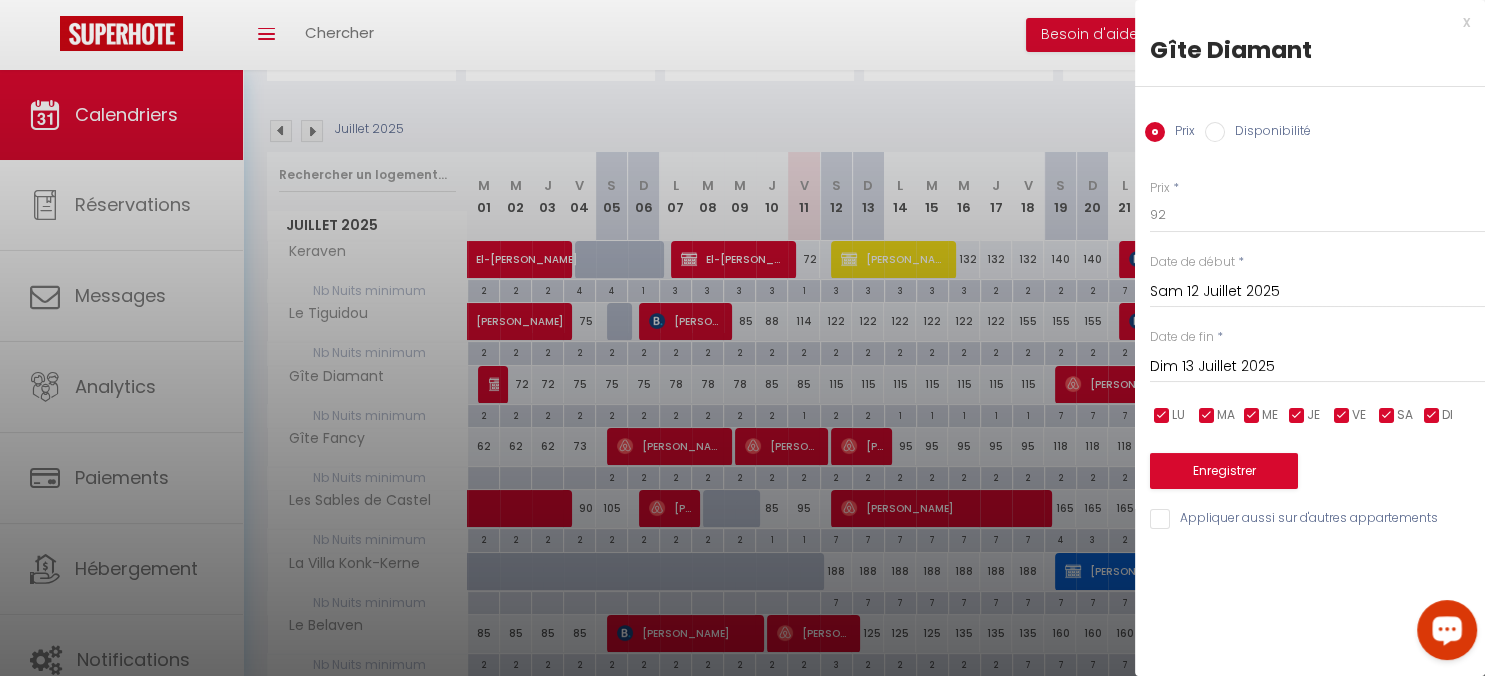 click on "Dim 13 Juillet 2025" at bounding box center [1317, 367] 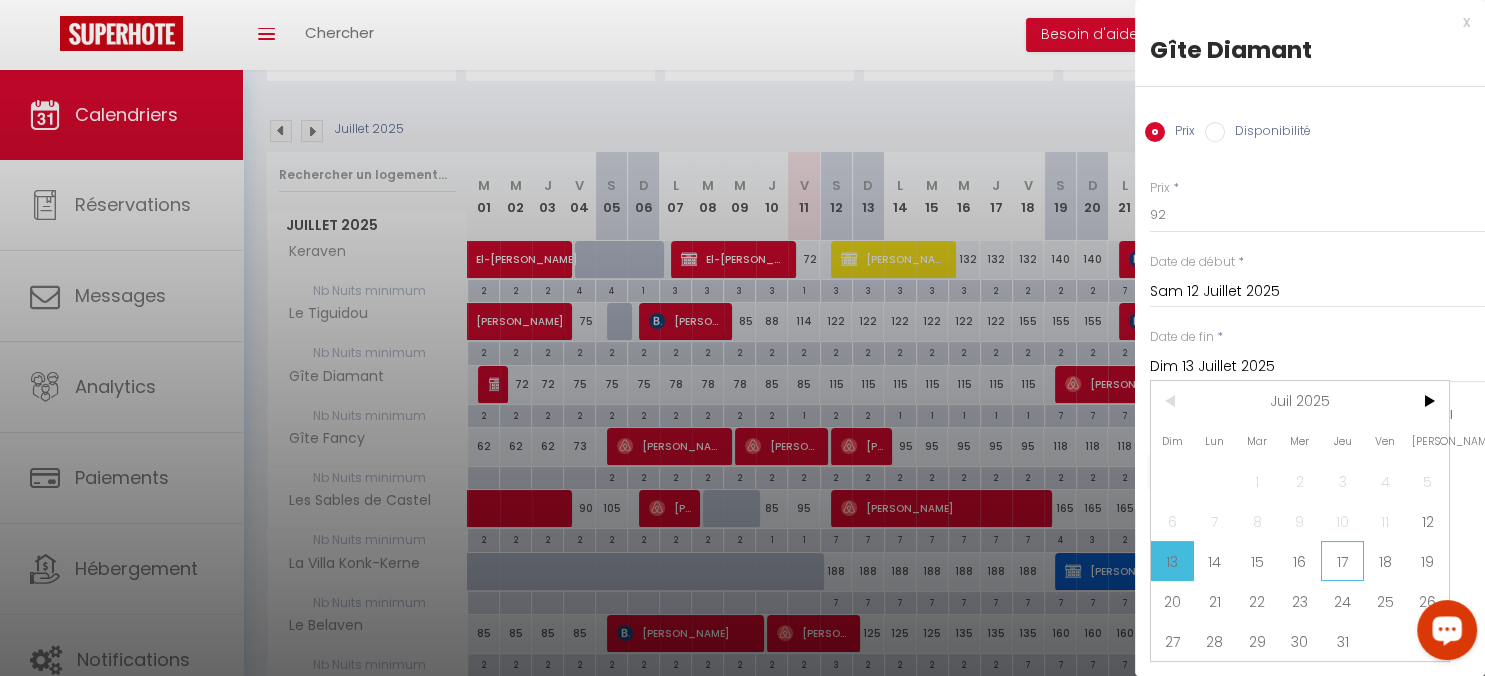 click on "17" at bounding box center [1342, 561] 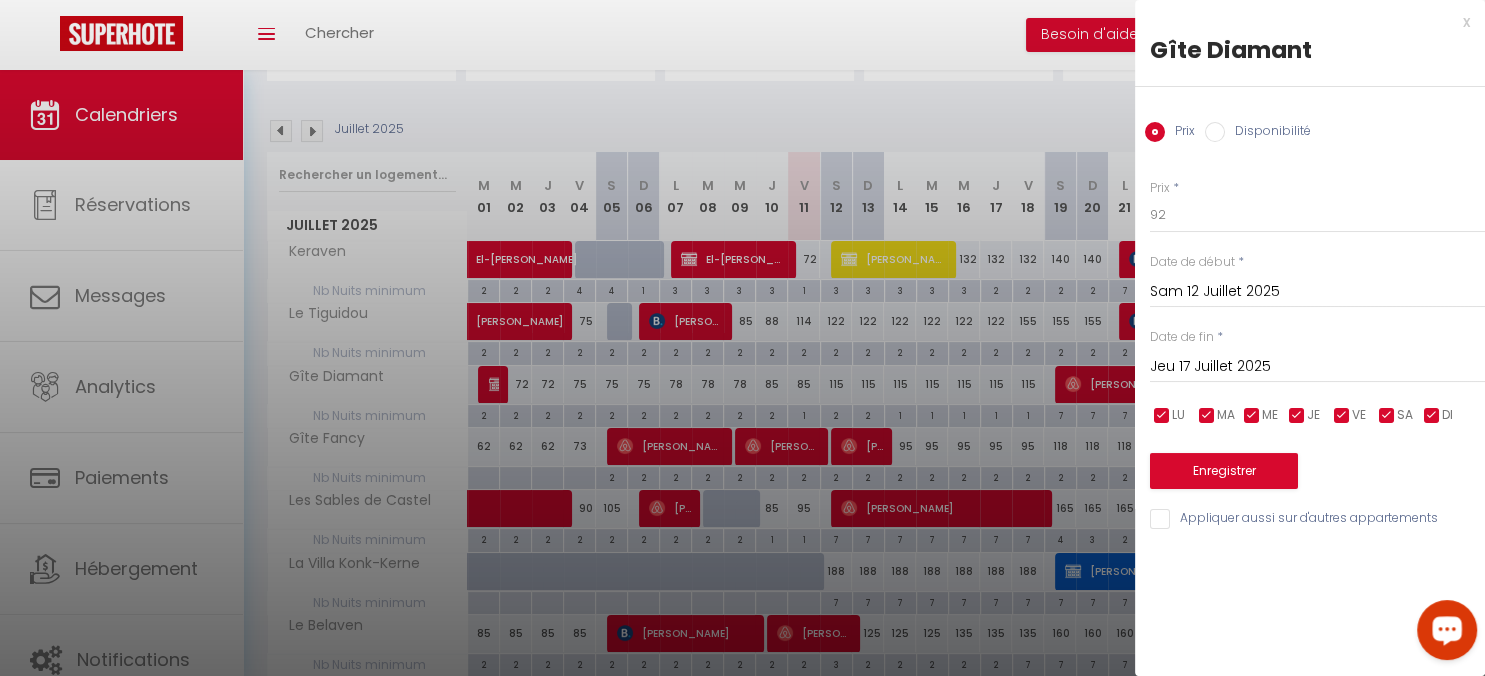 click on "Enregistrer" at bounding box center (1317, 458) 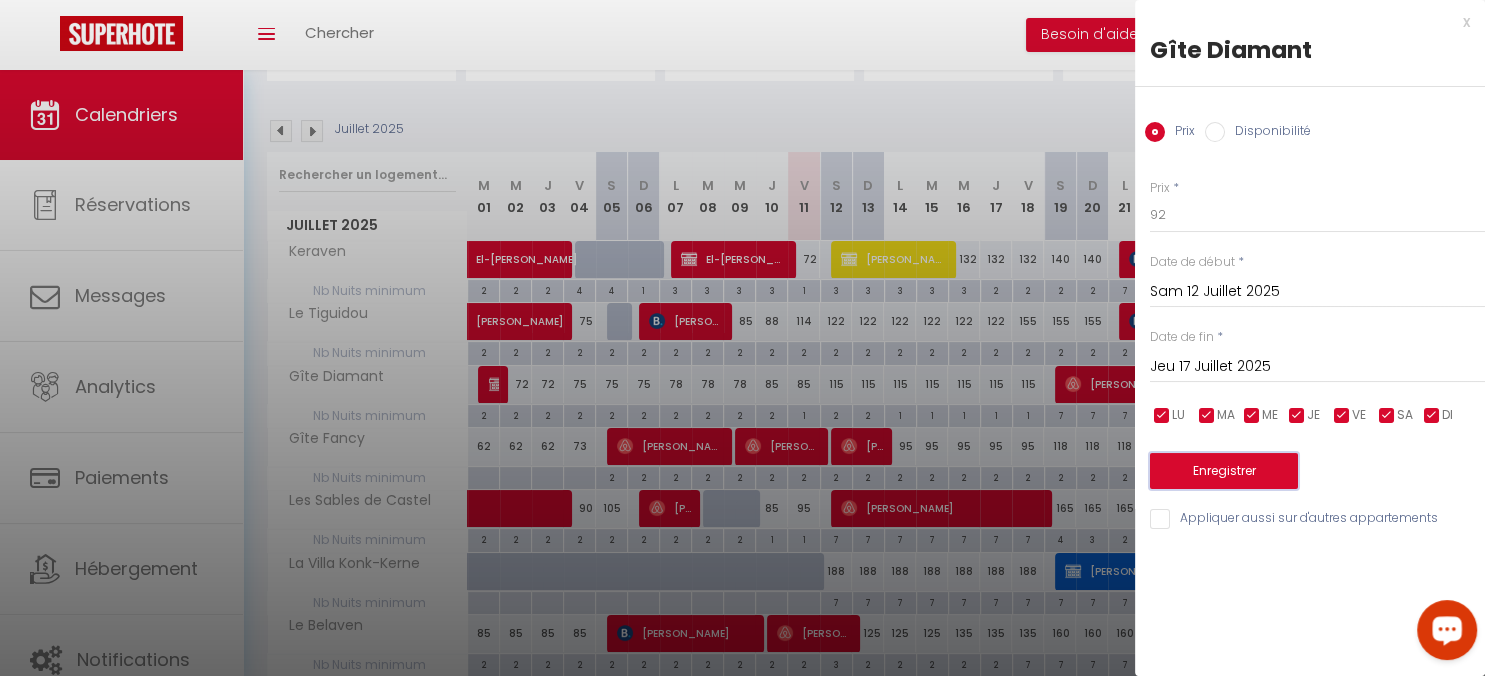 click on "Enregistrer" at bounding box center [1224, 471] 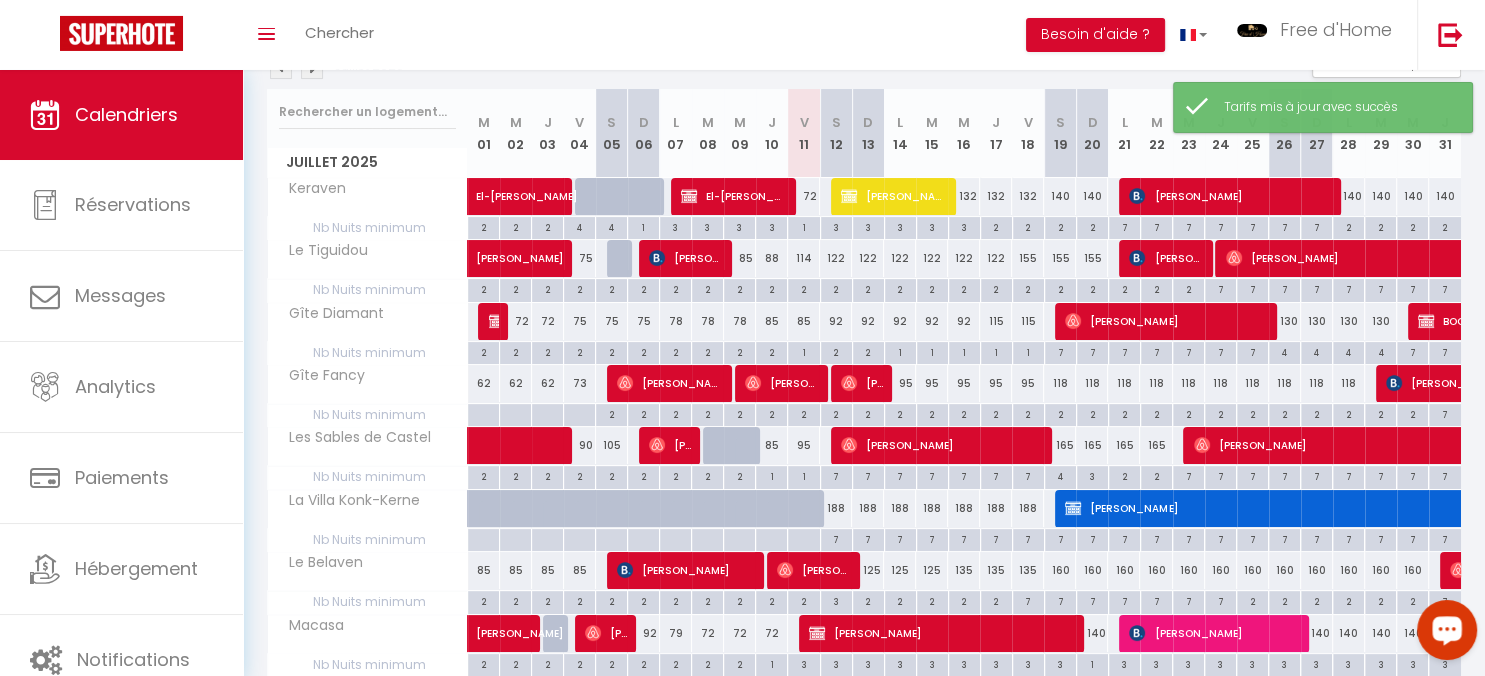 scroll, scrollTop: 281, scrollLeft: 0, axis: vertical 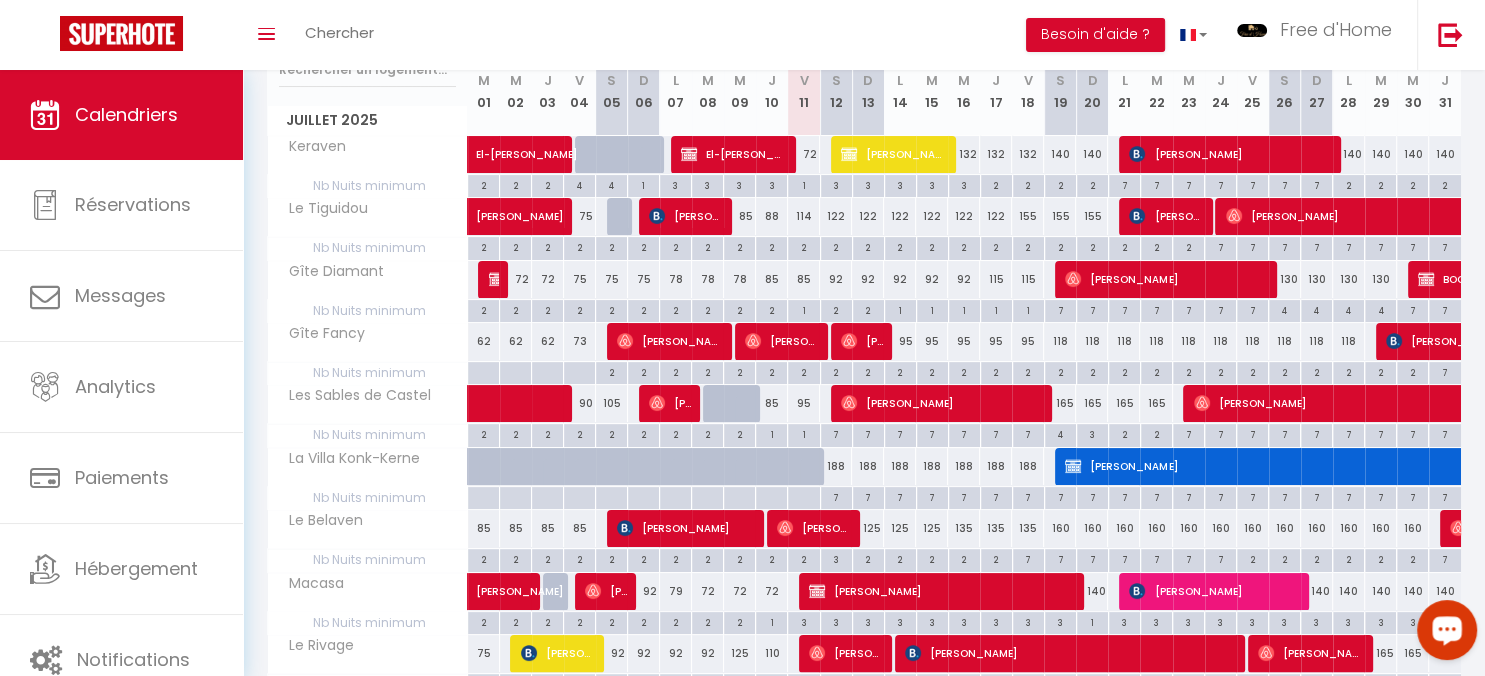 click on "95" at bounding box center [804, 403] 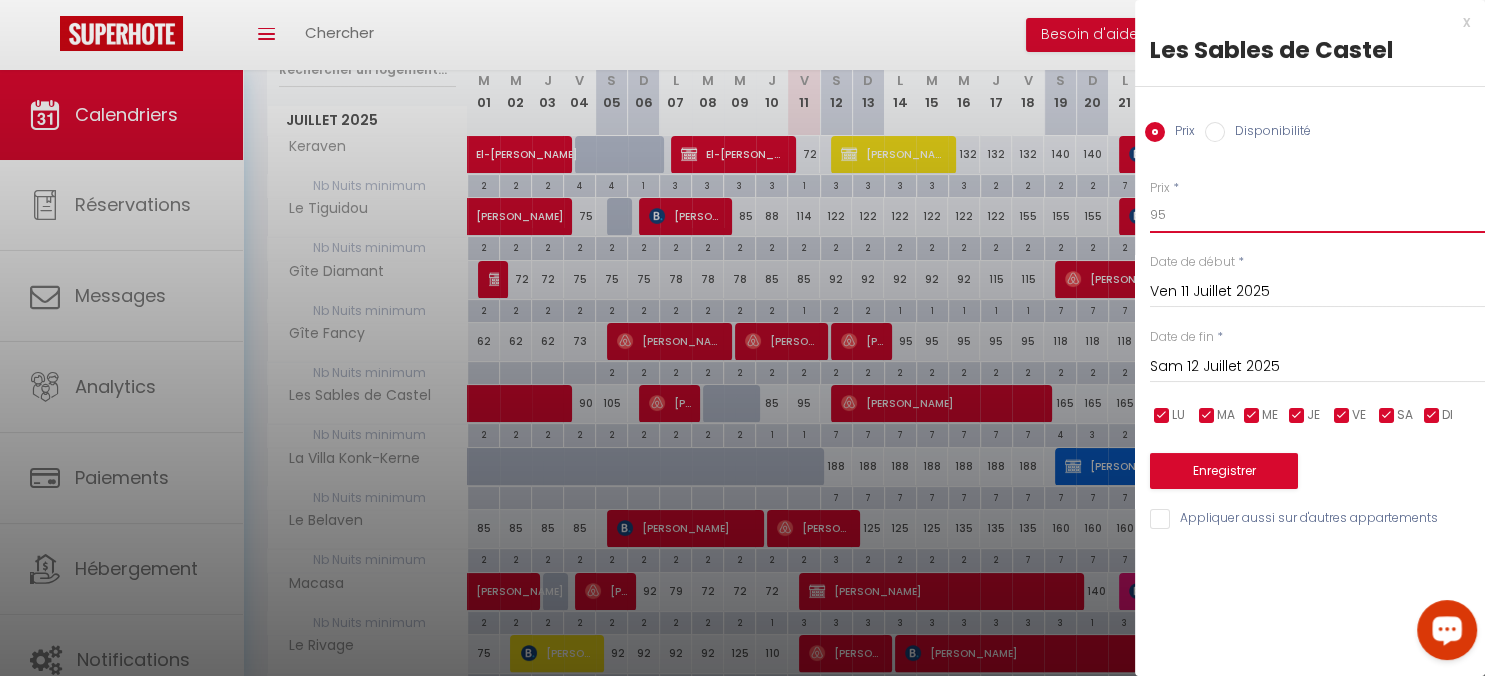 drag, startPoint x: 1192, startPoint y: 209, endPoint x: 1070, endPoint y: 229, distance: 123.62848 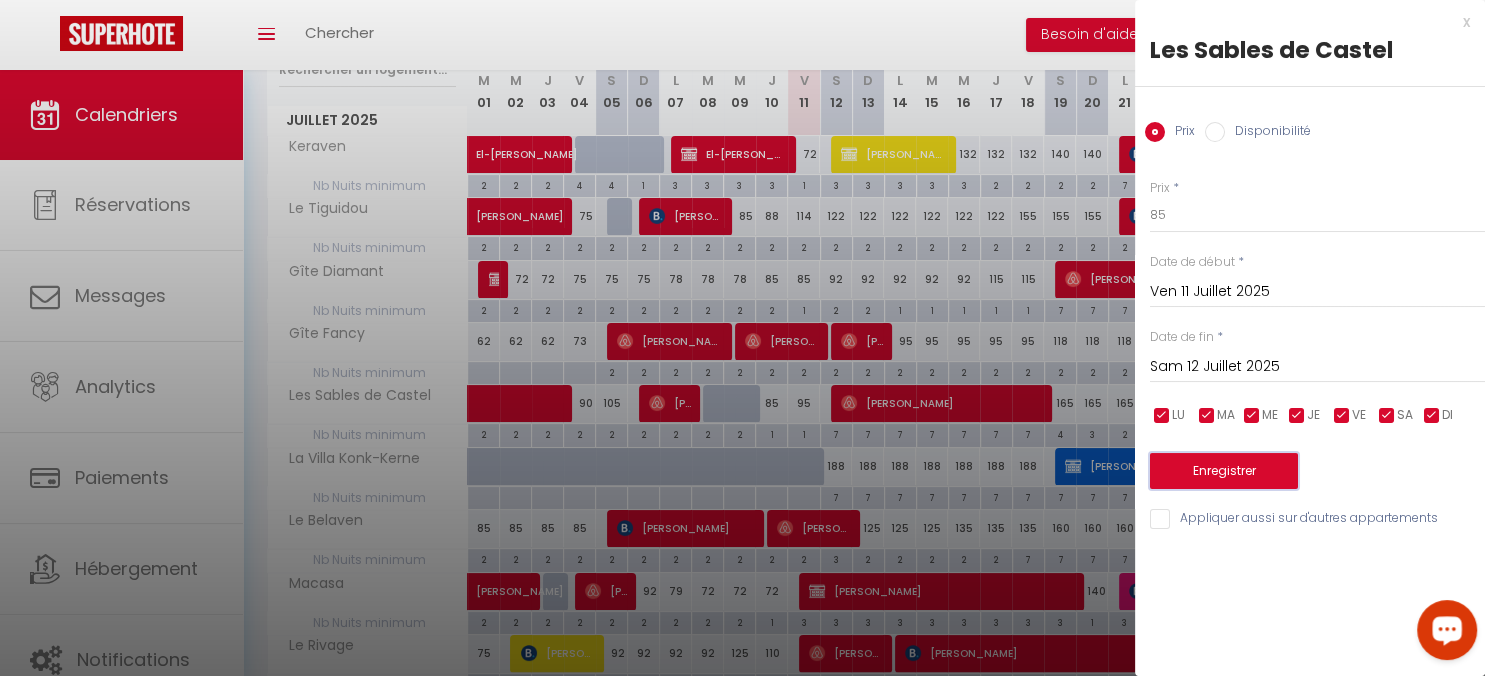 click on "Enregistrer" at bounding box center (1224, 471) 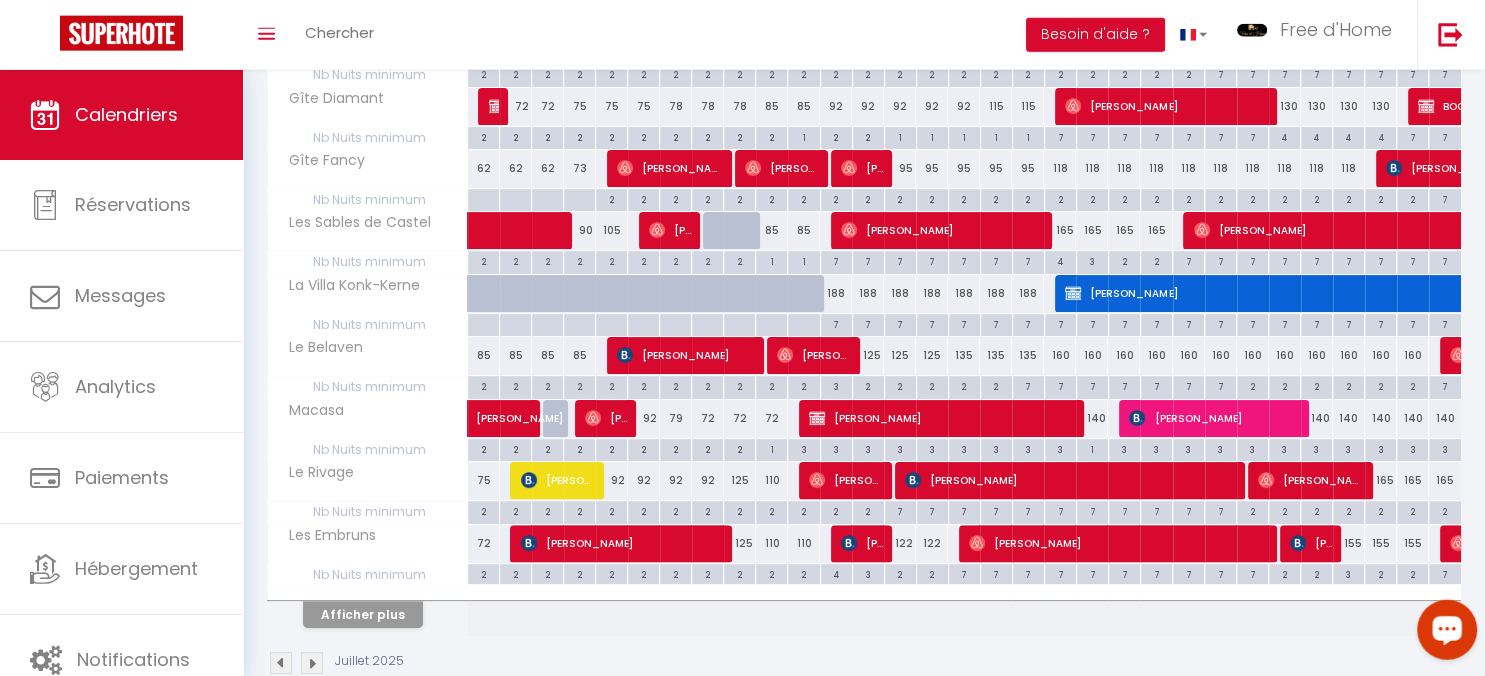 scroll, scrollTop: 490, scrollLeft: 0, axis: vertical 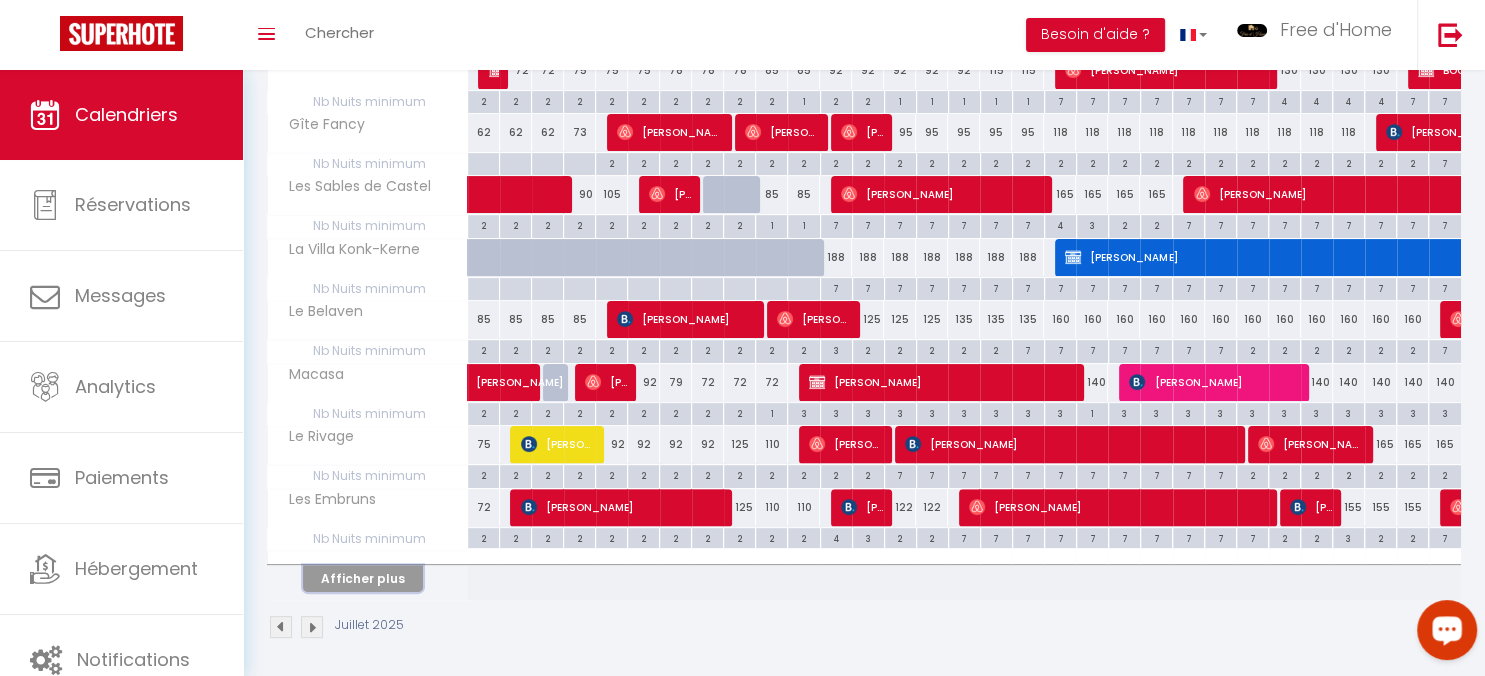 click on "Afficher plus" at bounding box center (363, 578) 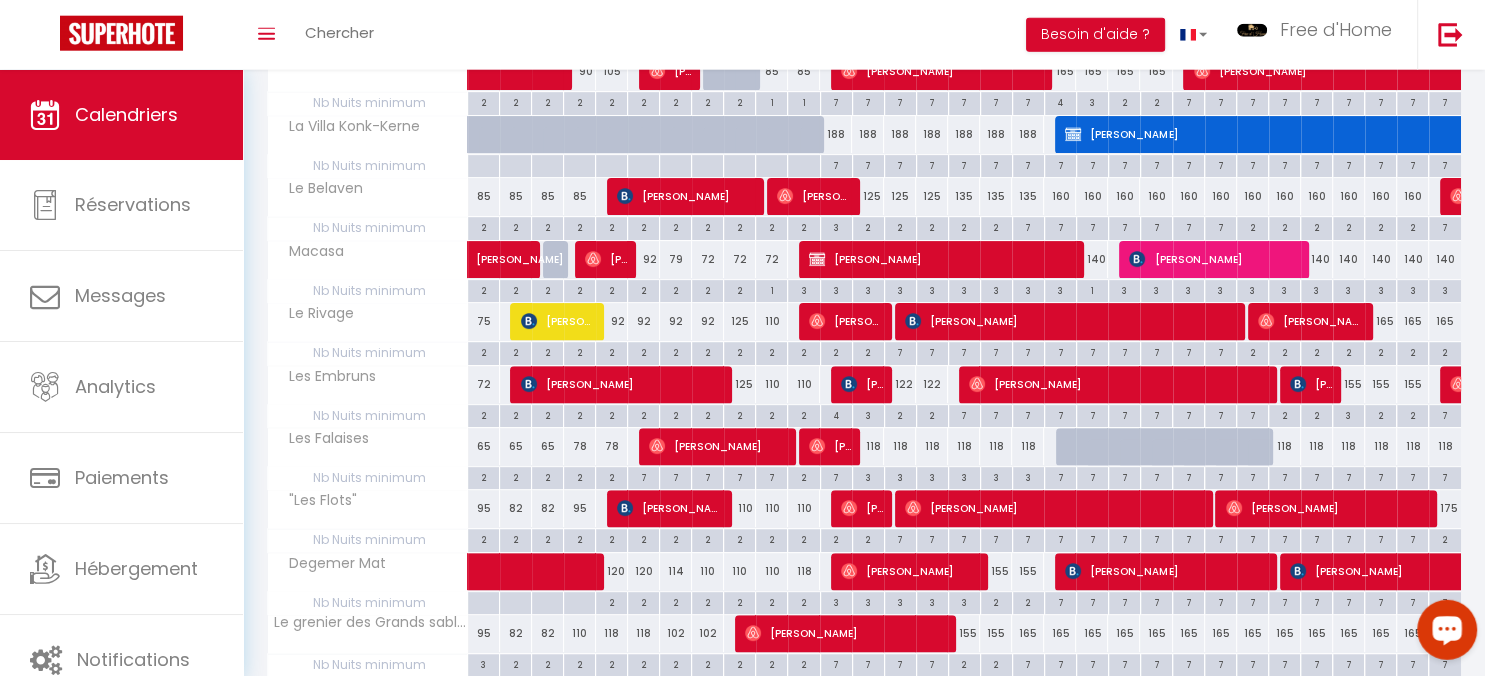 scroll, scrollTop: 701, scrollLeft: 0, axis: vertical 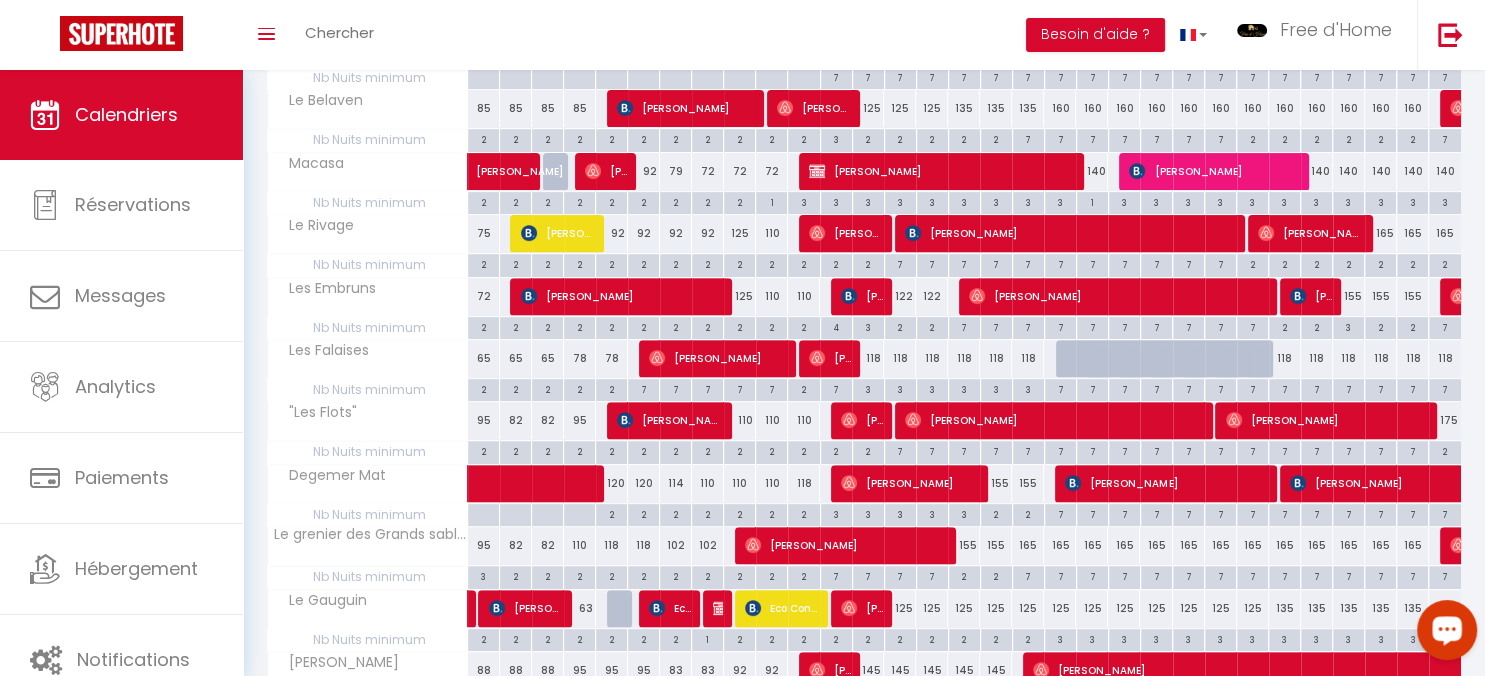 drag, startPoint x: 974, startPoint y: 539, endPoint x: 1036, endPoint y: 523, distance: 64.03124 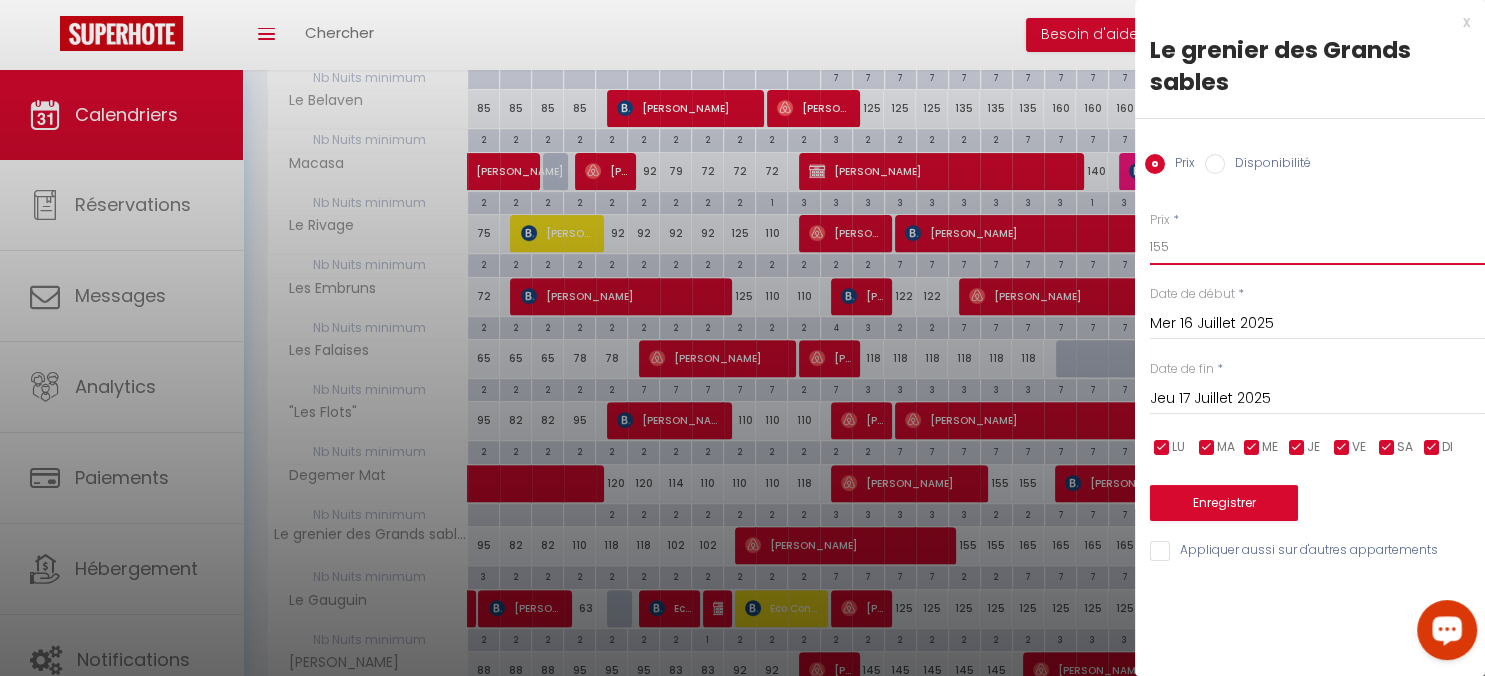 drag, startPoint x: 1203, startPoint y: 258, endPoint x: 1113, endPoint y: 256, distance: 90.02222 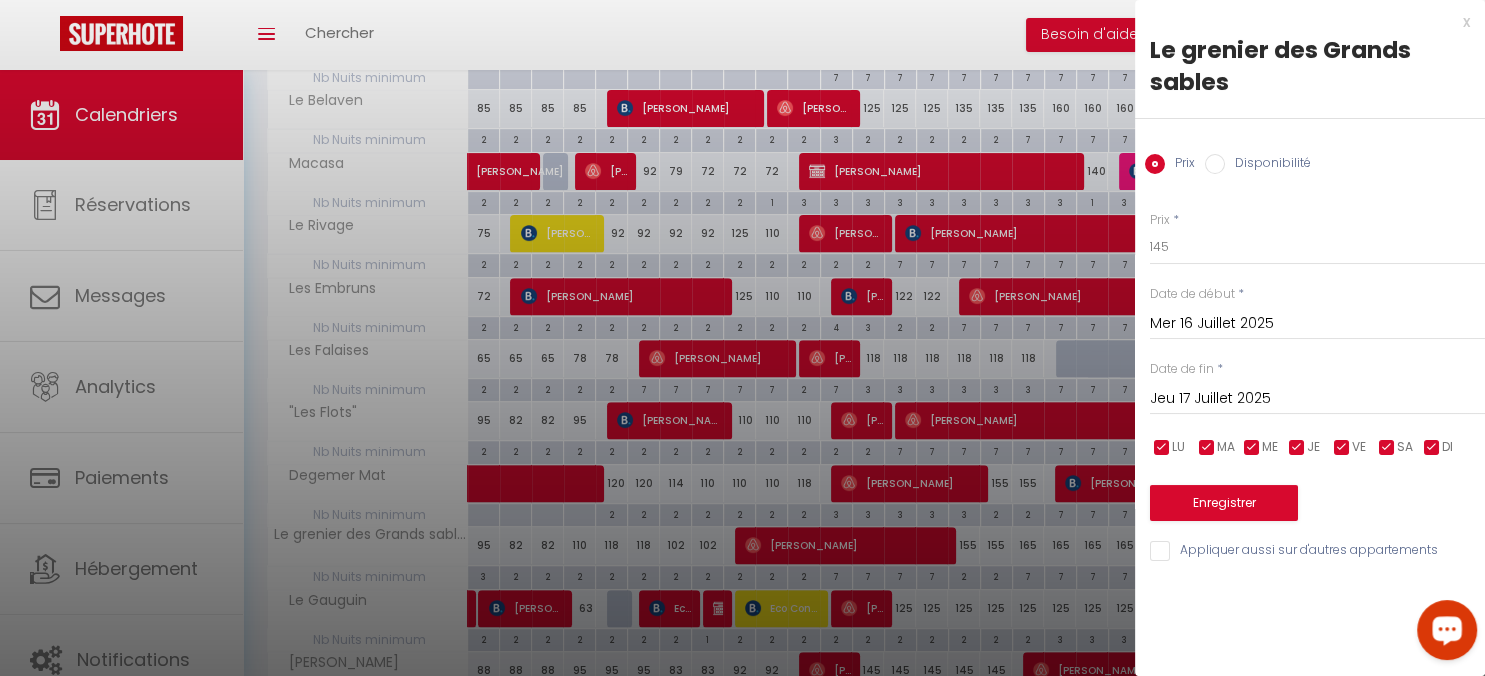 click on "Jeu 17 Juillet 2025" at bounding box center [1317, 399] 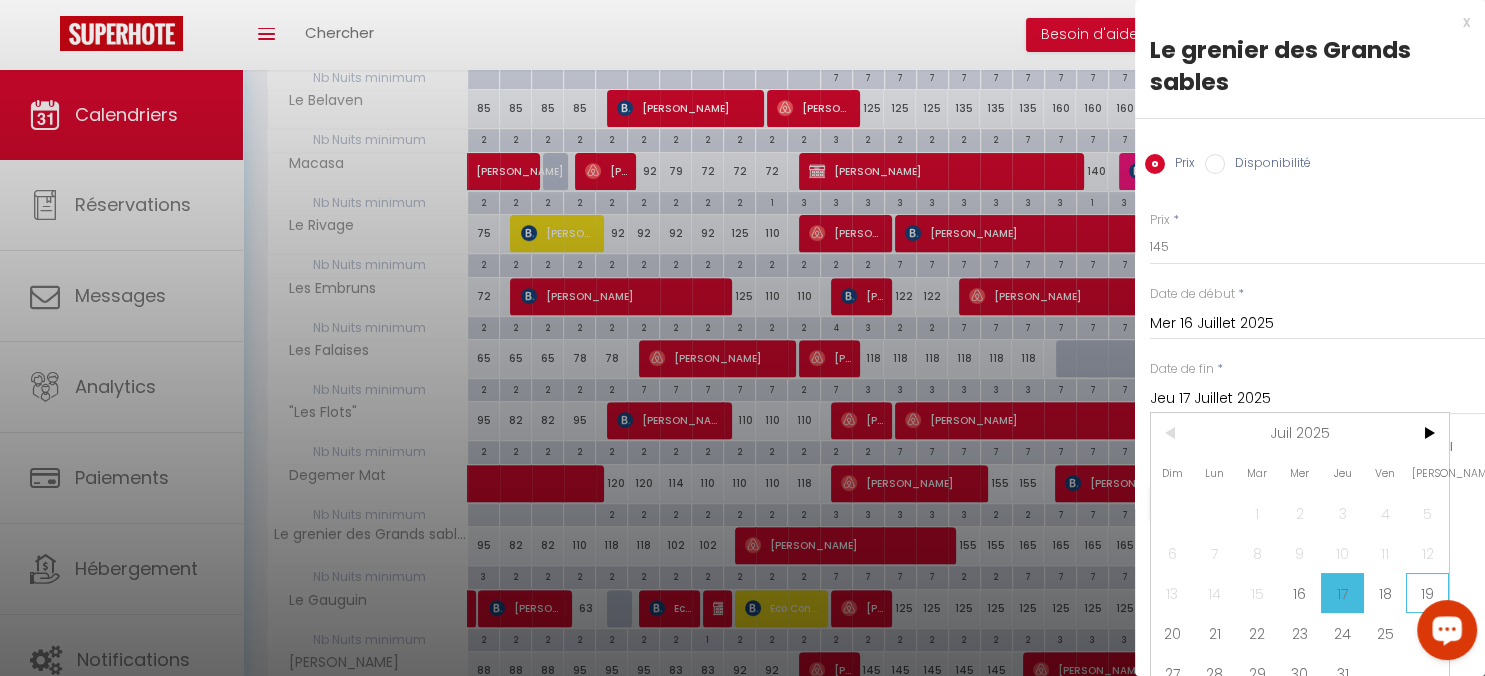 click on "19" at bounding box center [1427, 593] 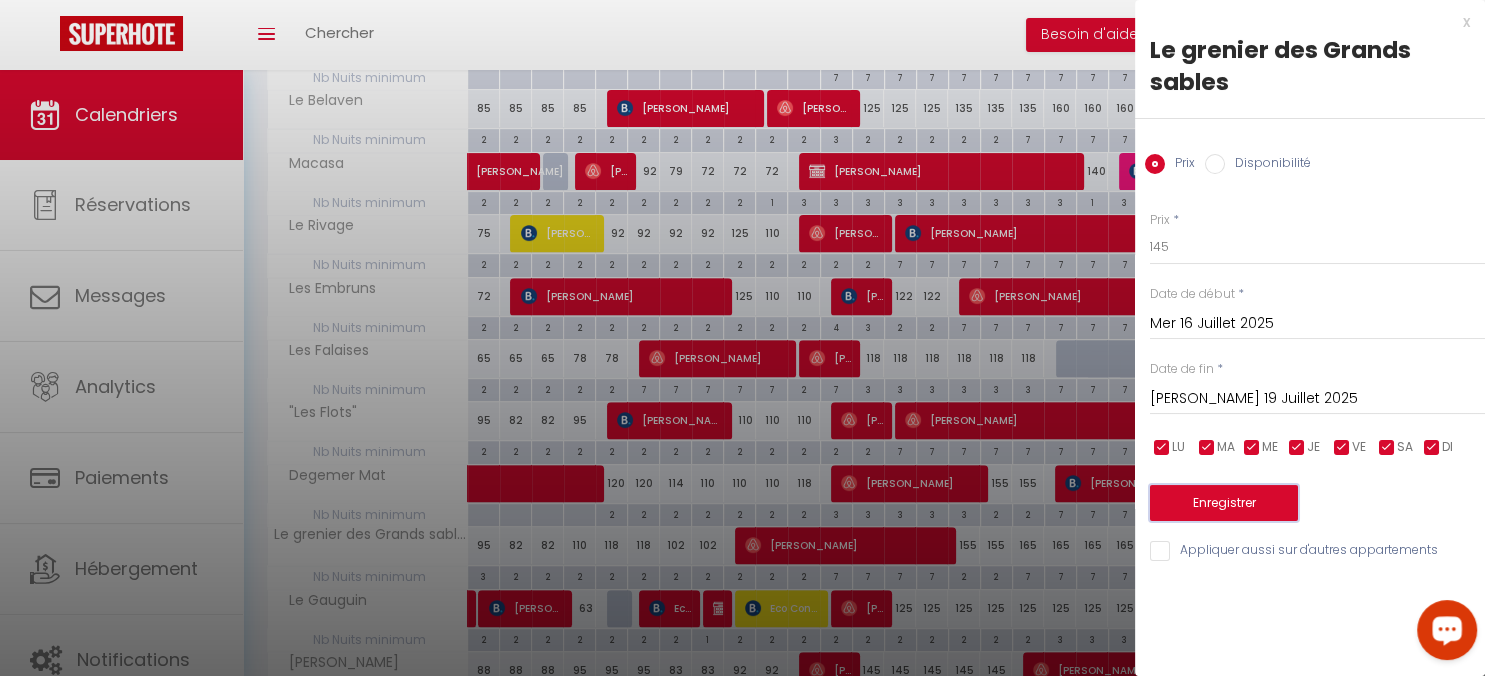 click on "Enregistrer" at bounding box center [1224, 503] 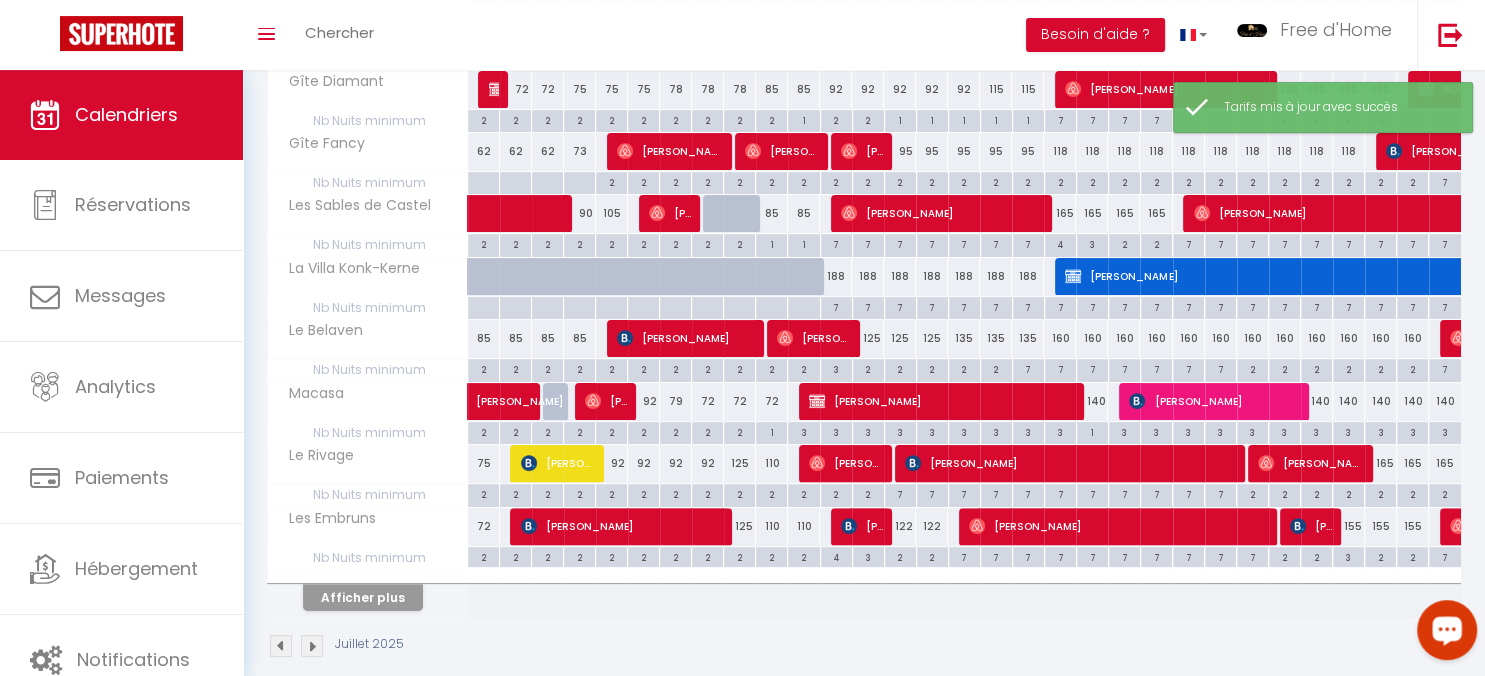 scroll, scrollTop: 490, scrollLeft: 0, axis: vertical 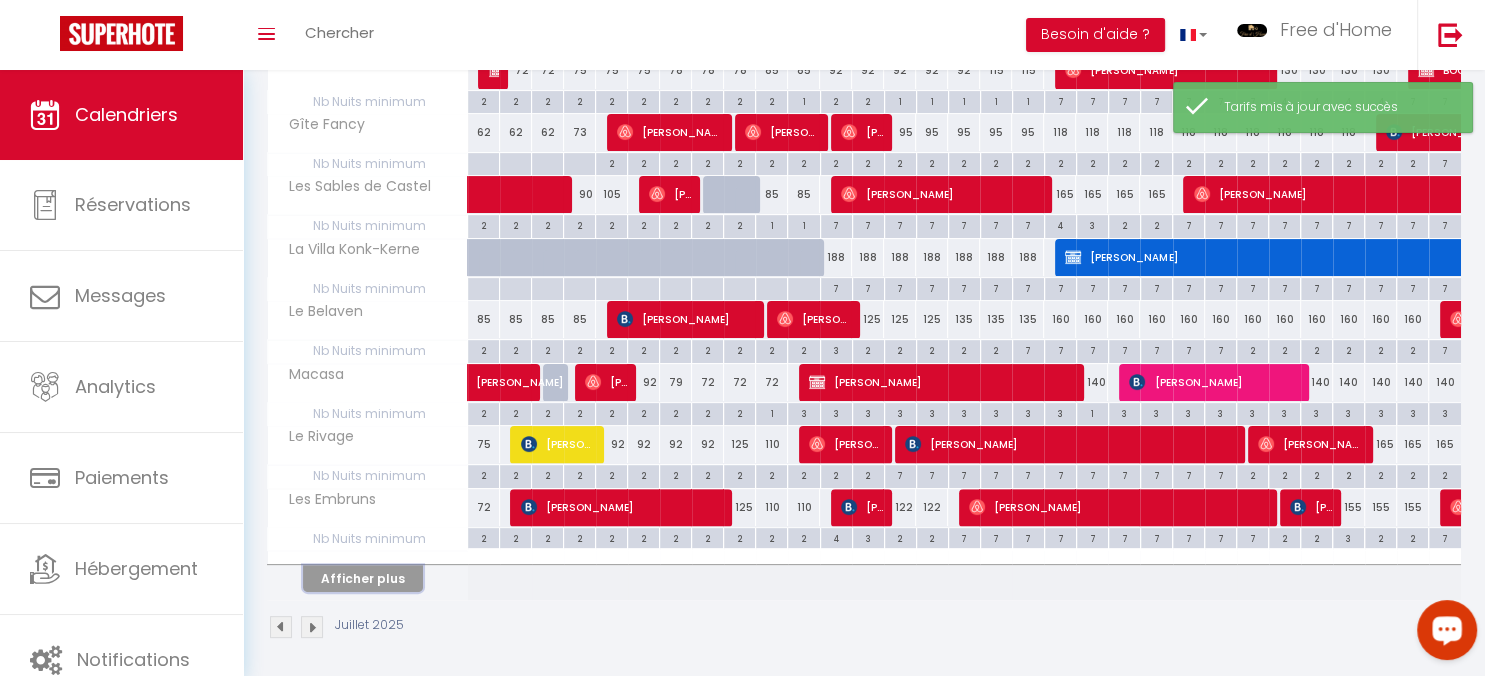 click on "Afficher plus" at bounding box center (363, 578) 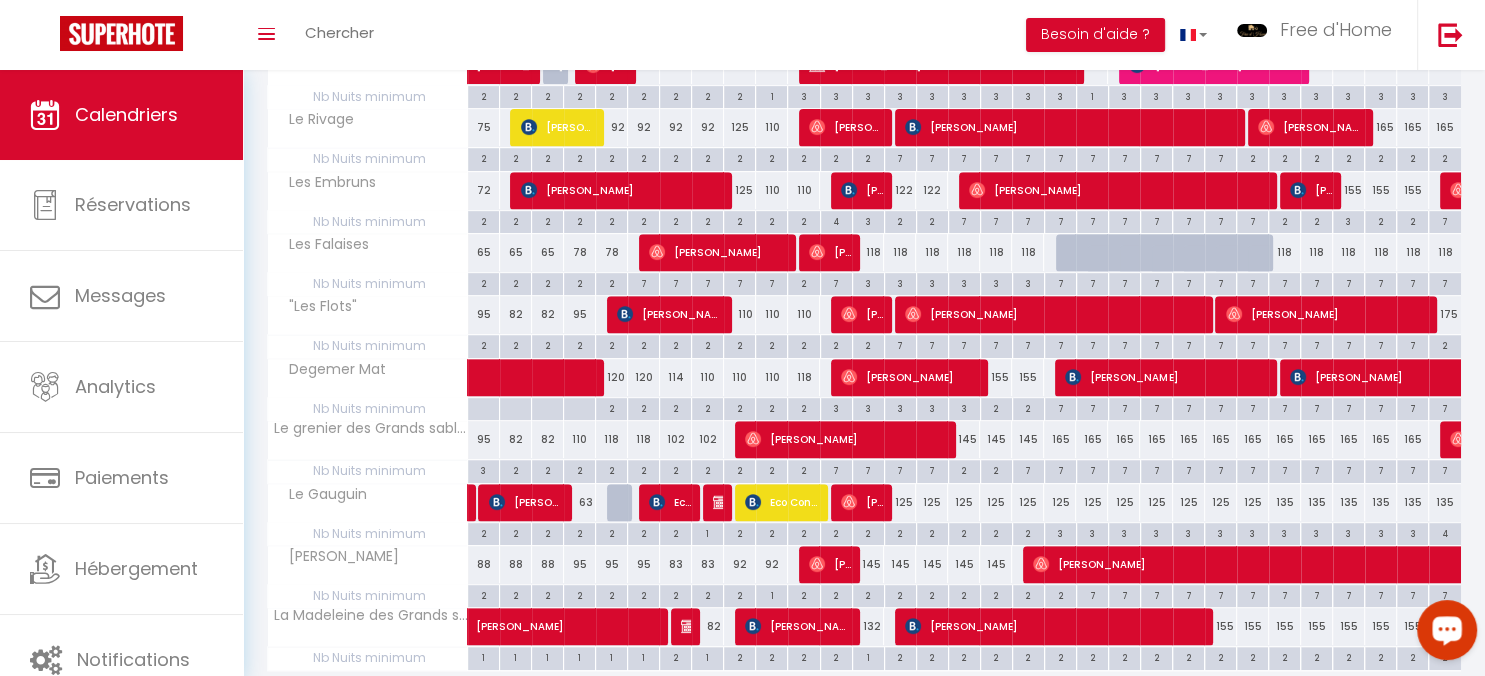 scroll, scrollTop: 876, scrollLeft: 0, axis: vertical 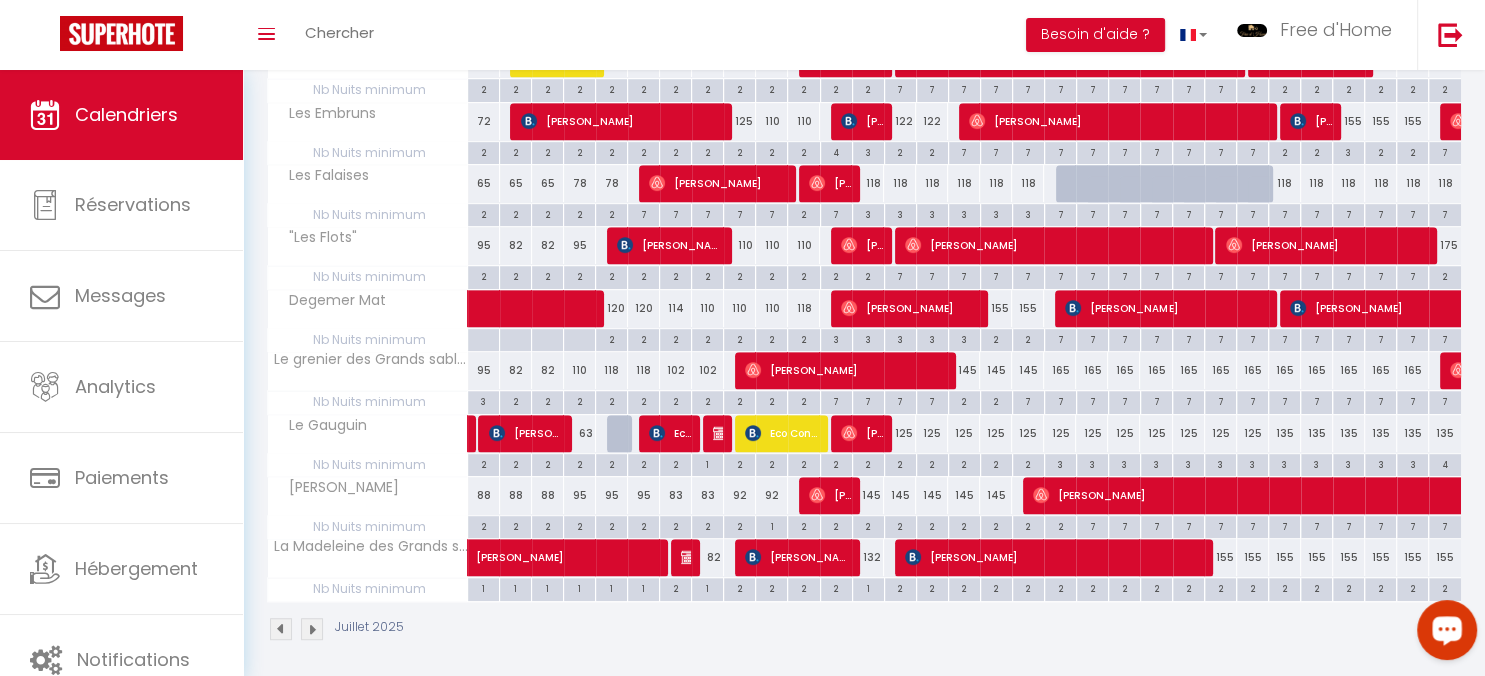 click on "132" at bounding box center [868, 557] 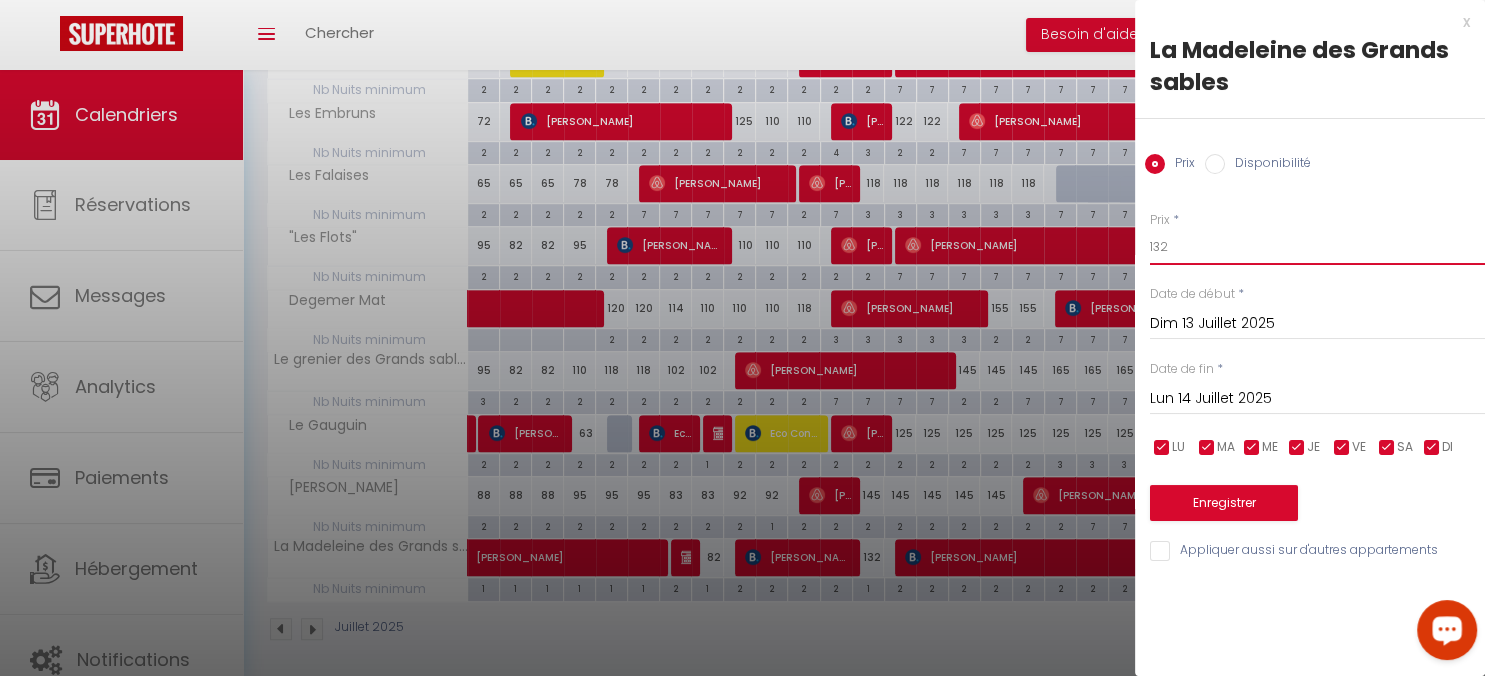 drag, startPoint x: 1174, startPoint y: 252, endPoint x: 1142, endPoint y: 253, distance: 32.01562 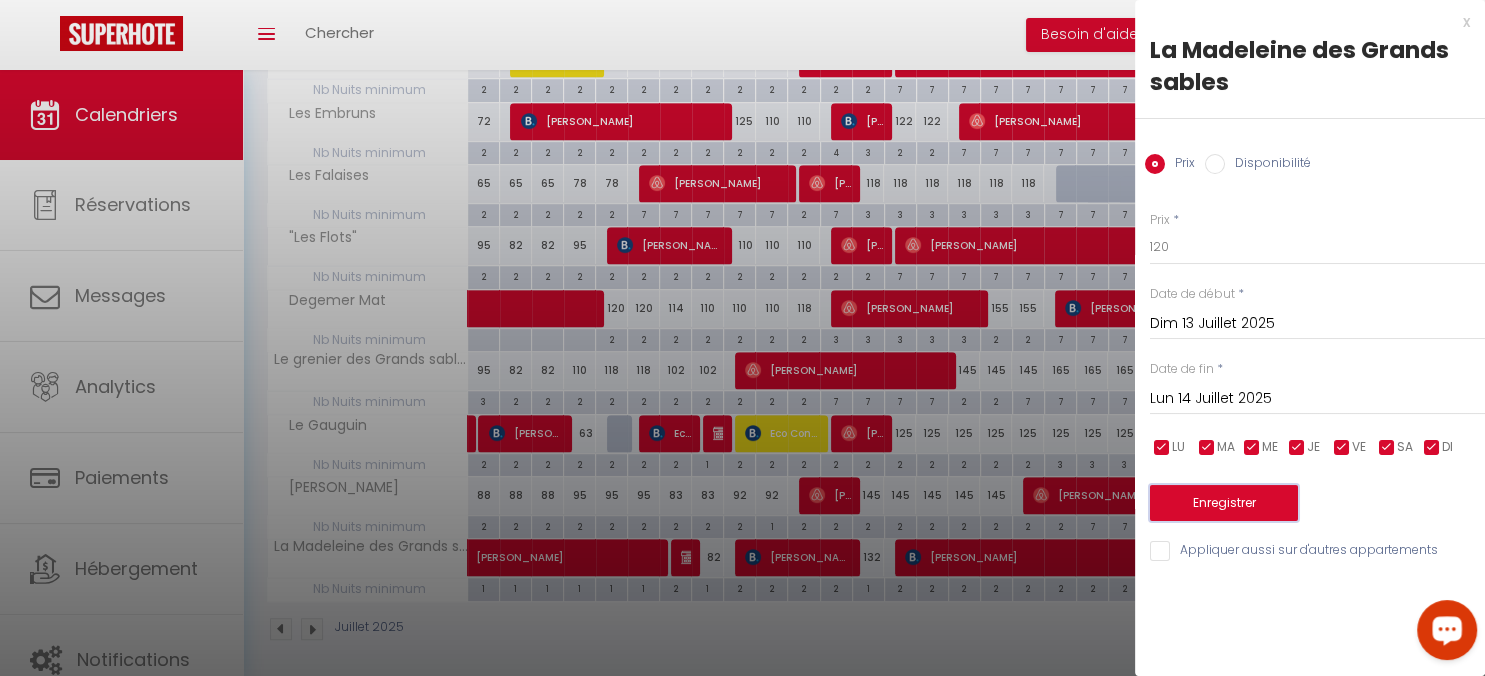 click on "Enregistrer" at bounding box center (1224, 503) 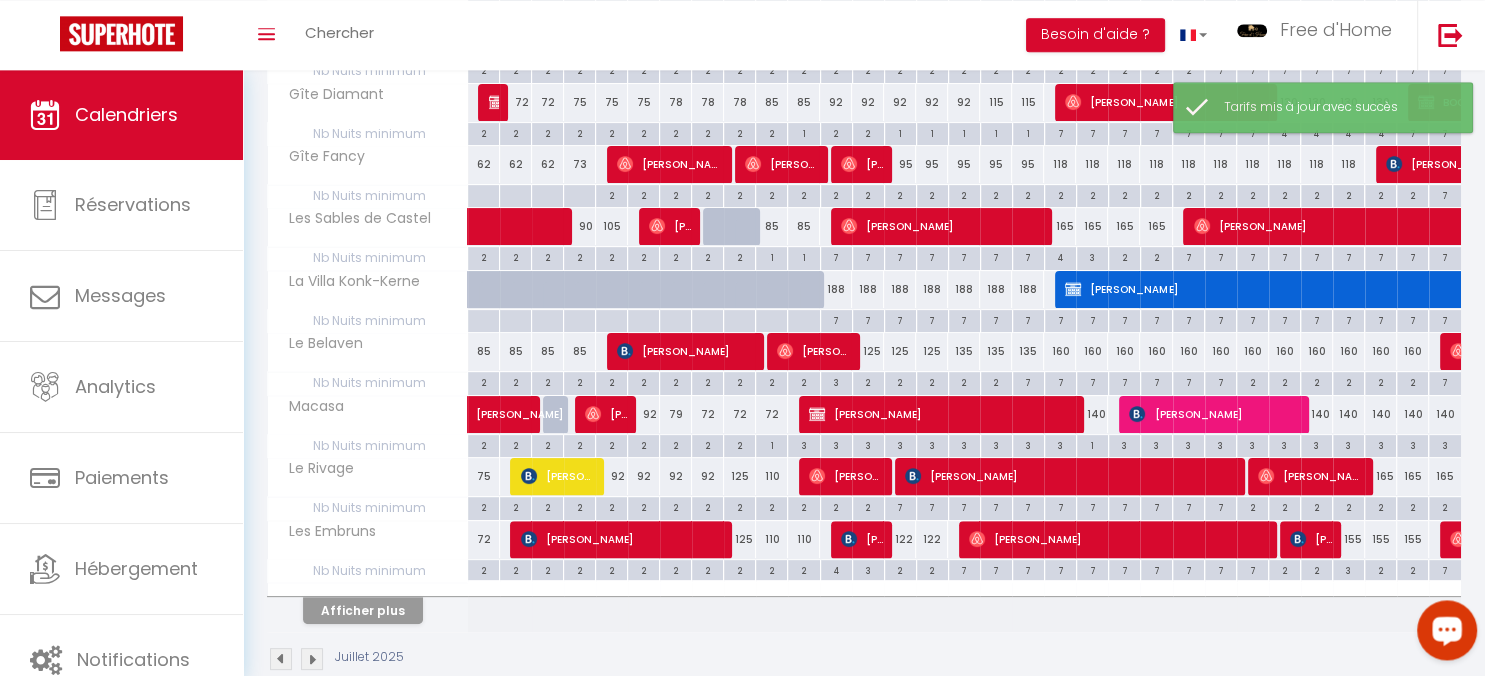 scroll, scrollTop: 490, scrollLeft: 0, axis: vertical 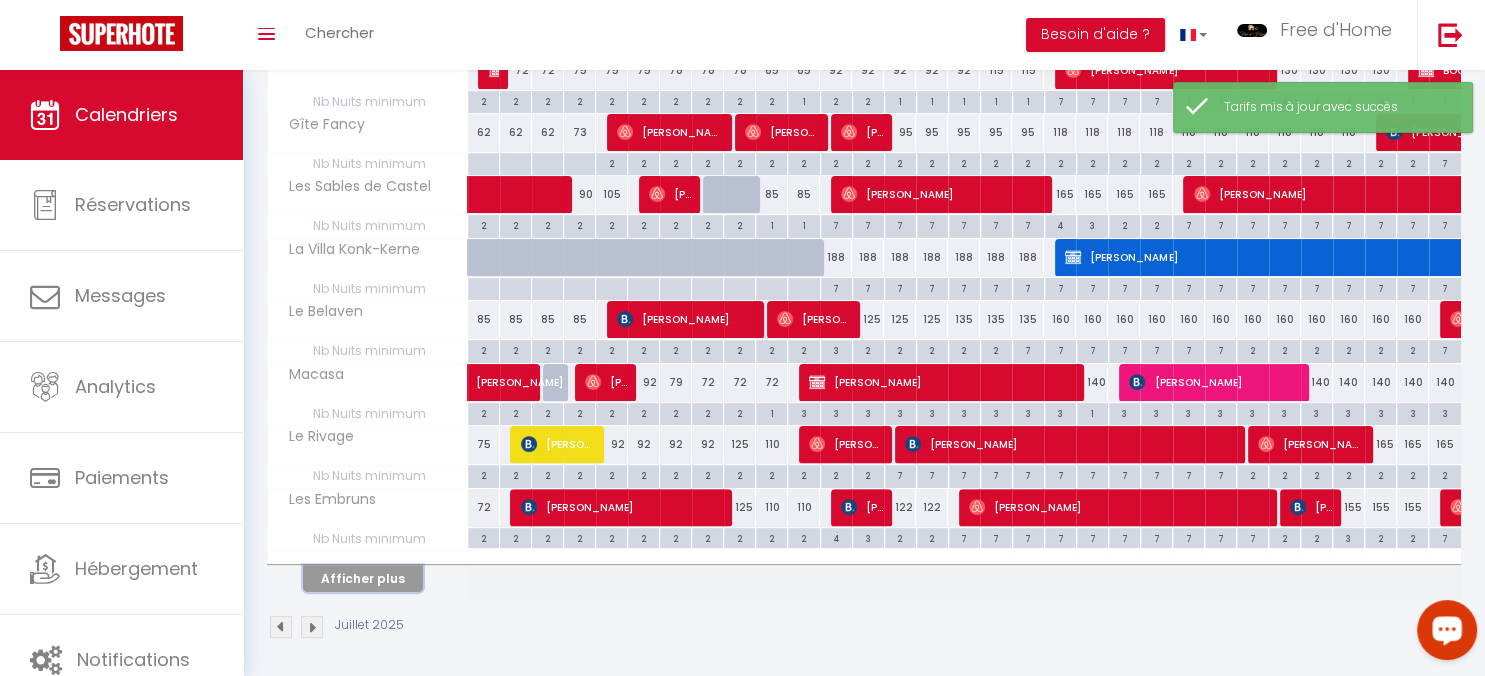 click on "Afficher plus" at bounding box center (363, 578) 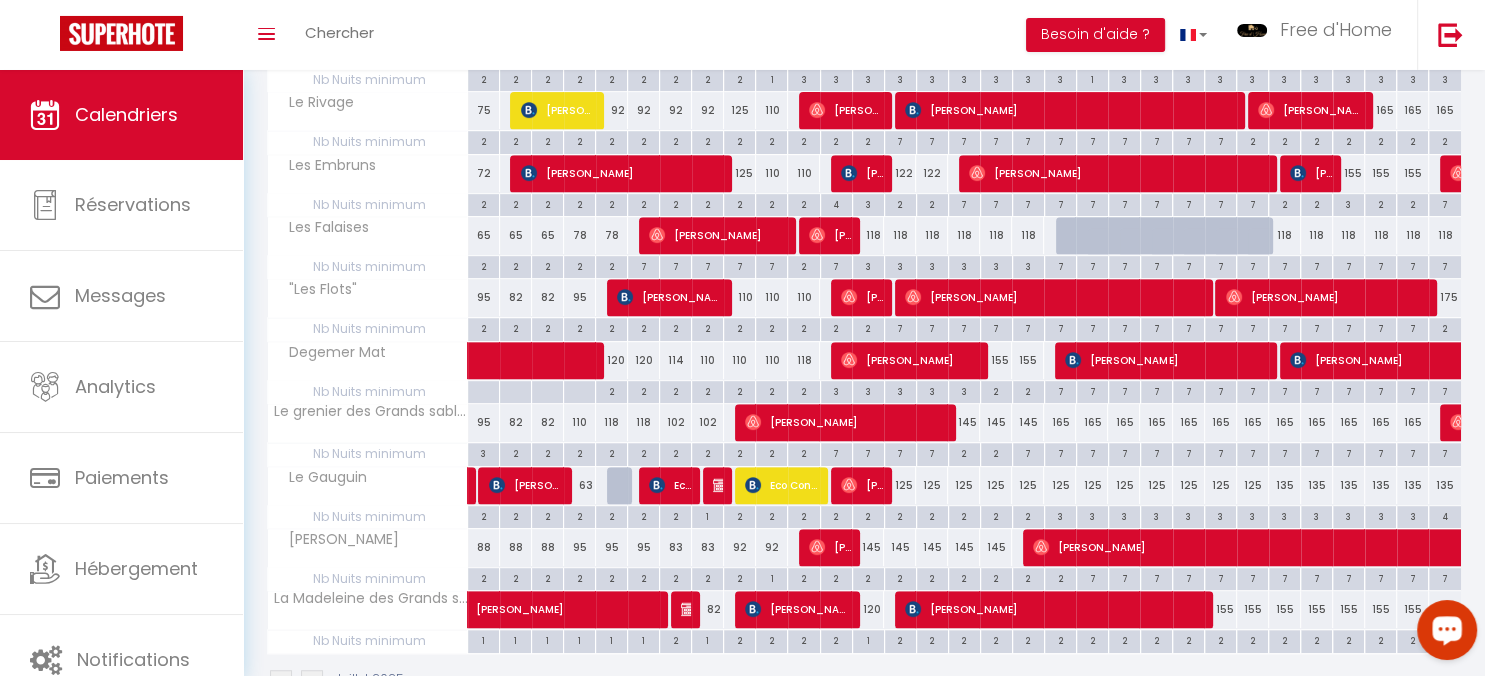 scroll, scrollTop: 876, scrollLeft: 0, axis: vertical 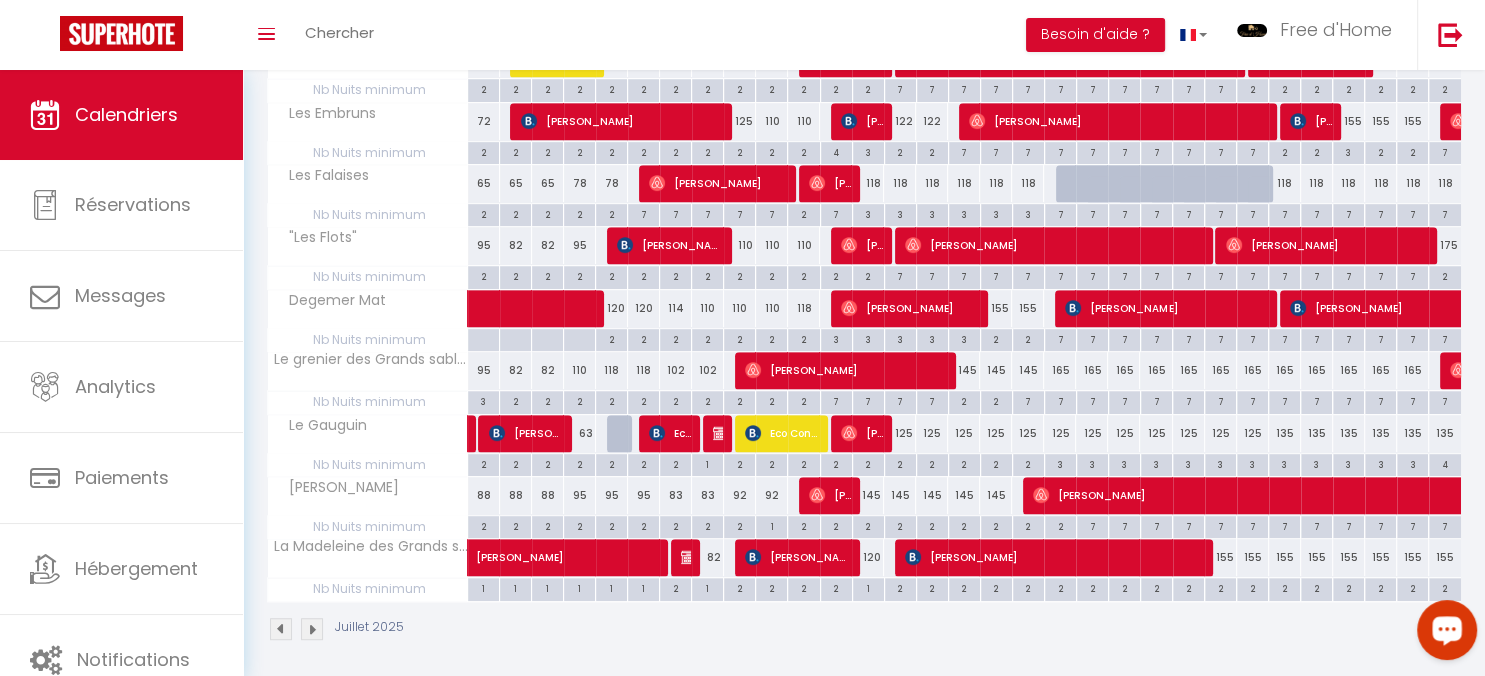 click on "145" at bounding box center (868, 495) 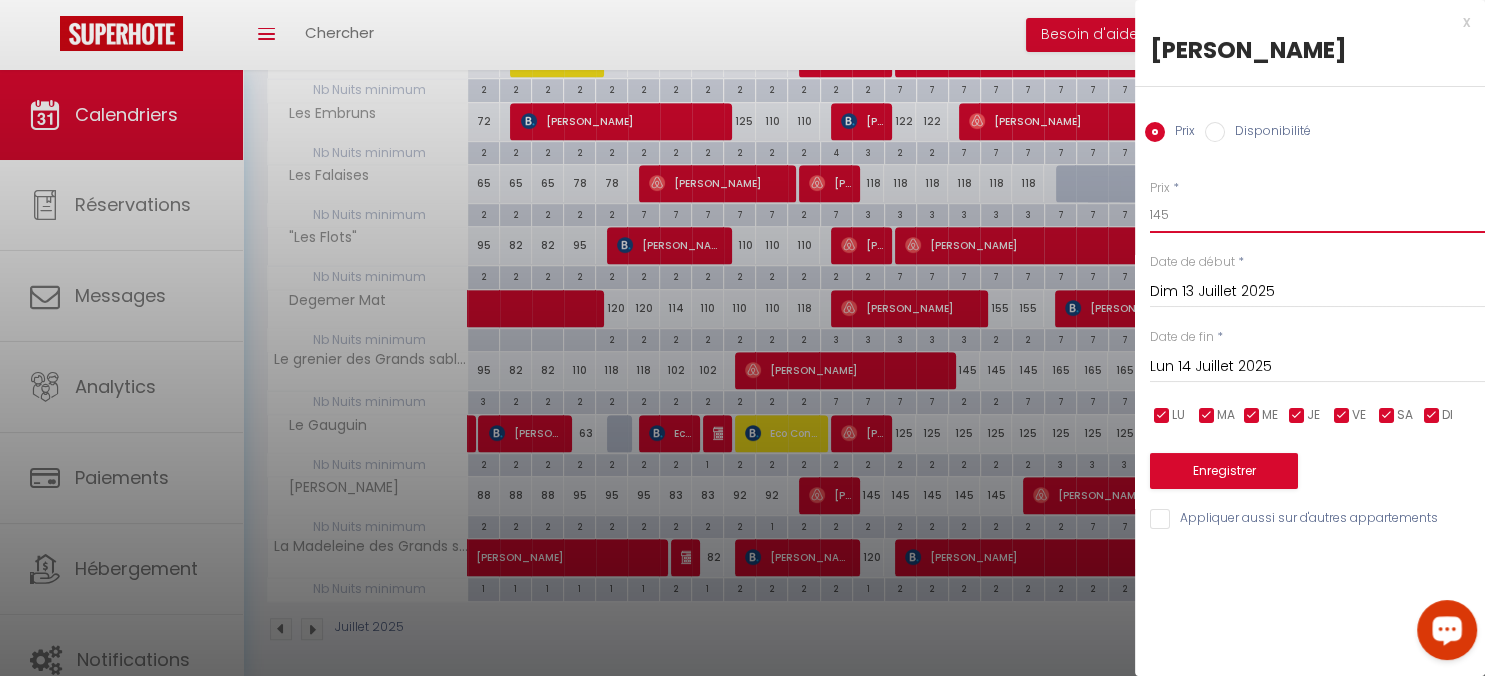 drag, startPoint x: 1184, startPoint y: 222, endPoint x: 1154, endPoint y: 214, distance: 31.04835 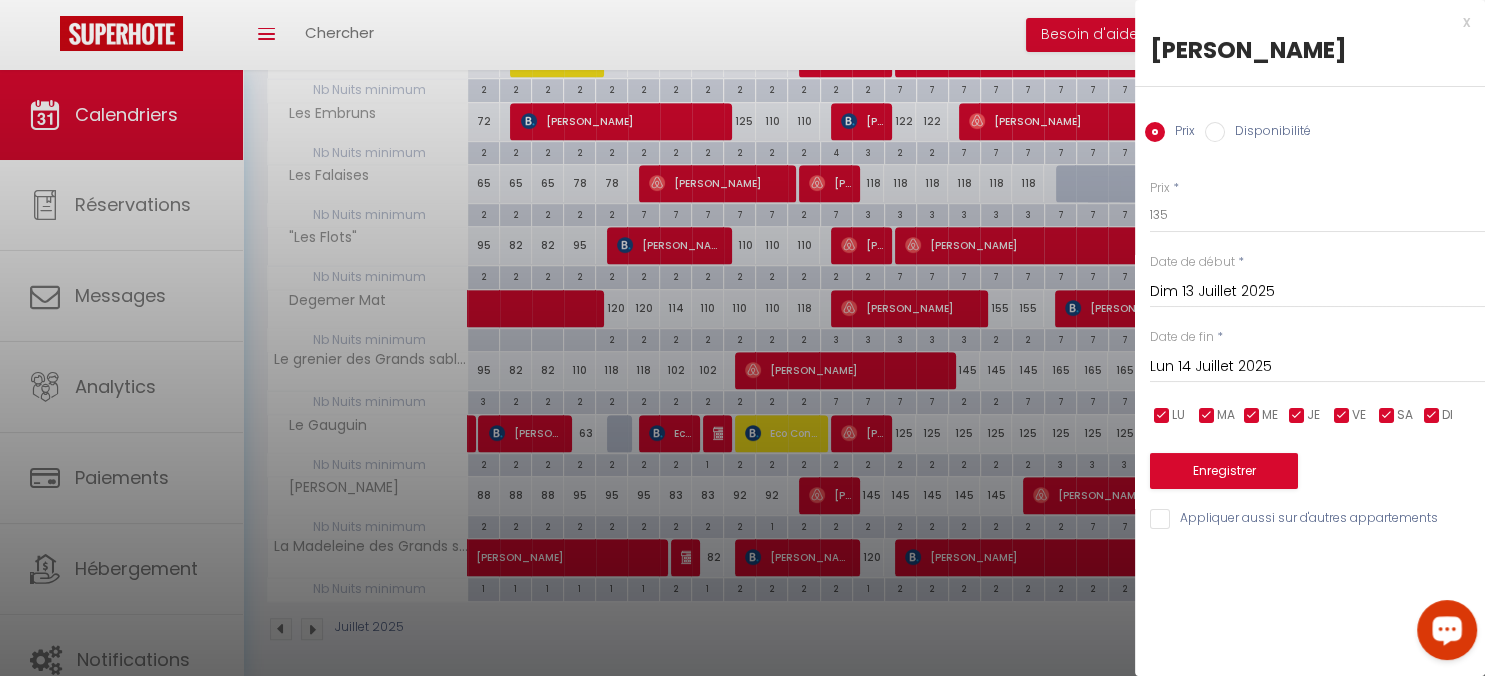 click on "Lun 14 Juillet 2025" at bounding box center (1317, 367) 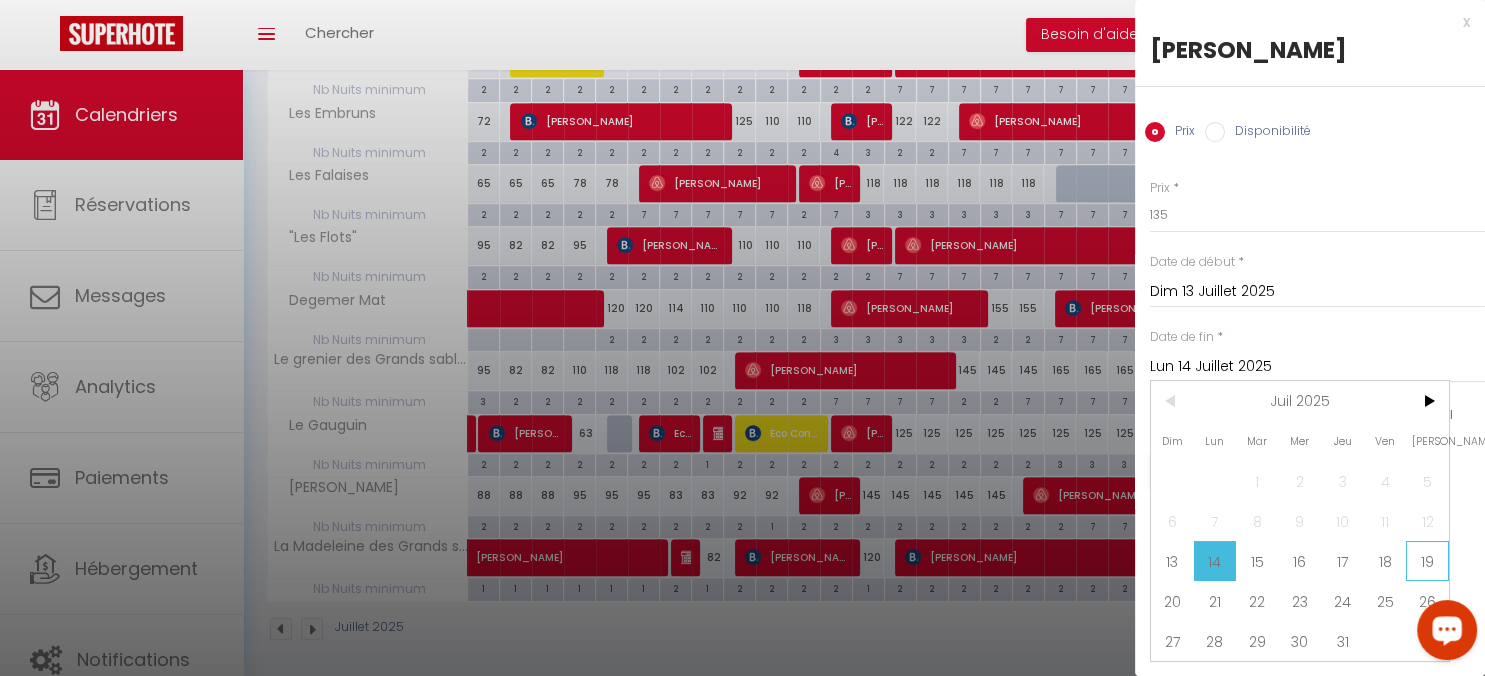 click on "19" at bounding box center (1427, 561) 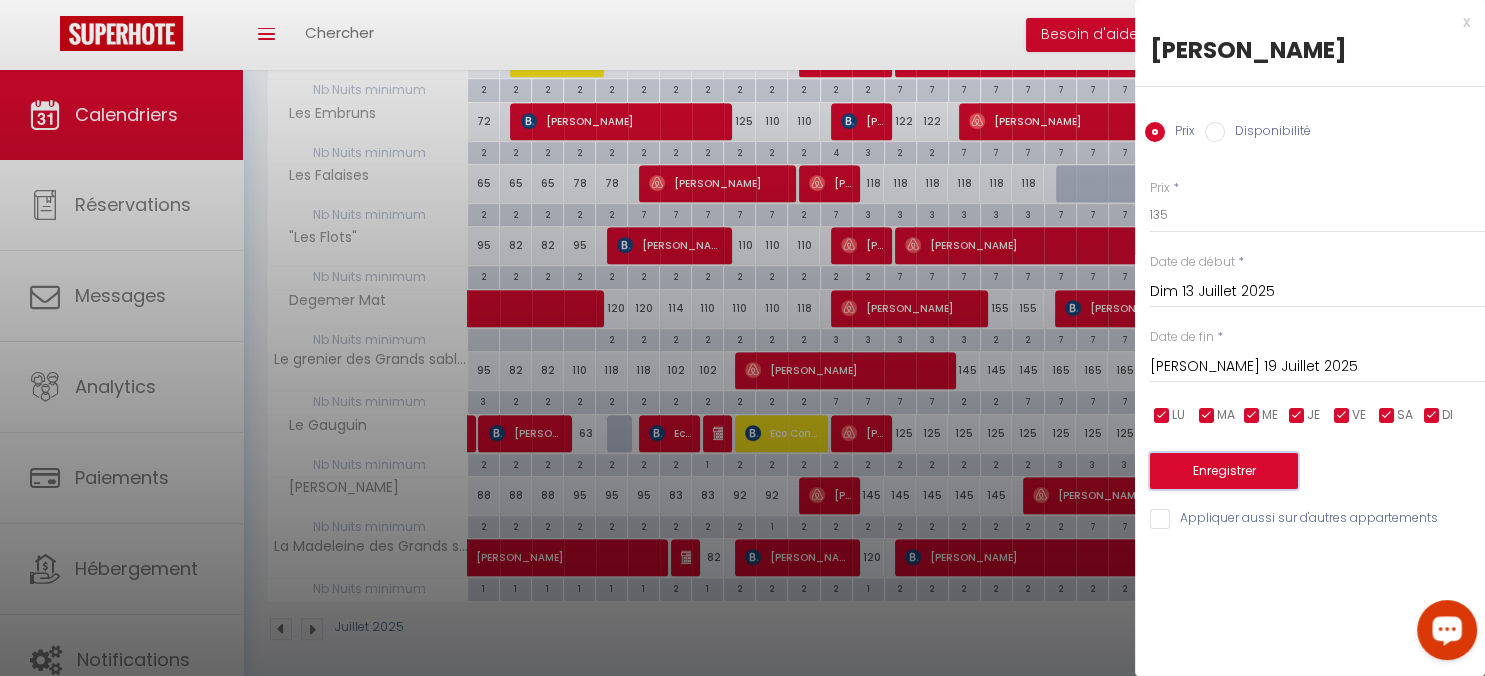 click on "Enregistrer" at bounding box center (1224, 471) 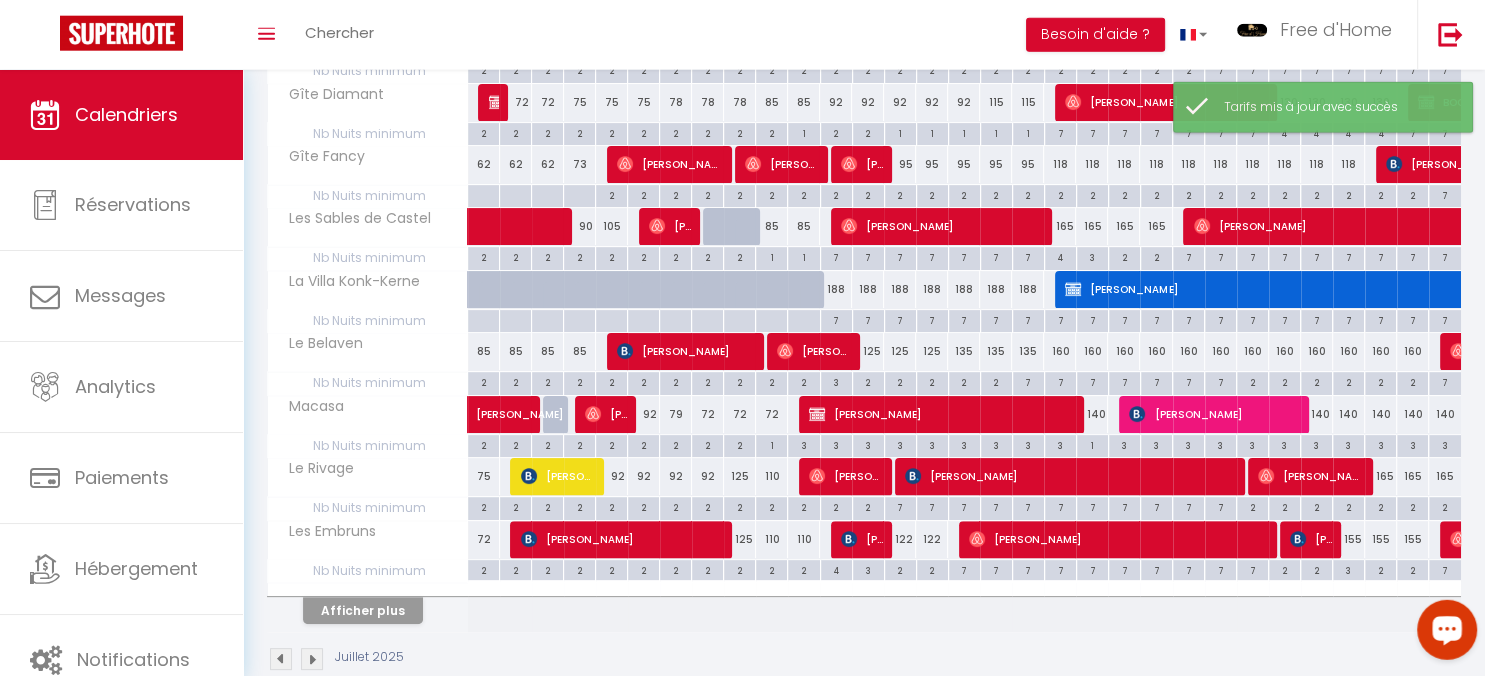 scroll, scrollTop: 490, scrollLeft: 0, axis: vertical 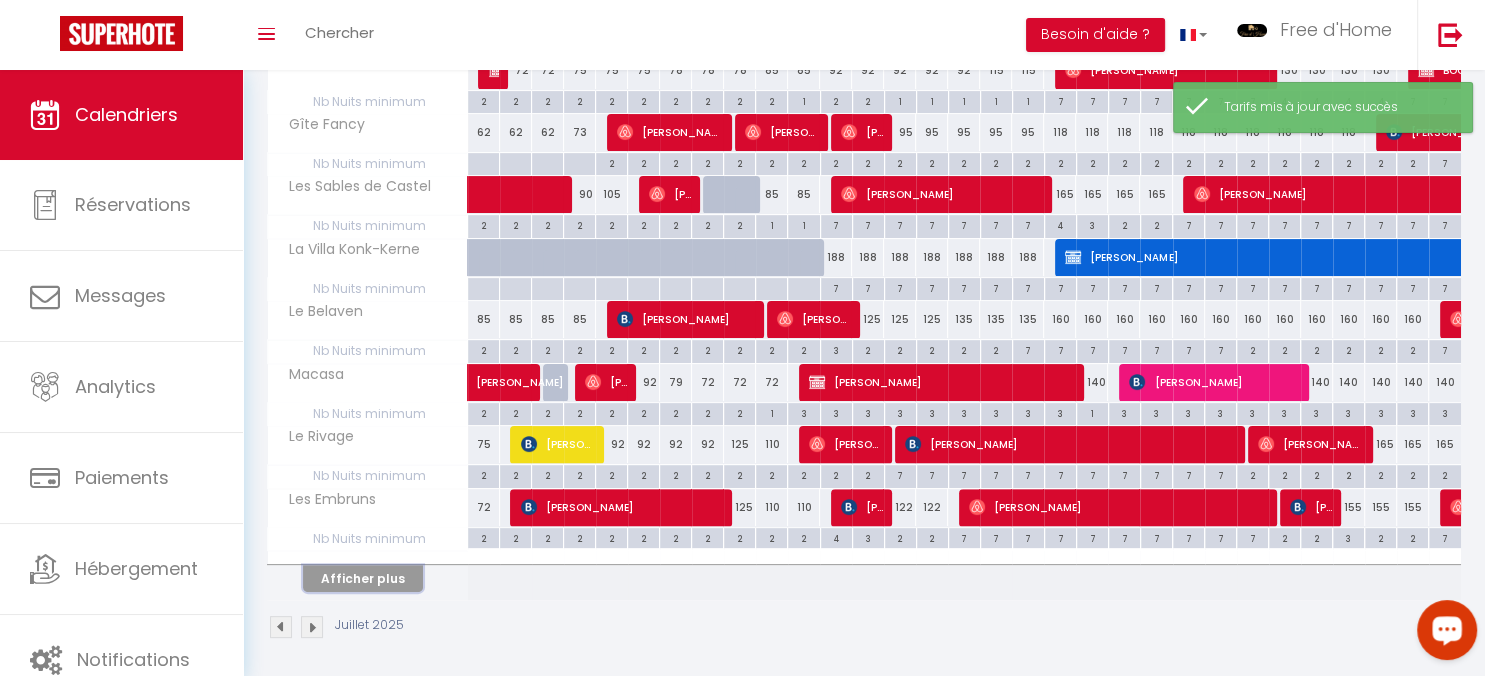 click on "Afficher plus" at bounding box center (363, 578) 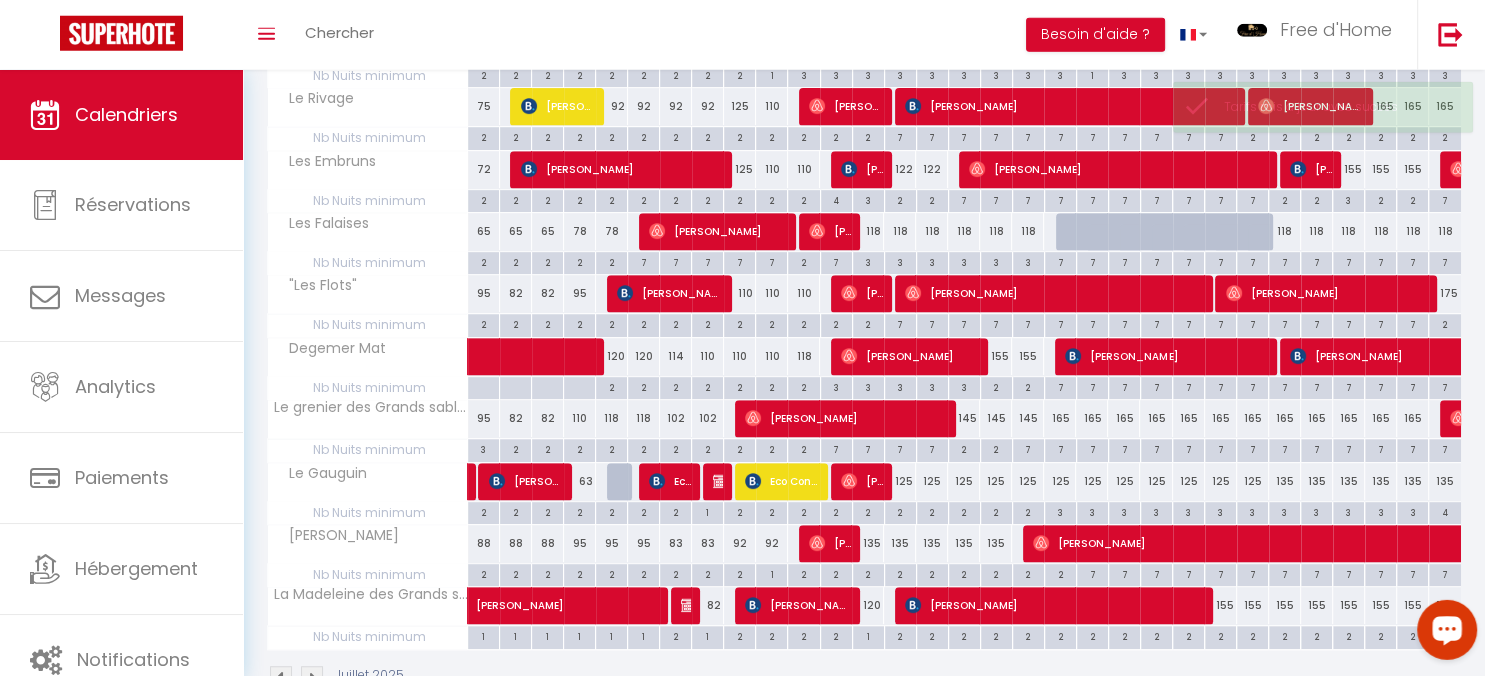 scroll, scrollTop: 876, scrollLeft: 0, axis: vertical 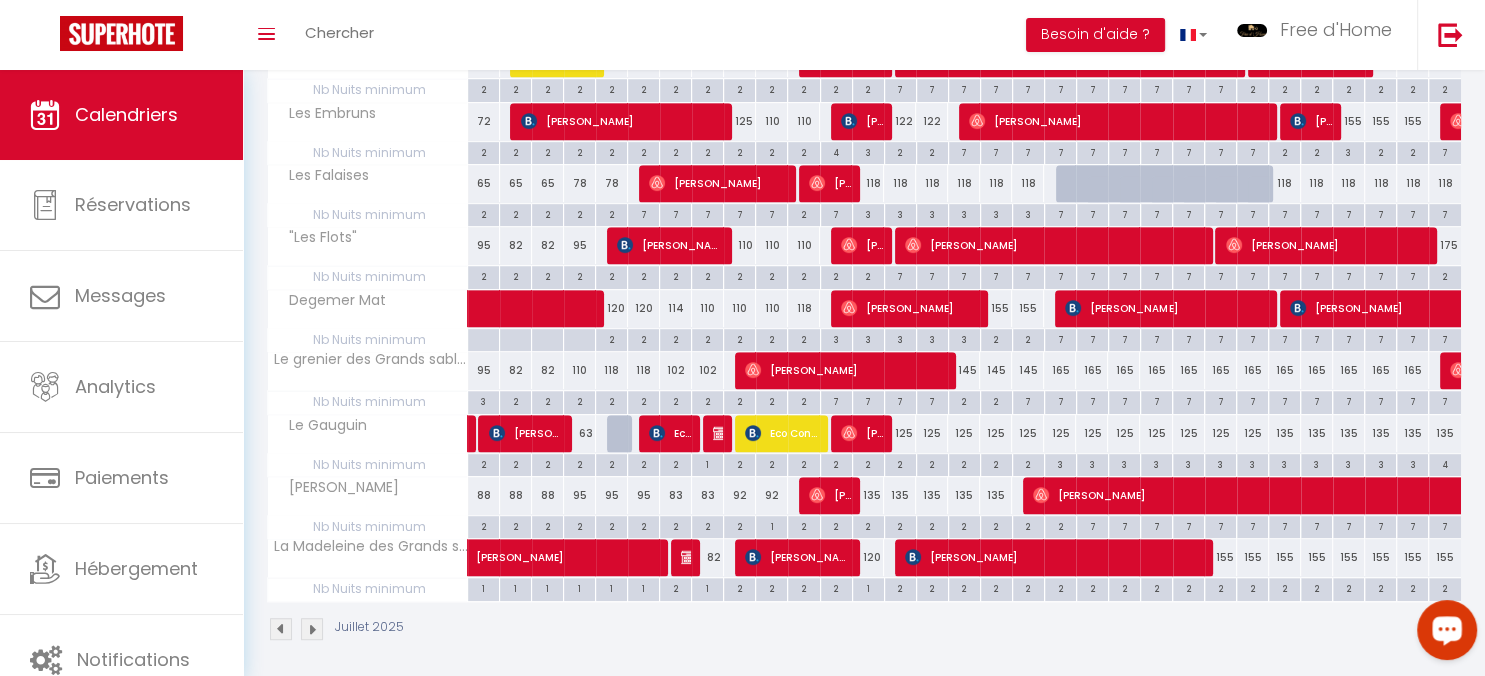 click on "125" at bounding box center [900, 433] 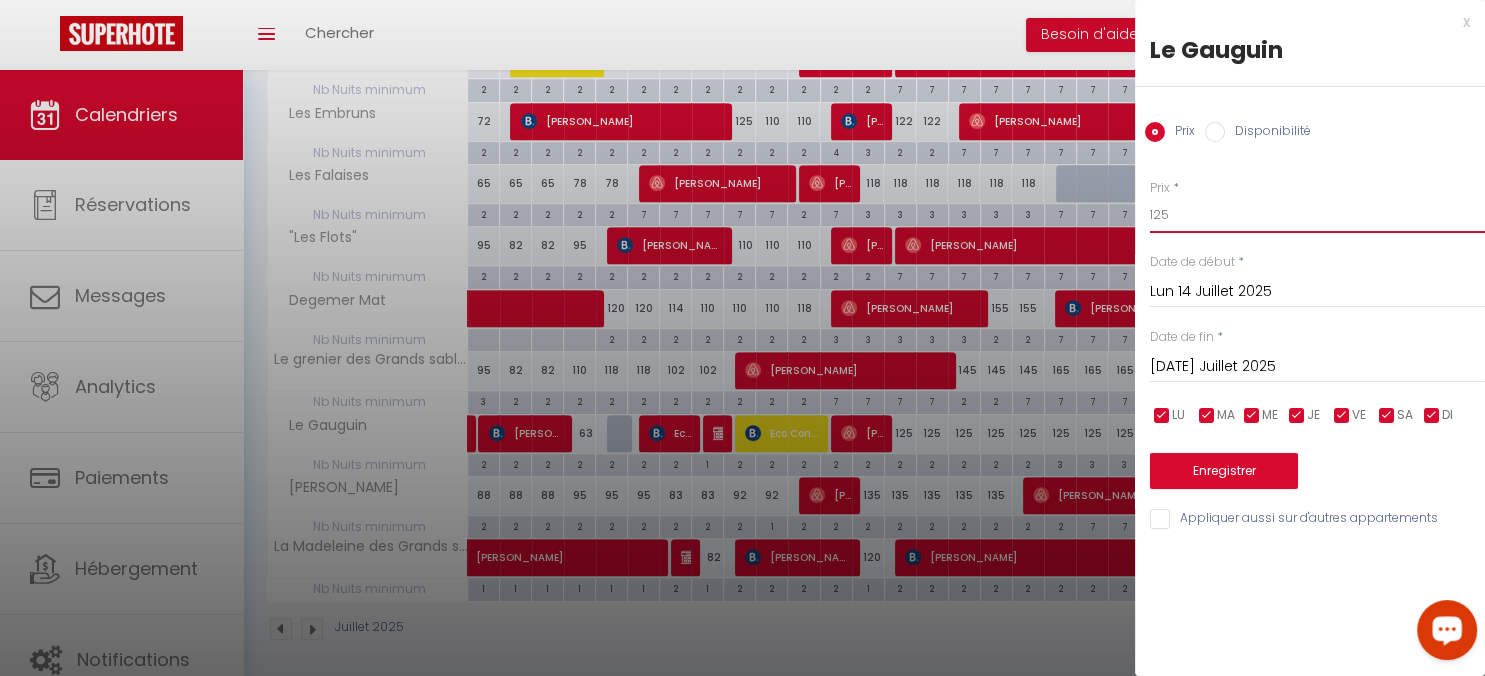 drag, startPoint x: 1174, startPoint y: 216, endPoint x: 1162, endPoint y: 211, distance: 13 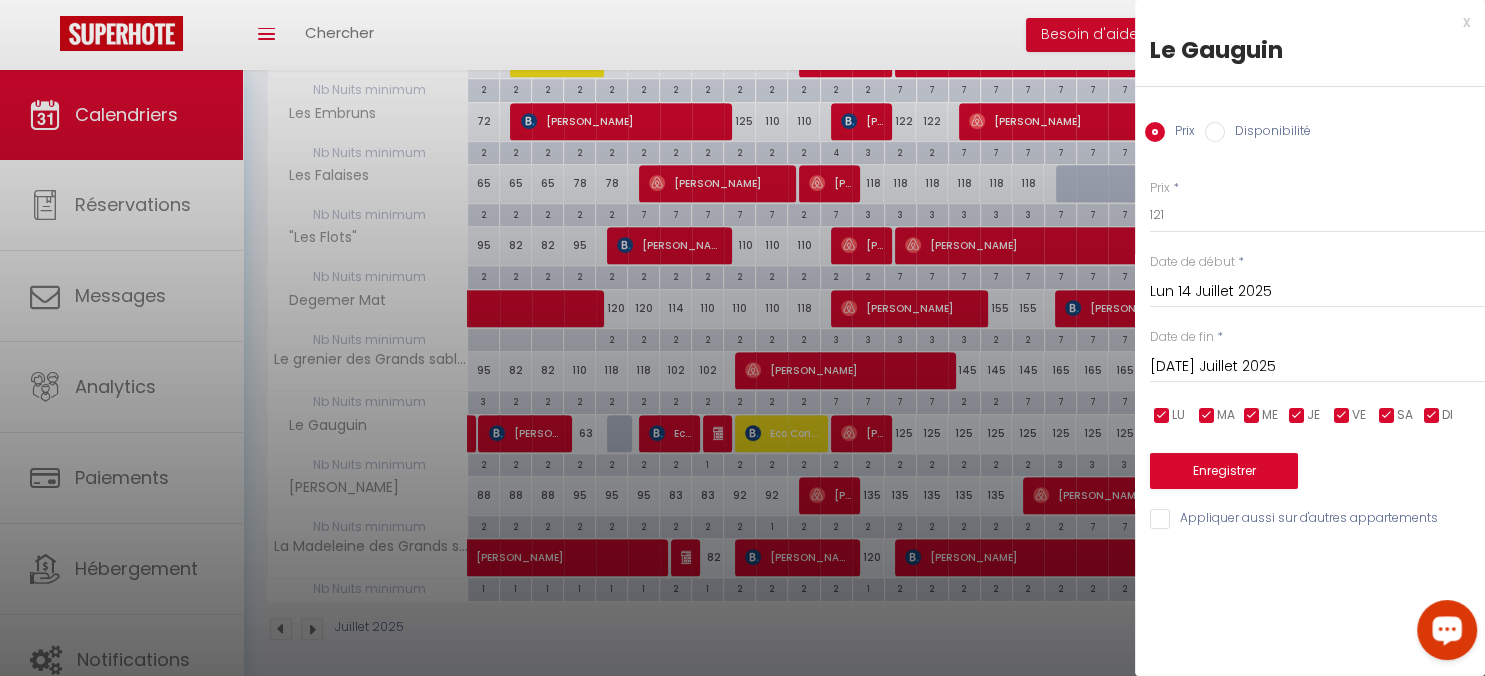 drag, startPoint x: 1238, startPoint y: 360, endPoint x: 1228, endPoint y: 339, distance: 23.259407 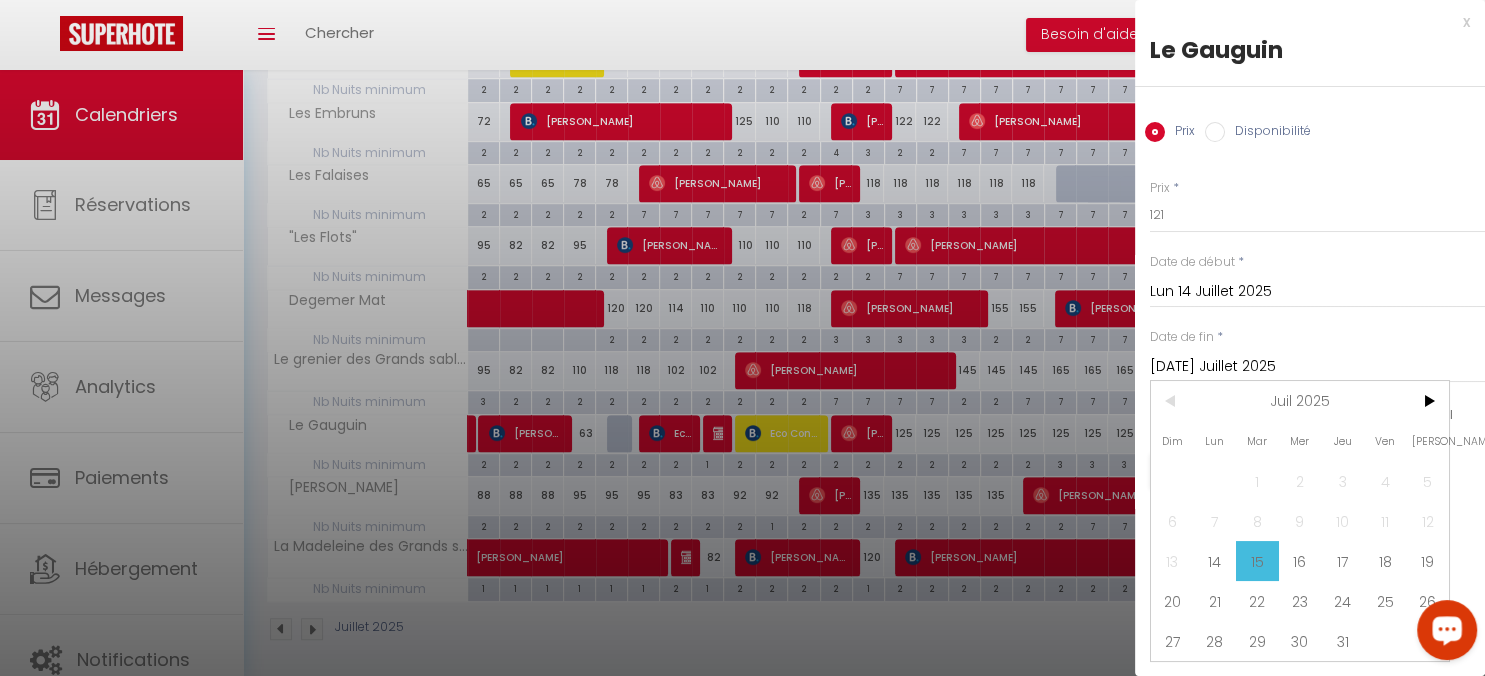 drag, startPoint x: 1347, startPoint y: 566, endPoint x: 1262, endPoint y: 489, distance: 114.69089 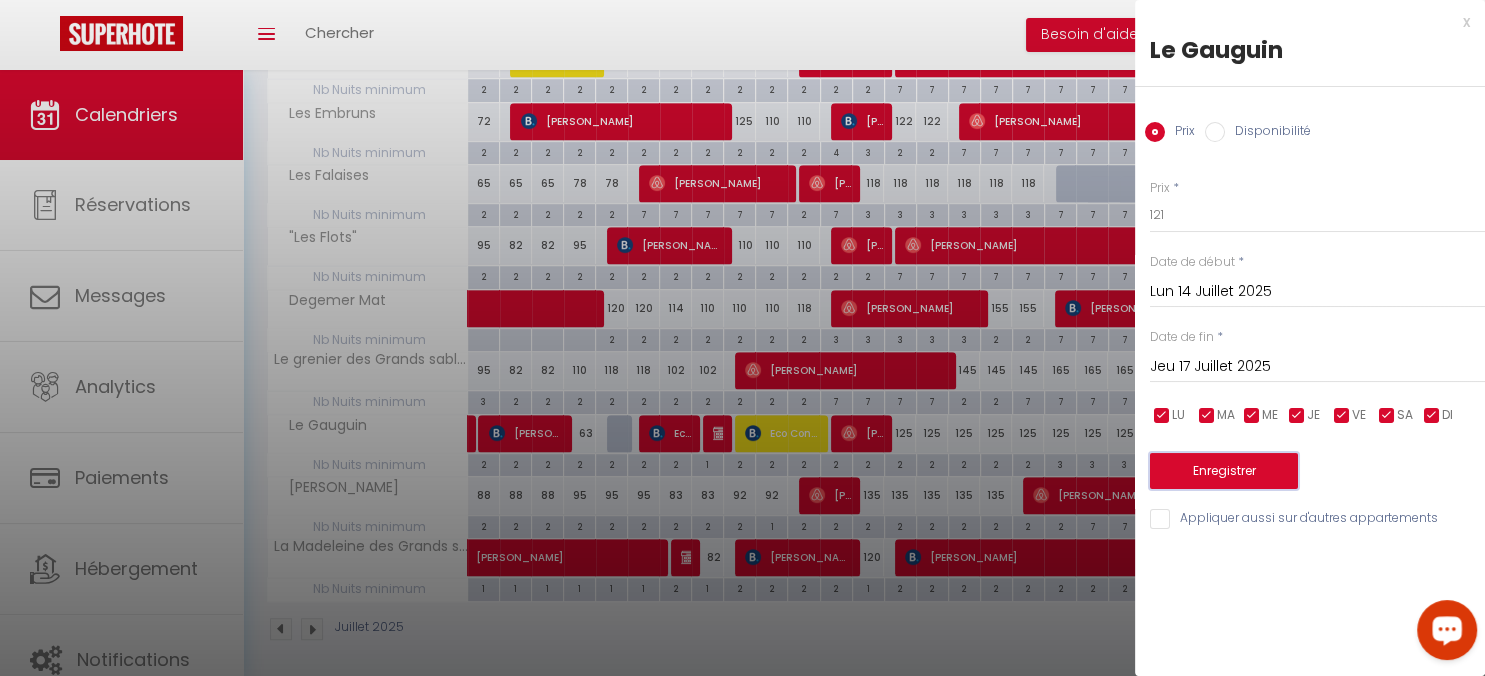 click on "Enregistrer" at bounding box center (1224, 471) 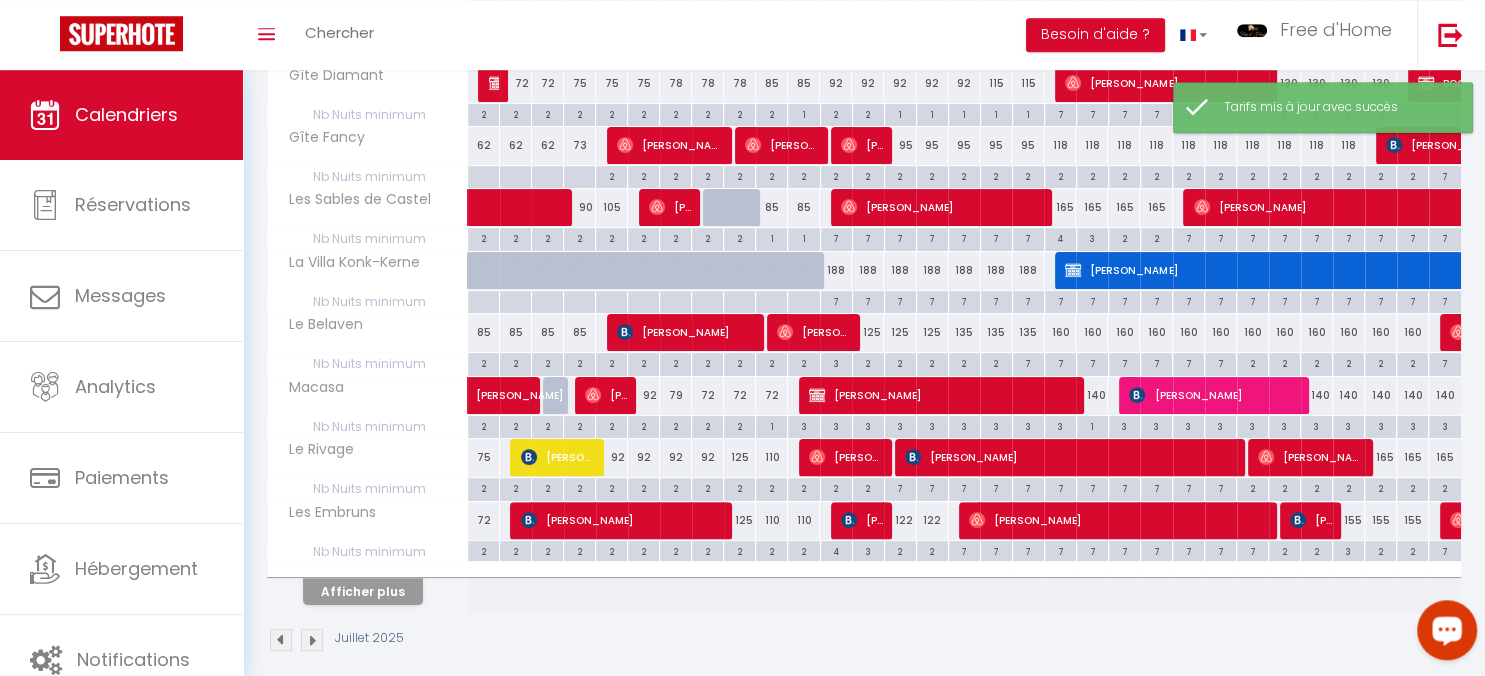 scroll, scrollTop: 490, scrollLeft: 0, axis: vertical 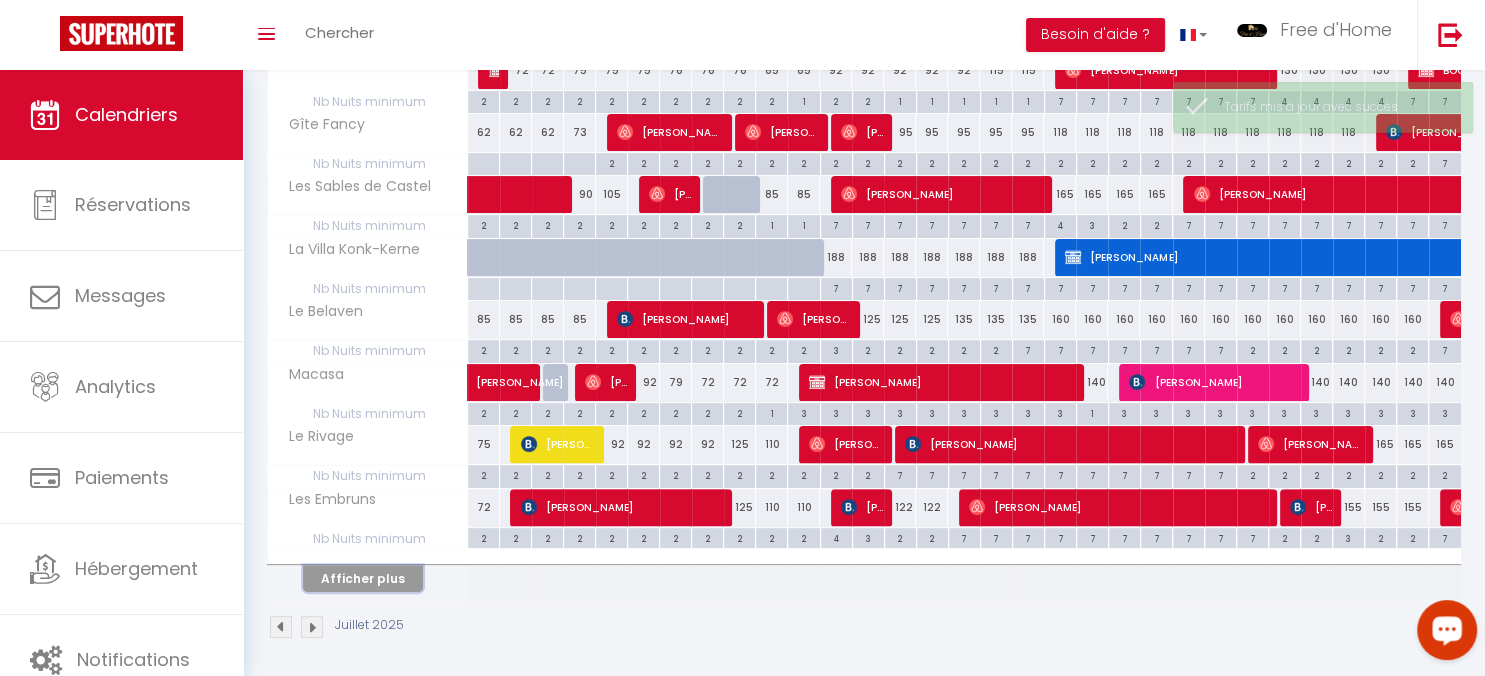click on "Afficher plus" at bounding box center (363, 578) 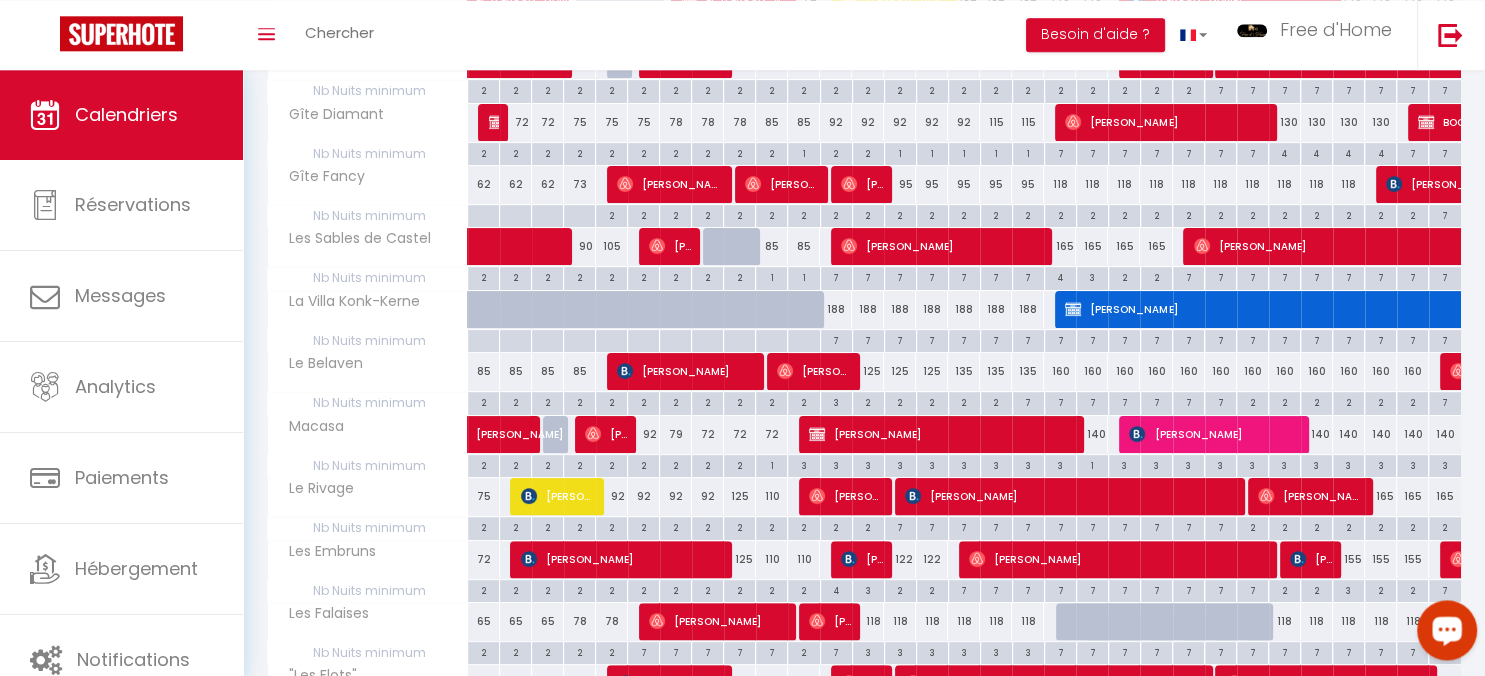 scroll, scrollTop: 453, scrollLeft: 0, axis: vertical 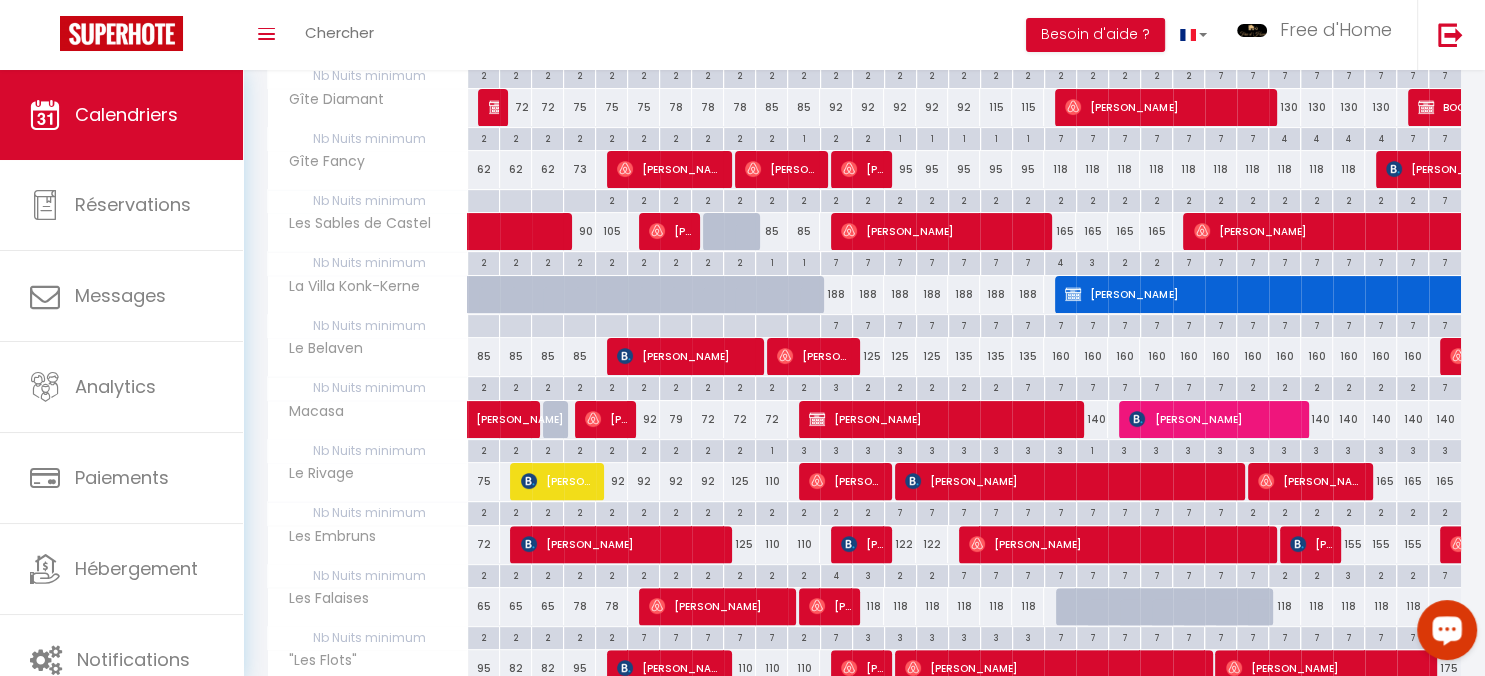 click on "160" at bounding box center (1060, 356) 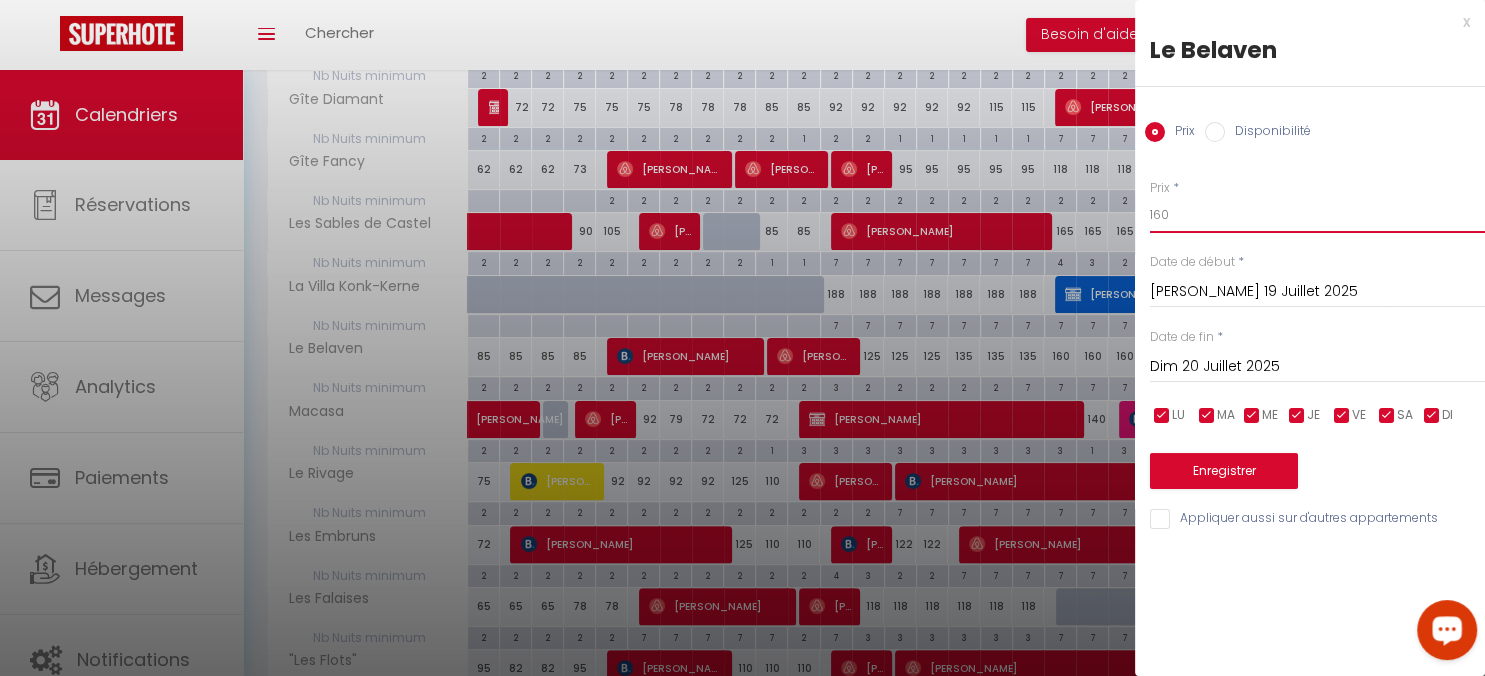 drag, startPoint x: 1179, startPoint y: 214, endPoint x: 1138, endPoint y: 210, distance: 41.19466 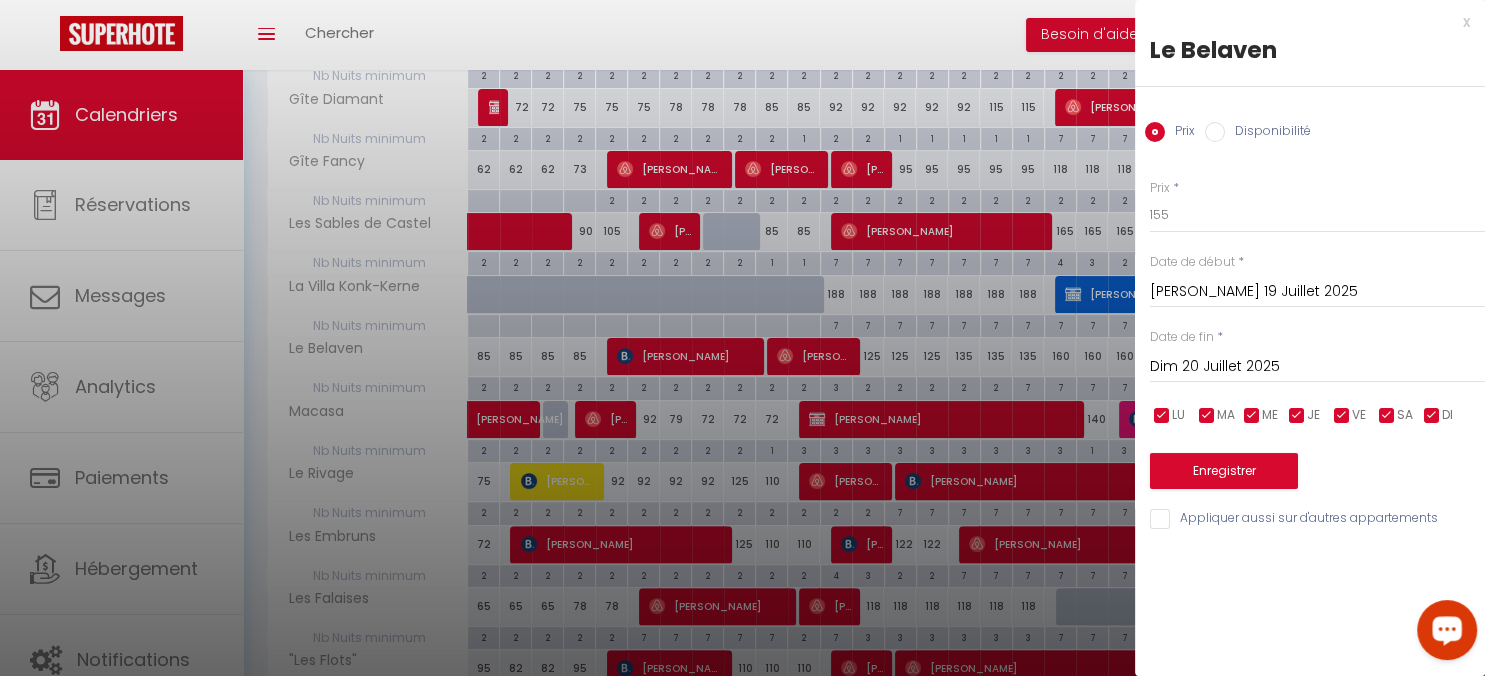 click on "Dim 20 Juillet 2025" at bounding box center [1317, 367] 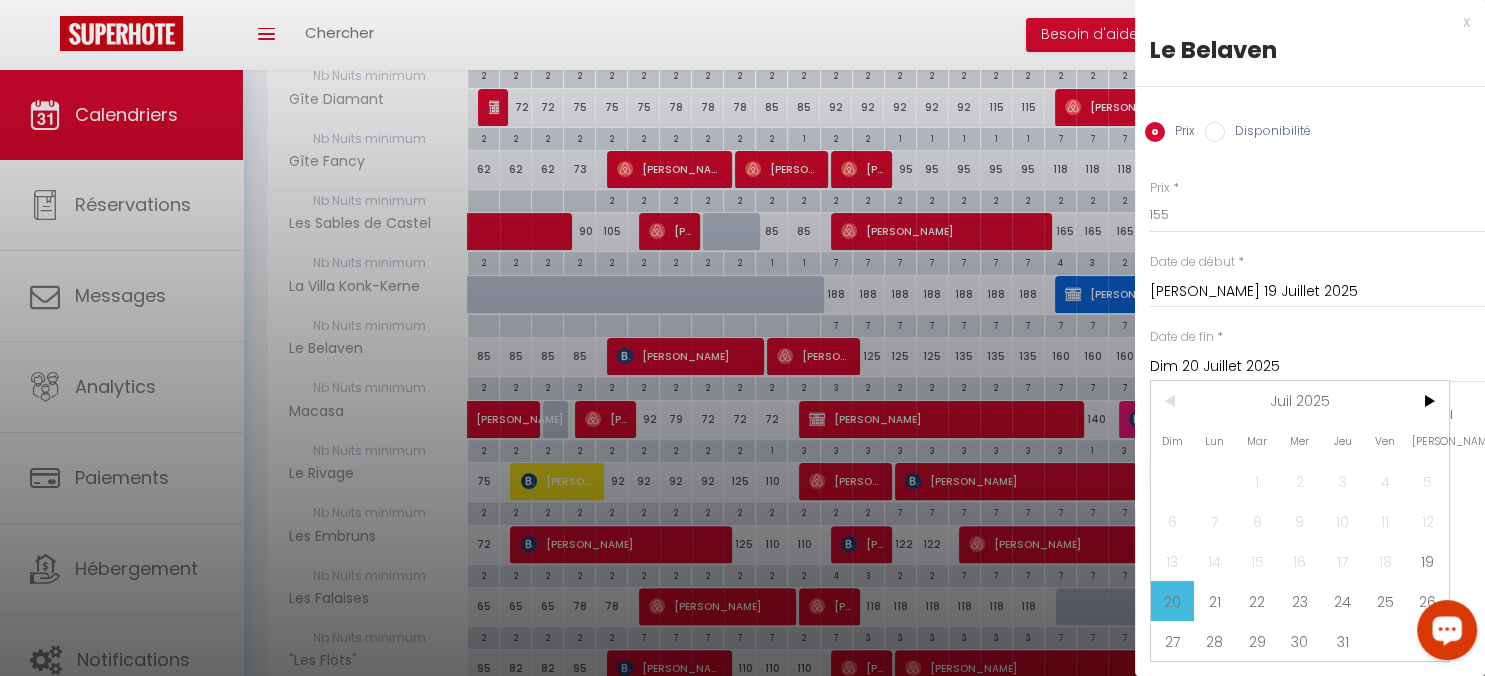 click at bounding box center [1443, 634] 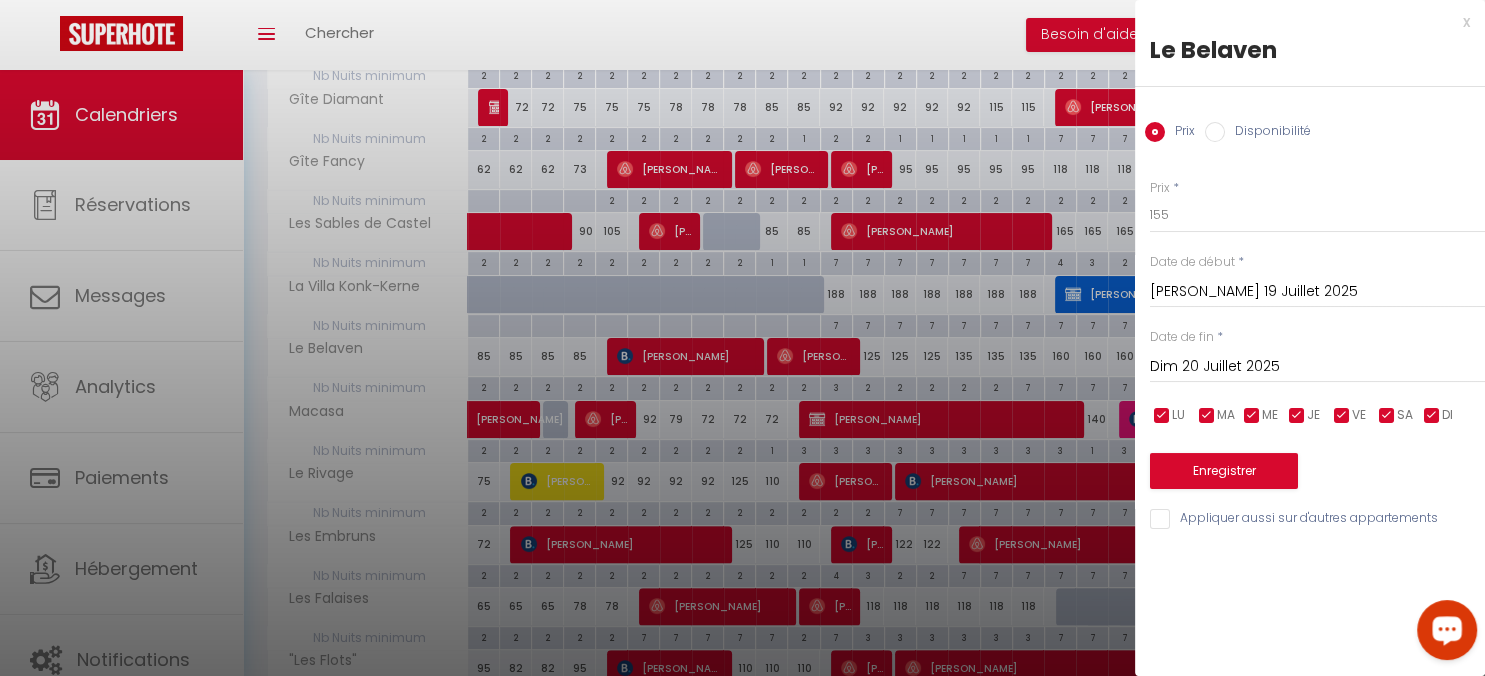 click on "Dim 20 Juillet 2025" at bounding box center (1317, 367) 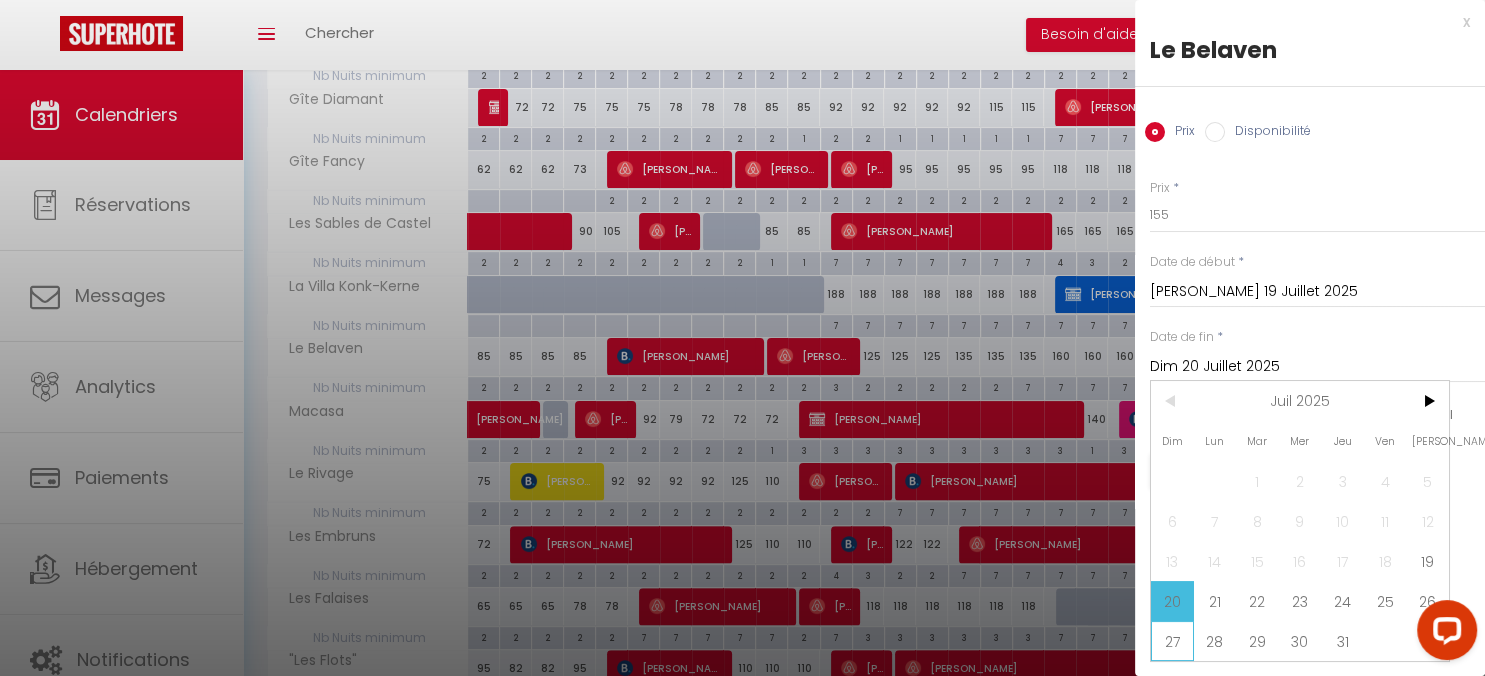 drag, startPoint x: 1183, startPoint y: 642, endPoint x: 1201, endPoint y: 618, distance: 30 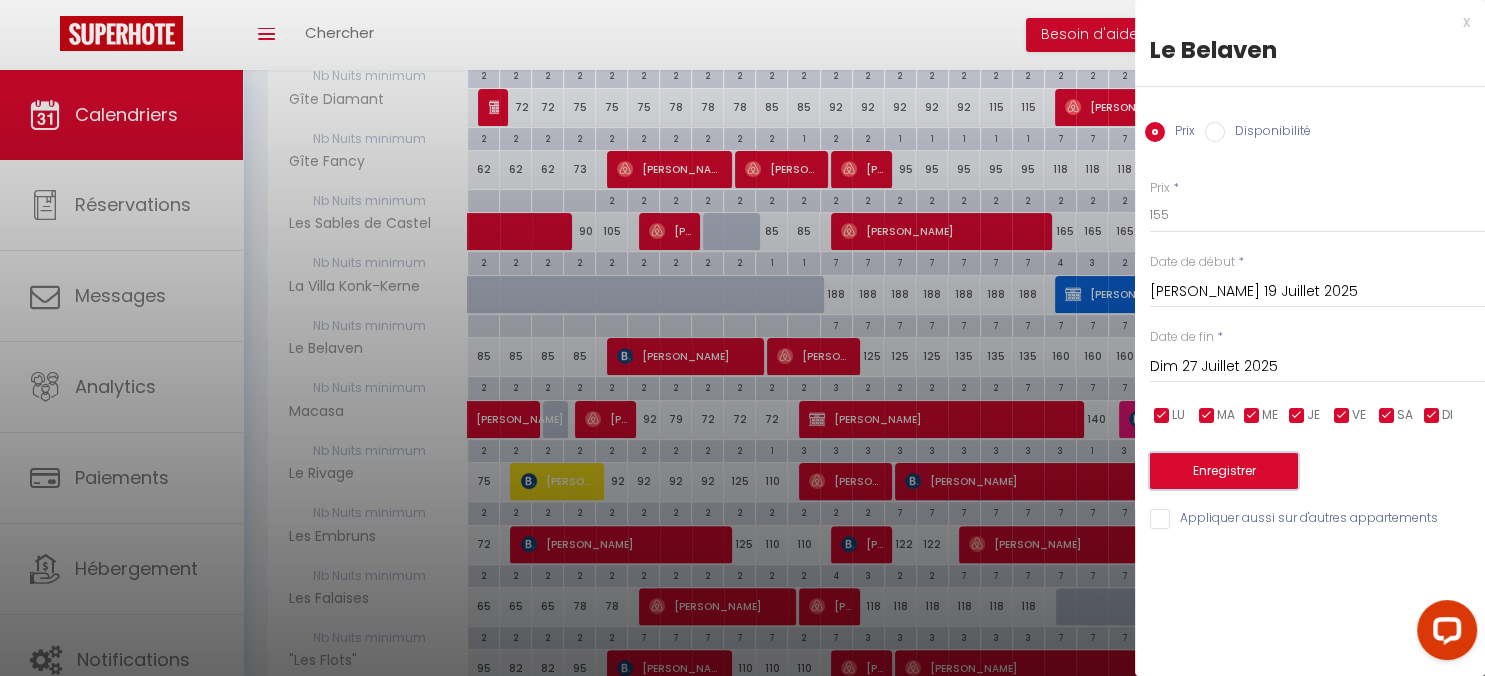 click on "Enregistrer" at bounding box center [1224, 471] 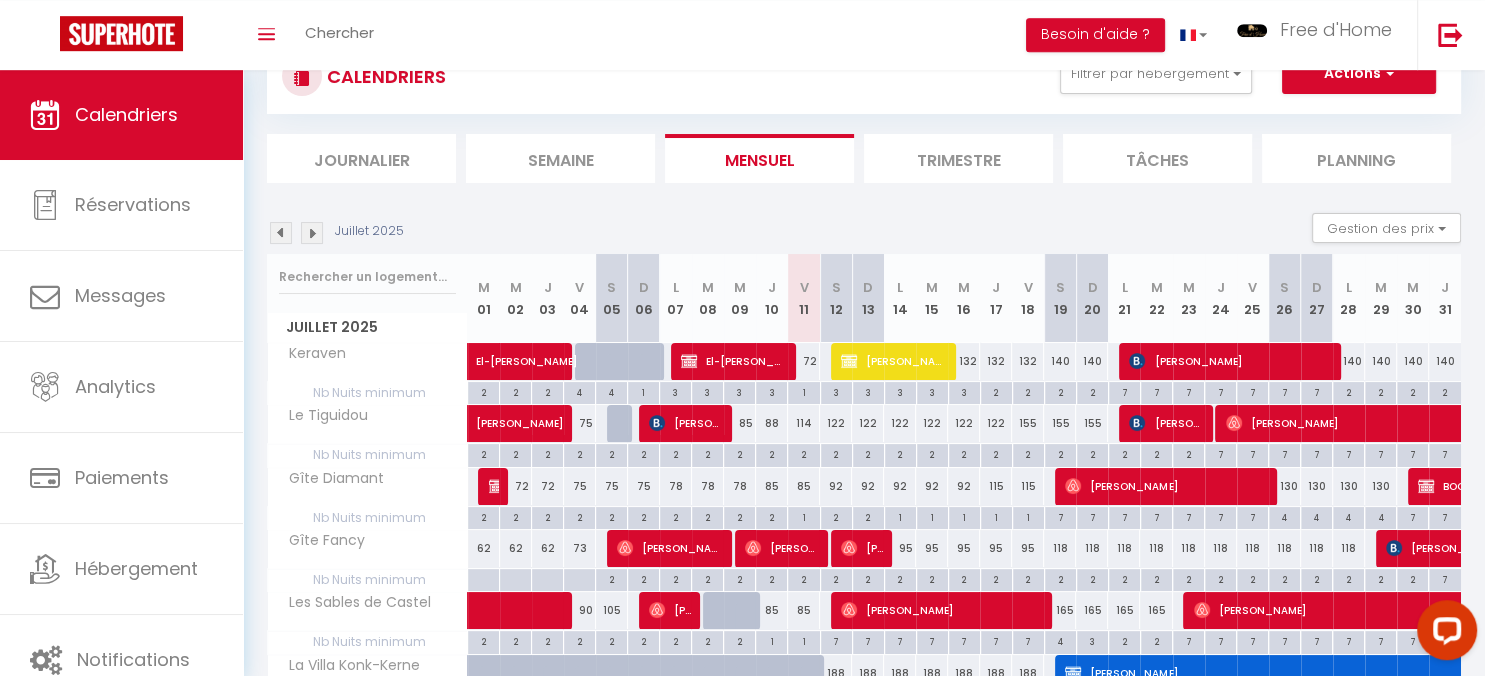 scroll, scrollTop: 70, scrollLeft: 0, axis: vertical 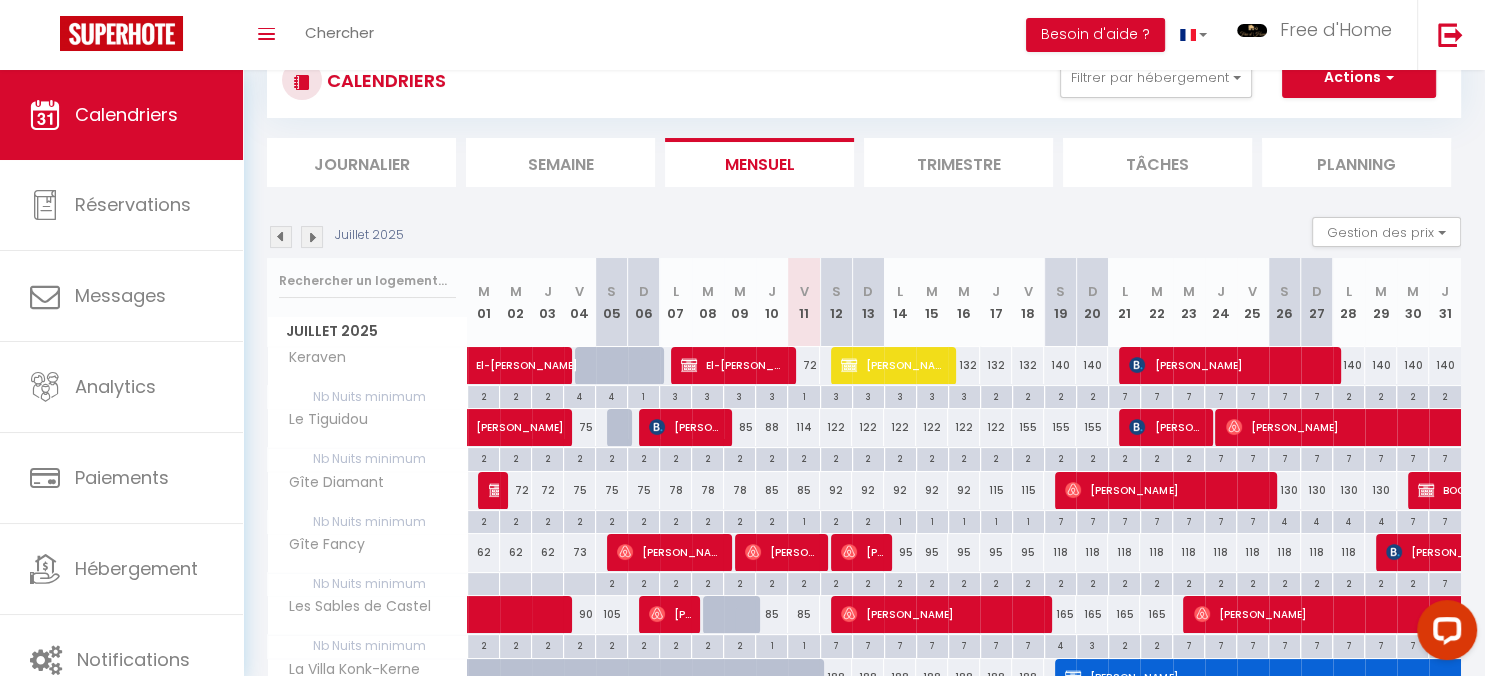 click at bounding box center [312, 237] 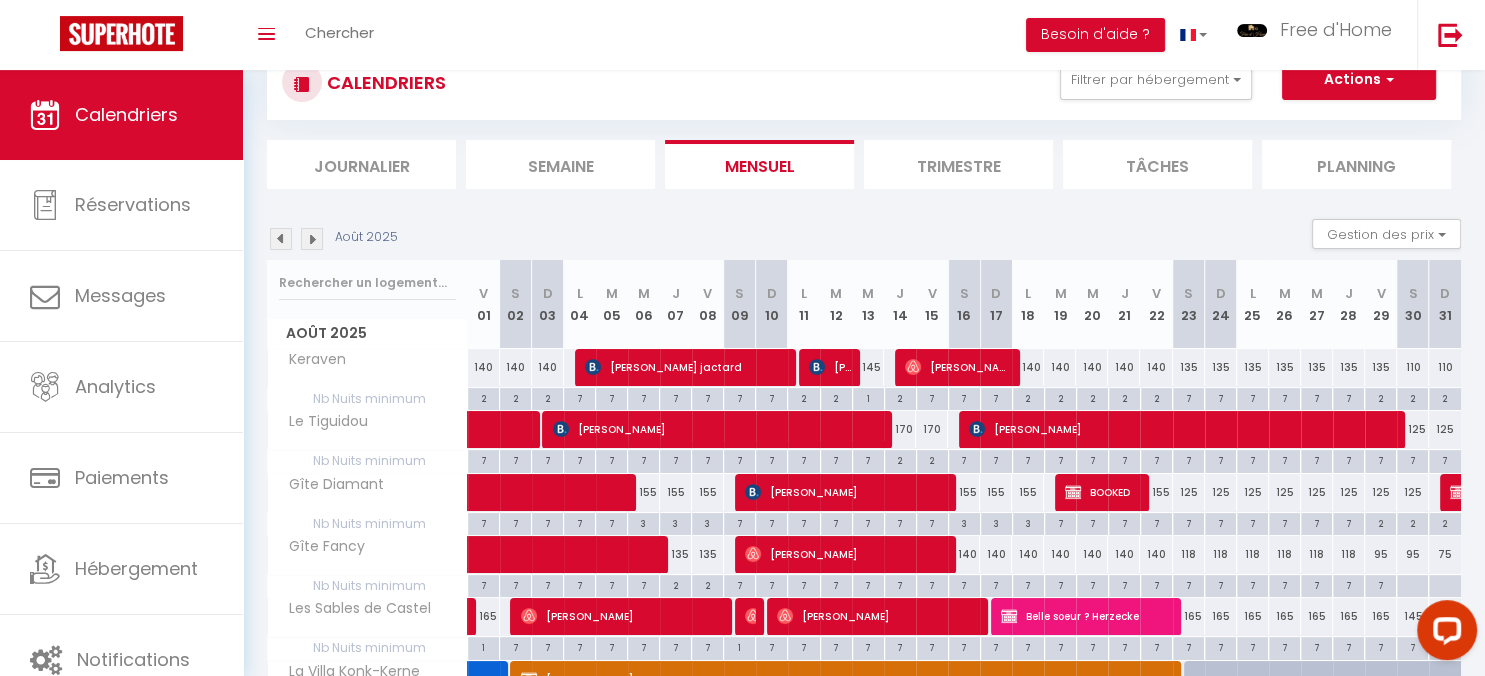 scroll, scrollTop: 490, scrollLeft: 0, axis: vertical 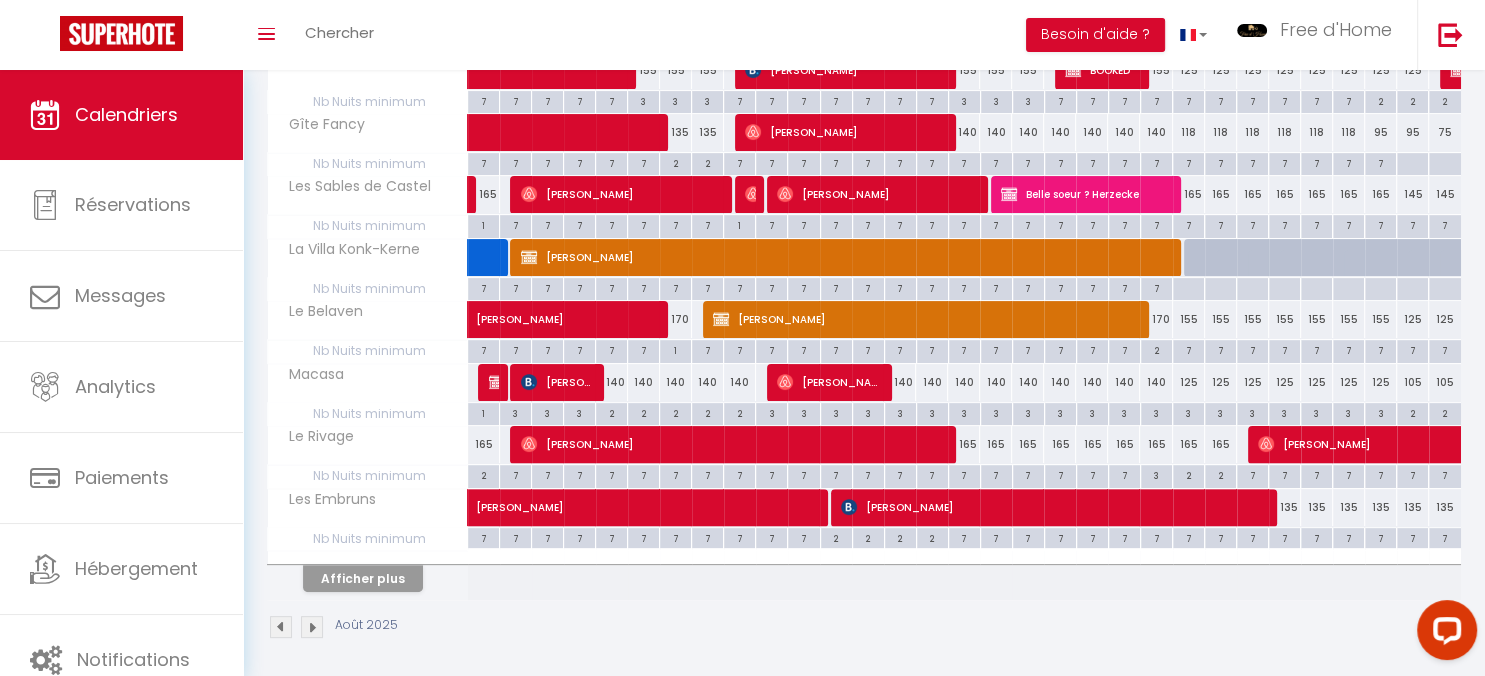 click on "7" at bounding box center (1284, 537) 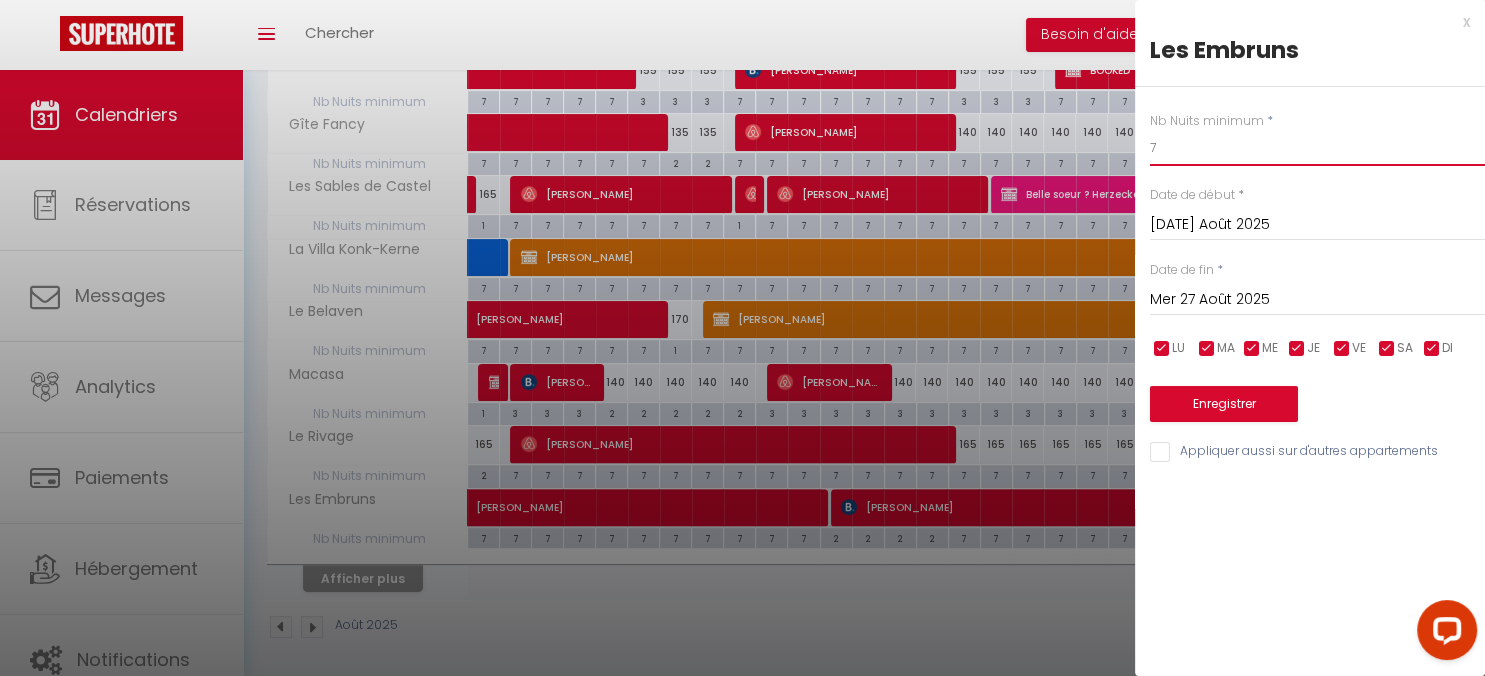 drag, startPoint x: 1214, startPoint y: 154, endPoint x: 1080, endPoint y: 142, distance: 134.53624 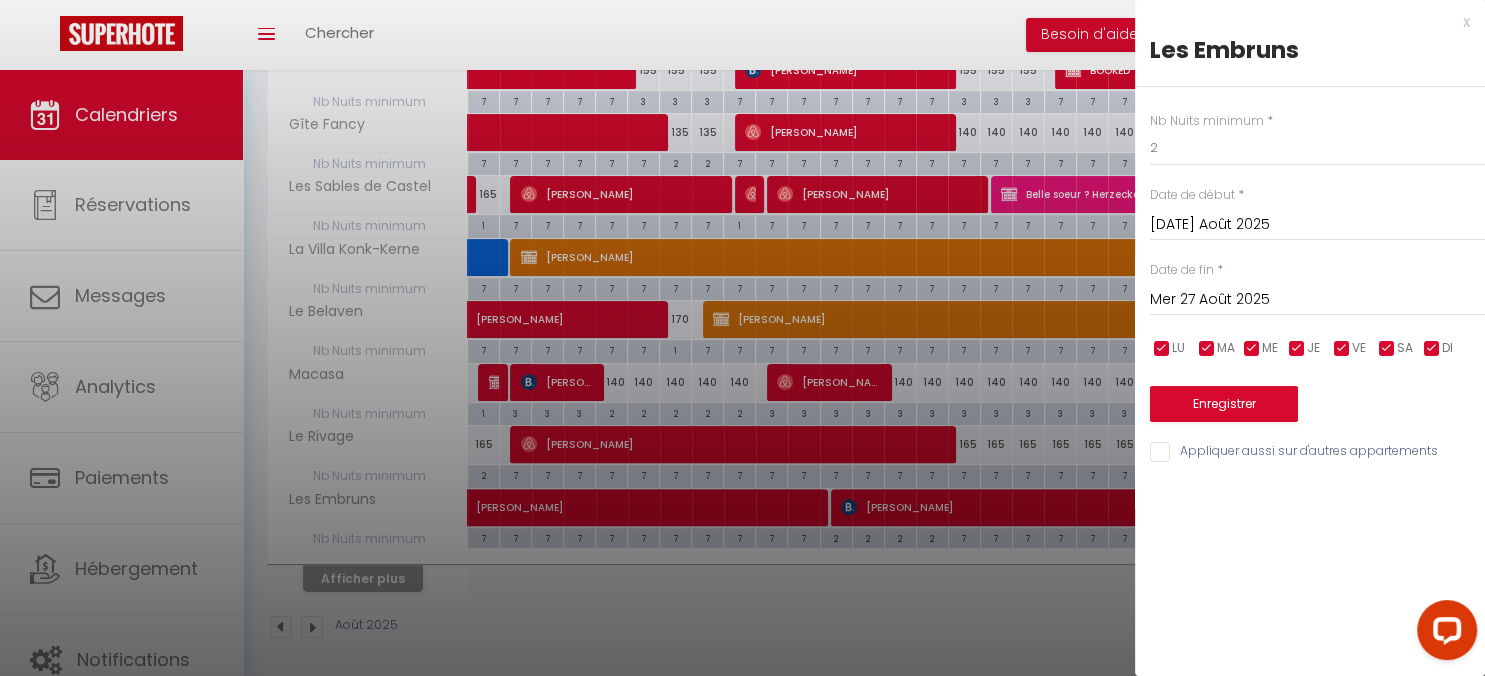 click on "Mer 27 Août 2025" at bounding box center (1317, 300) 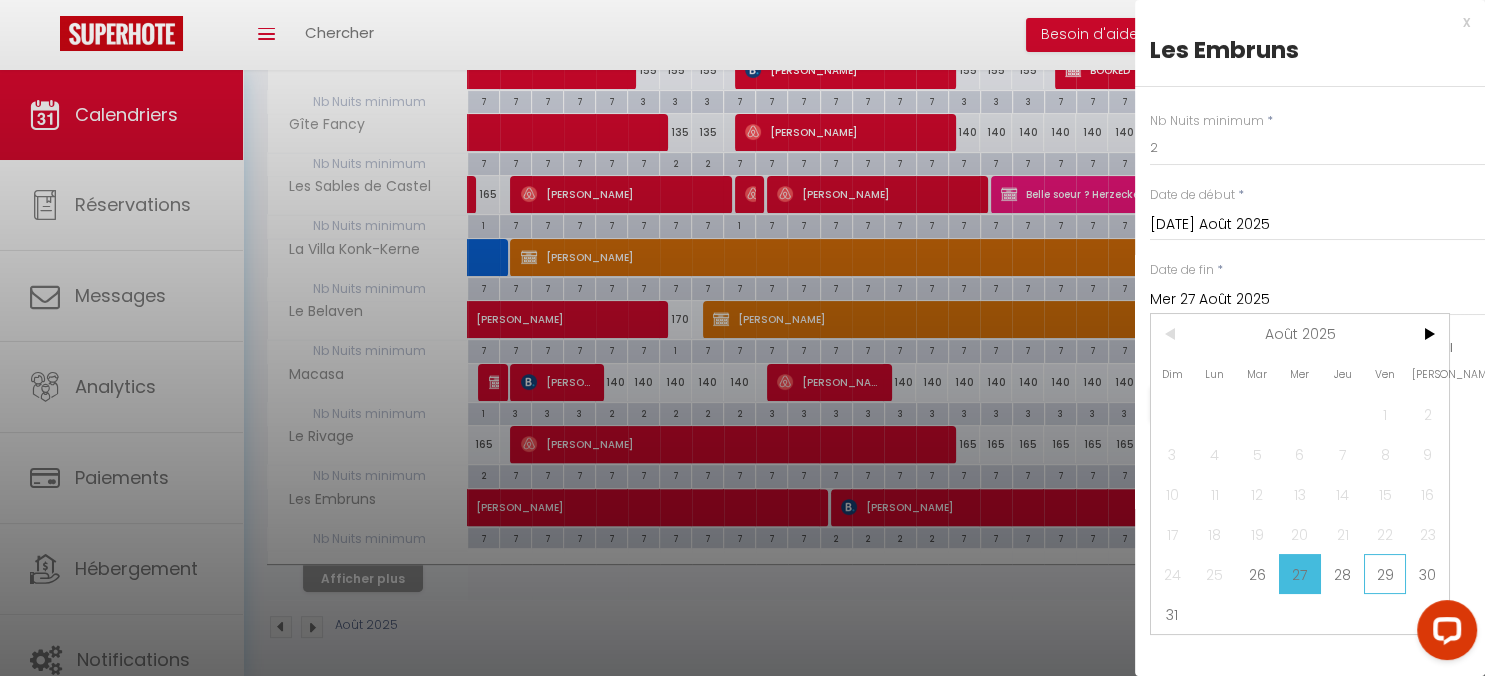 click on "29" at bounding box center [1385, 574] 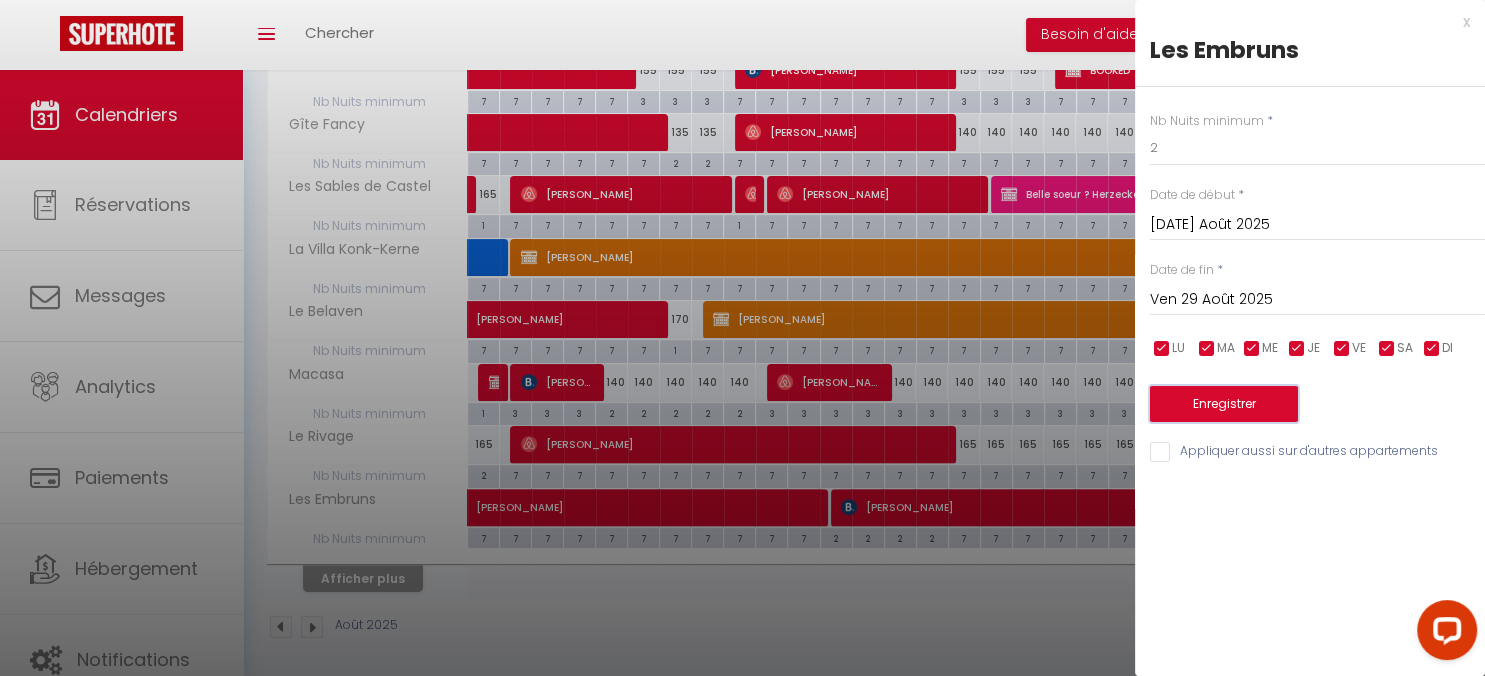 click on "Enregistrer" at bounding box center (1224, 404) 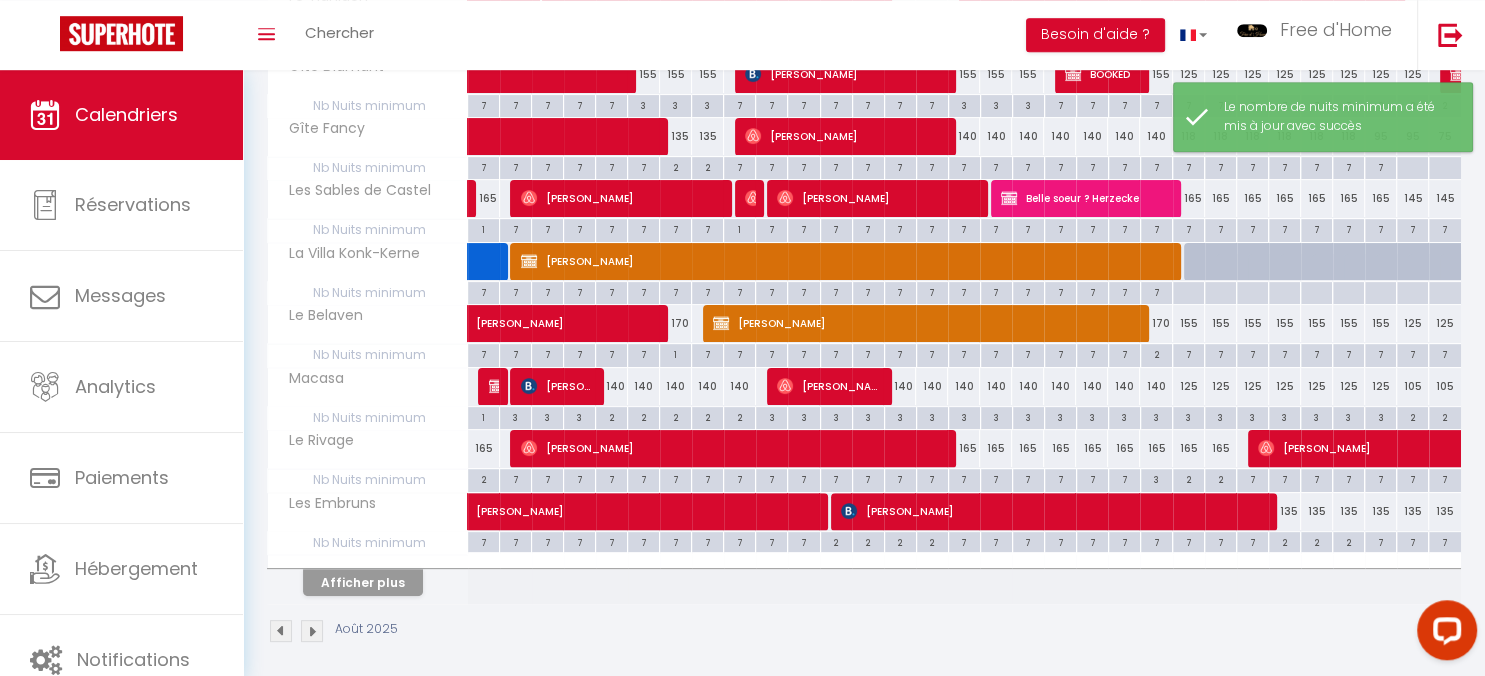 scroll, scrollTop: 490, scrollLeft: 0, axis: vertical 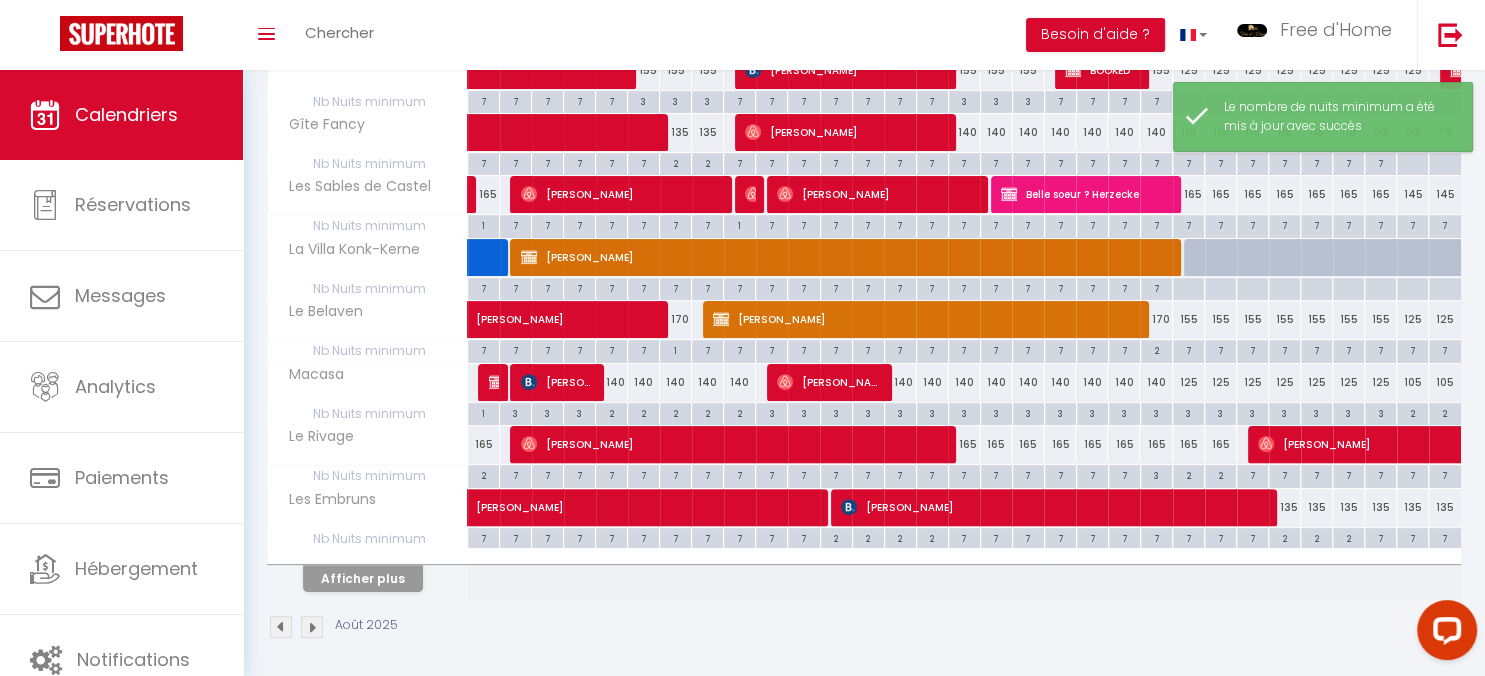 click on "7" at bounding box center [1380, 537] 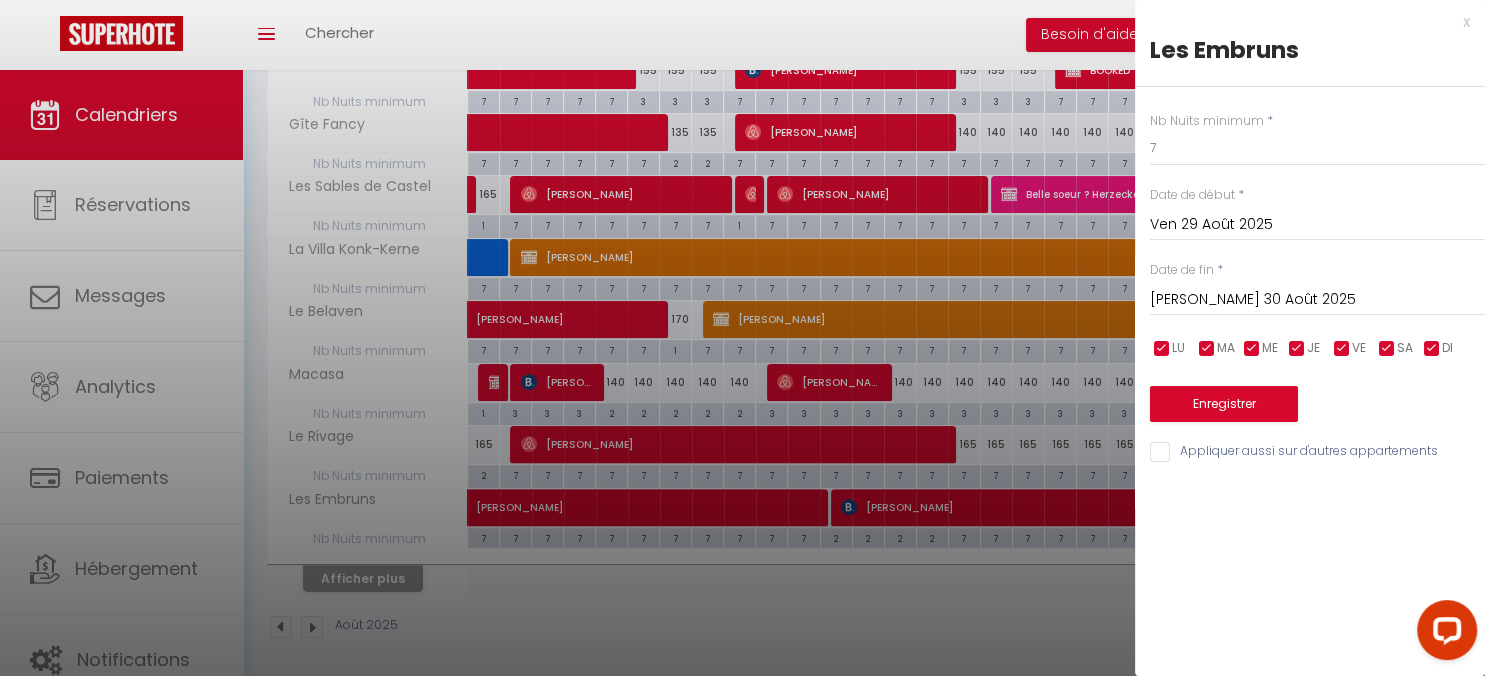 click at bounding box center [742, 338] 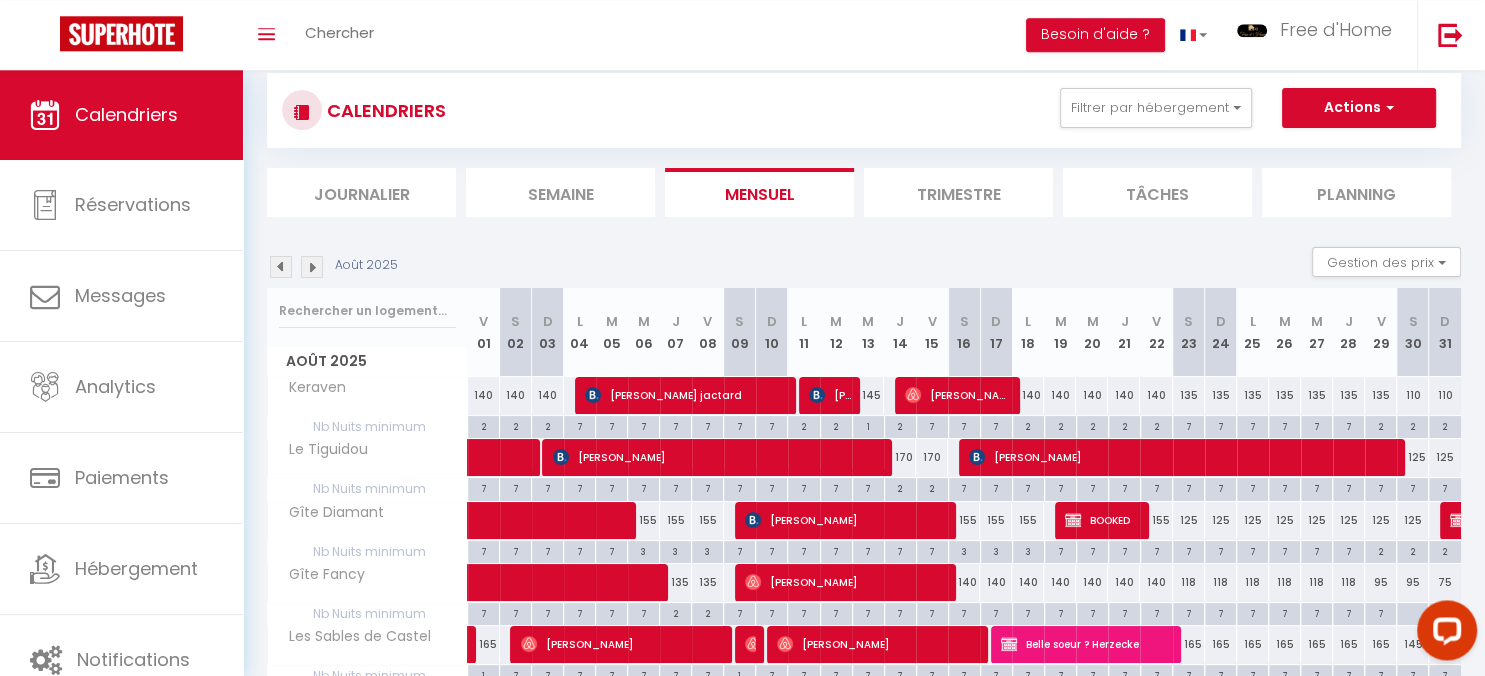 scroll, scrollTop: 0, scrollLeft: 0, axis: both 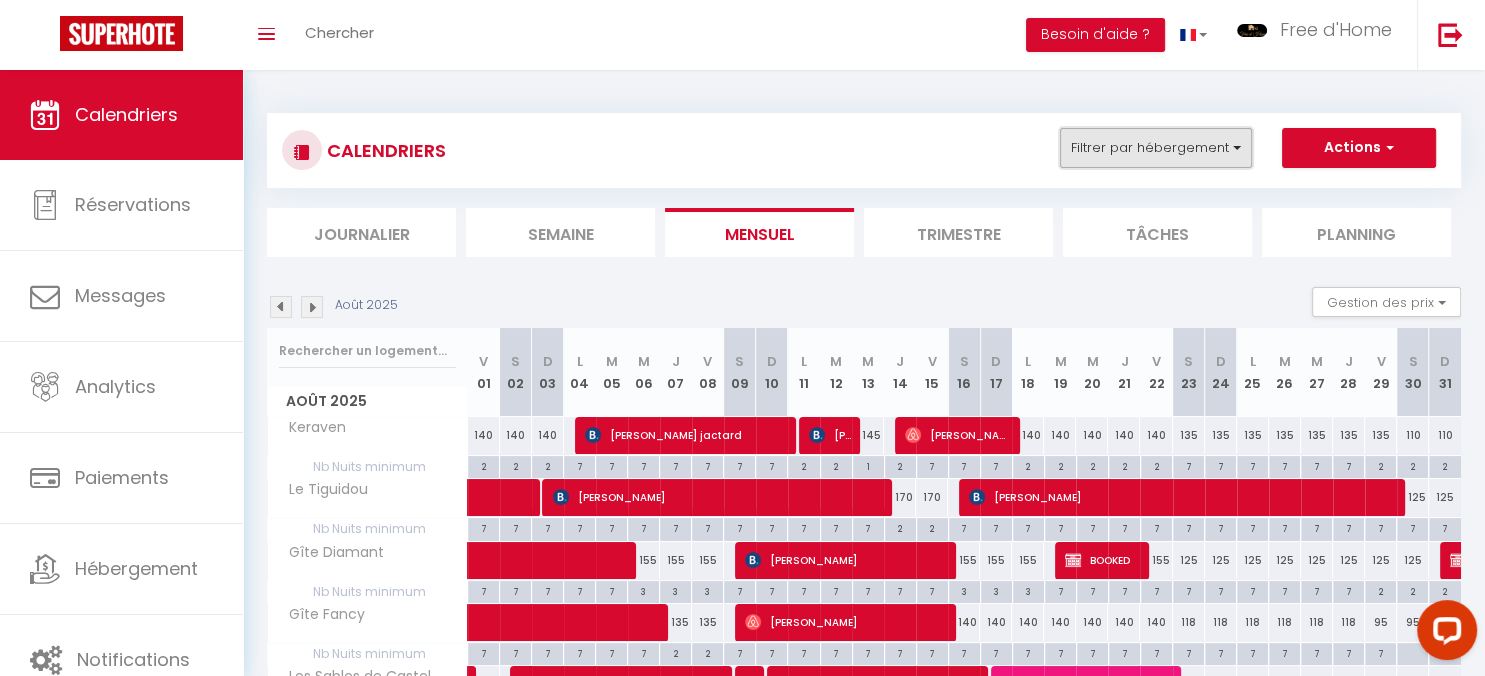 click on "Filtrer par hébergement" at bounding box center (1156, 148) 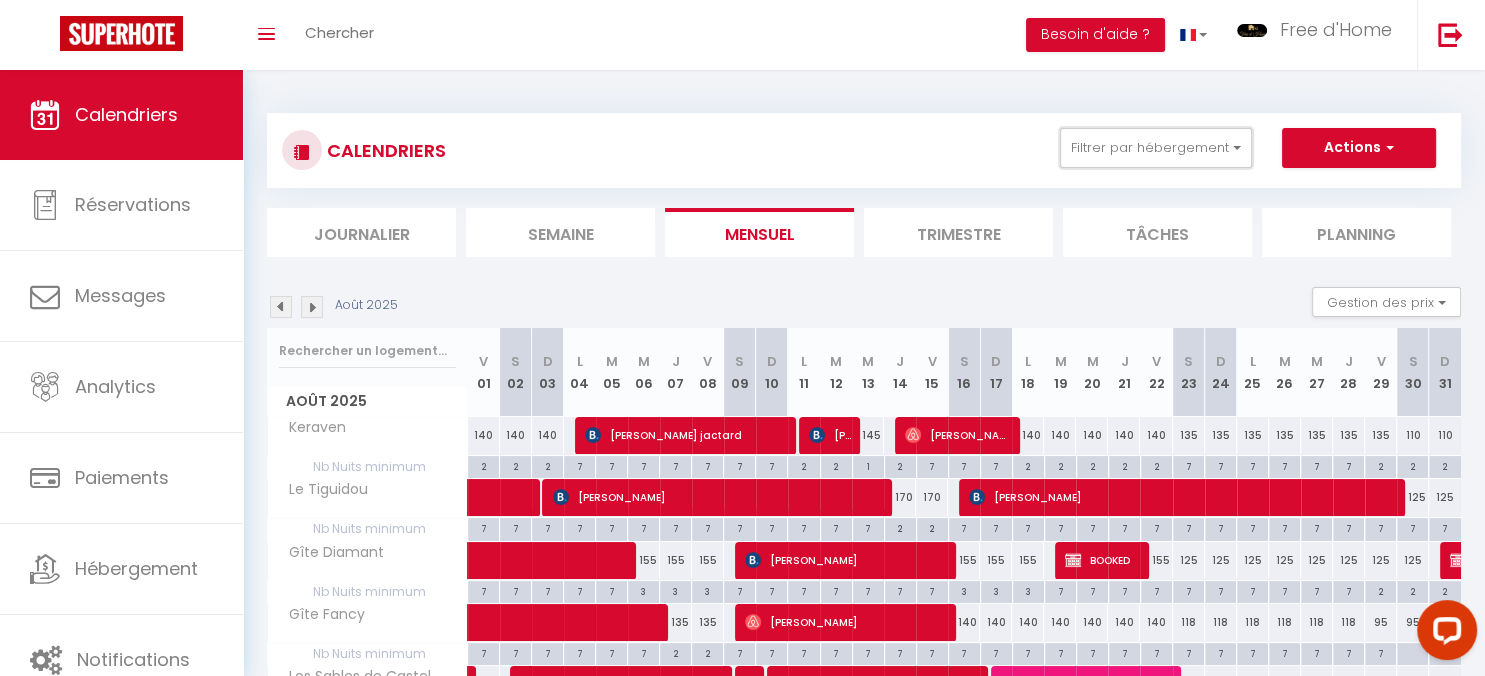 scroll, scrollTop: 1037, scrollLeft: 0, axis: vertical 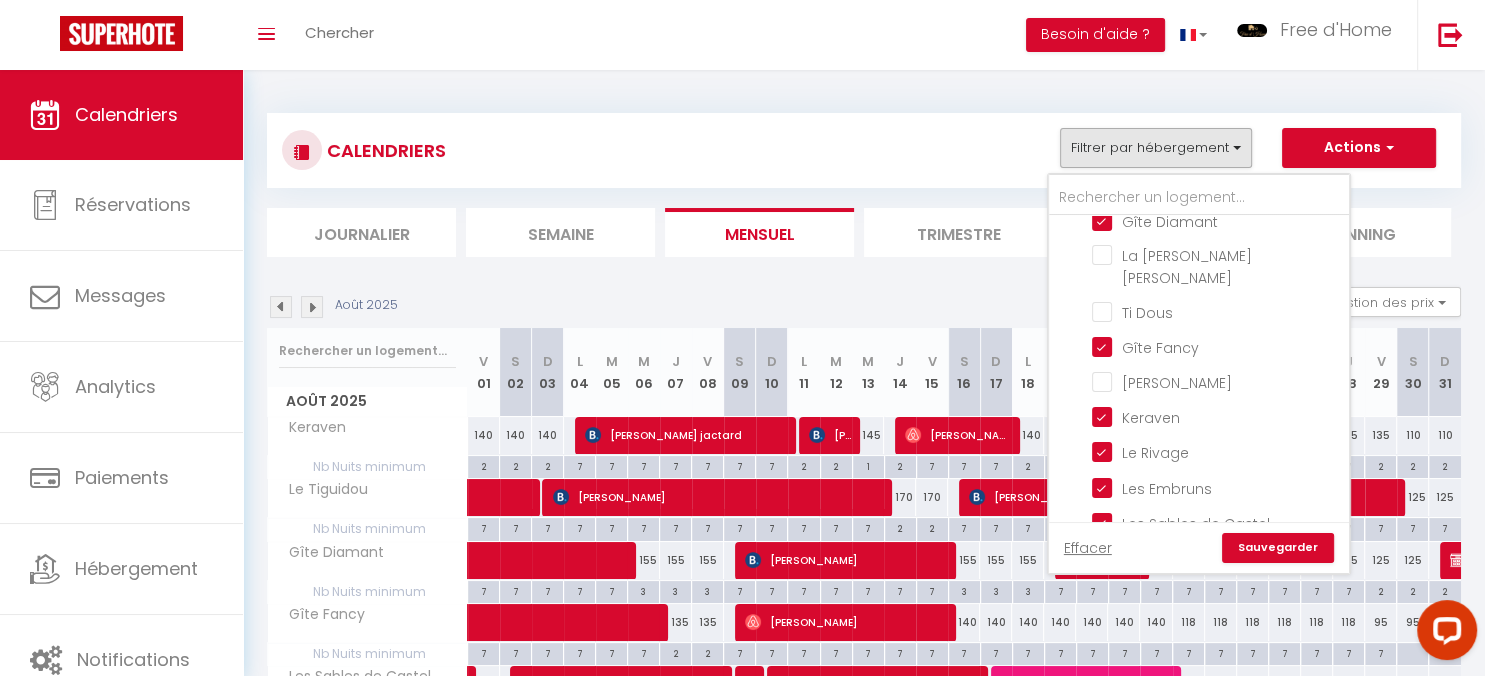 click on "Août 2025
Gestion des prix
Nb Nuits minimum   Règles   Disponibilité           Août 2025
V
01
S
02
D
03
L
04
M
05
M
06
J
07
V
08
S
09
D
10
L
11
M
12
M
13
J   V" at bounding box center (864, 708) 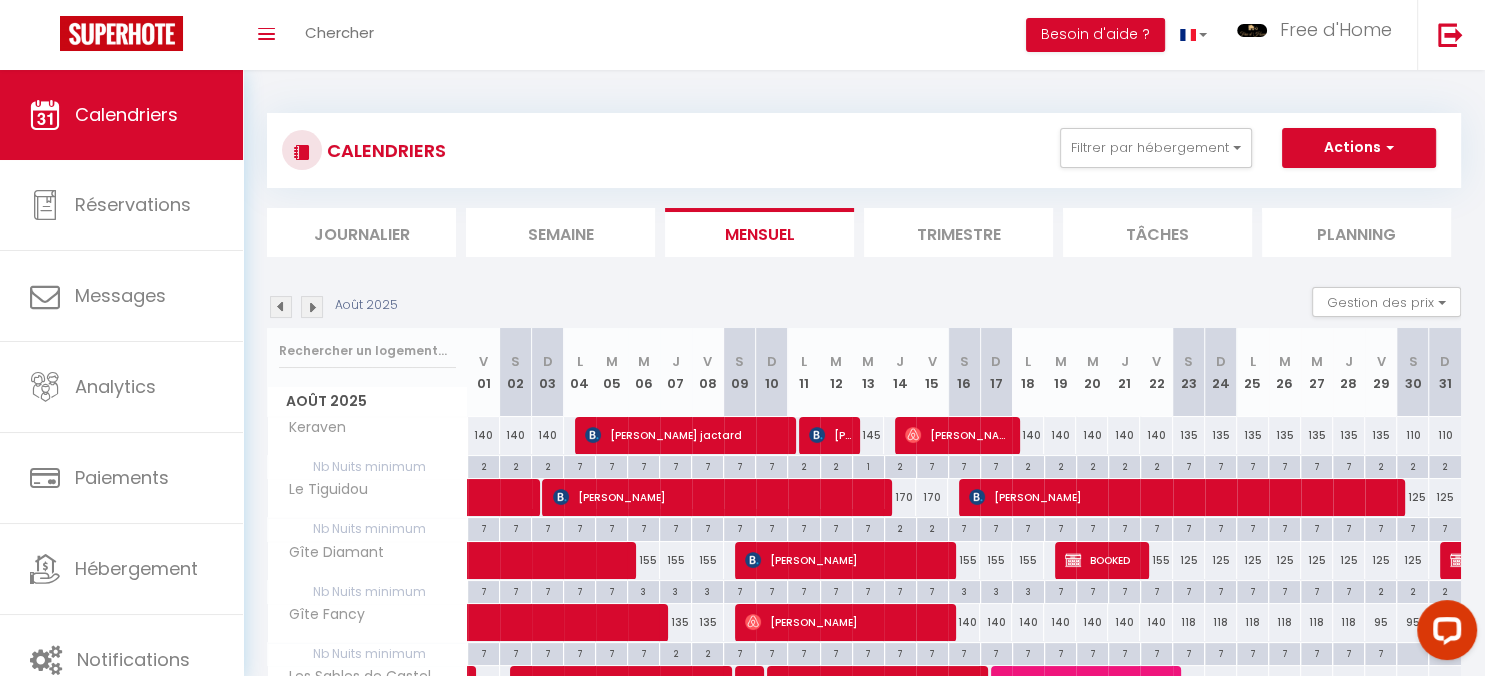 click at bounding box center (281, 307) 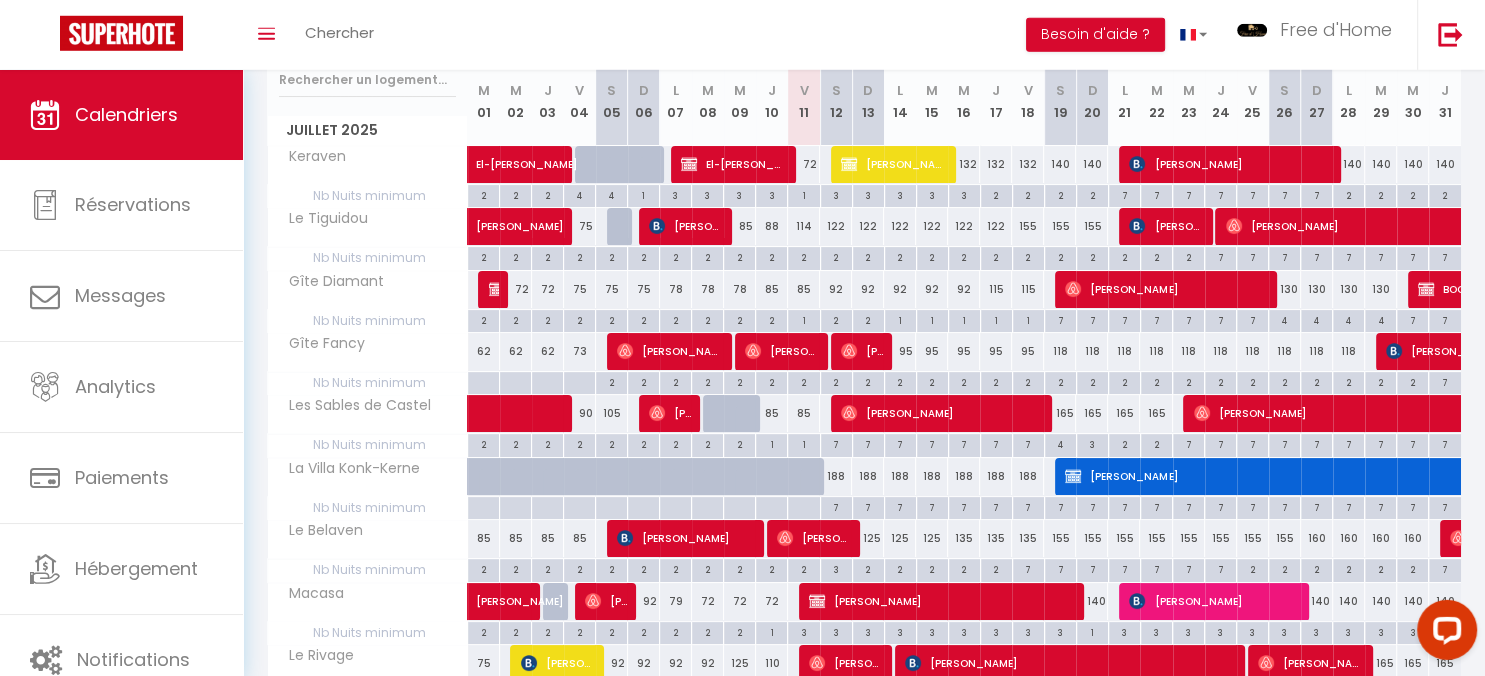 scroll, scrollTop: 173, scrollLeft: 0, axis: vertical 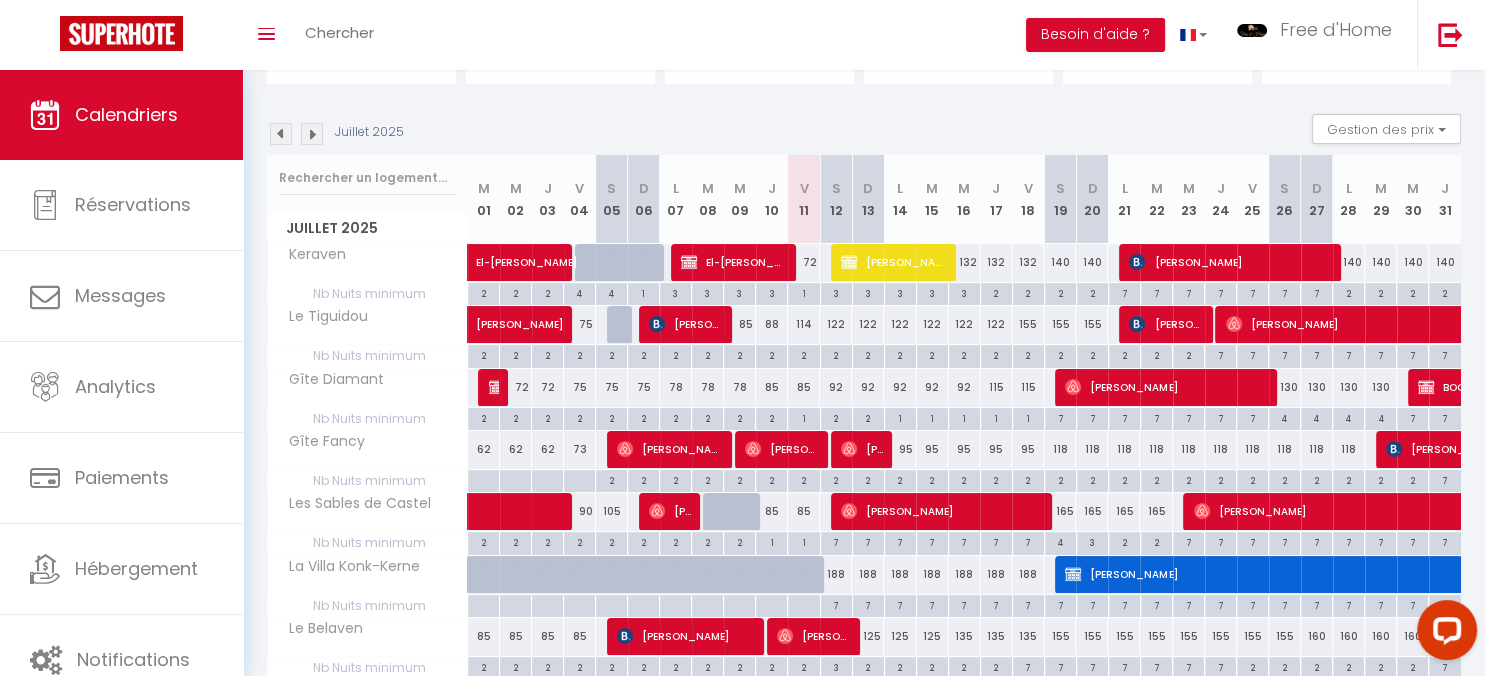 click on "3" at bounding box center (964, 292) 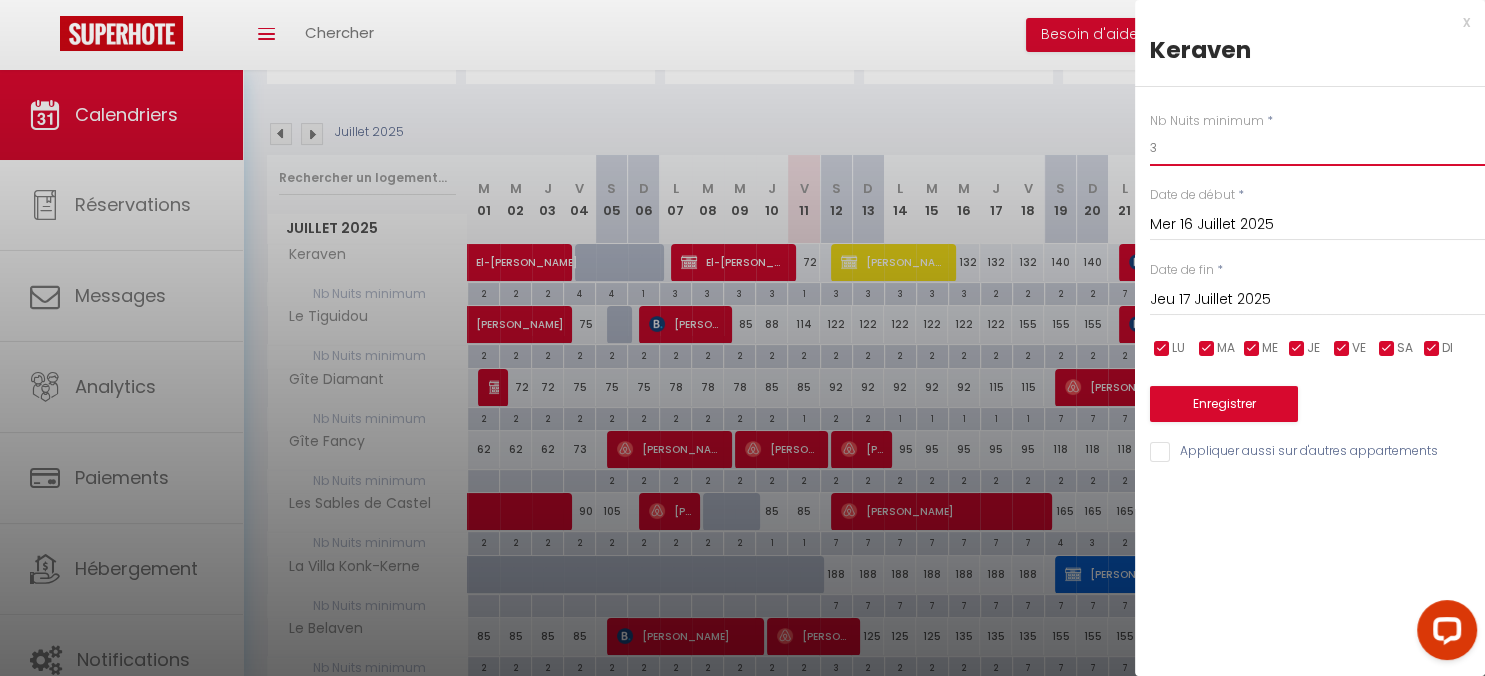 drag, startPoint x: 1191, startPoint y: 136, endPoint x: 1118, endPoint y: 155, distance: 75.43209 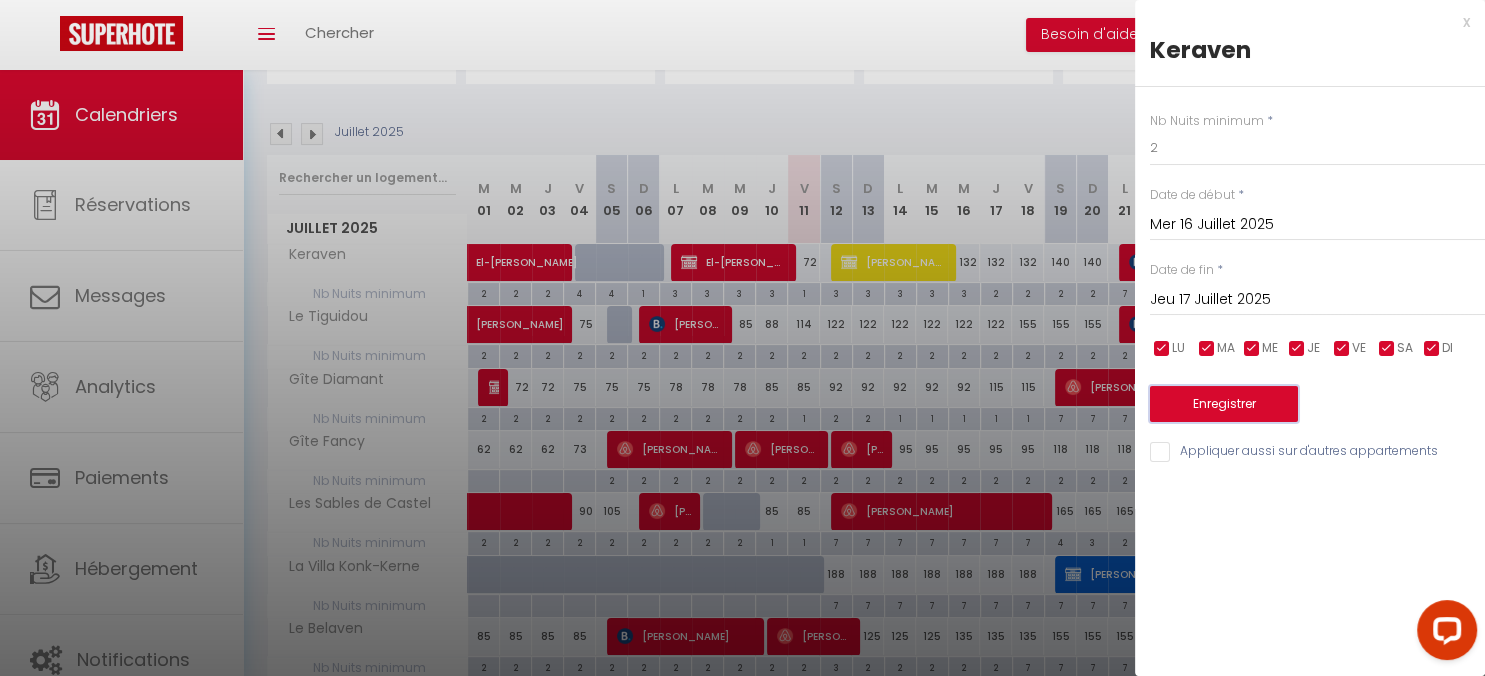 click on "Enregistrer" at bounding box center [1224, 404] 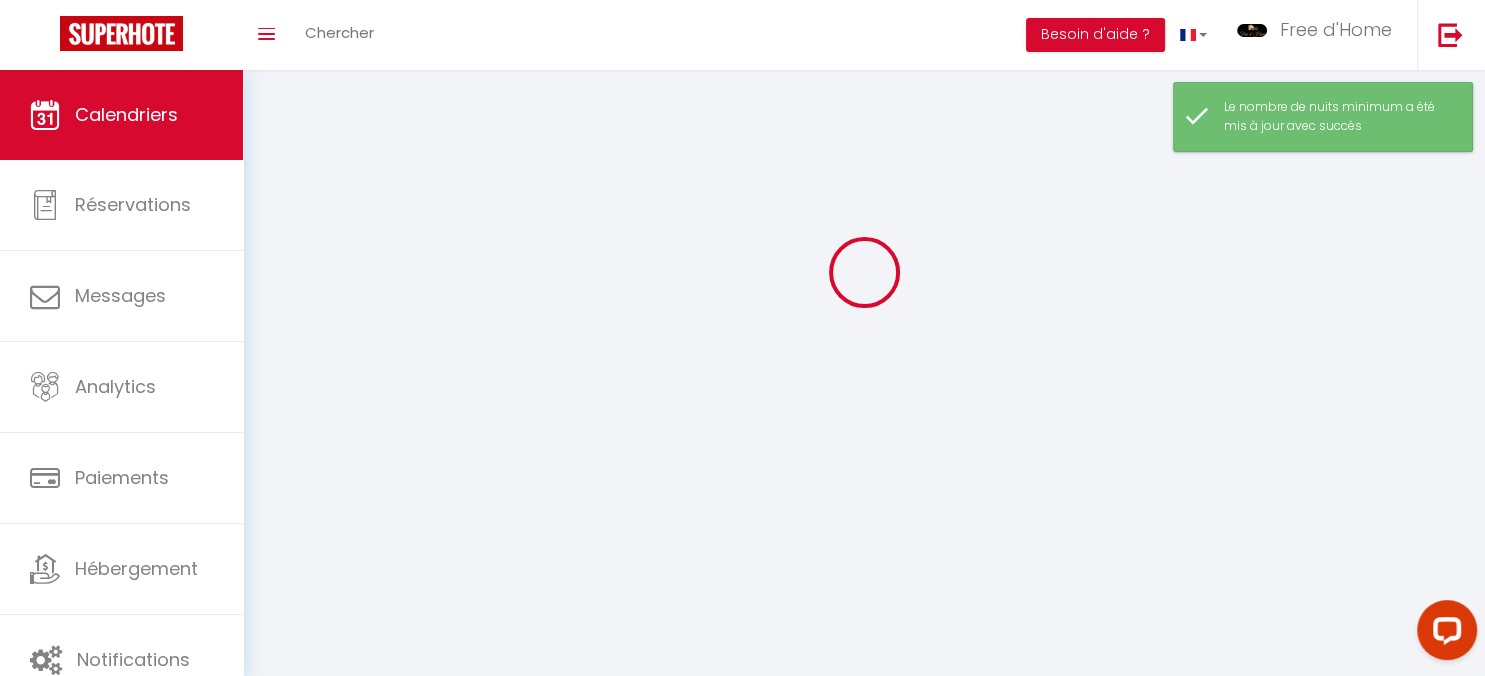scroll, scrollTop: 70, scrollLeft: 0, axis: vertical 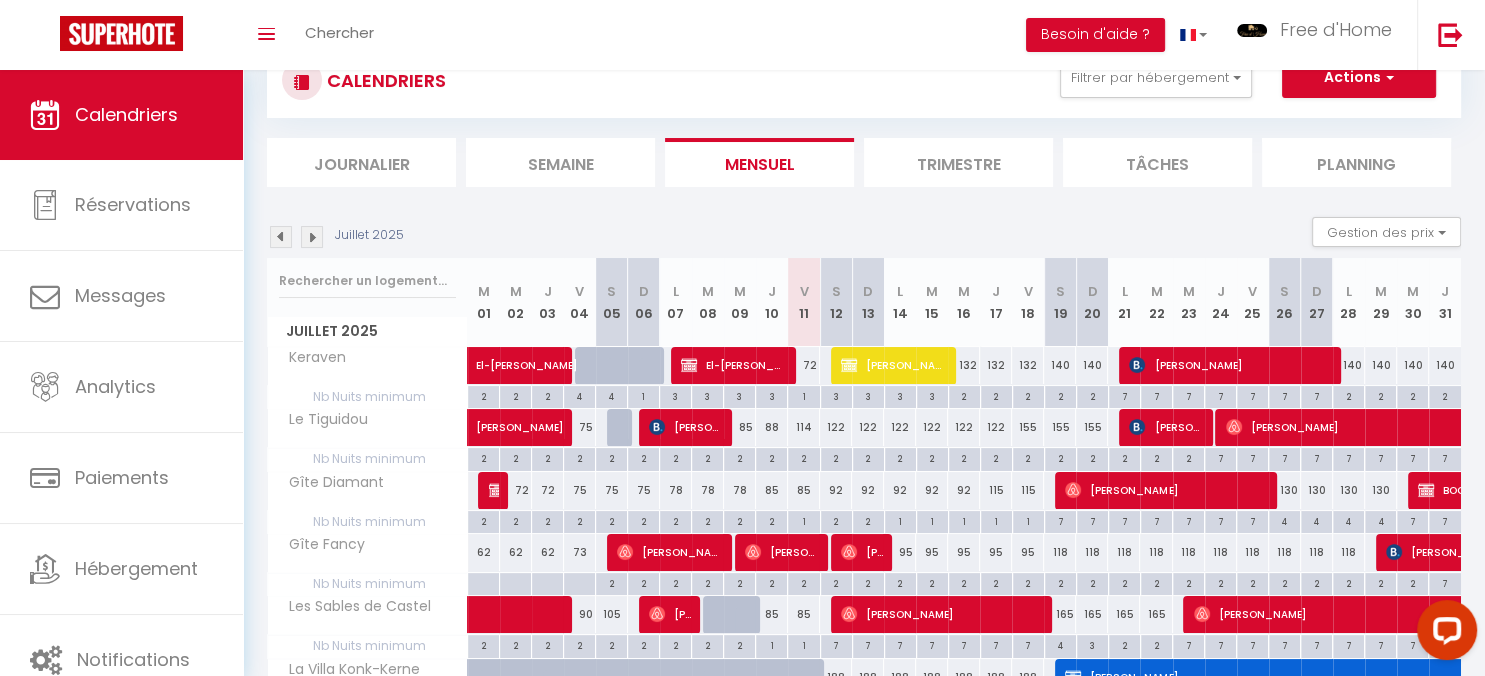 click on "[PERSON_NAME]" at bounding box center (894, 365) 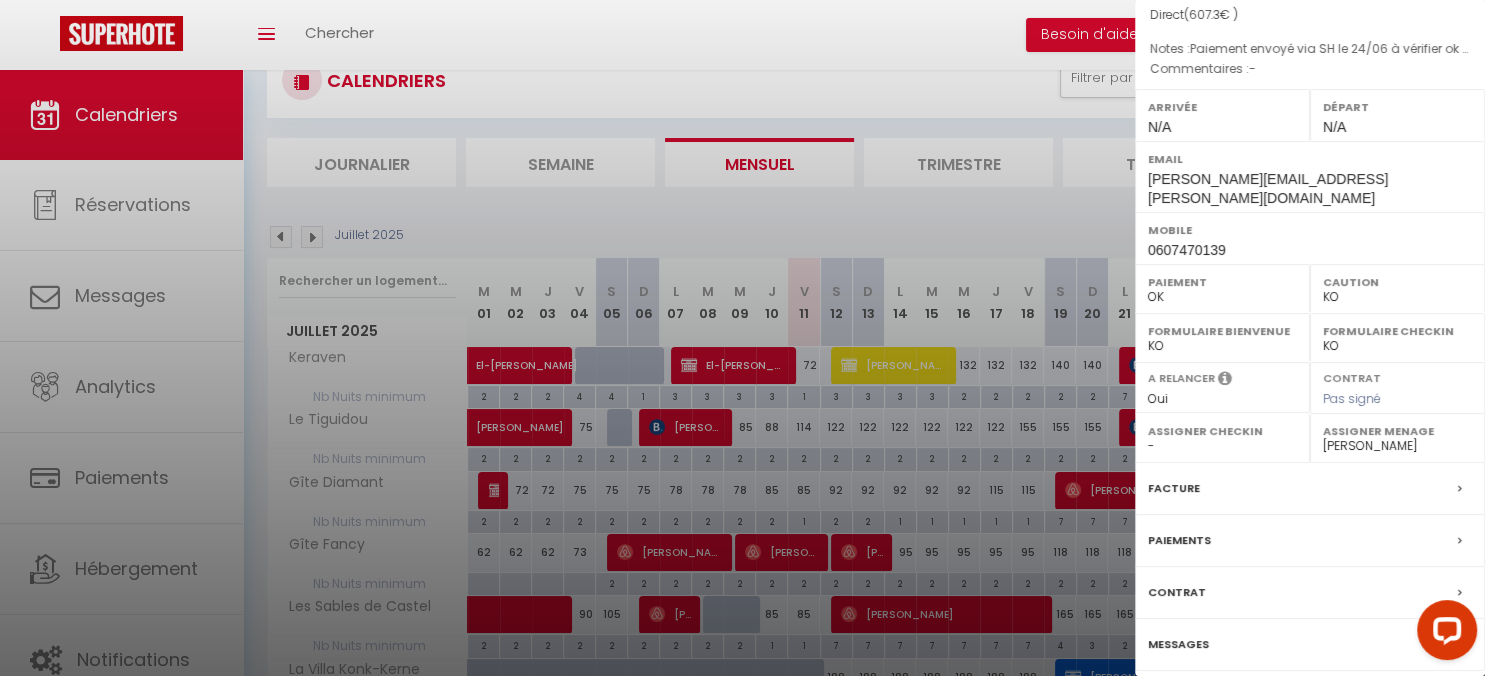 scroll, scrollTop: 253, scrollLeft: 0, axis: vertical 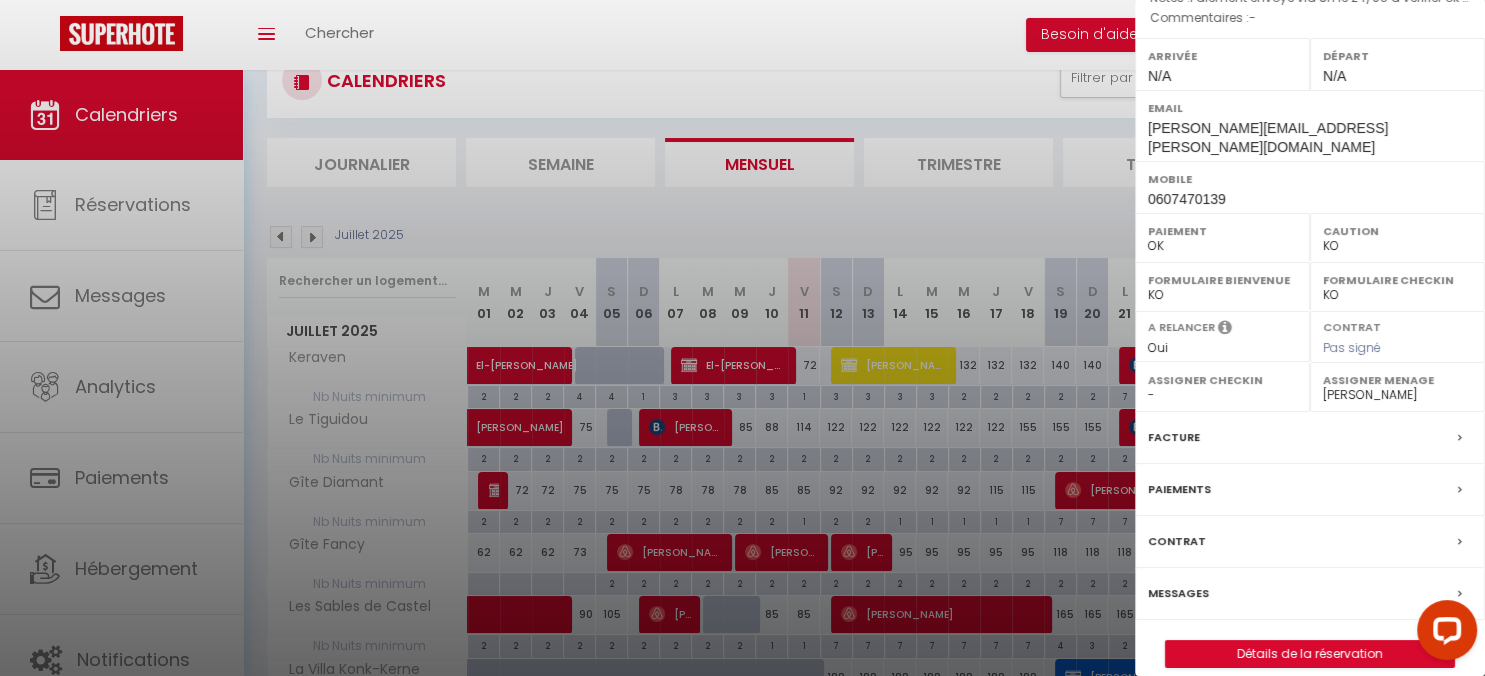 click on "Messages" at bounding box center (1310, 594) 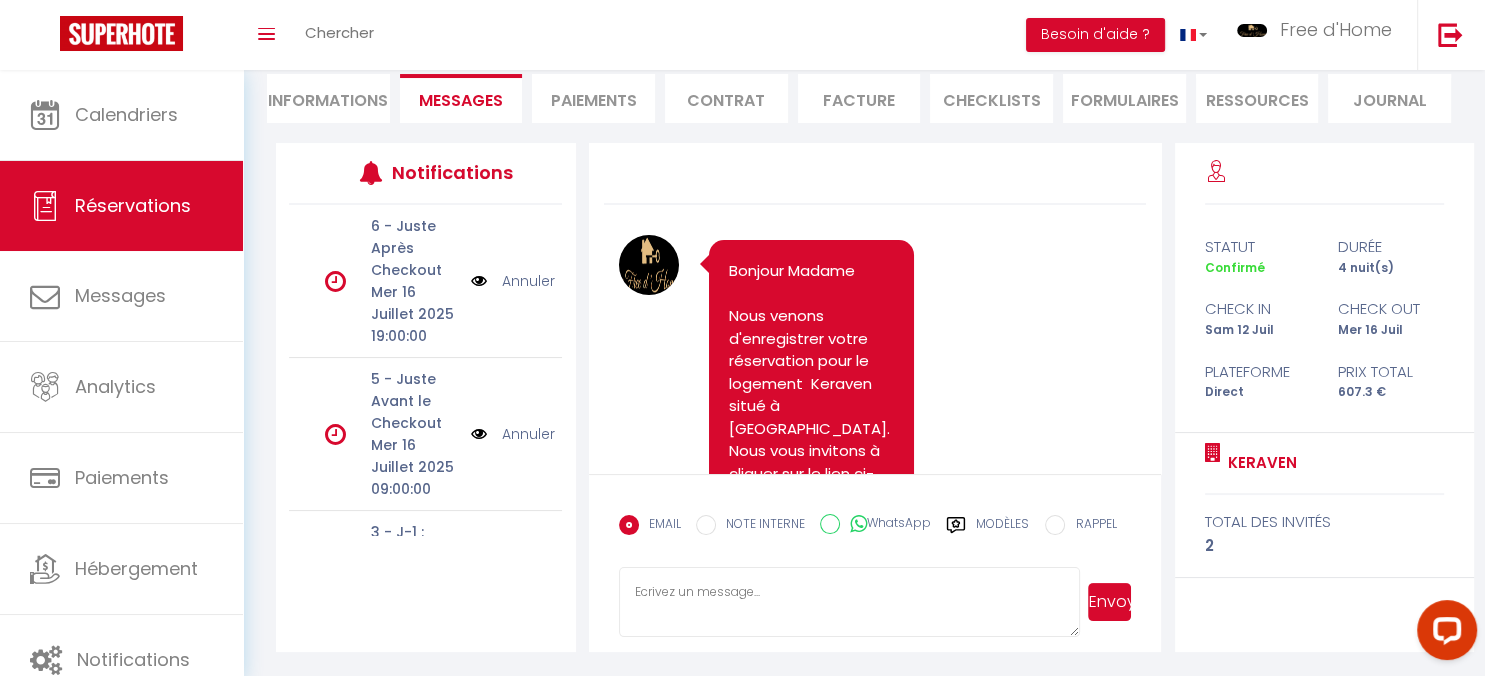 scroll, scrollTop: 187, scrollLeft: 0, axis: vertical 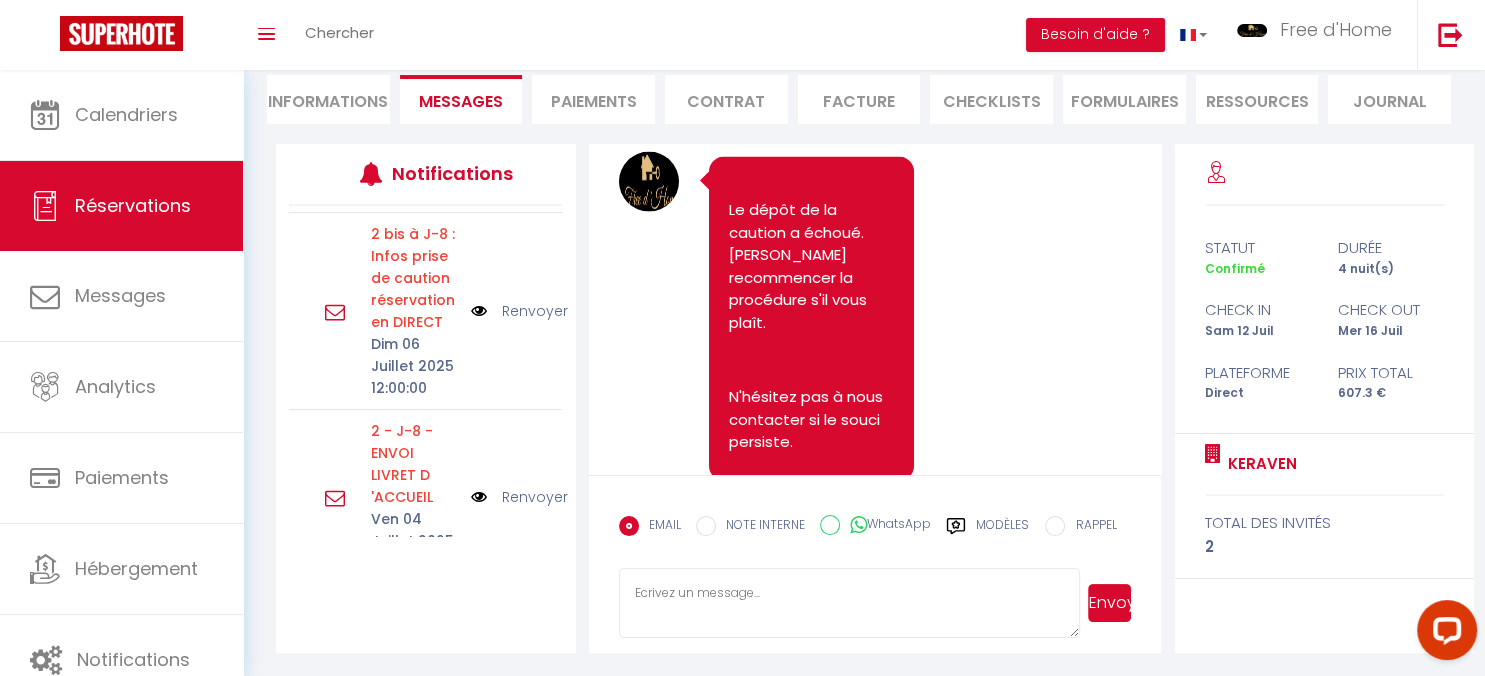 click on "Renvoyer" at bounding box center [535, 311] 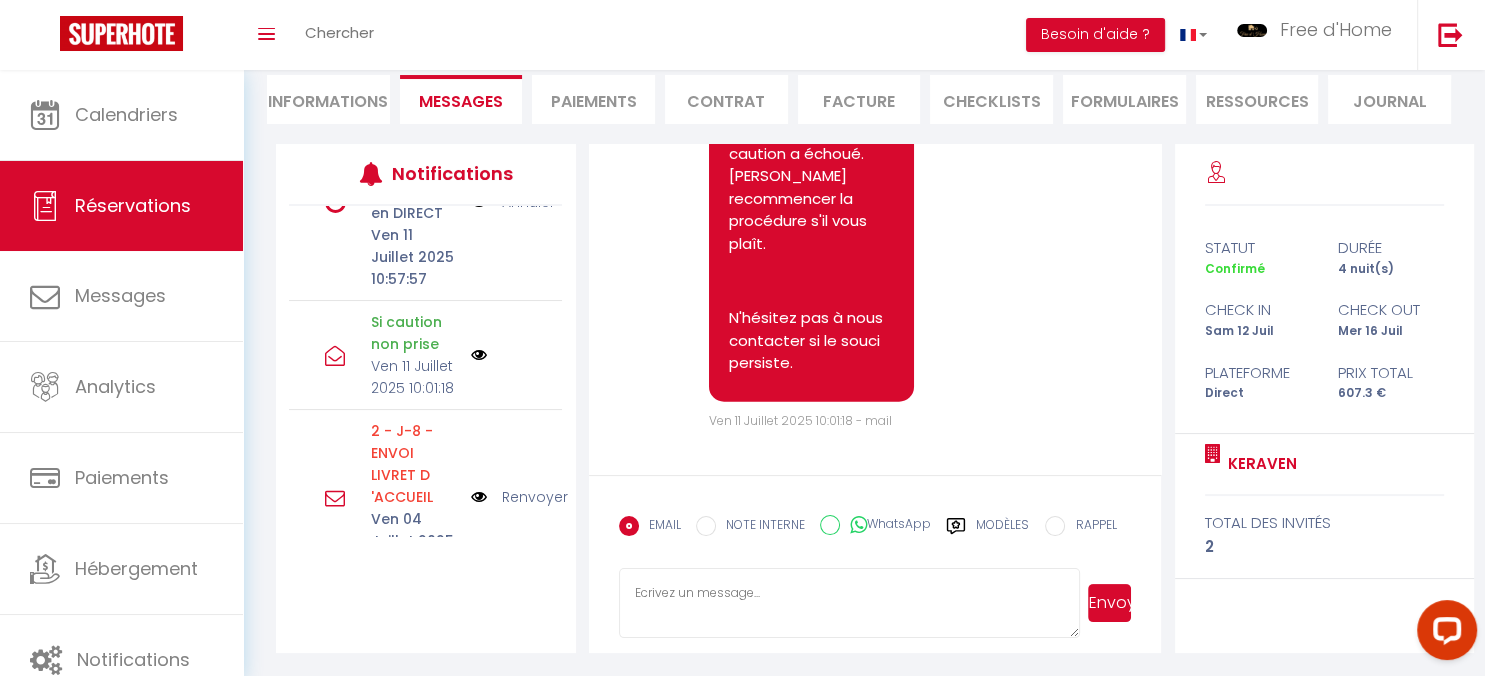 scroll, scrollTop: 4659, scrollLeft: 0, axis: vertical 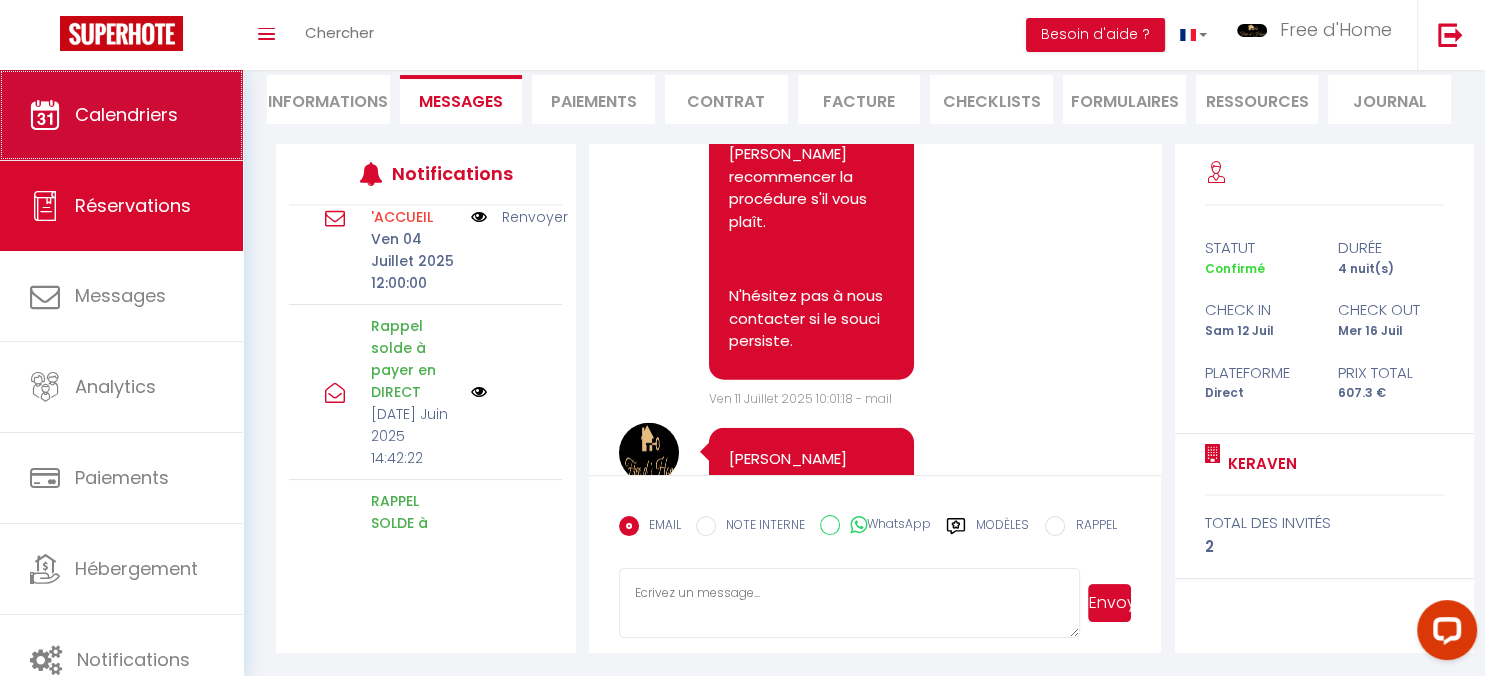 click on "Calendriers" at bounding box center [121, 115] 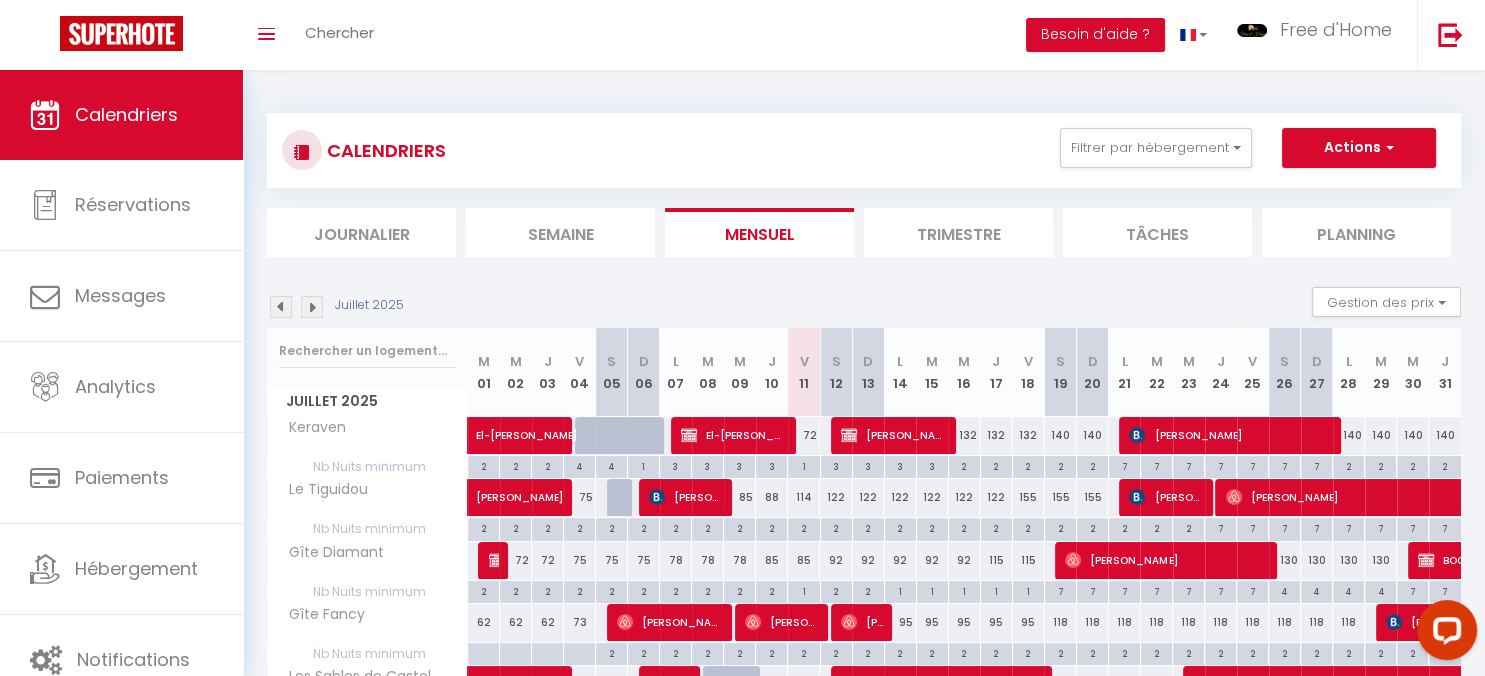 click on "[PERSON_NAME]" at bounding box center [894, 435] 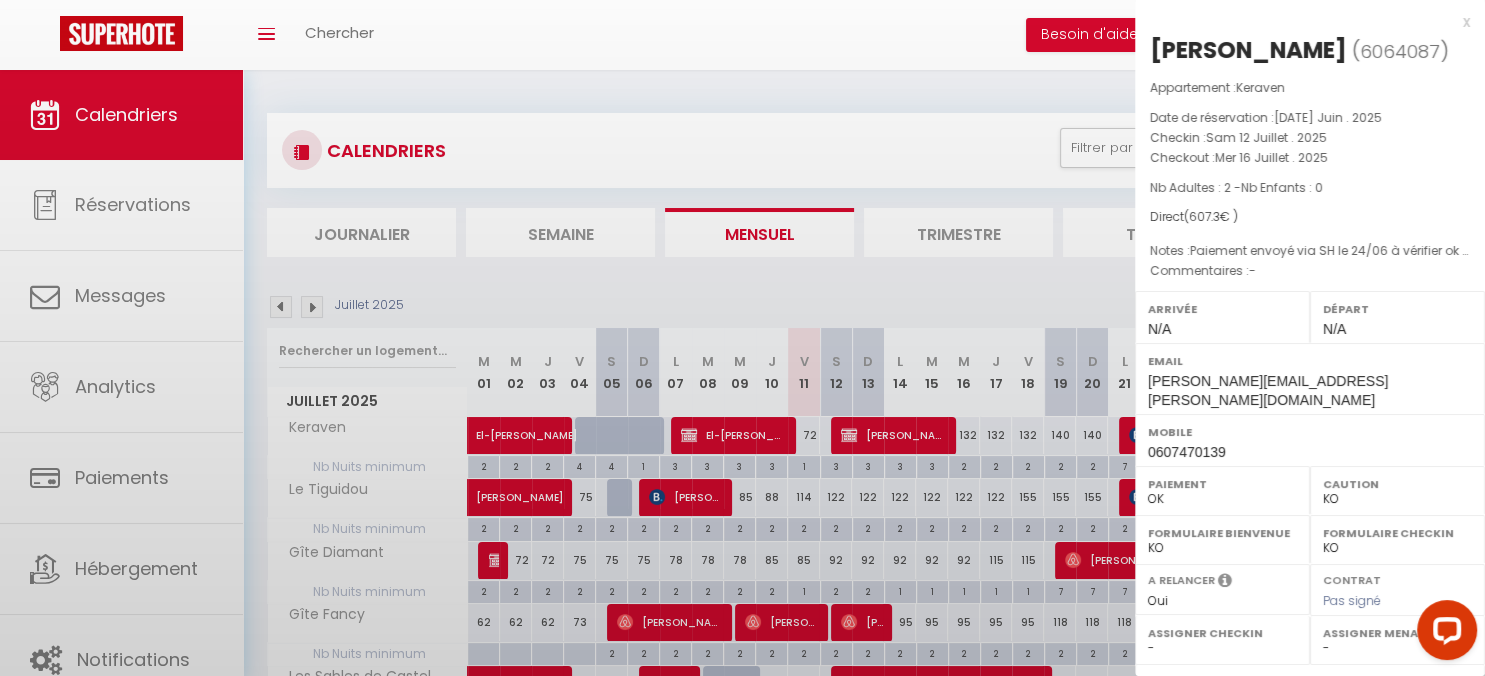 scroll, scrollTop: 253, scrollLeft: 0, axis: vertical 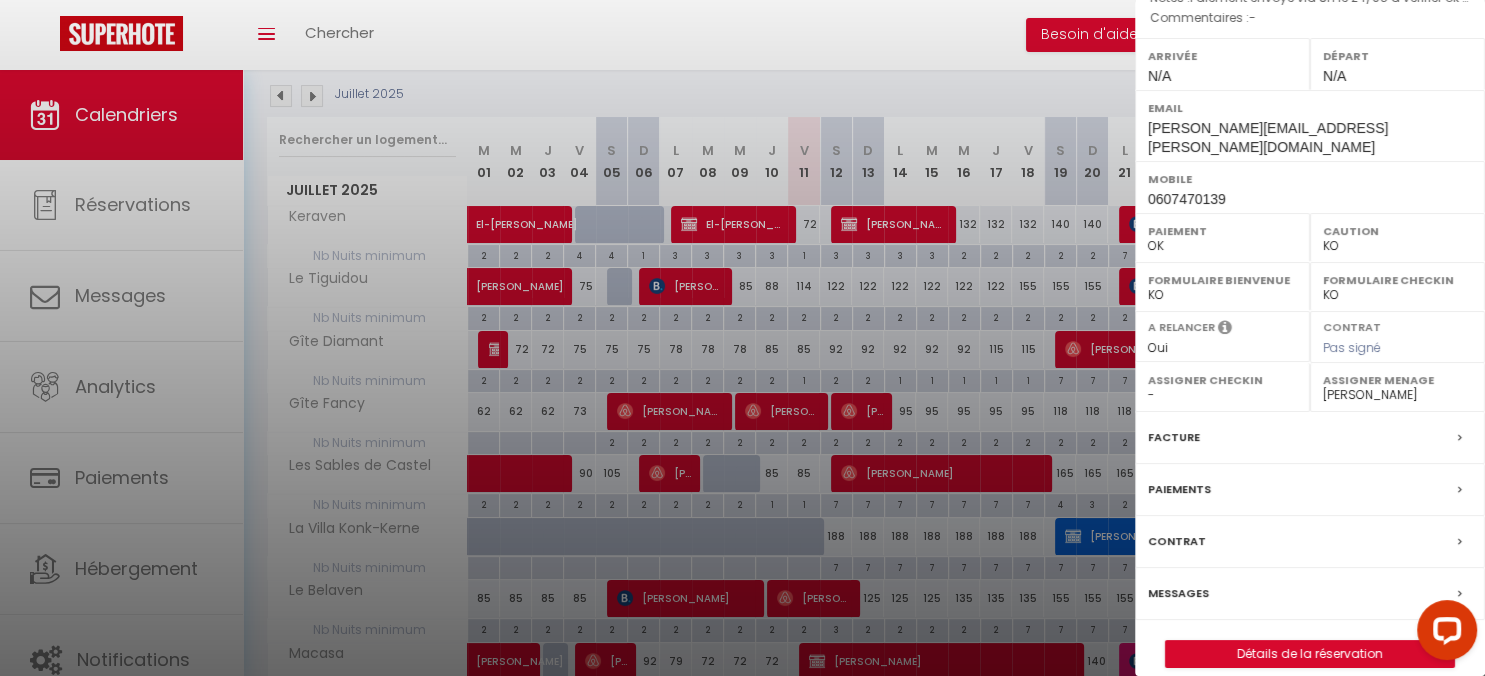 click on "OK   KO" at bounding box center [1397, 246] 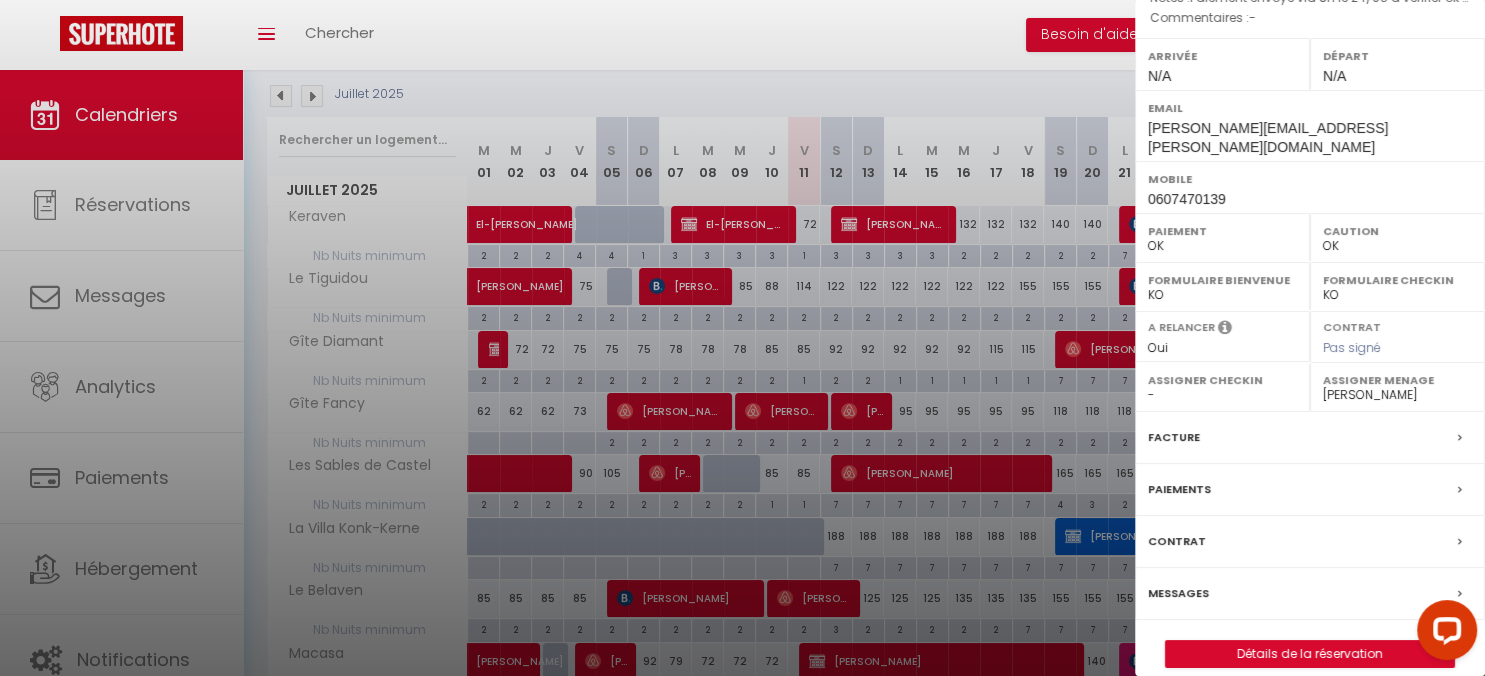 click on "OK" at bounding box center (0, 0) 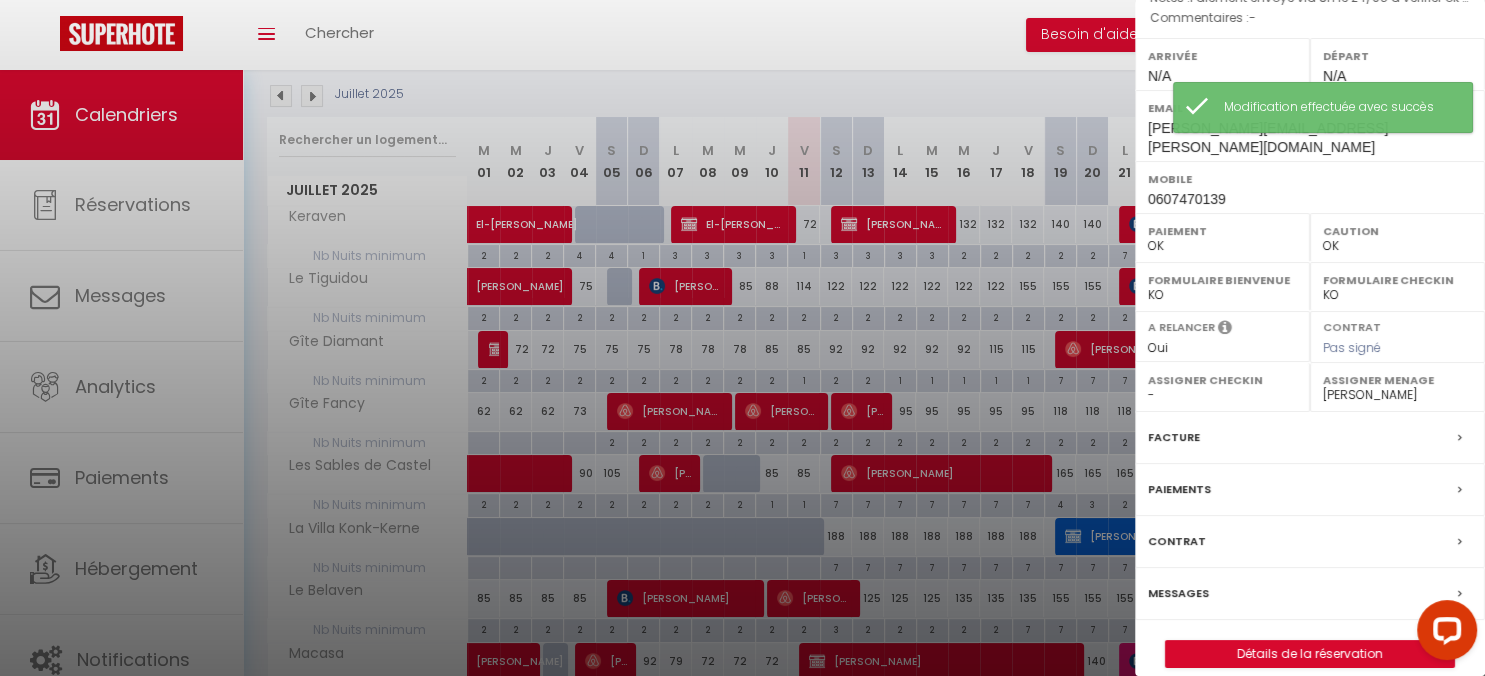 click at bounding box center [742, 338] 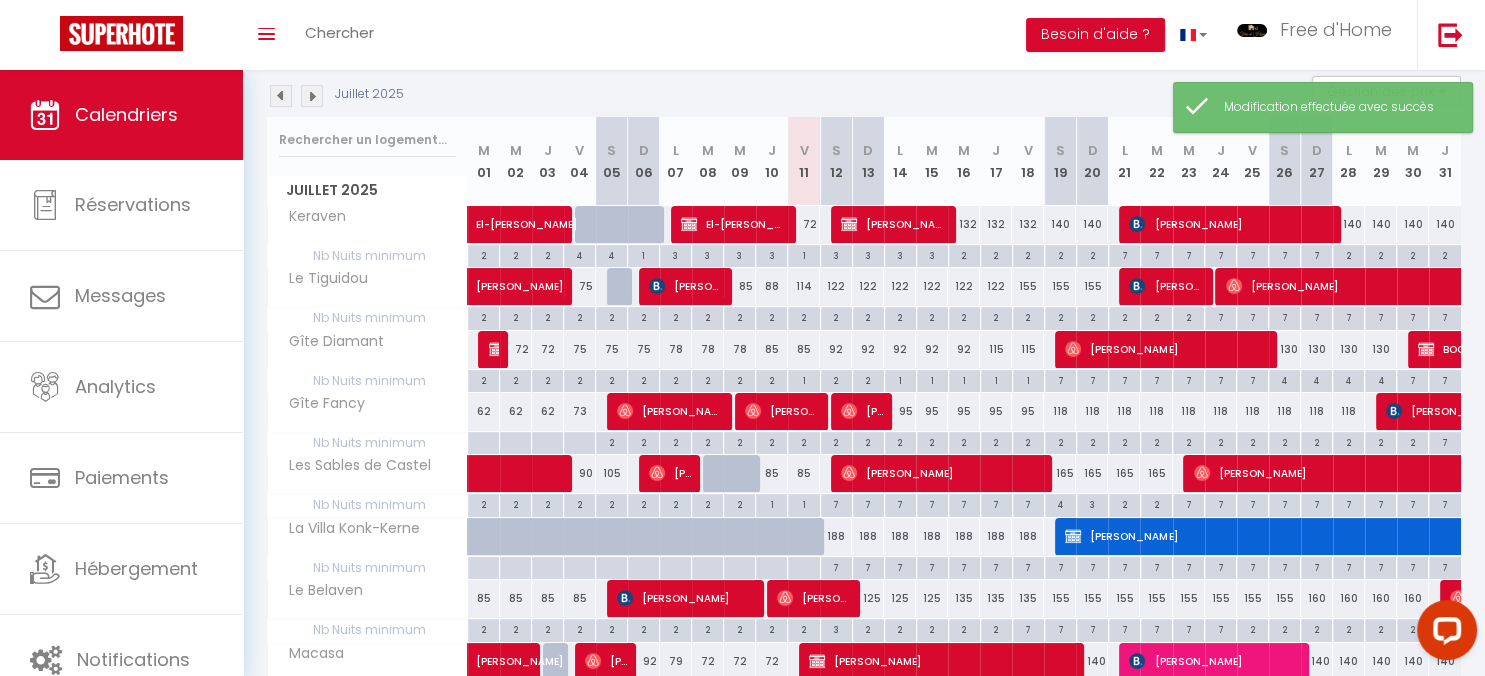 scroll, scrollTop: 0, scrollLeft: 0, axis: both 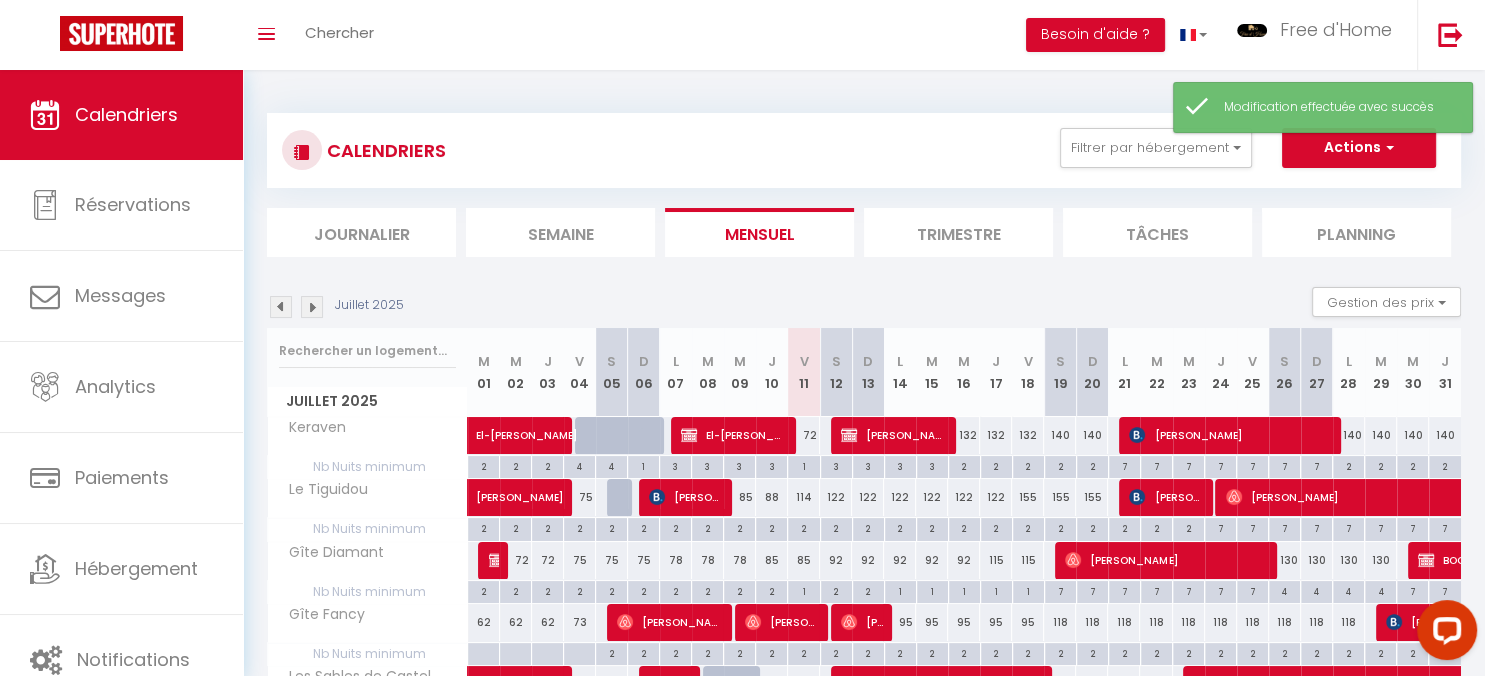 click on "[PERSON_NAME]" at bounding box center [894, 435] 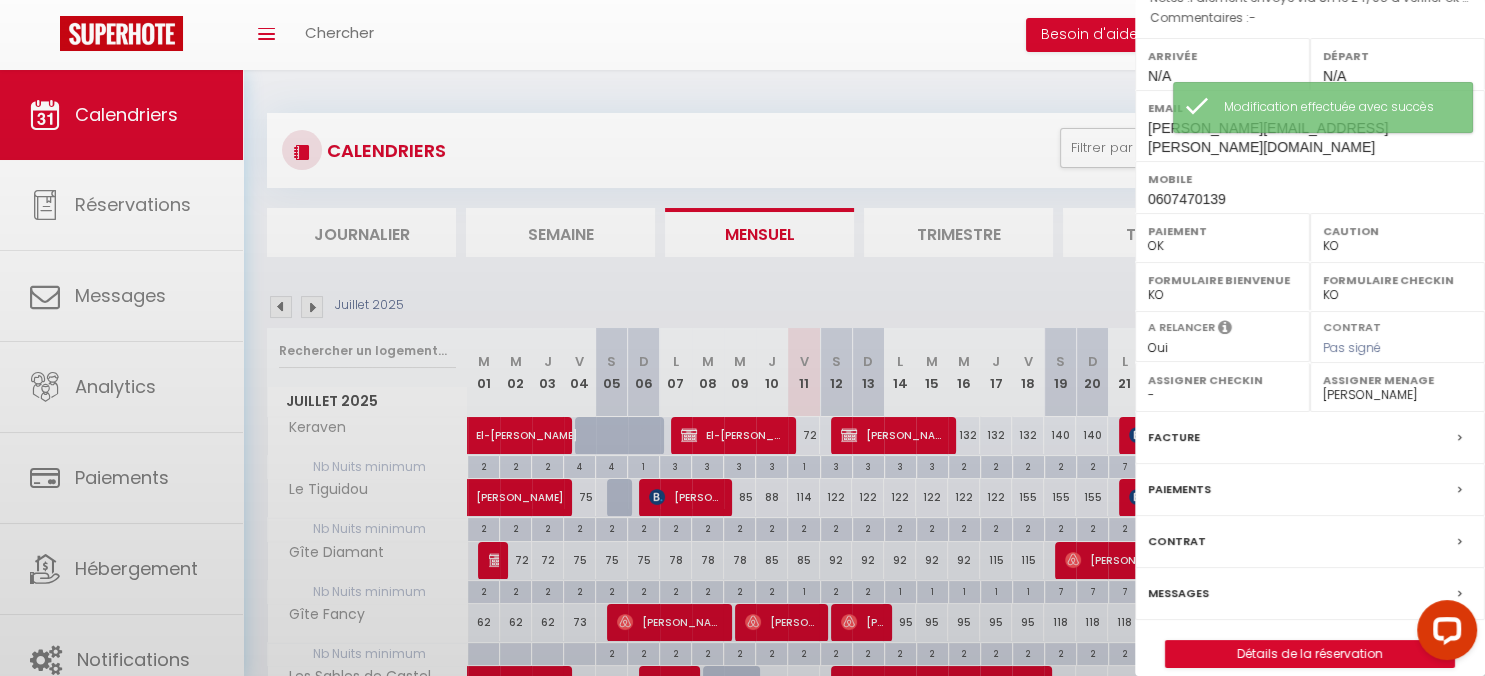 scroll, scrollTop: 253, scrollLeft: 0, axis: vertical 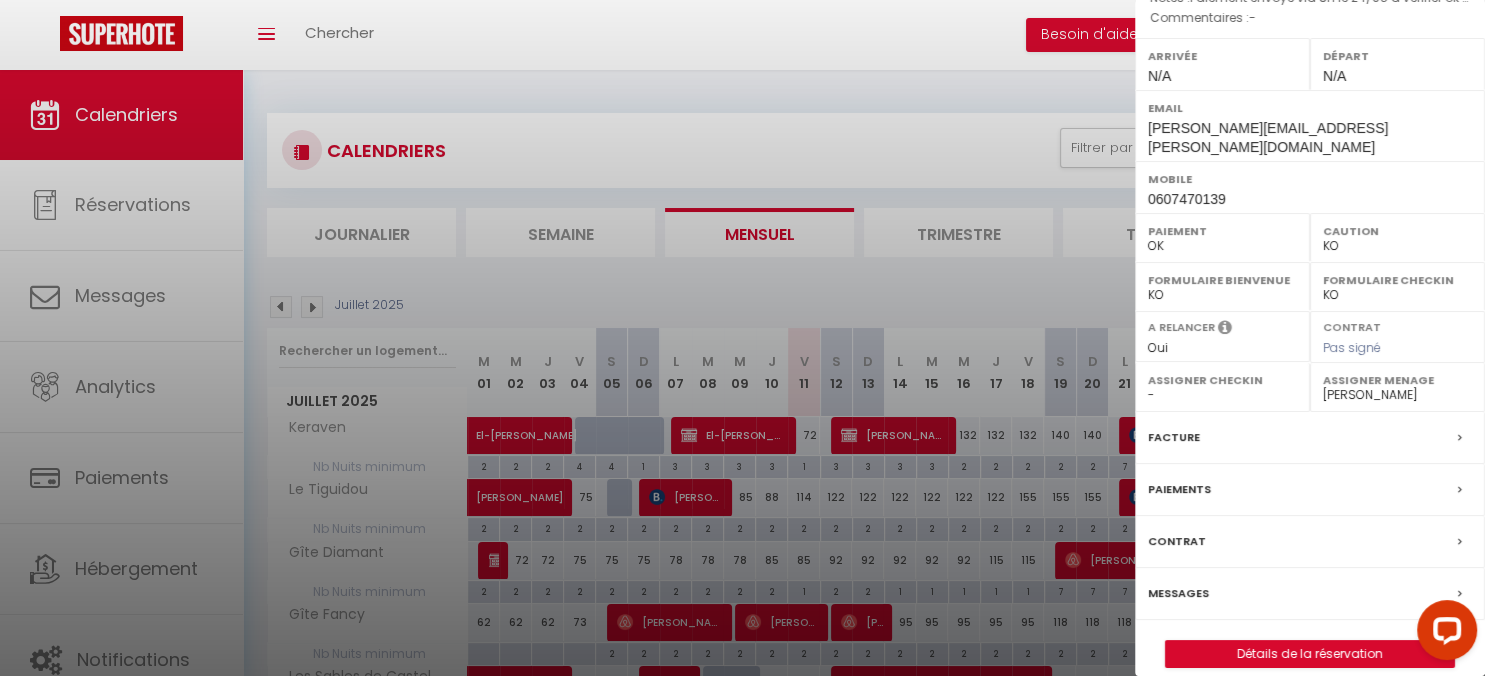 click on "OK   KO" at bounding box center (1397, 246) 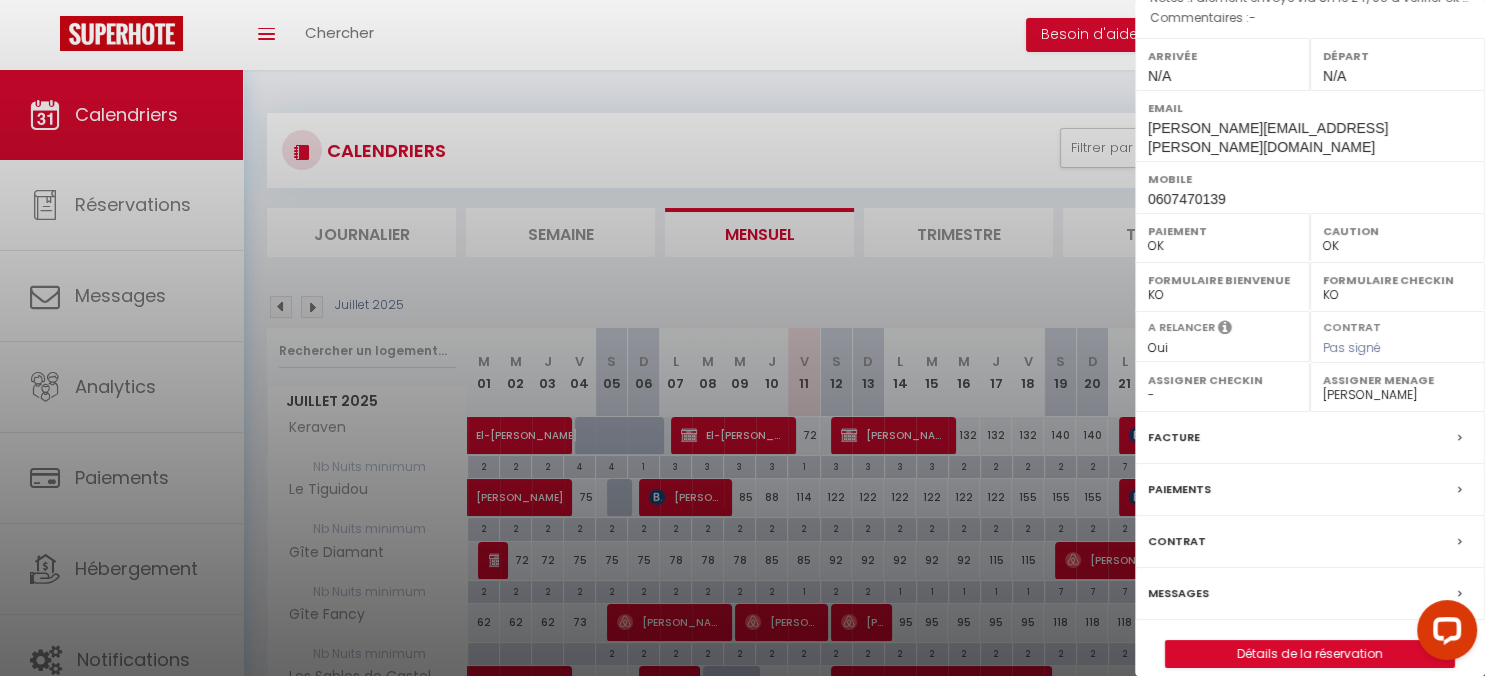 click on "OK" at bounding box center [0, 0] 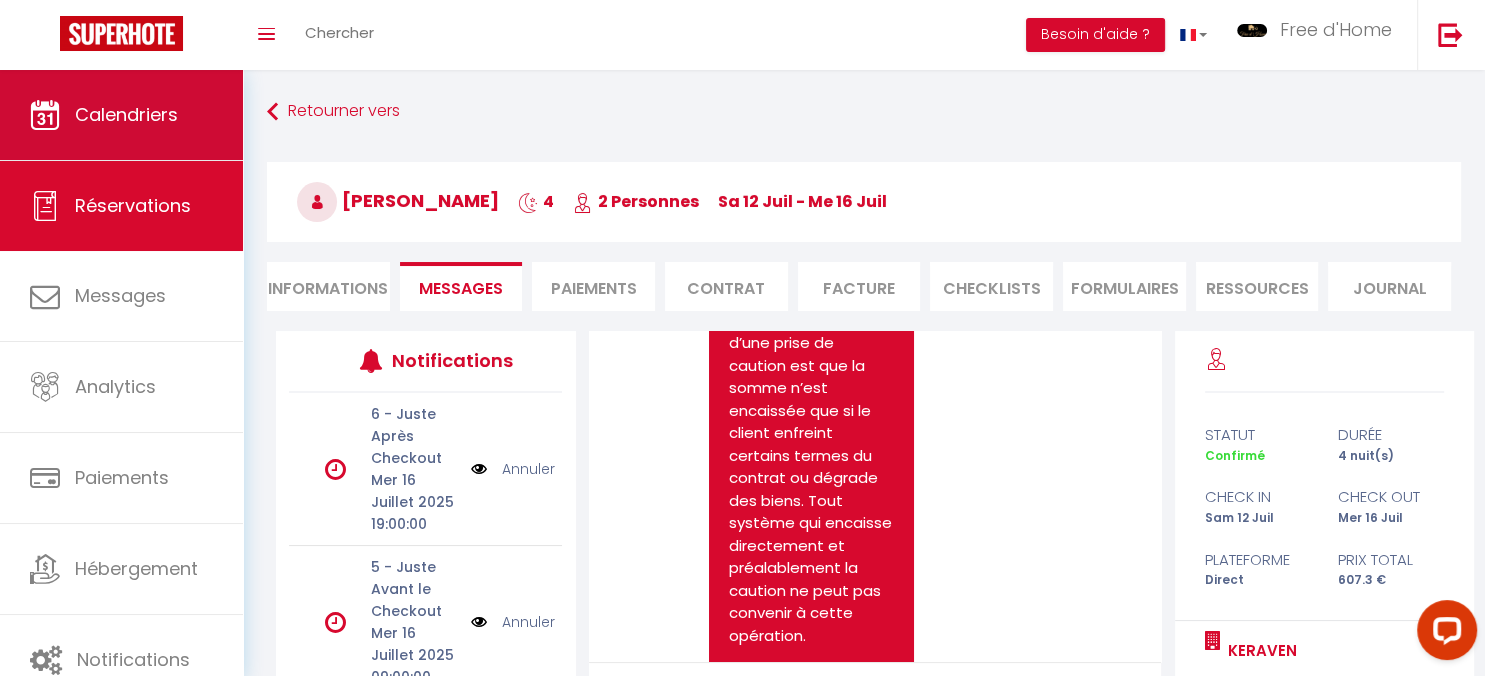 scroll, scrollTop: 6894, scrollLeft: 0, axis: vertical 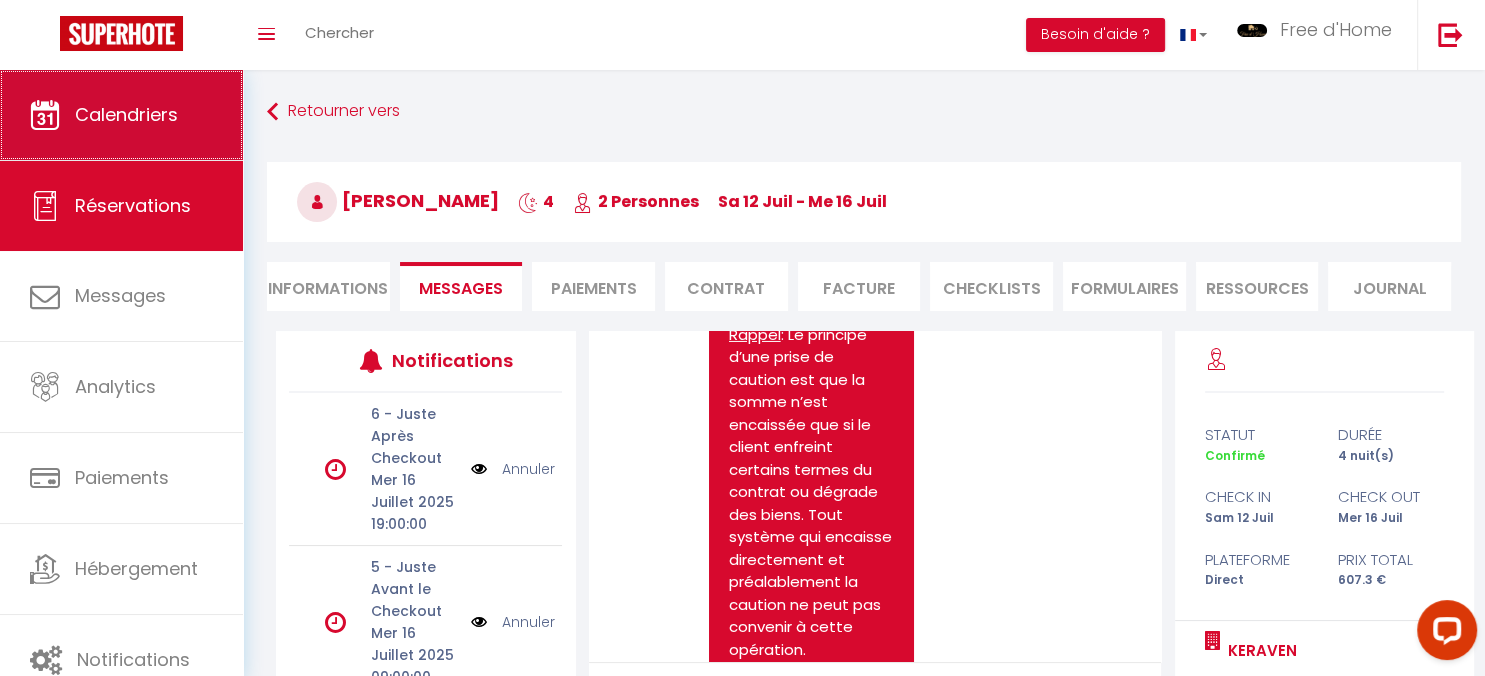 click on "Calendriers" at bounding box center [126, 114] 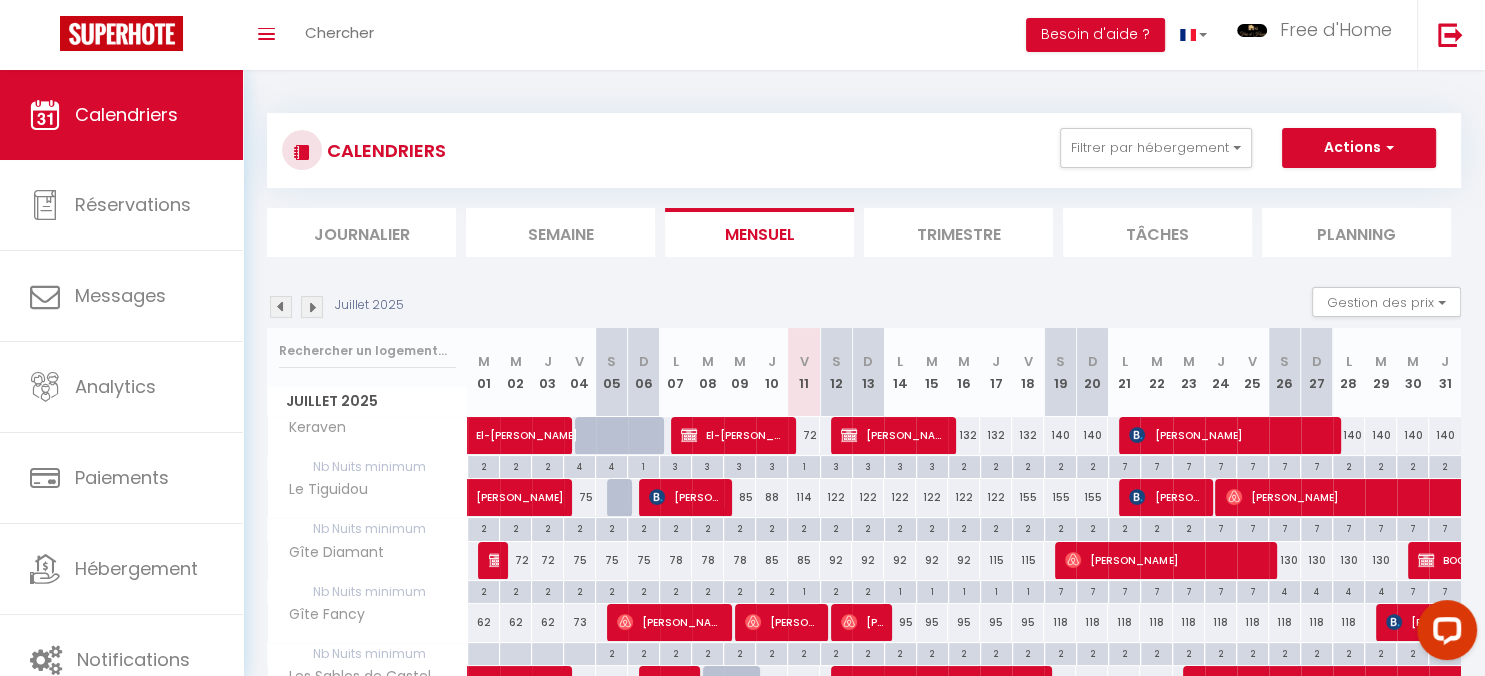 click on "[PERSON_NAME]" at bounding box center (894, 435) 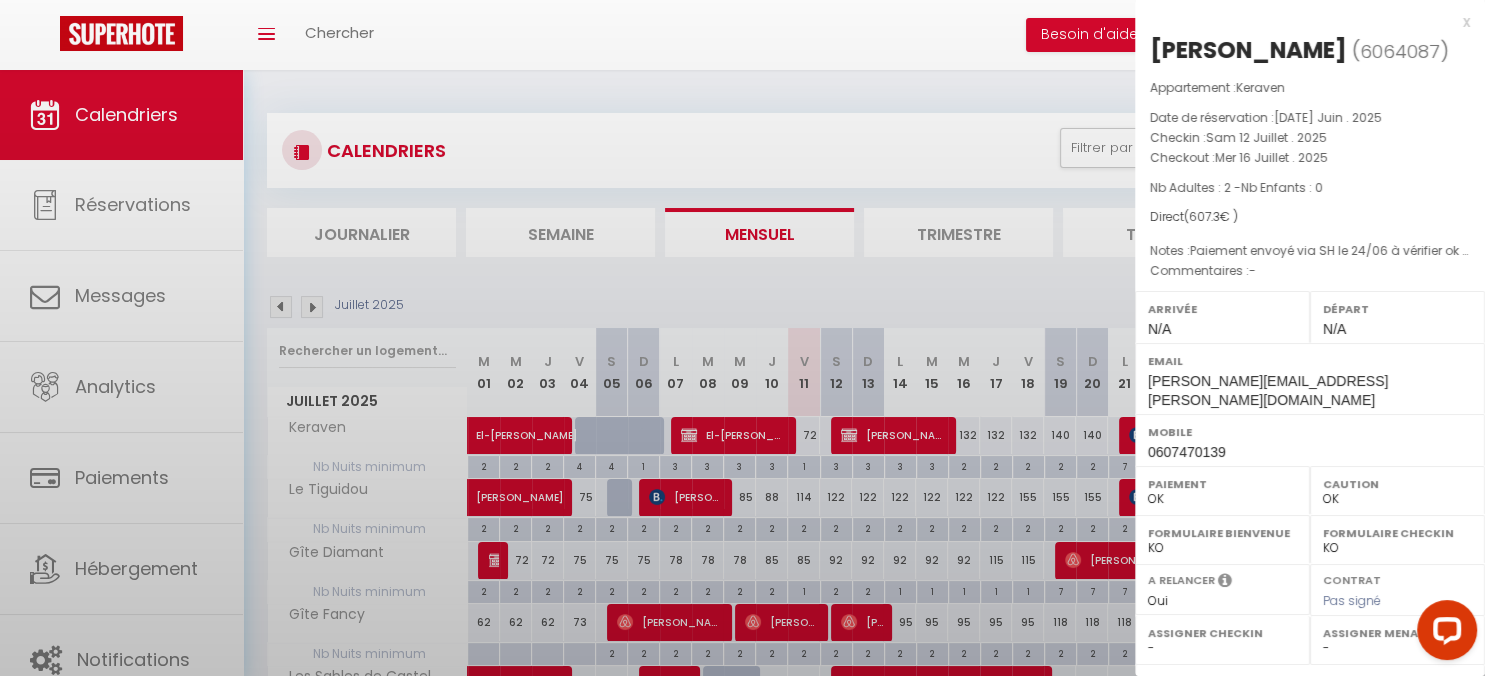 scroll, scrollTop: 253, scrollLeft: 0, axis: vertical 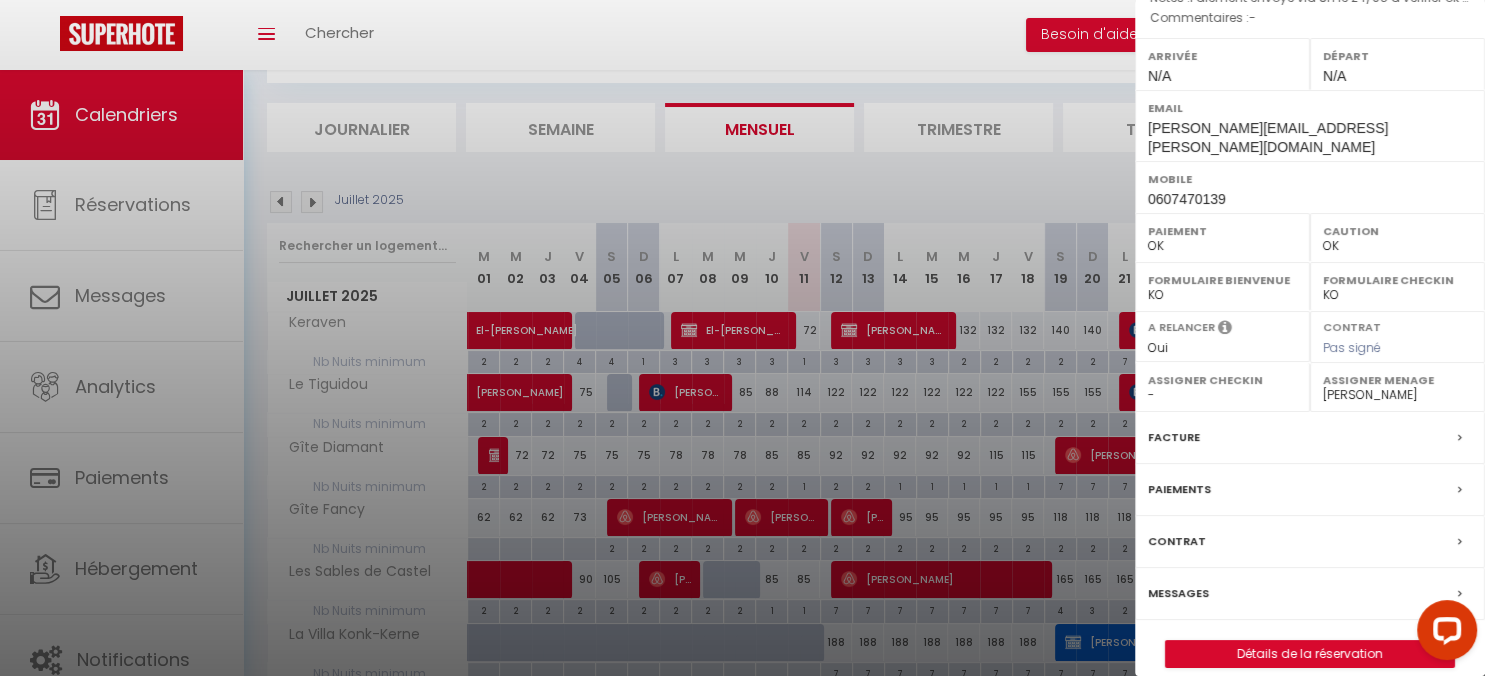 click on "Messages" at bounding box center [1178, 593] 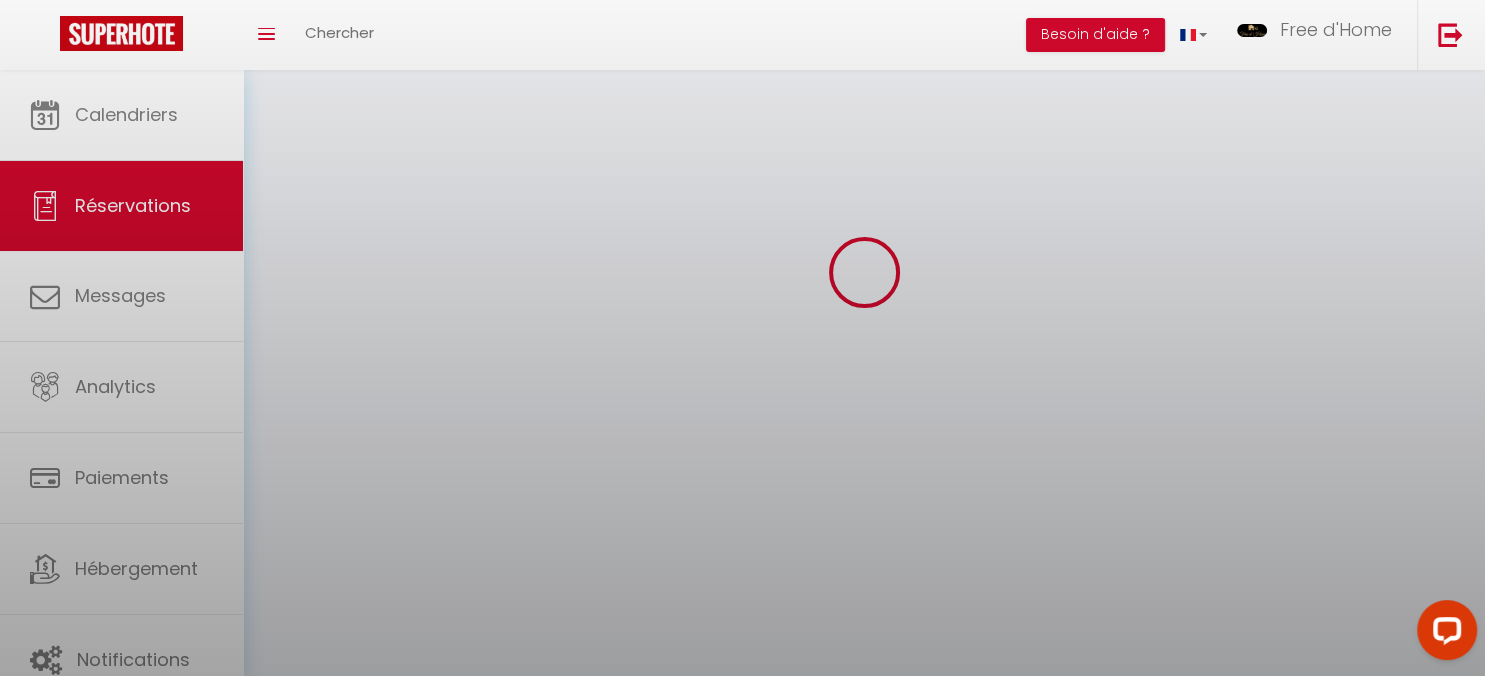 scroll, scrollTop: 0, scrollLeft: 0, axis: both 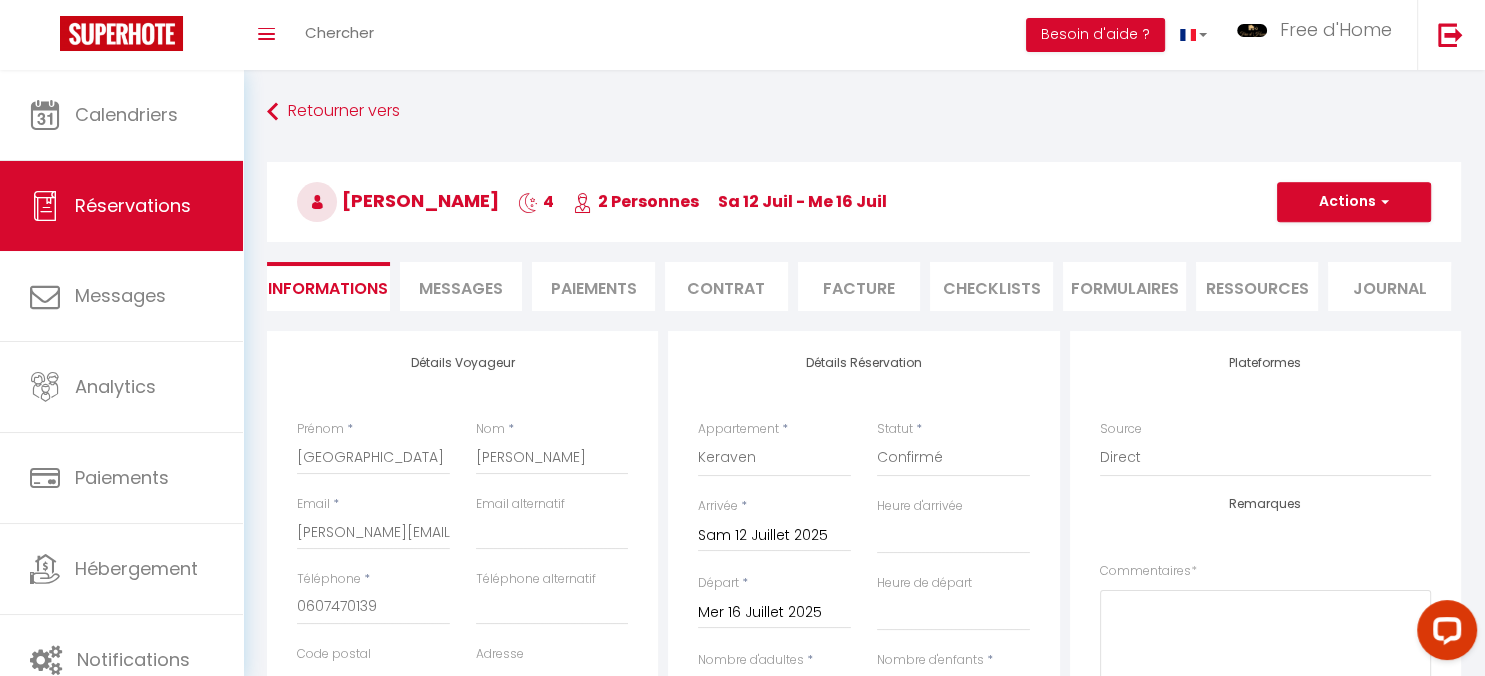 click on "Paiements" at bounding box center (593, 286) 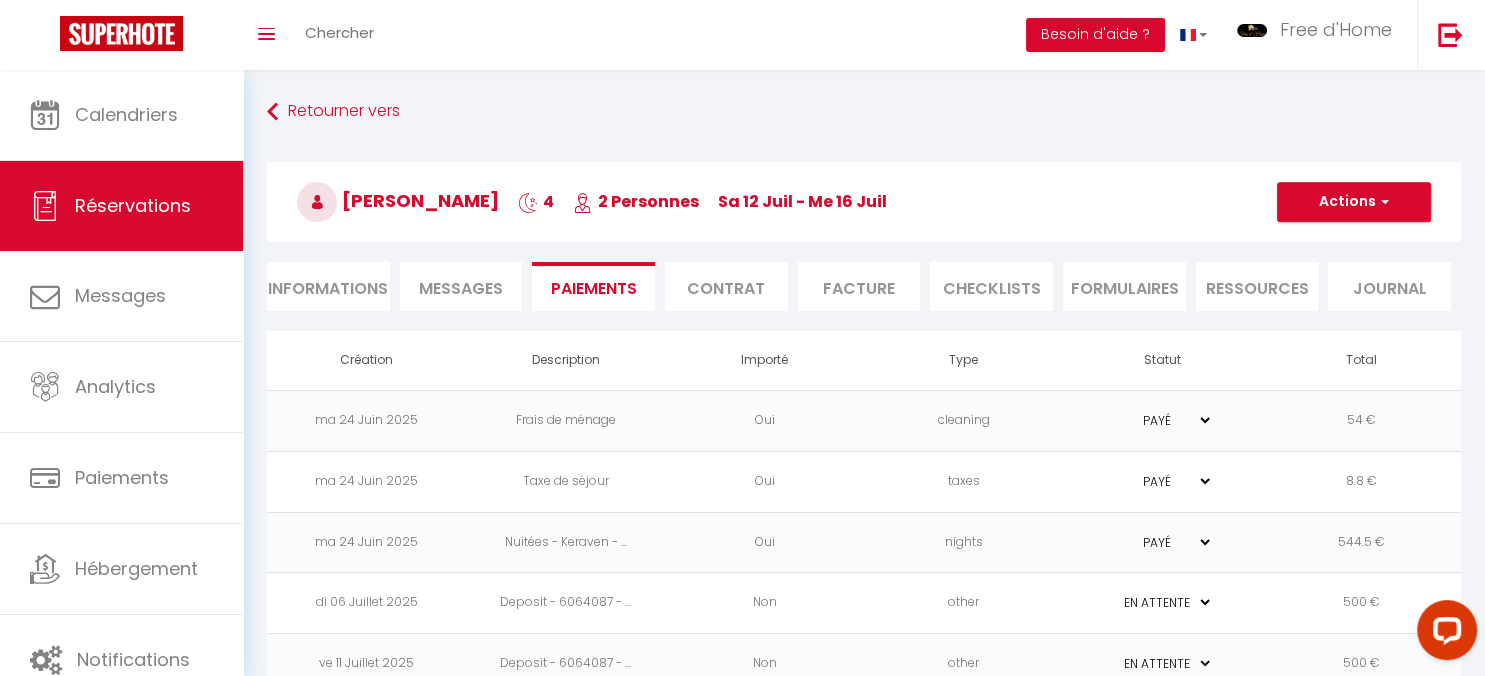 click on "Messages" at bounding box center (461, 288) 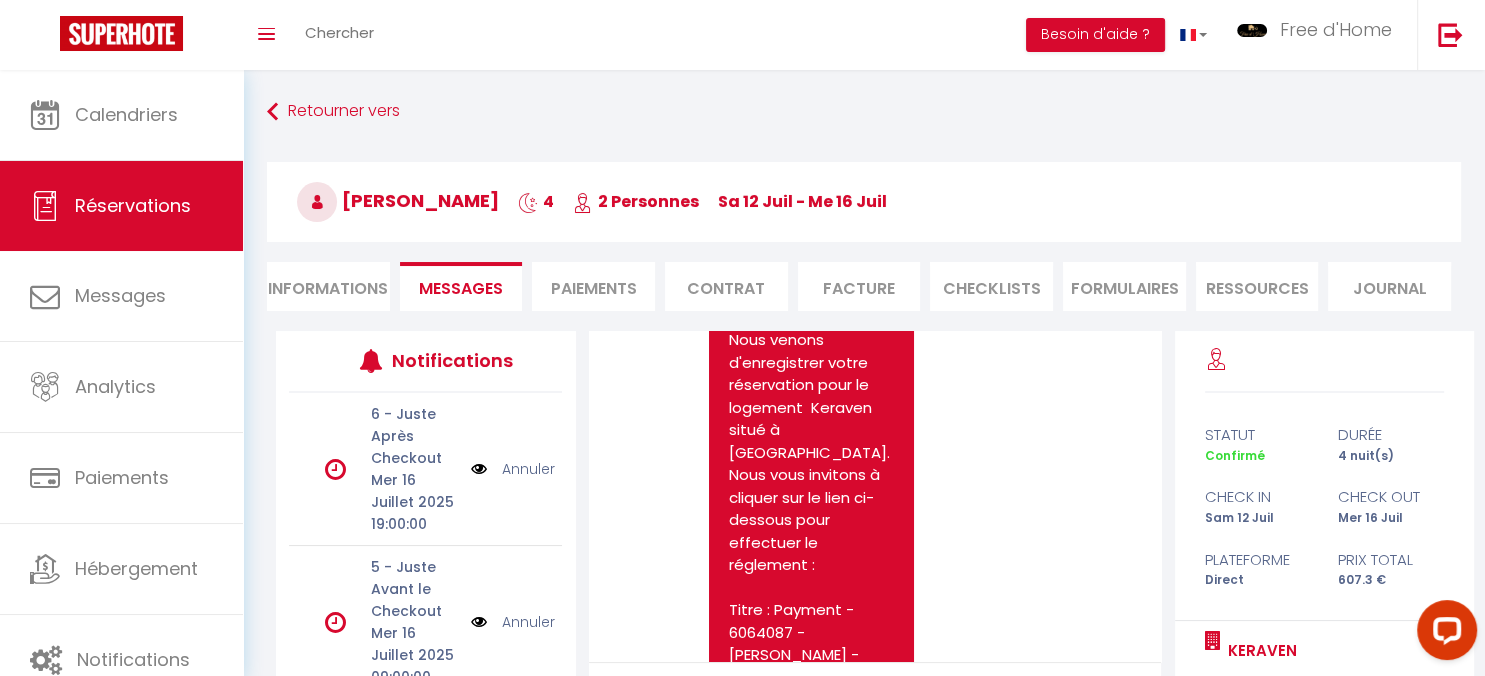 scroll, scrollTop: 202, scrollLeft: 0, axis: vertical 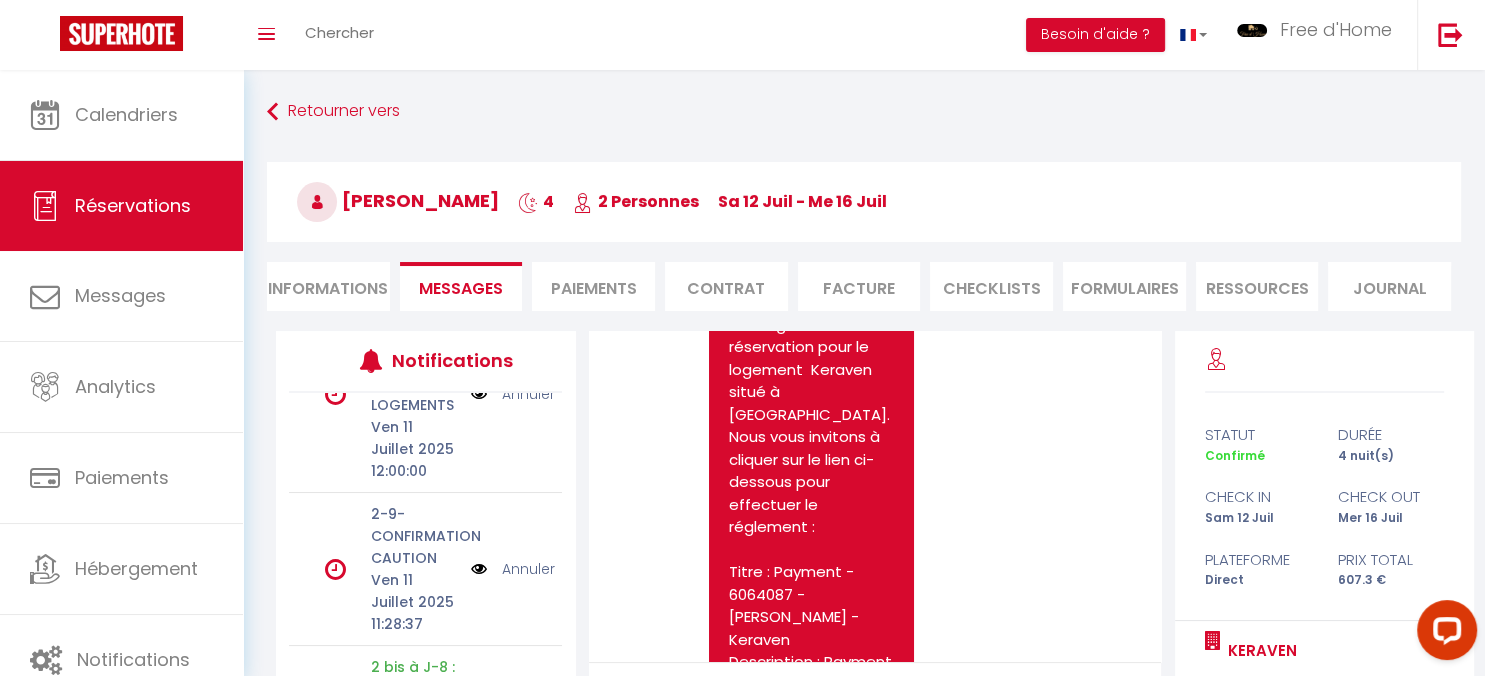 click on "Annuler" at bounding box center [528, 569] 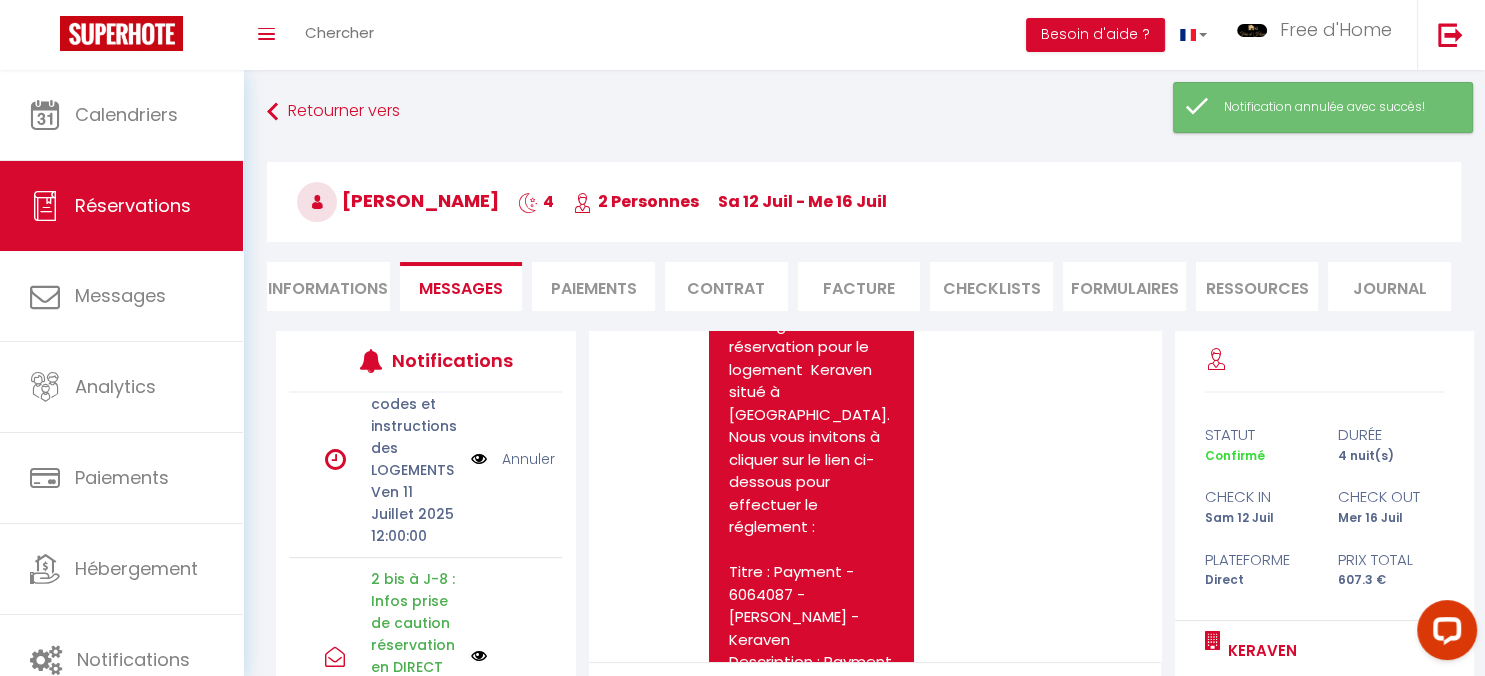 scroll, scrollTop: 302, scrollLeft: 0, axis: vertical 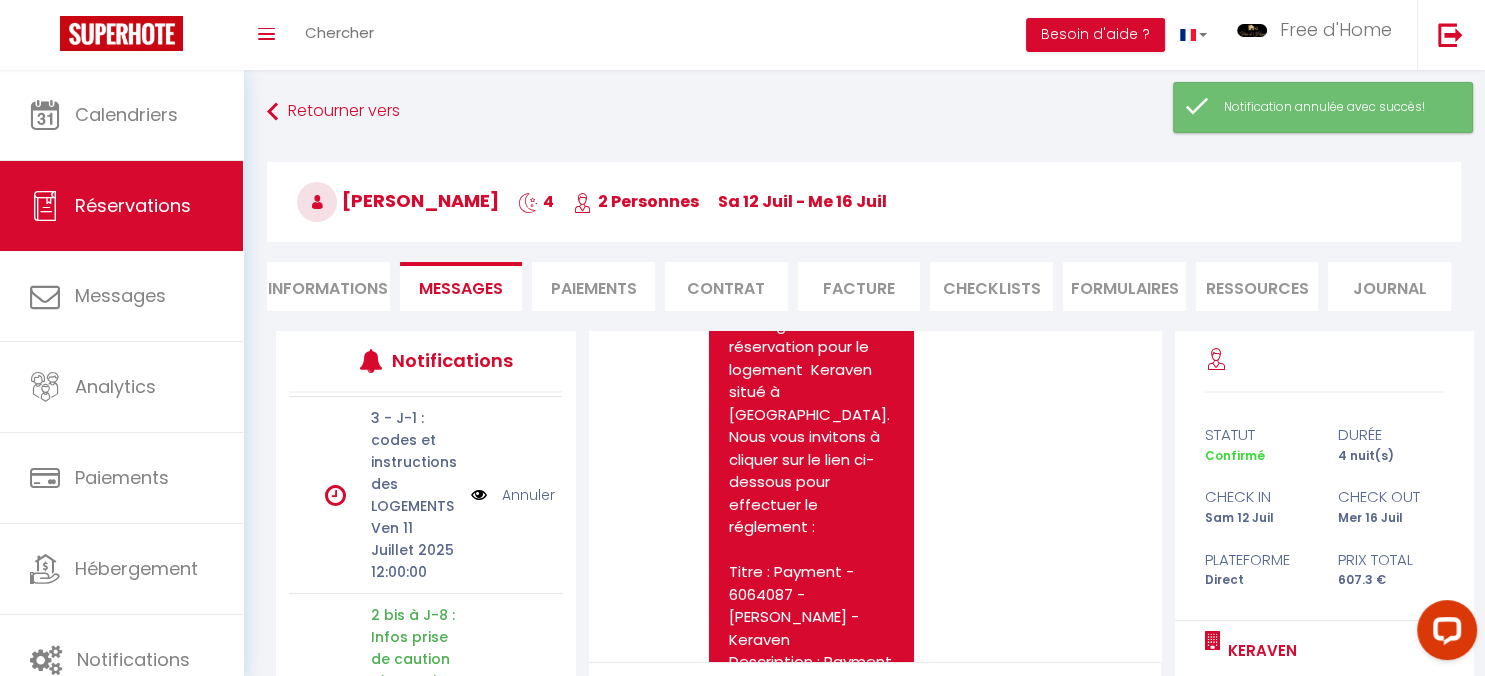 click on "Informations" at bounding box center (328, 286) 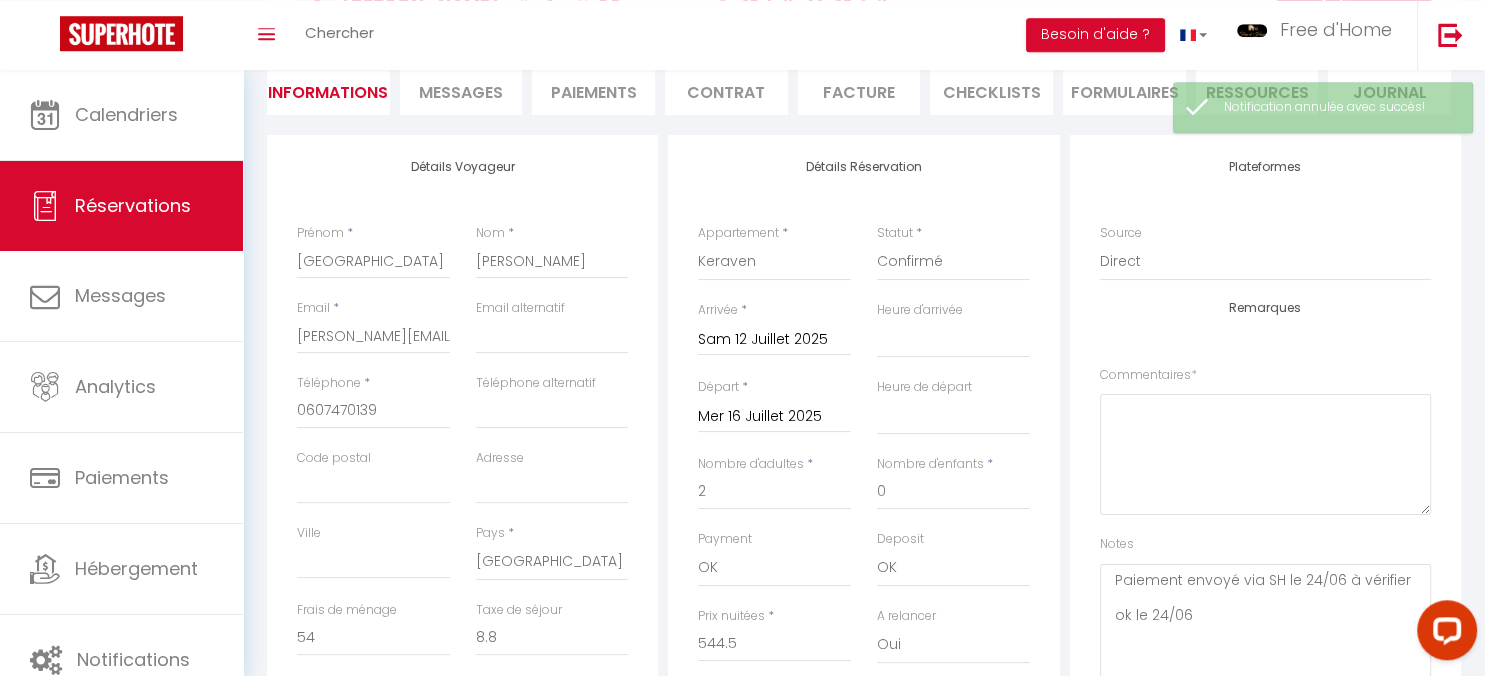 scroll, scrollTop: 316, scrollLeft: 0, axis: vertical 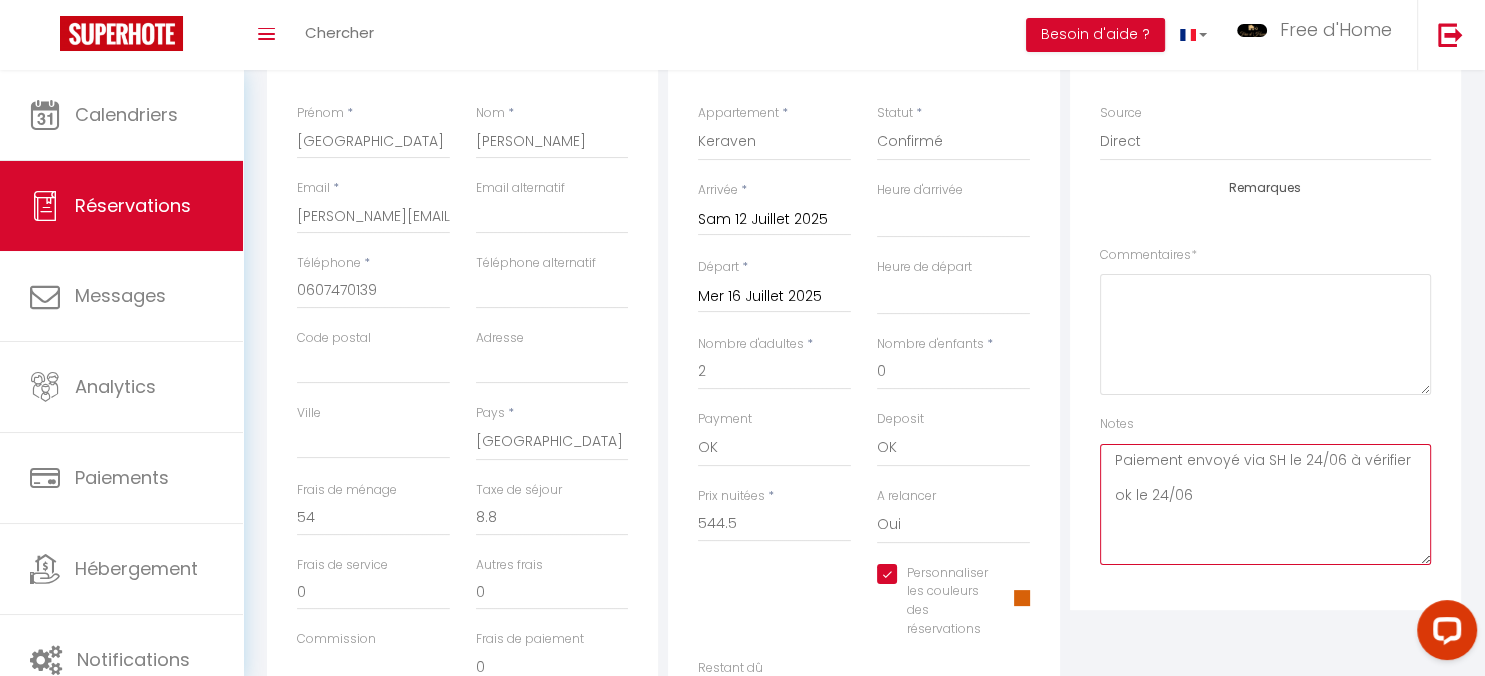 click on "Paiement envoyé via SH le 24/06 à vérifier
ok le 24/06" at bounding box center (1265, 504) 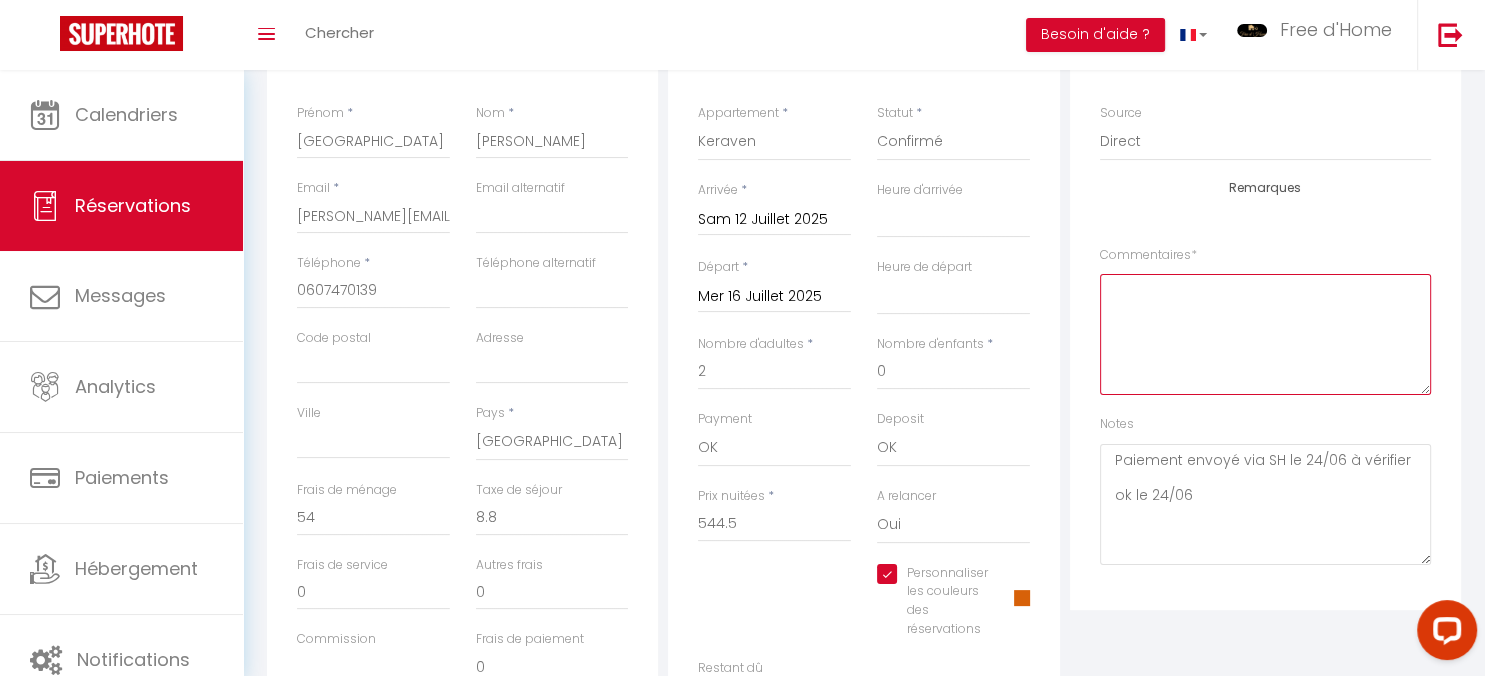 click at bounding box center [1265, 334] 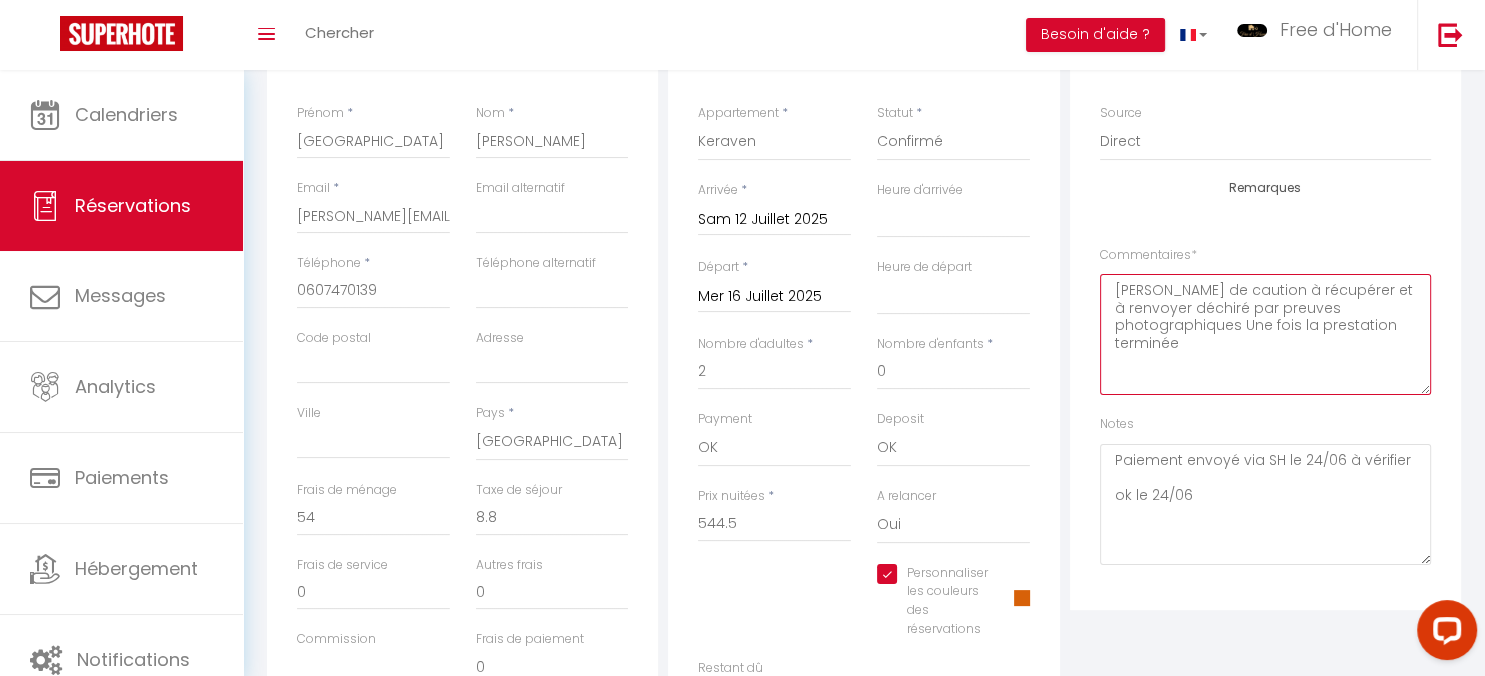 click on "[PERSON_NAME] de caution à récupérer et à renvoyer déchiré par preuves photographiques Une fois la prestation terminée" at bounding box center [1265, 334] 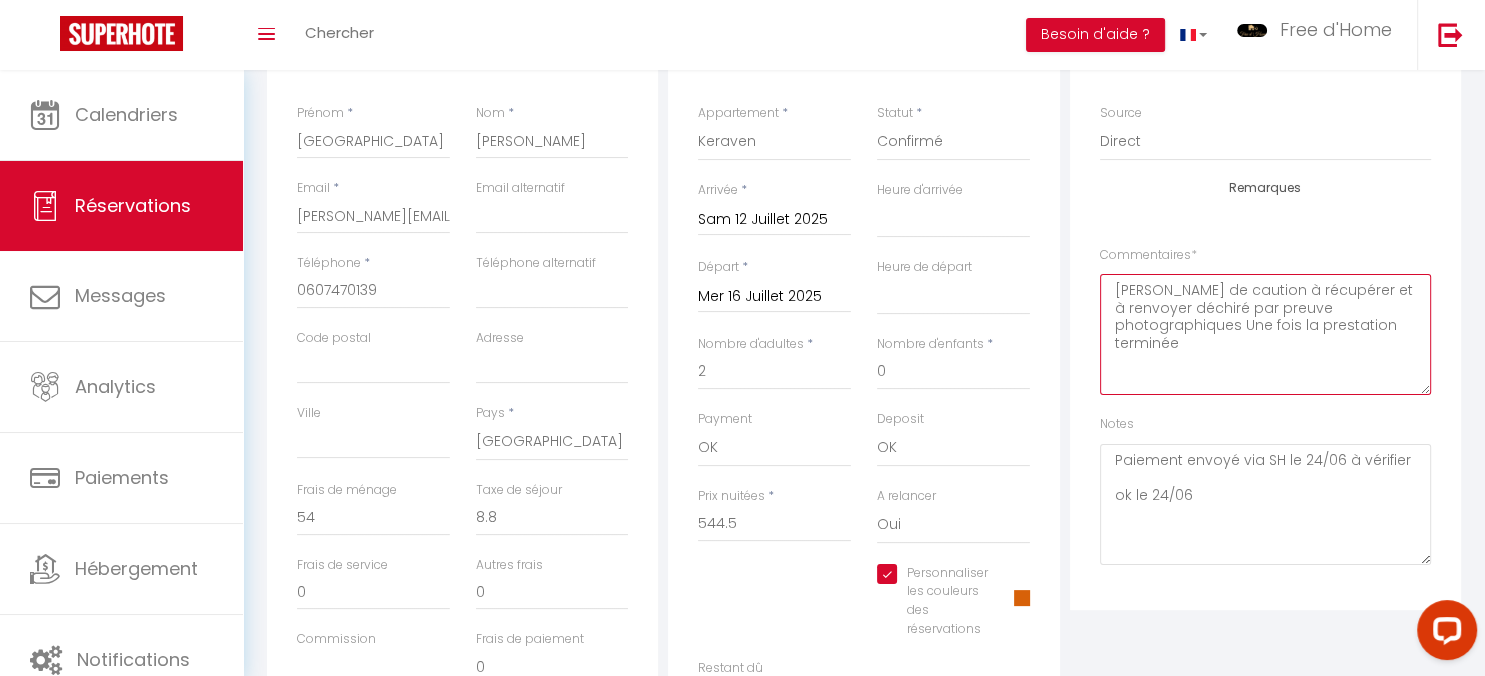 click on "[PERSON_NAME] de caution à récupérer et à renvoyer déchiré par preuve photographiques Une fois la prestation terminée" at bounding box center (1265, 334) 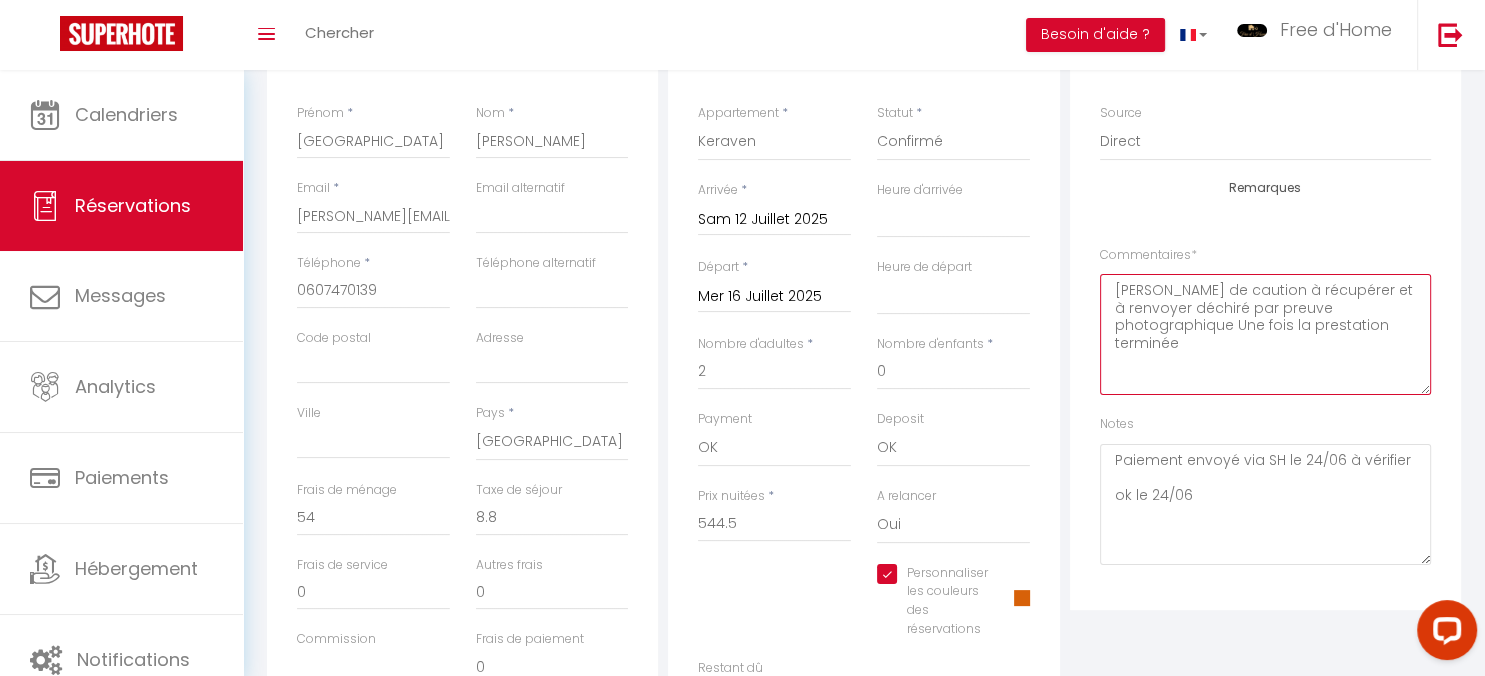 click on "[PERSON_NAME] de caution à récupérer et à renvoyer déchiré par preuve photographique Une fois la prestation terminée" at bounding box center (1265, 334) 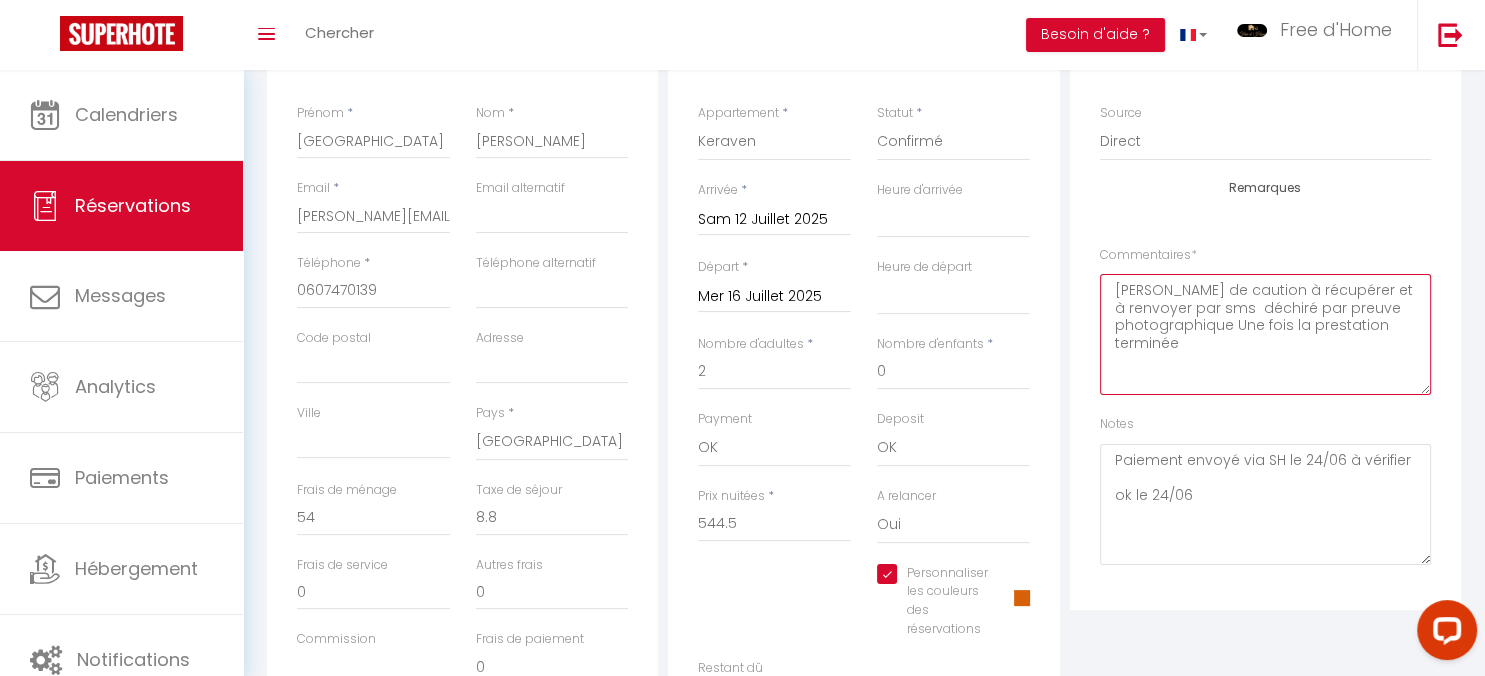 click on "[PERSON_NAME] de caution à récupérer et à renvoyer par sms  déchiré par preuve photographique Une fois la prestation terminée" at bounding box center [1265, 334] 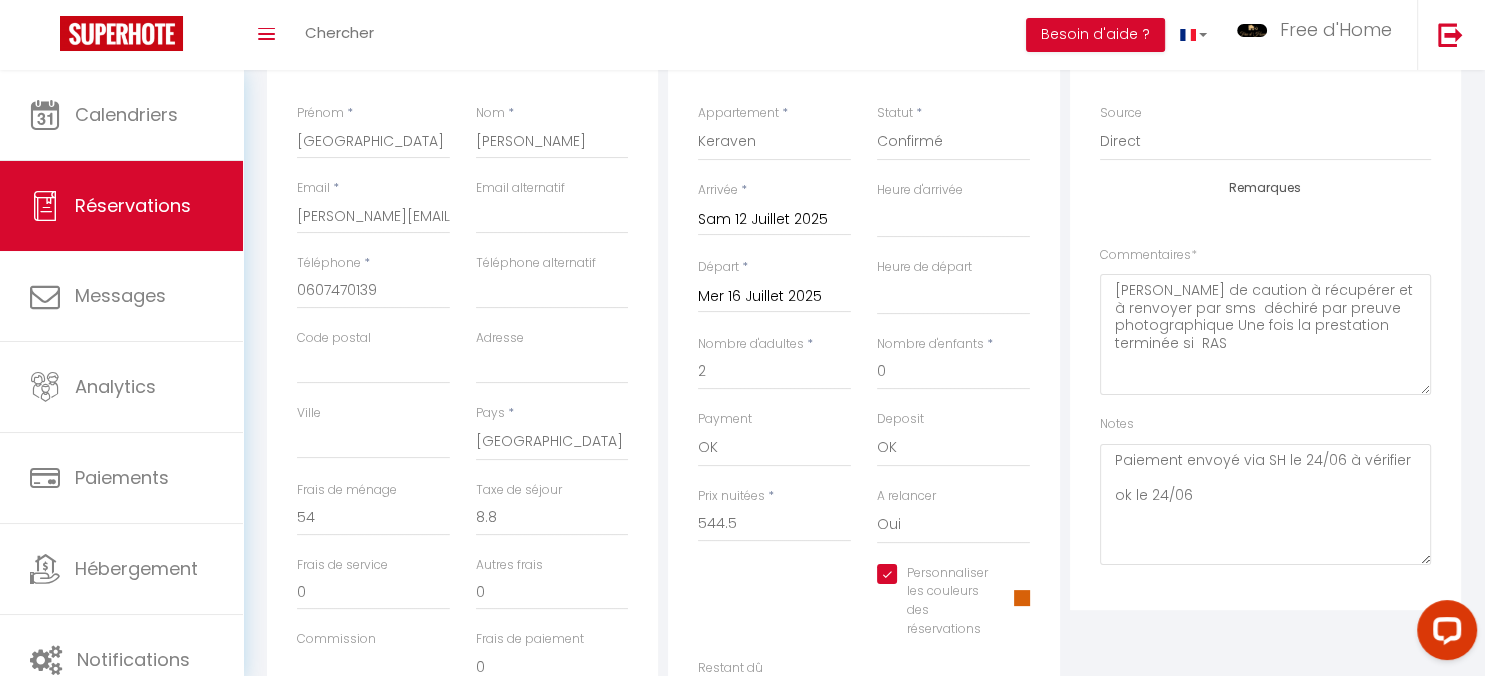 click on "Plateformes    Source
Direct
[DOMAIN_NAME]
[DOMAIN_NAME]
Chalet montagne
Expedia
Gite de [GEOGRAPHIC_DATA]
Homeaway
Homeaway iCal
[DOMAIN_NAME]
[DOMAIN_NAME]
[DOMAIN_NAME]
Ical" at bounding box center (1265, 312) 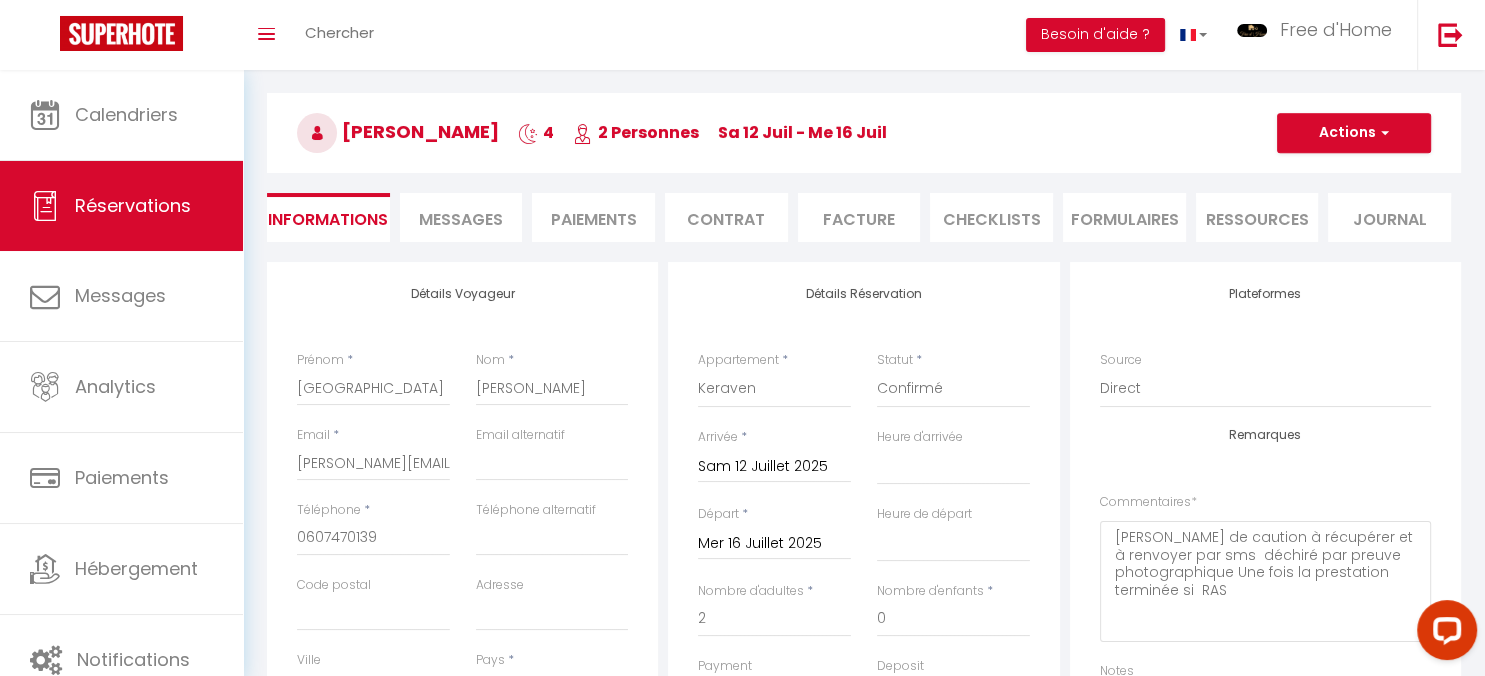 scroll, scrollTop: 105, scrollLeft: 0, axis: vertical 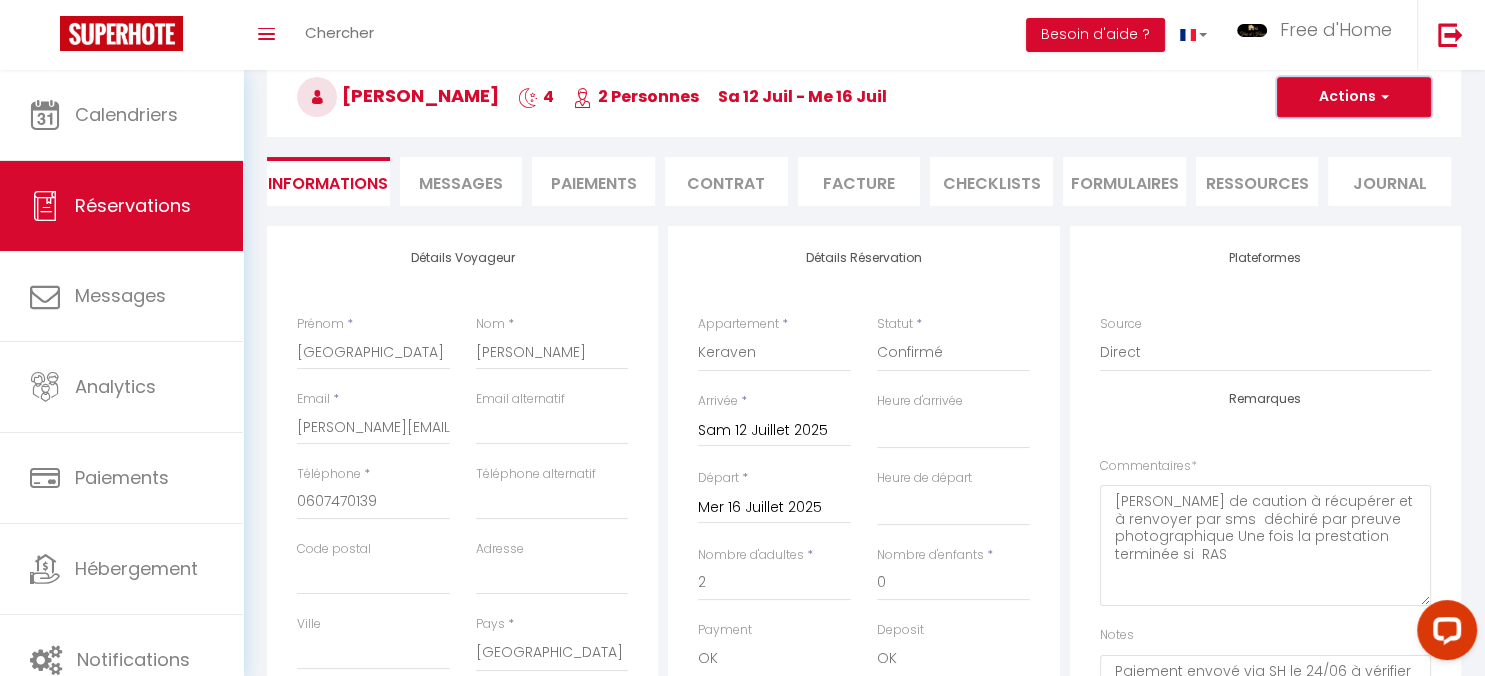 click on "Actions" at bounding box center (1354, 97) 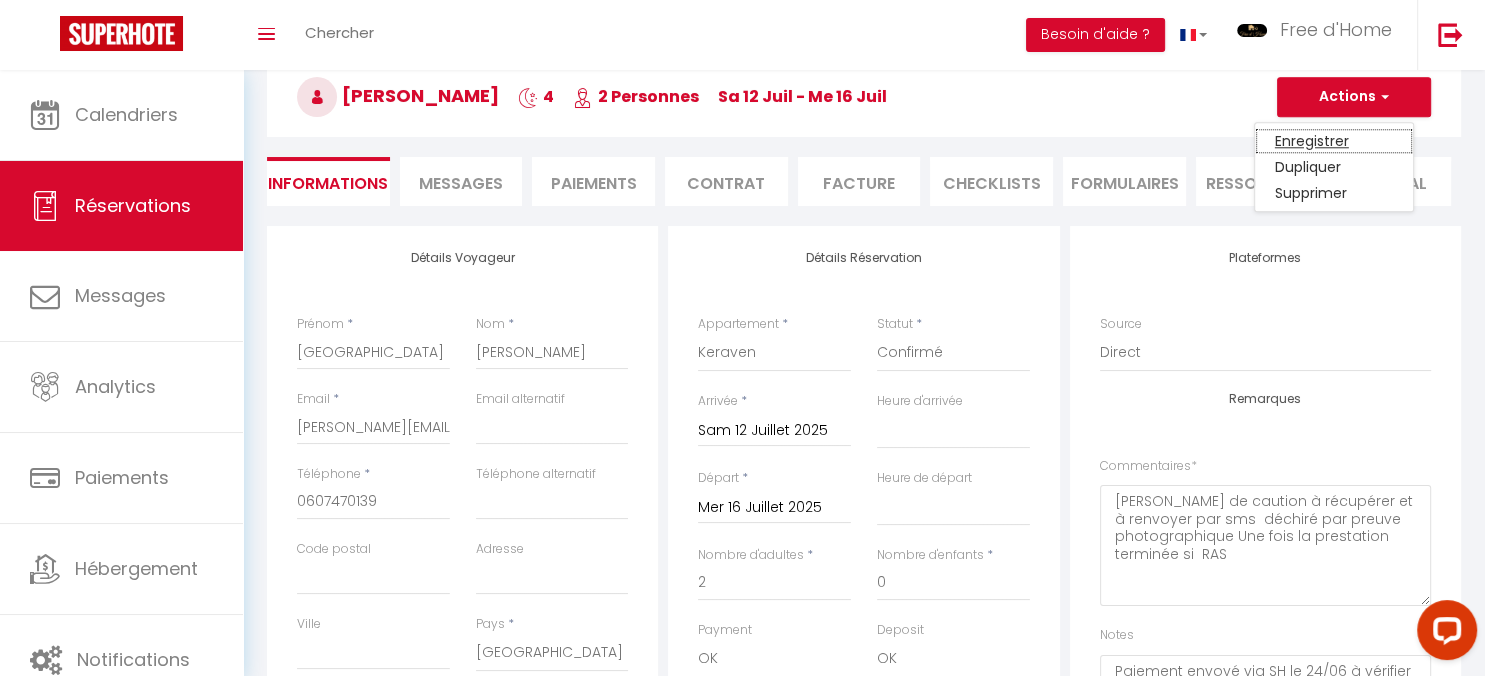 click on "Enregistrer" at bounding box center [1334, 141] 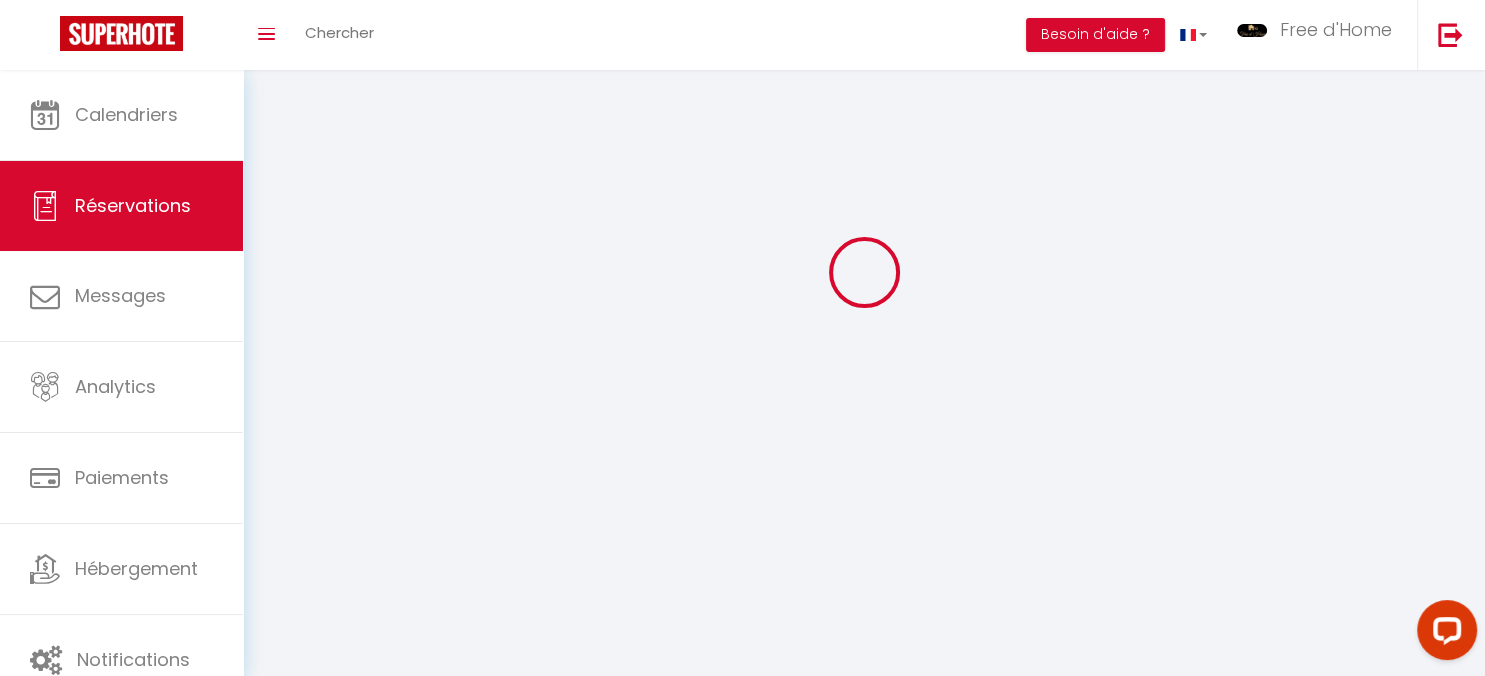 scroll, scrollTop: 70, scrollLeft: 0, axis: vertical 